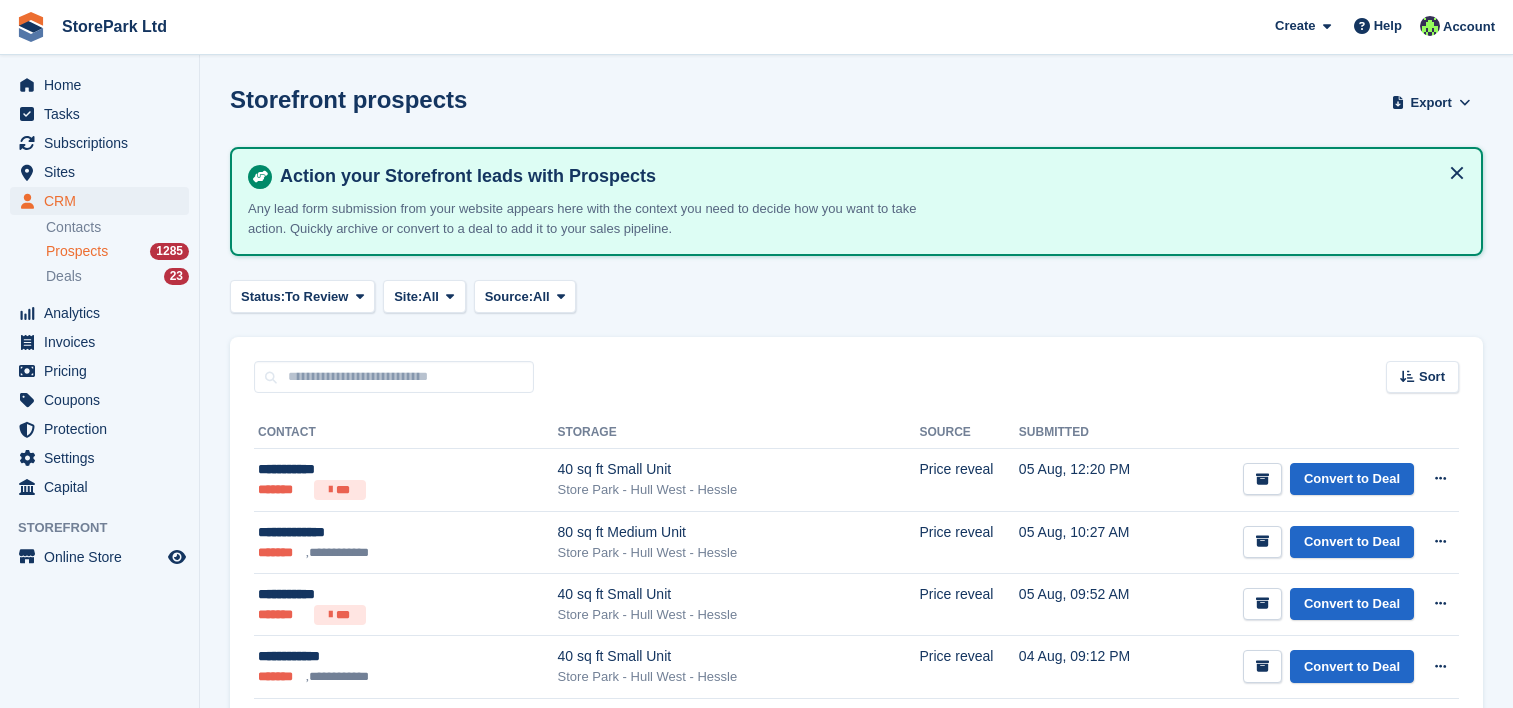 scroll, scrollTop: 0, scrollLeft: 0, axis: both 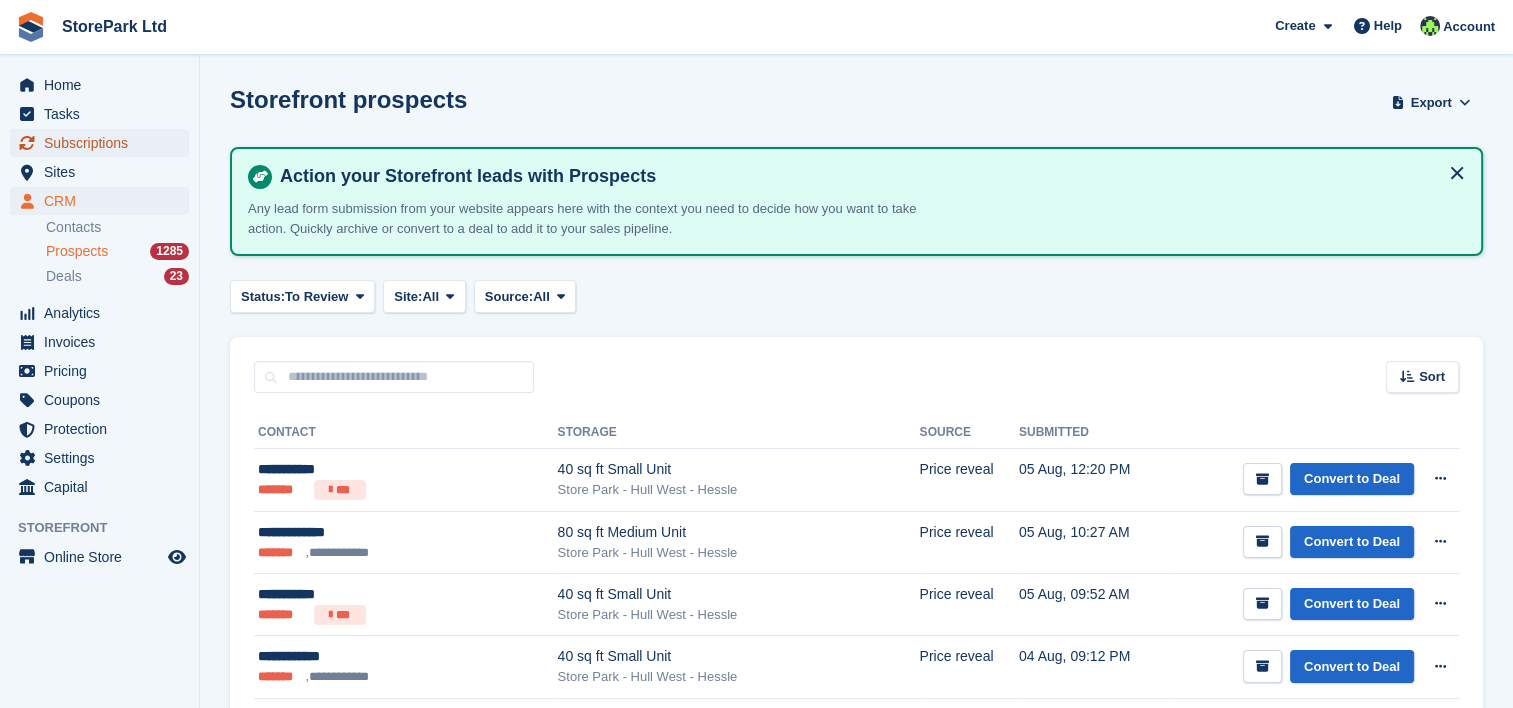click on "Subscriptions" at bounding box center [104, 143] 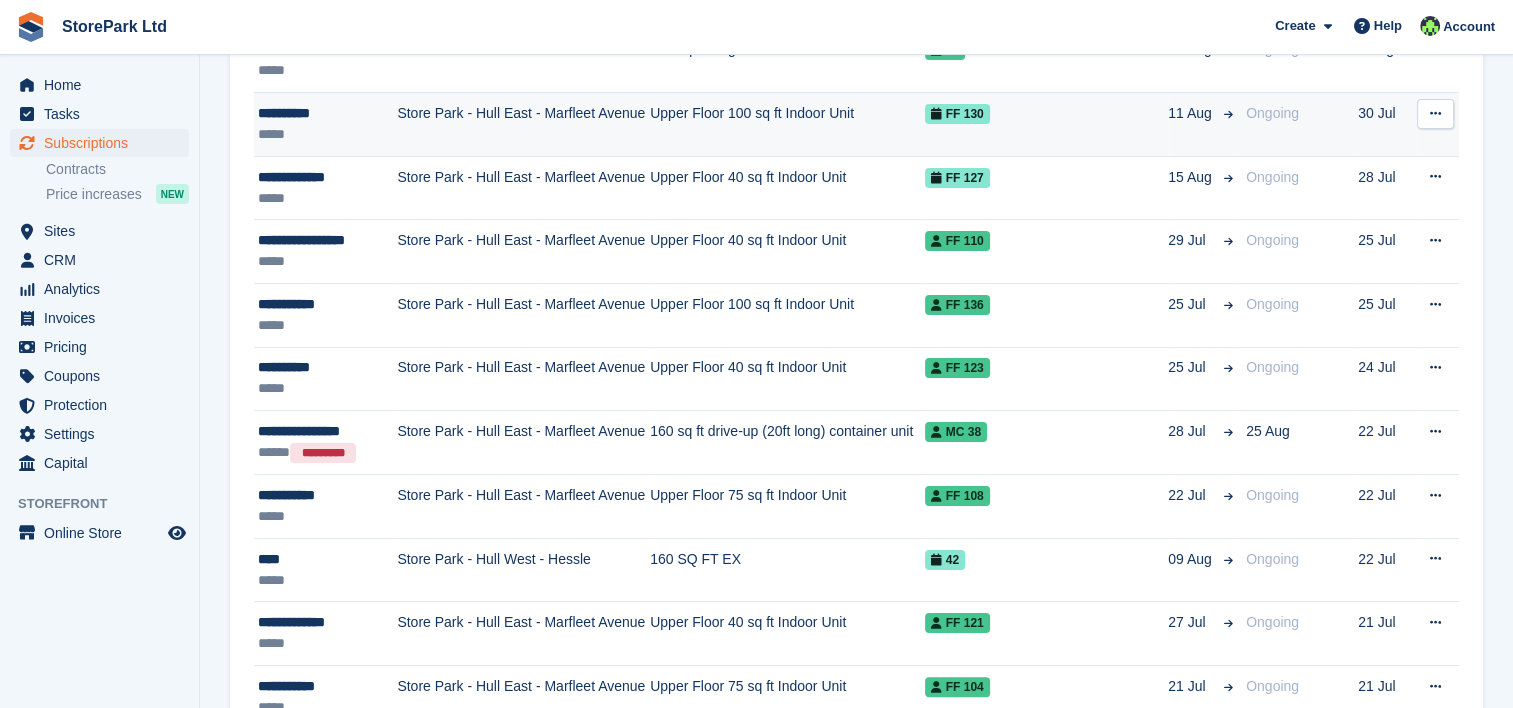 scroll, scrollTop: 307, scrollLeft: 0, axis: vertical 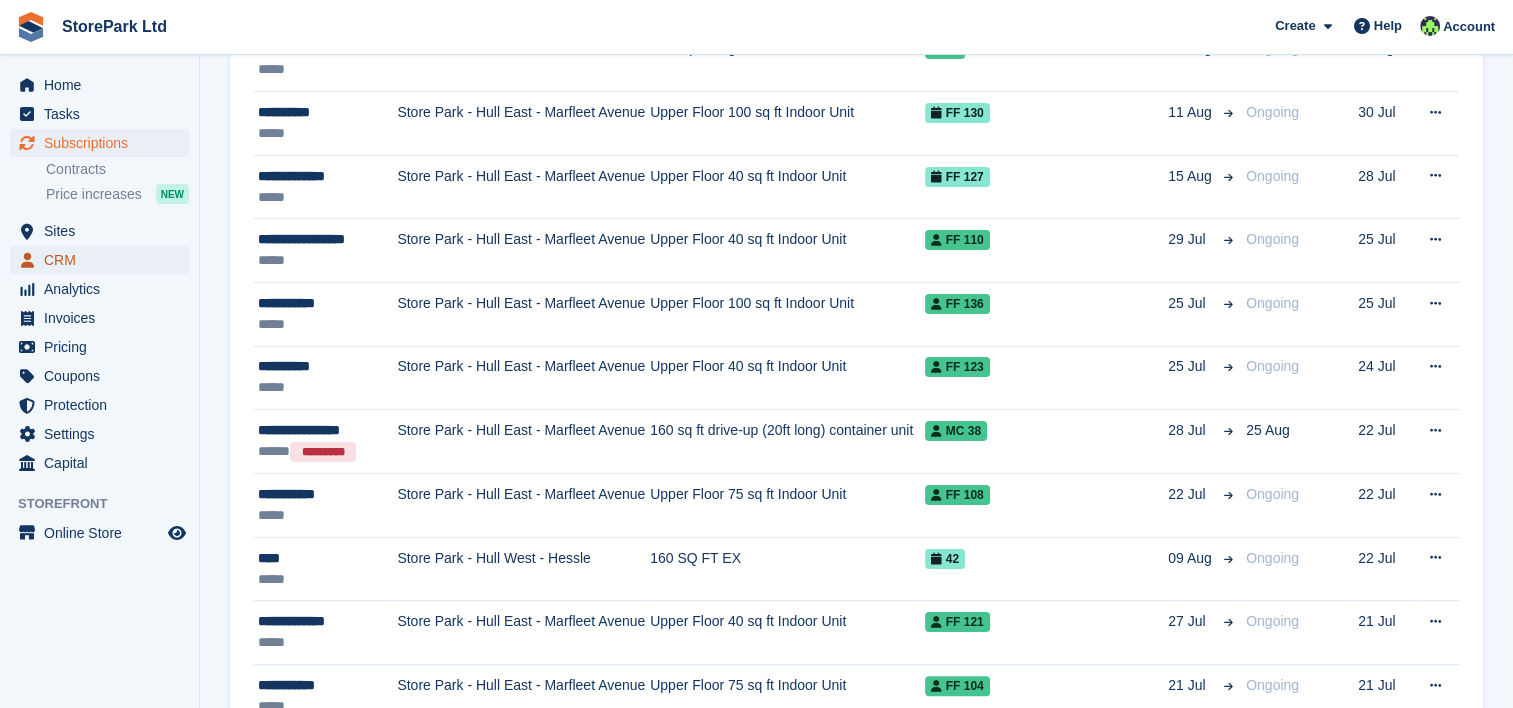 click on "CRM" at bounding box center [104, 260] 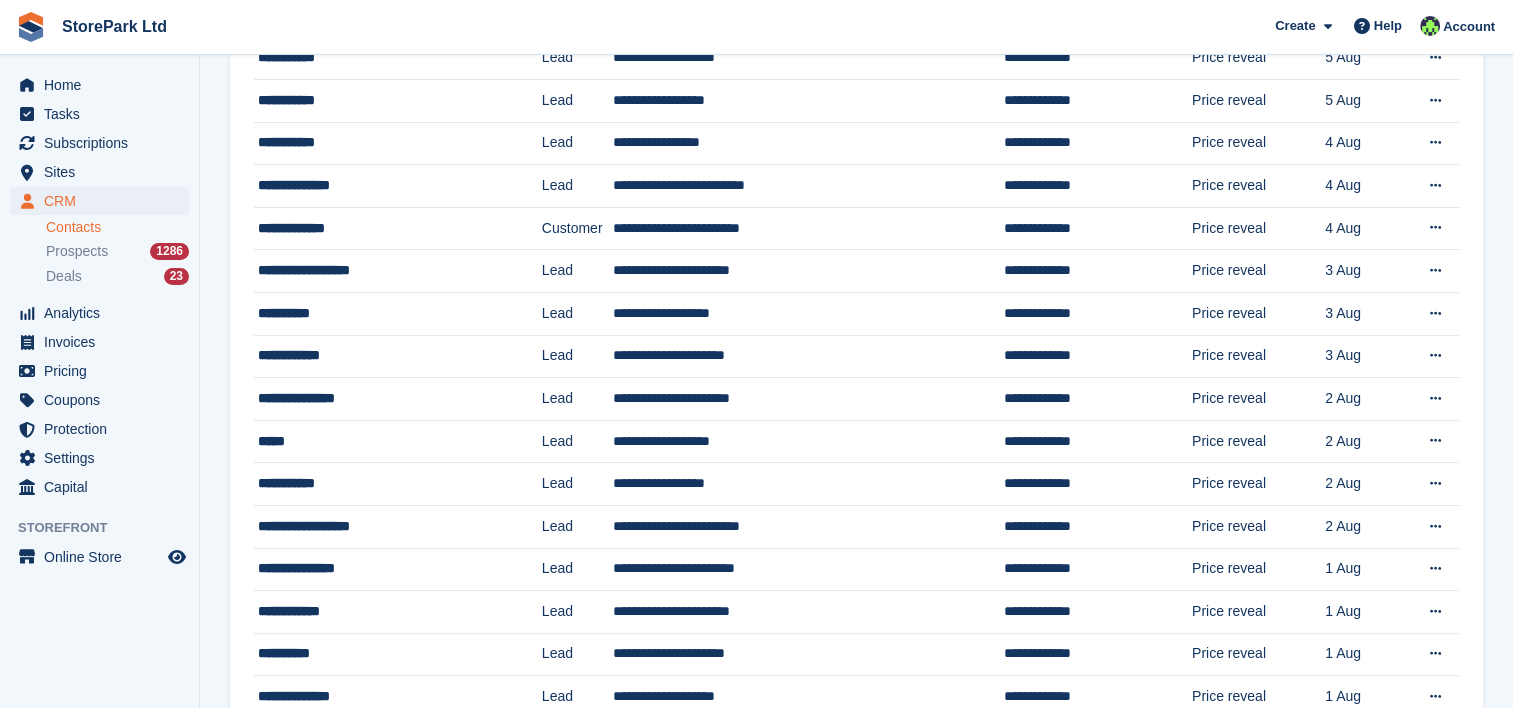 scroll, scrollTop: 0, scrollLeft: 0, axis: both 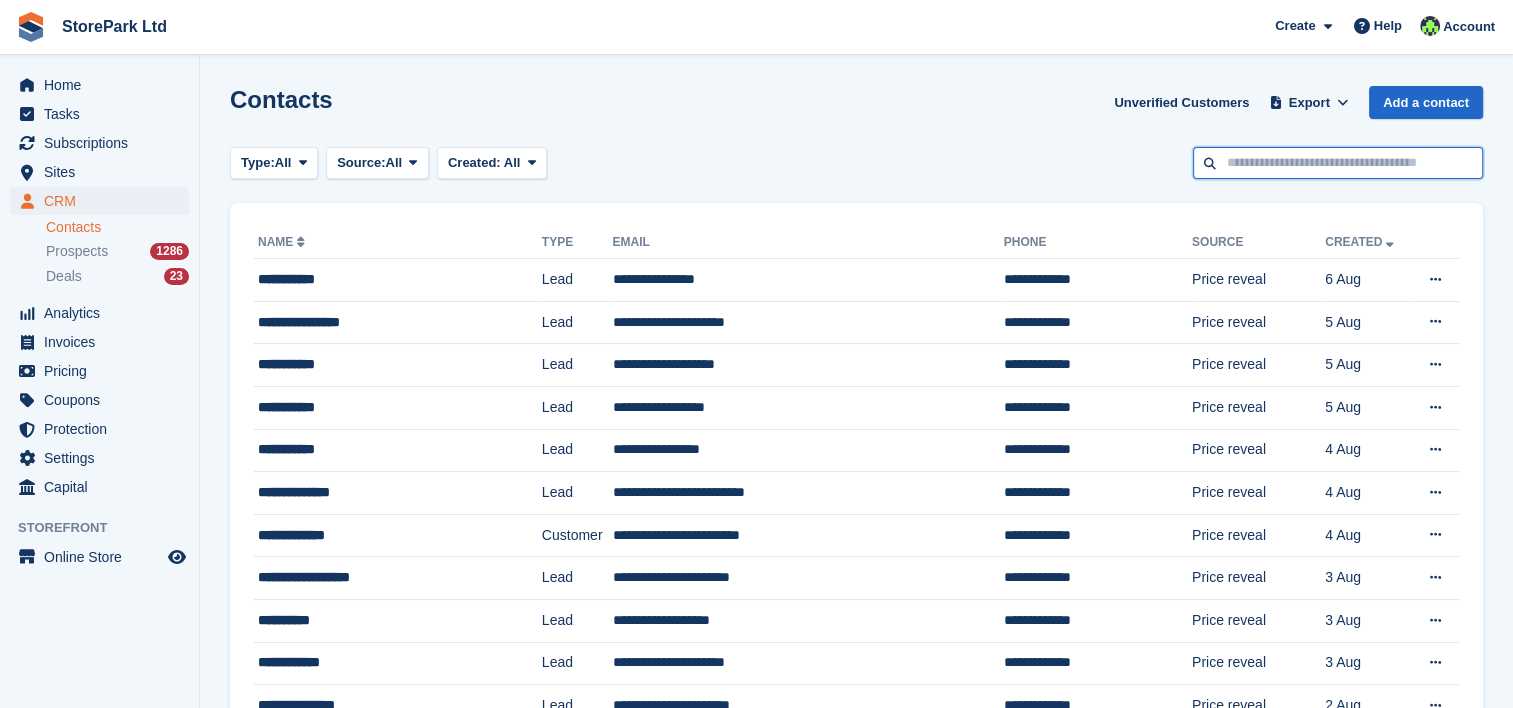 click at bounding box center (1338, 163) 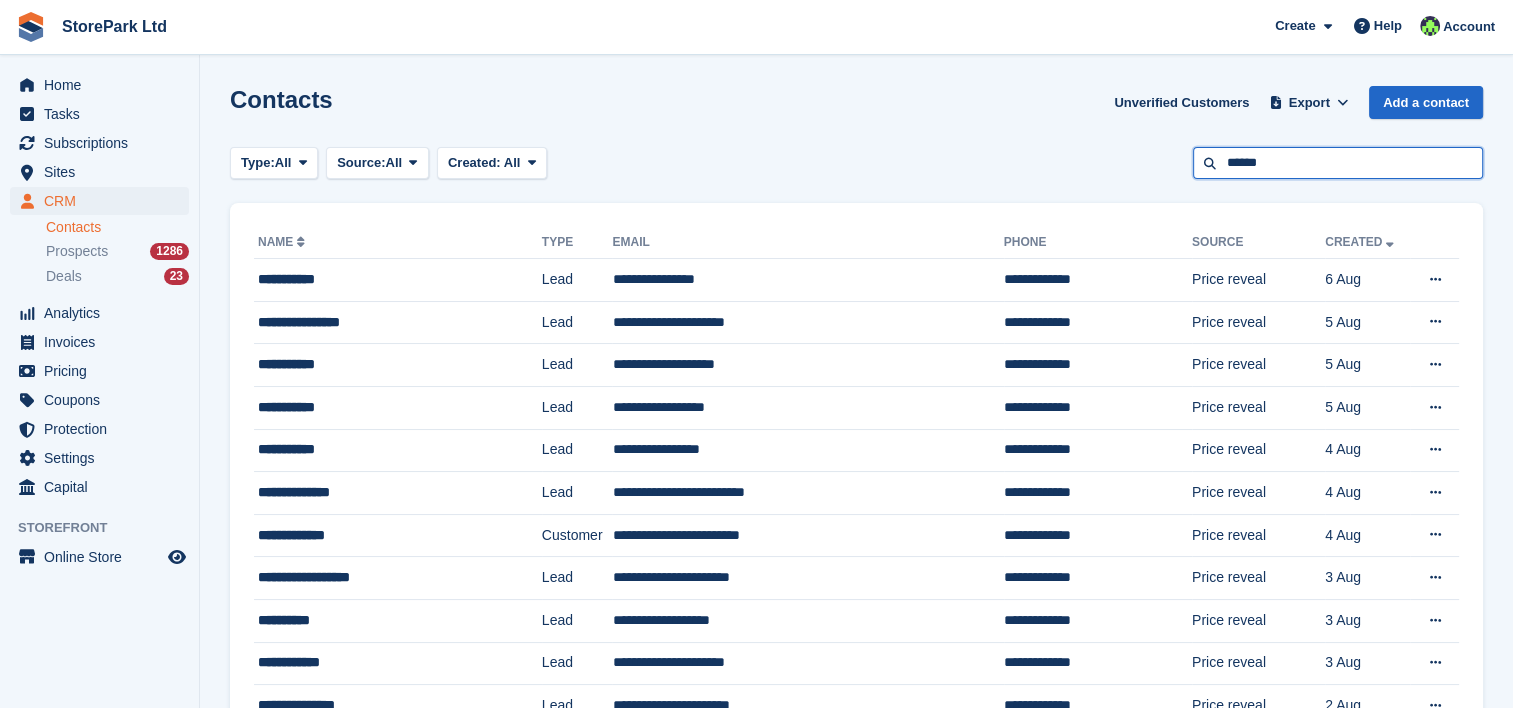 type on "******" 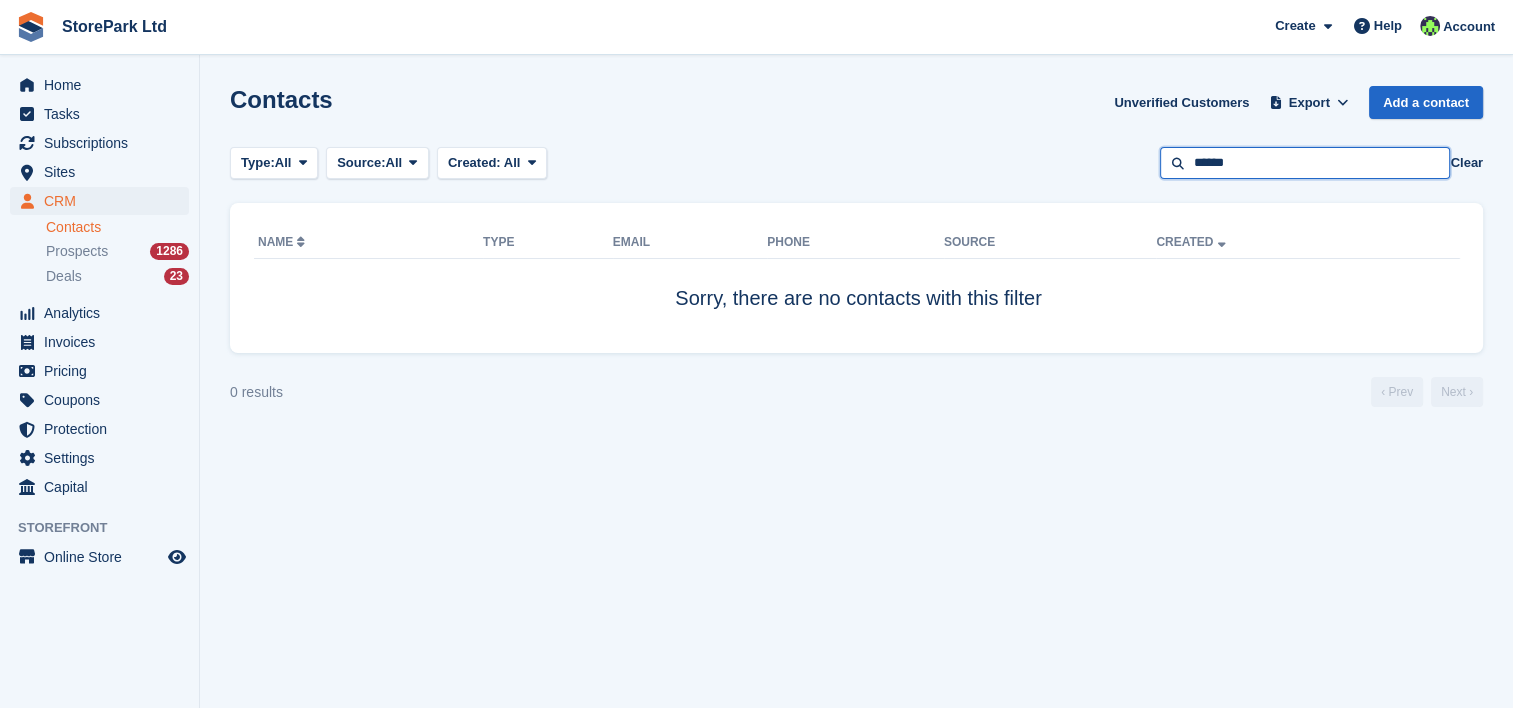 click on "******" at bounding box center (1305, 163) 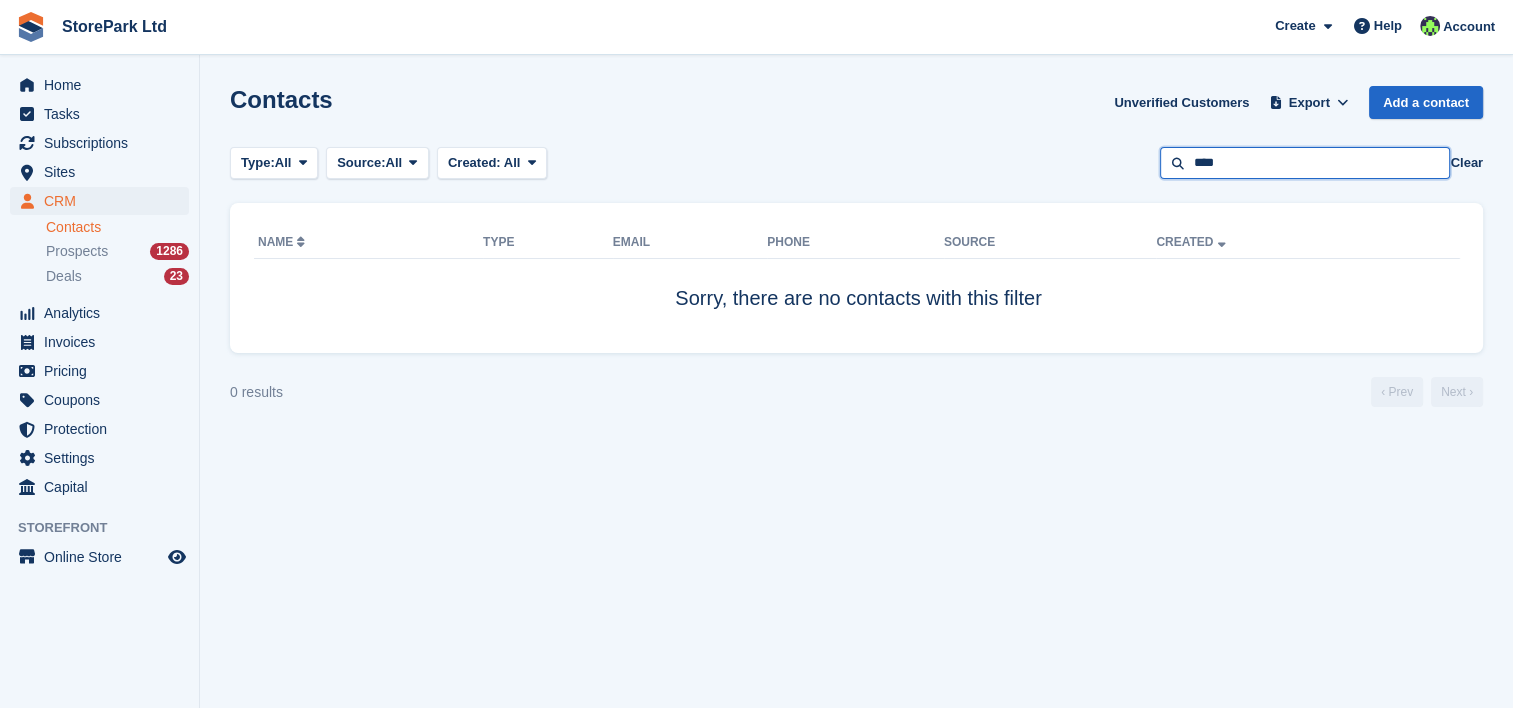 type on "****" 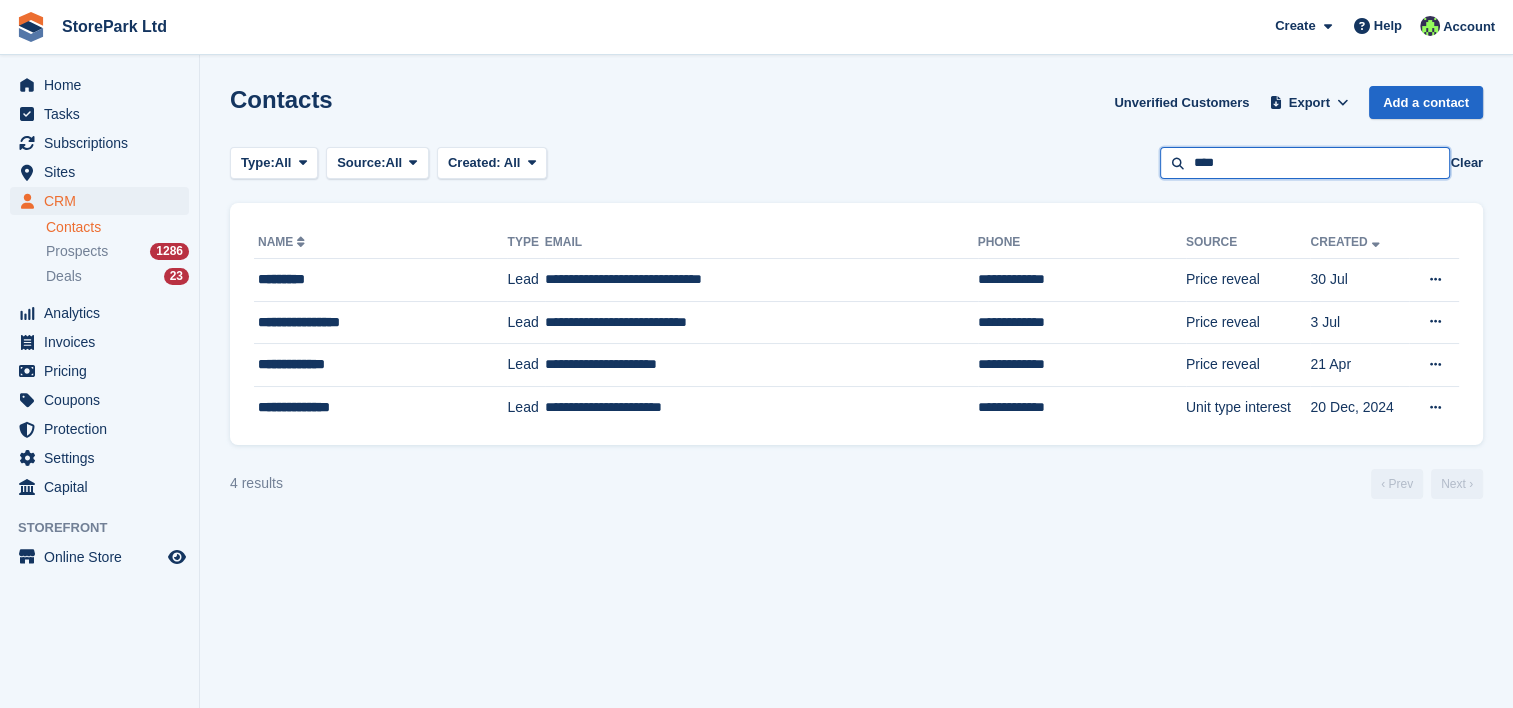 drag, startPoint x: 1229, startPoint y: 168, endPoint x: 1152, endPoint y: 166, distance: 77.02597 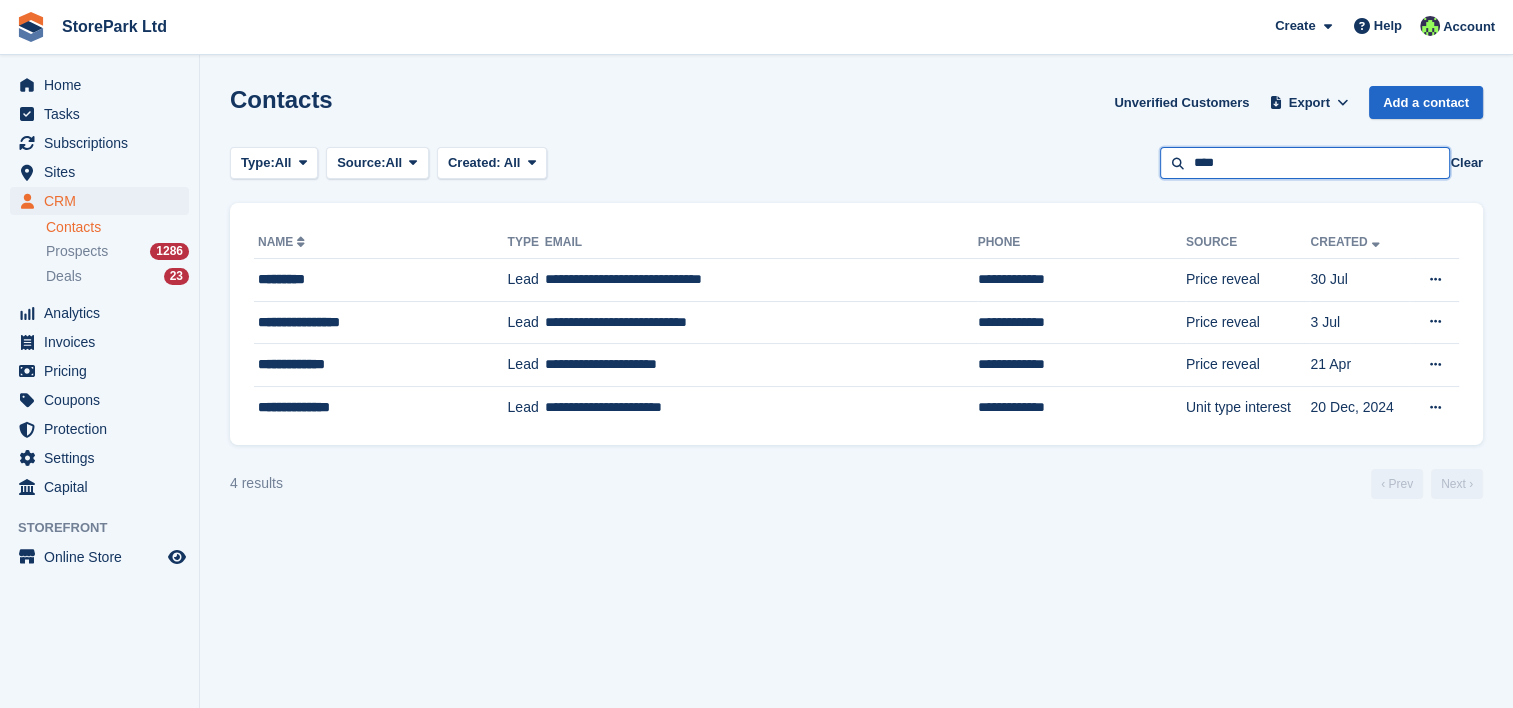 type on "****" 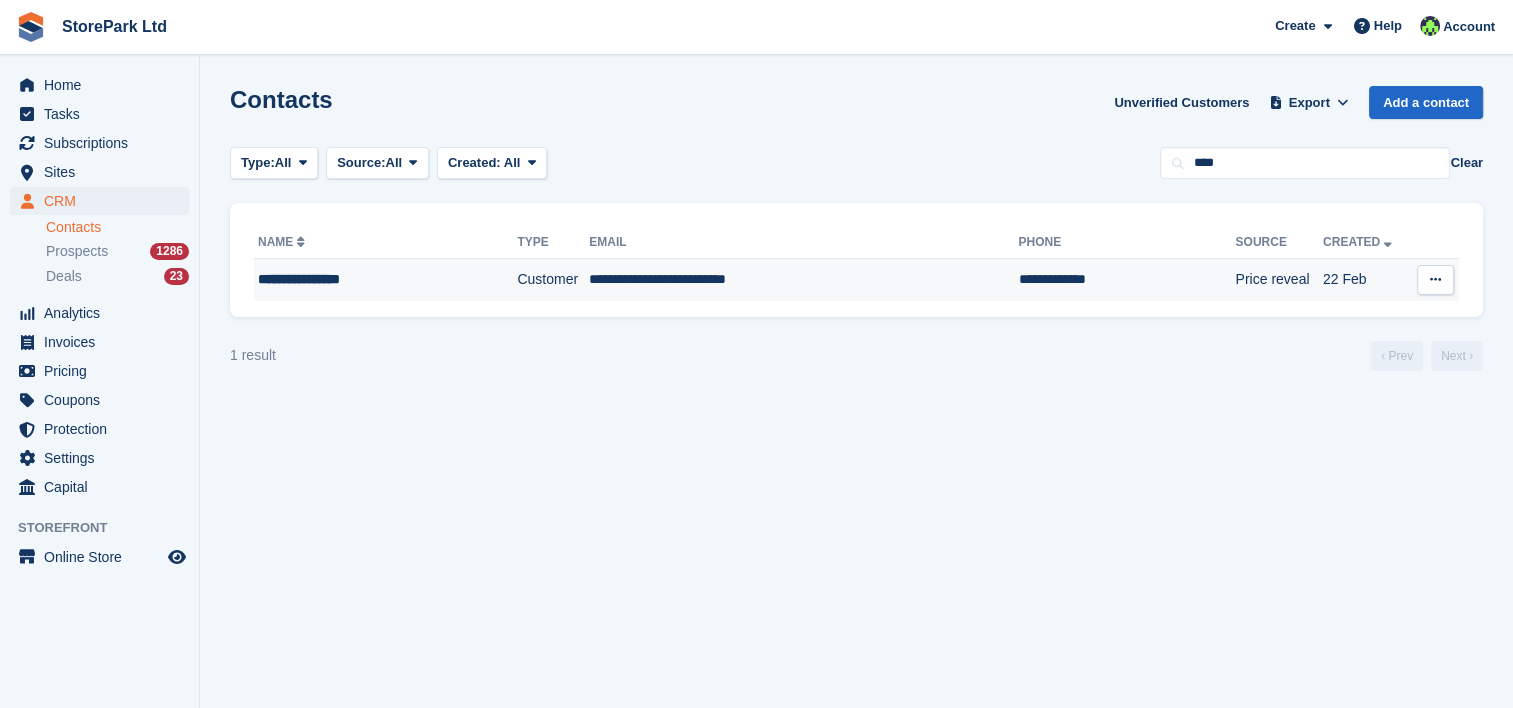 click on "**********" at bounding box center (385, 280) 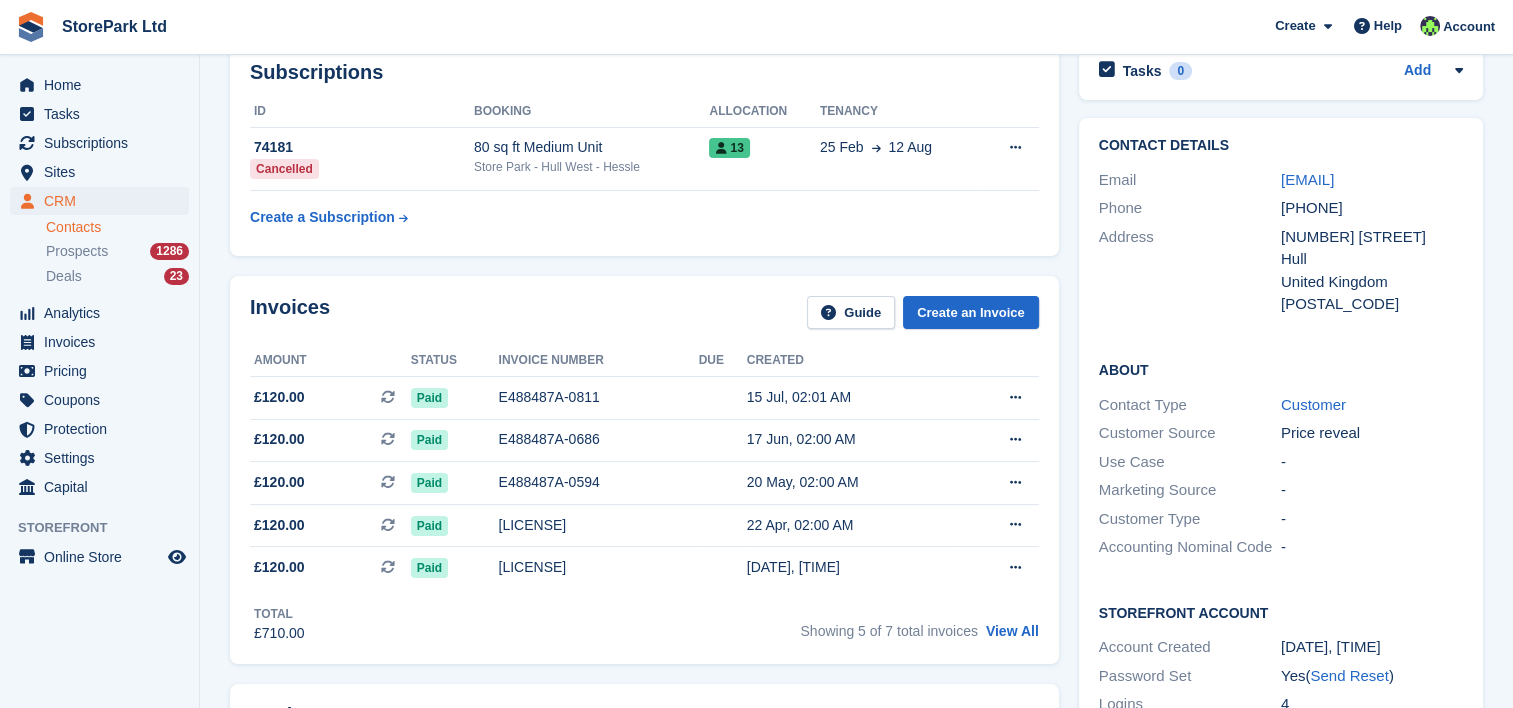 scroll, scrollTop: 0, scrollLeft: 0, axis: both 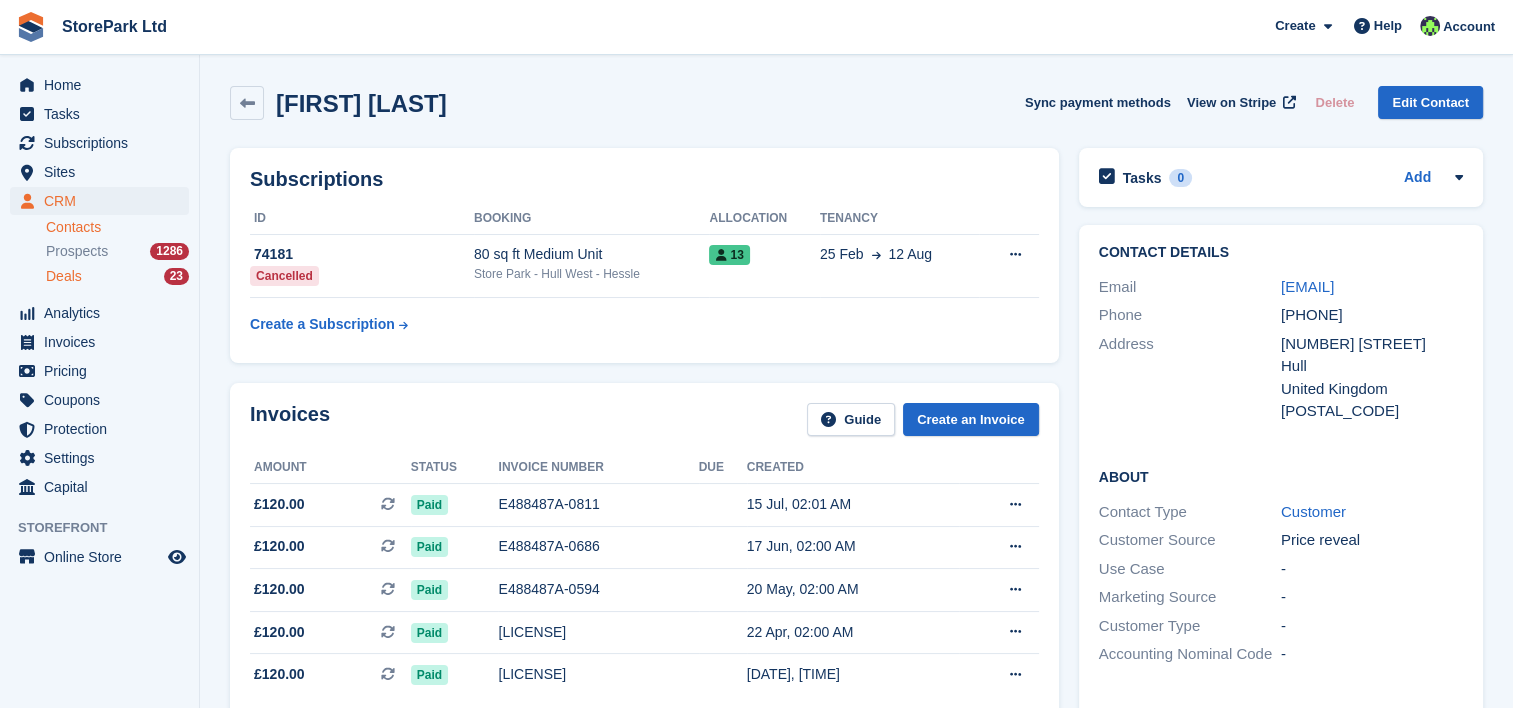 click on "Deals
23" at bounding box center (117, 276) 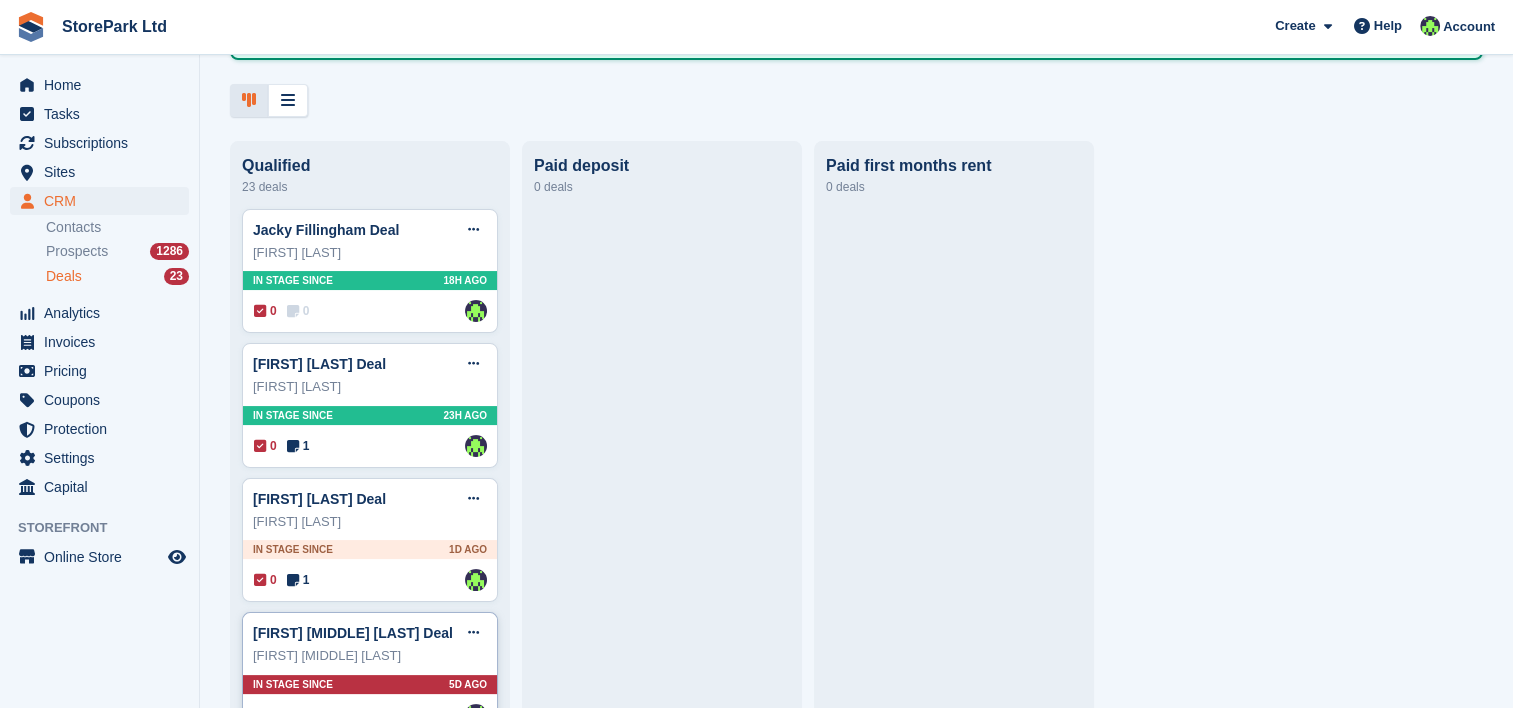 scroll, scrollTop: 214, scrollLeft: 0, axis: vertical 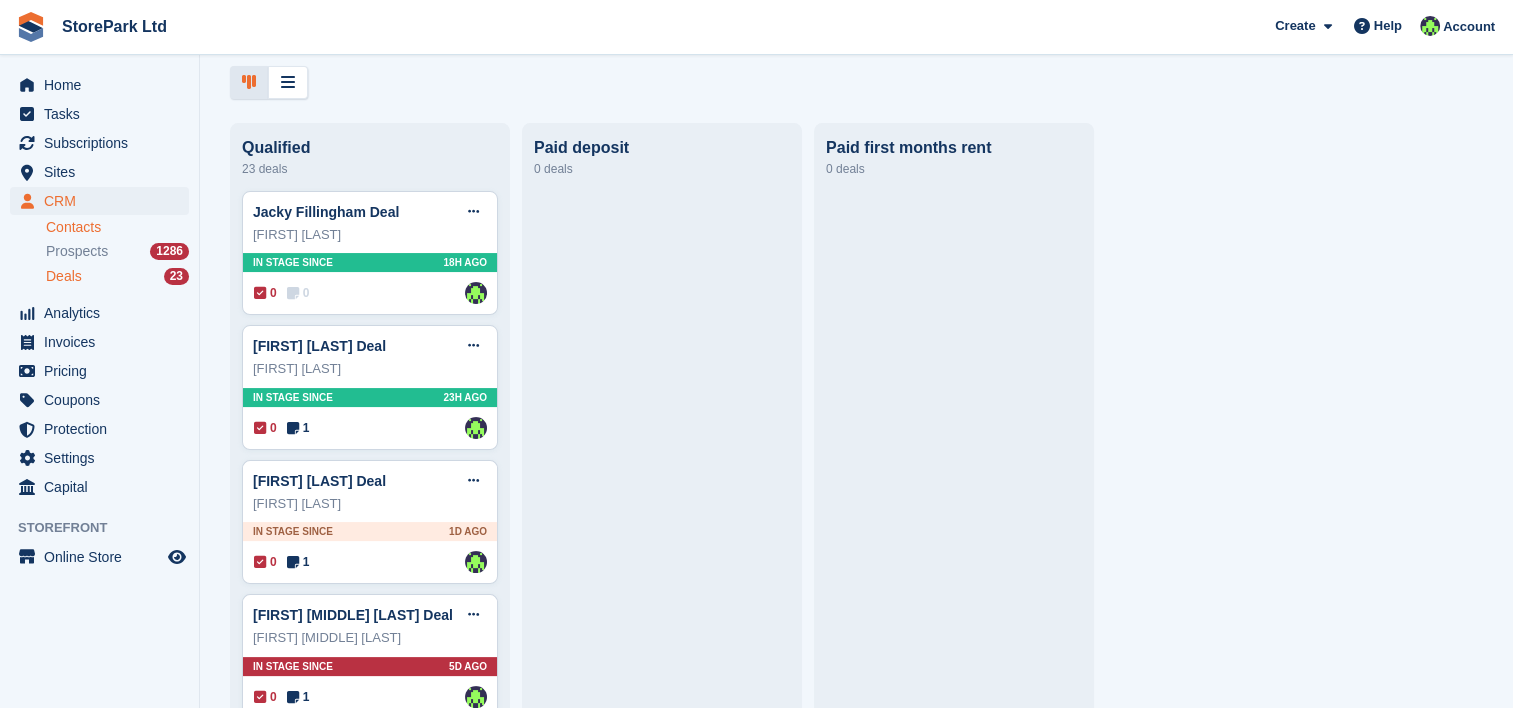 click on "Contacts" at bounding box center (117, 227) 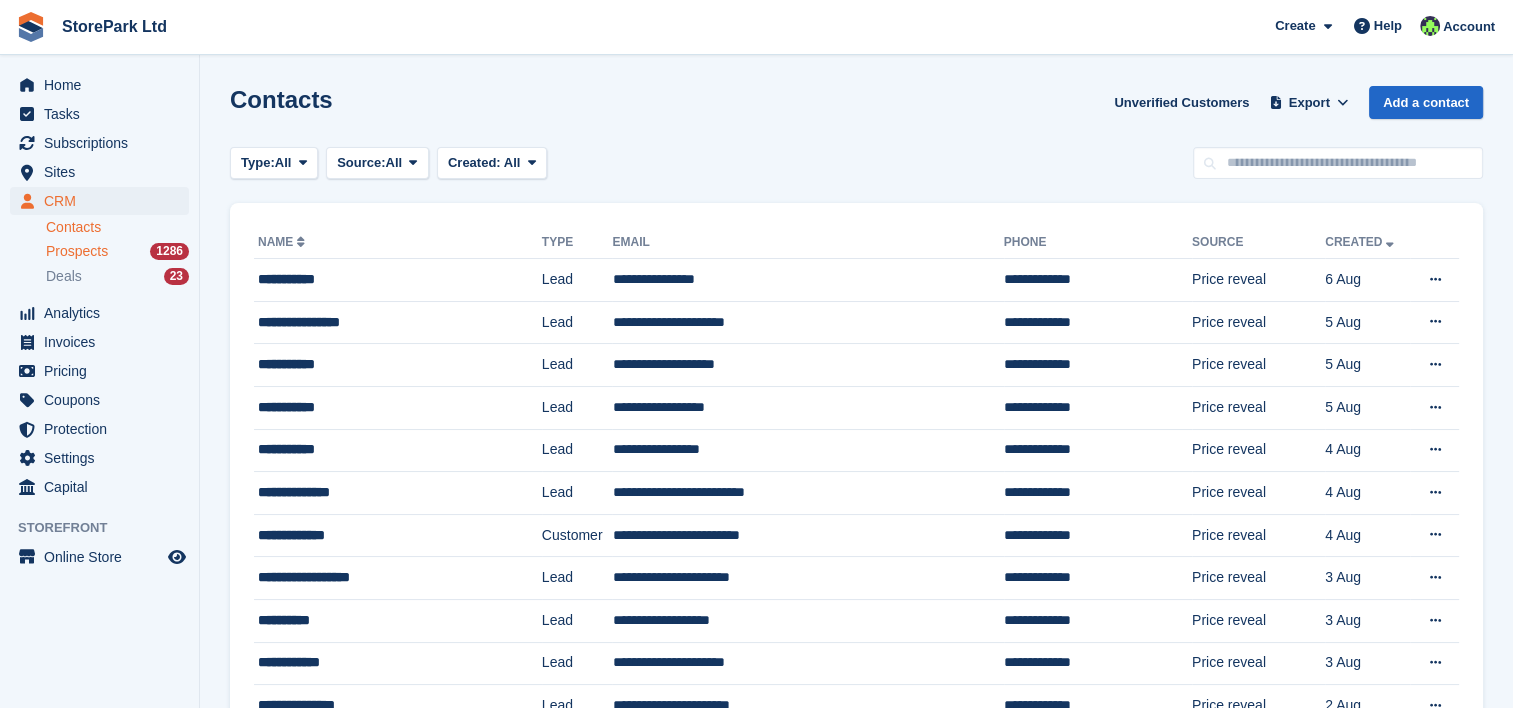 click on "Prospects" at bounding box center (77, 251) 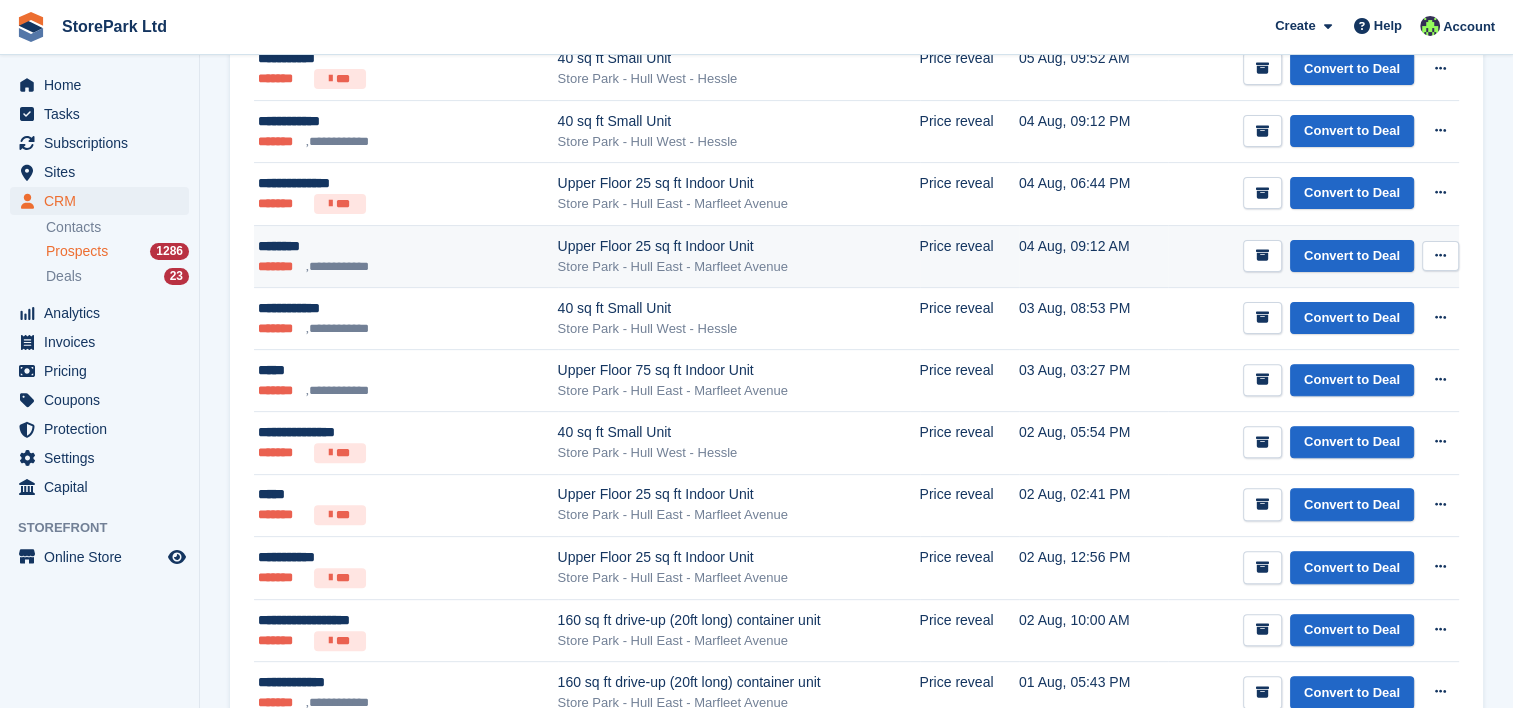 scroll, scrollTop: 600, scrollLeft: 0, axis: vertical 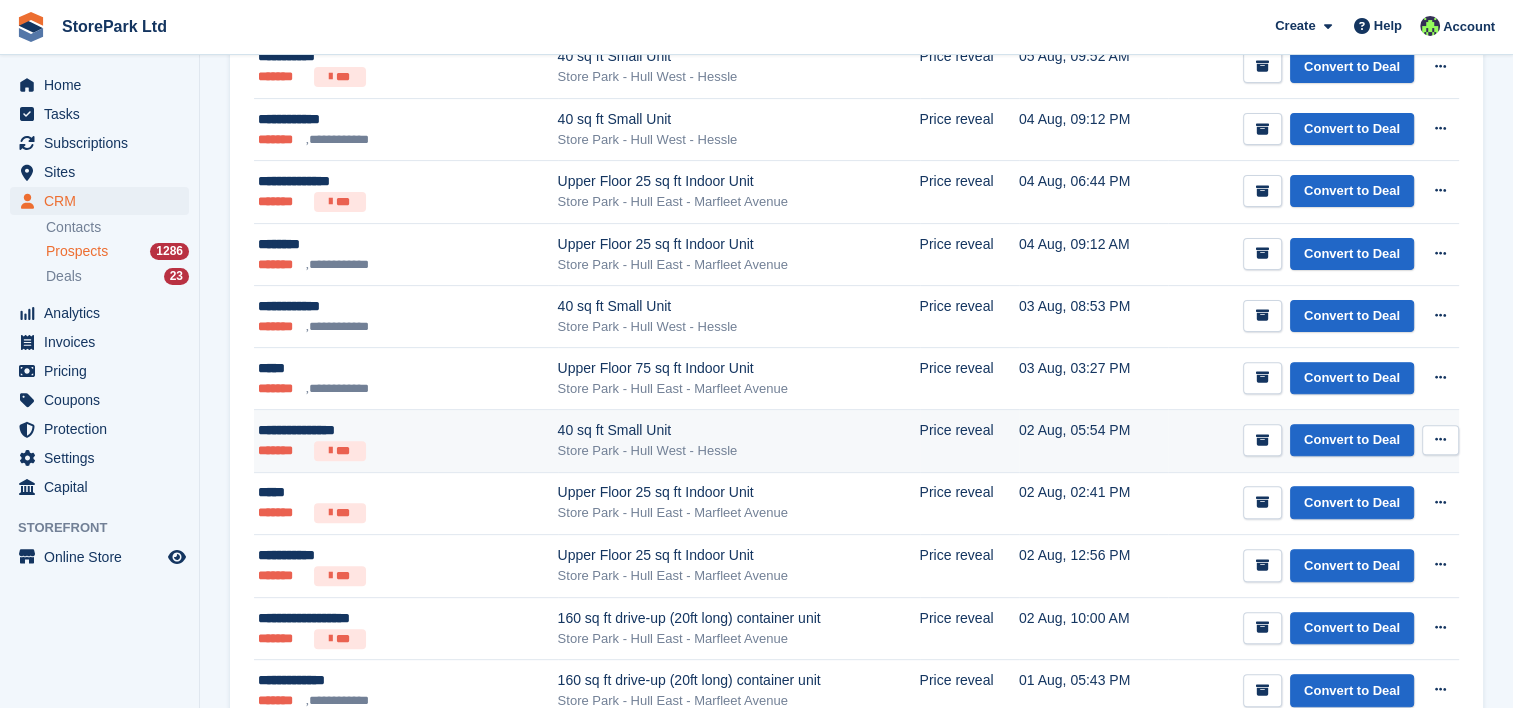 click on "*******
***" at bounding box center [369, 451] 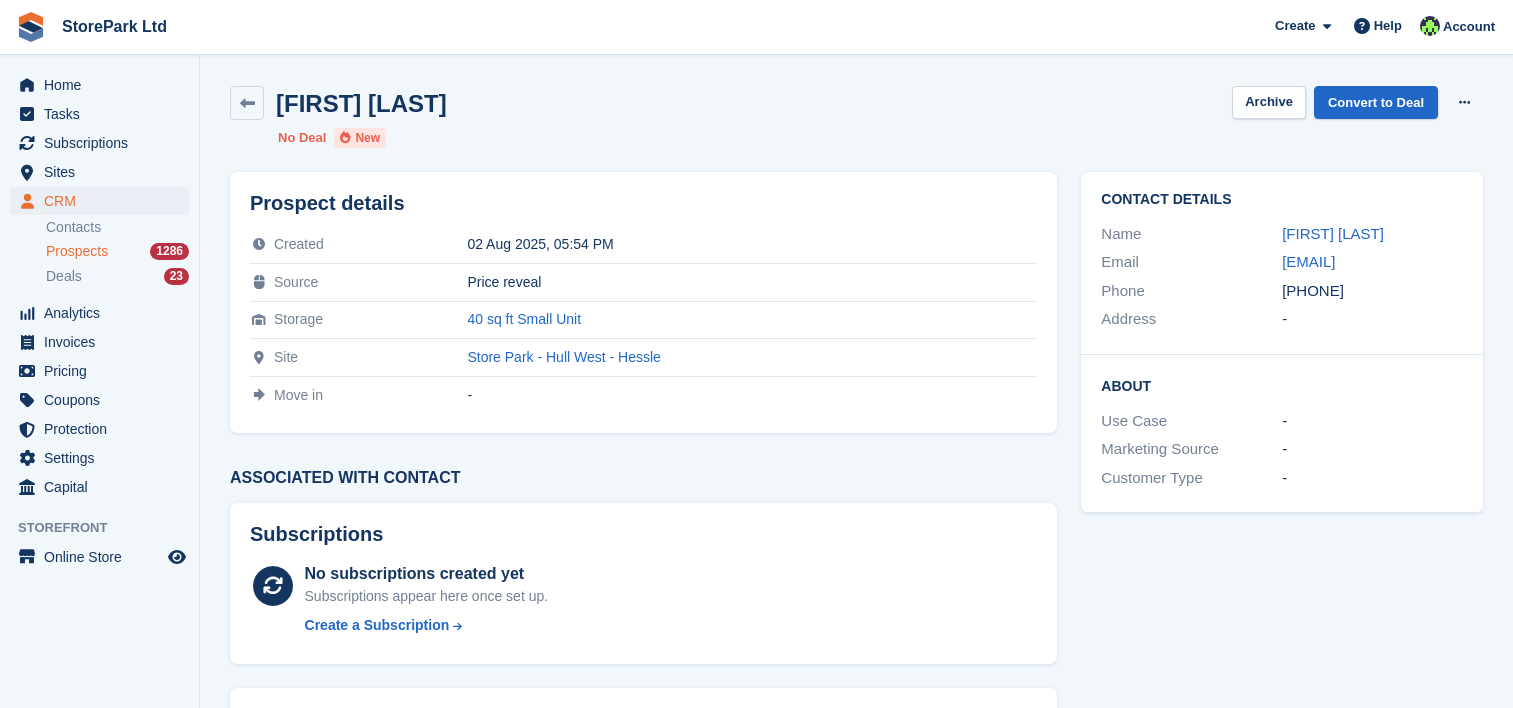 scroll, scrollTop: 0, scrollLeft: 0, axis: both 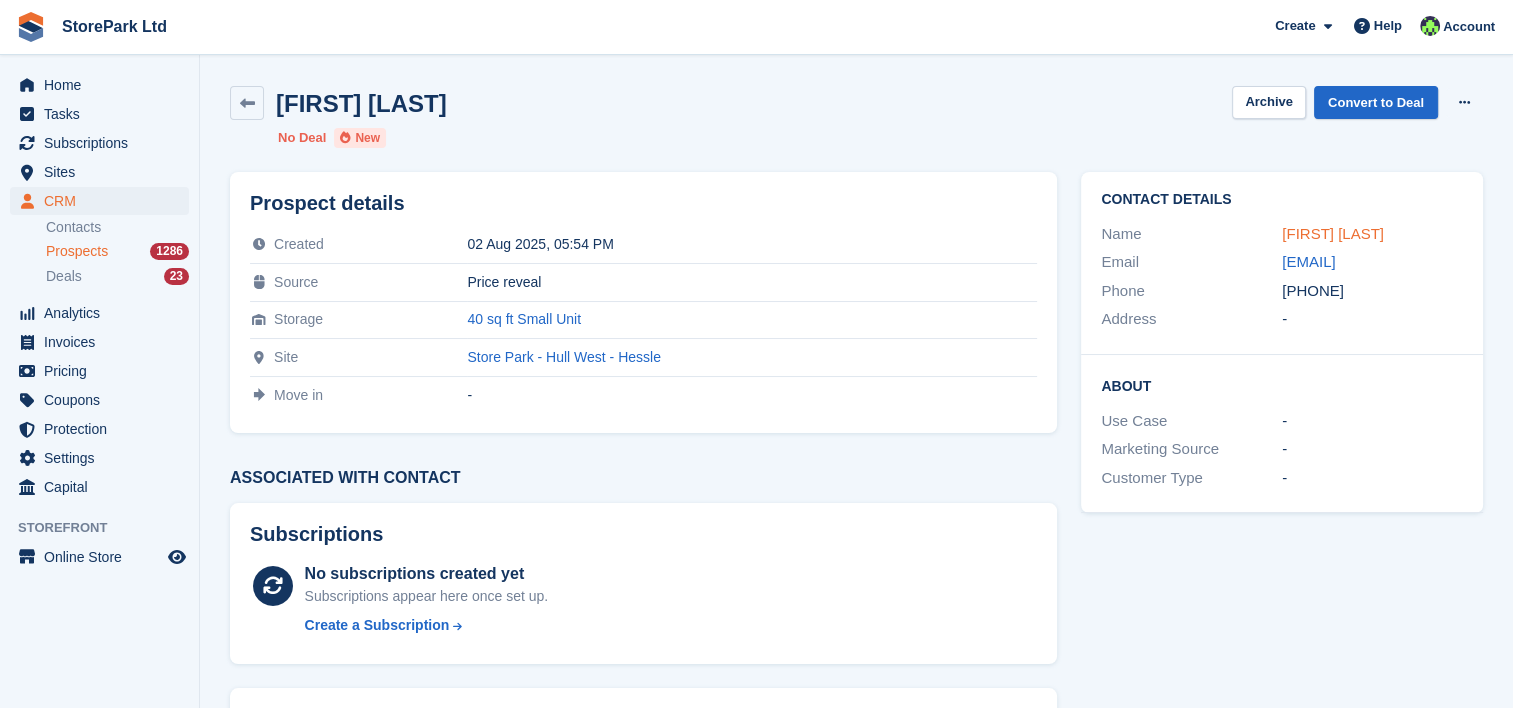 click on "Kevin Rawlinson" at bounding box center [1333, 233] 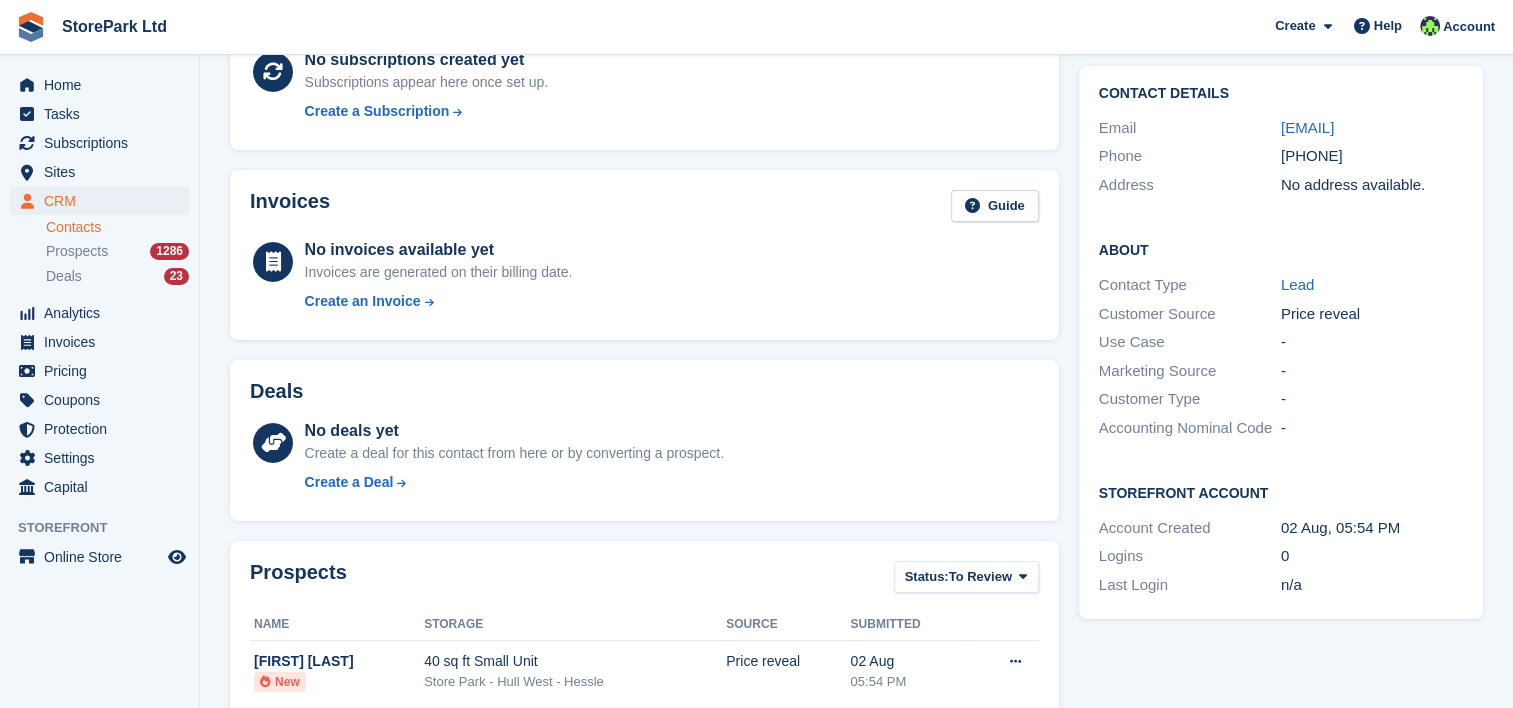 scroll, scrollTop: 0, scrollLeft: 0, axis: both 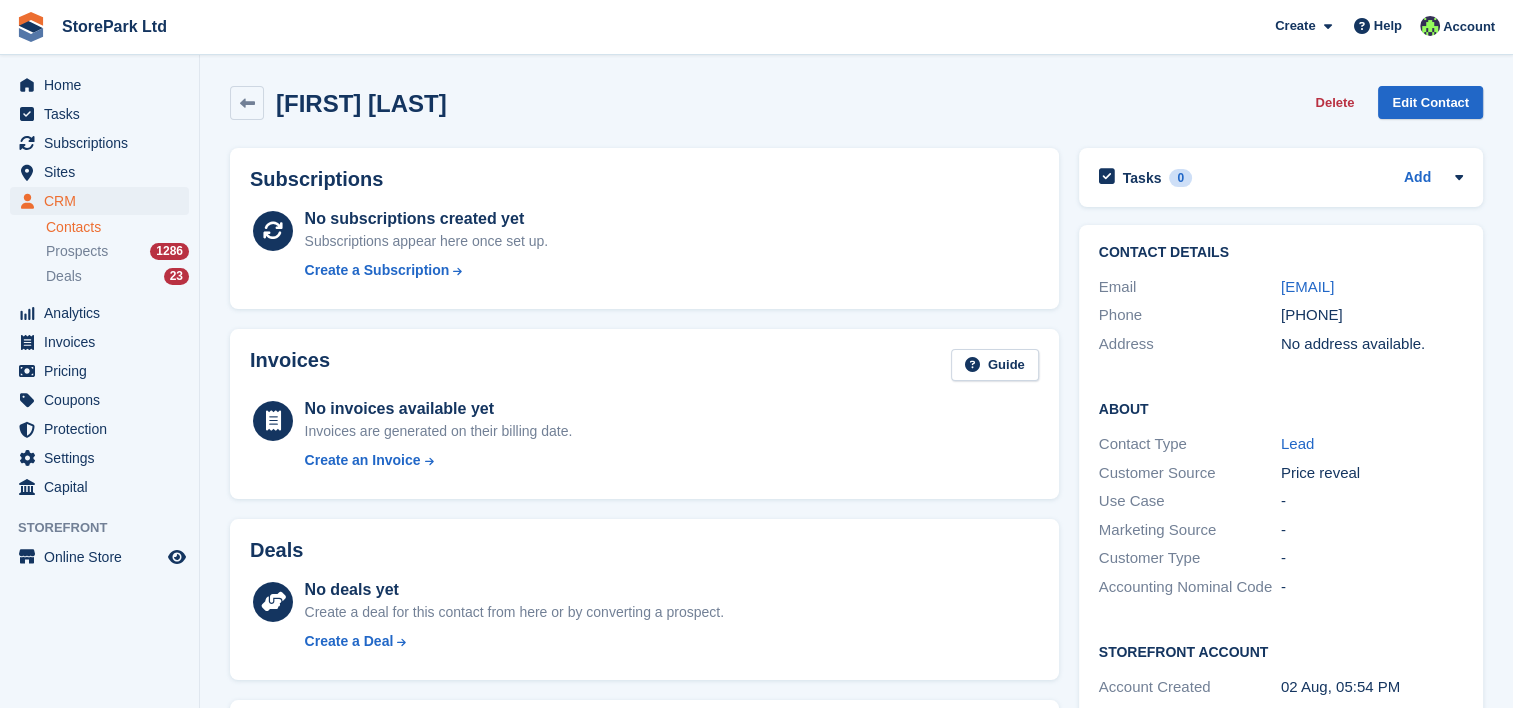 click on "Contacts" at bounding box center [117, 227] 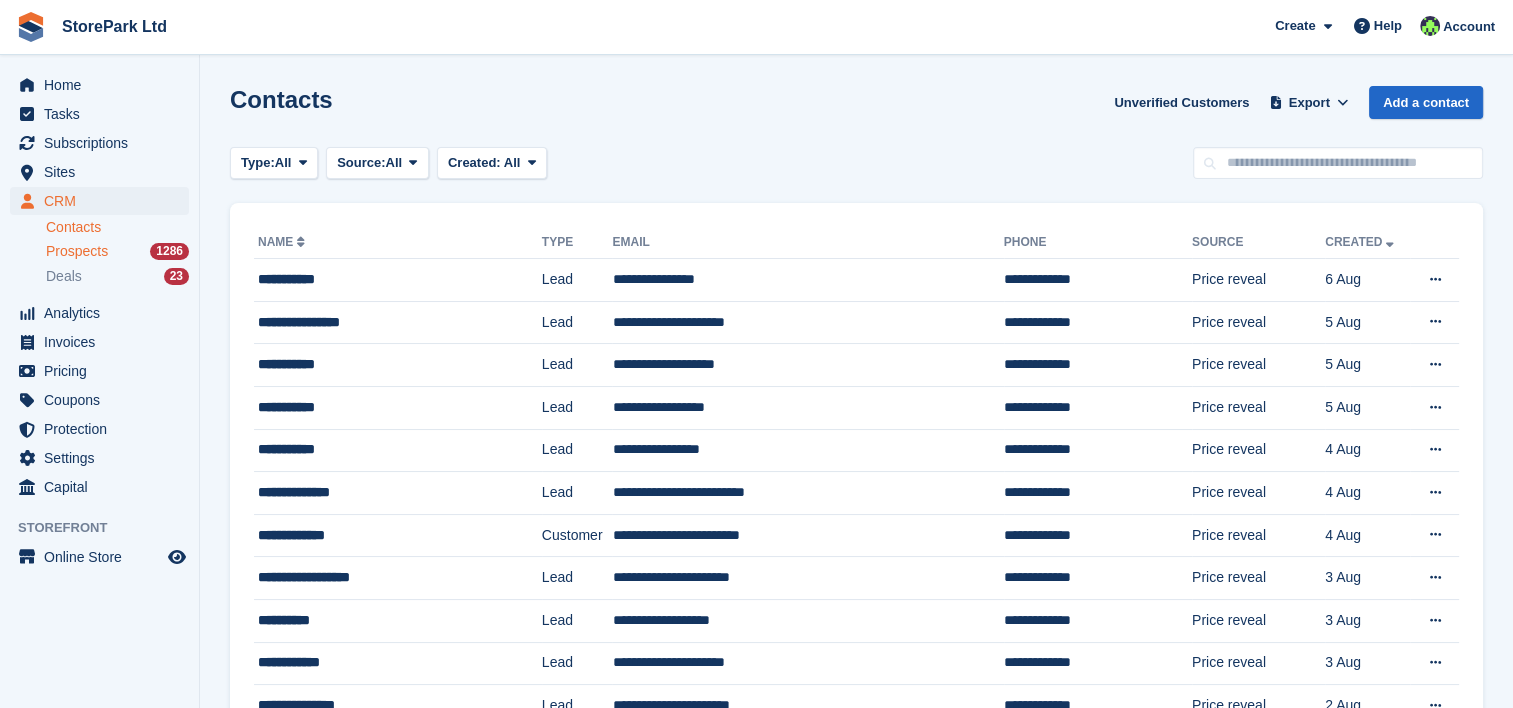 click on "Prospects" at bounding box center (77, 251) 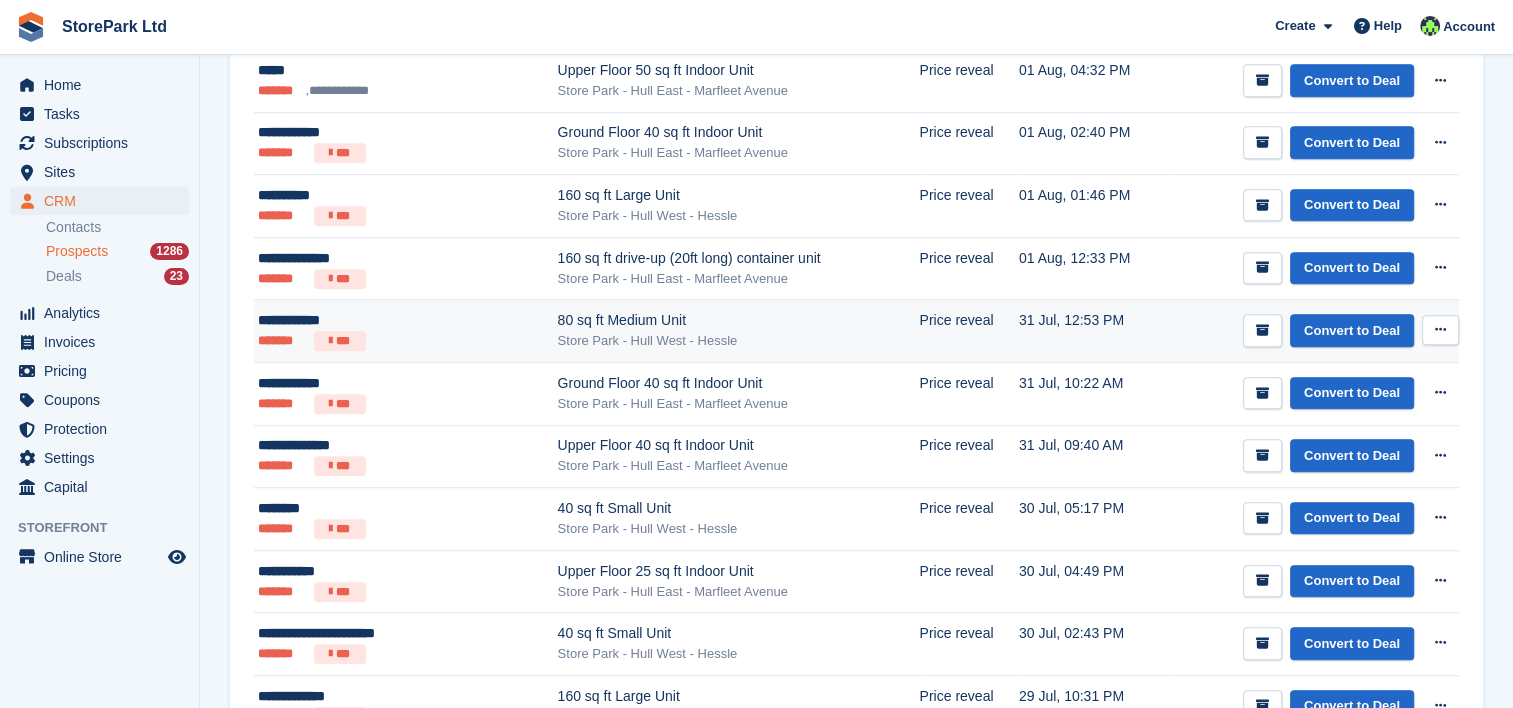 scroll, scrollTop: 1274, scrollLeft: 0, axis: vertical 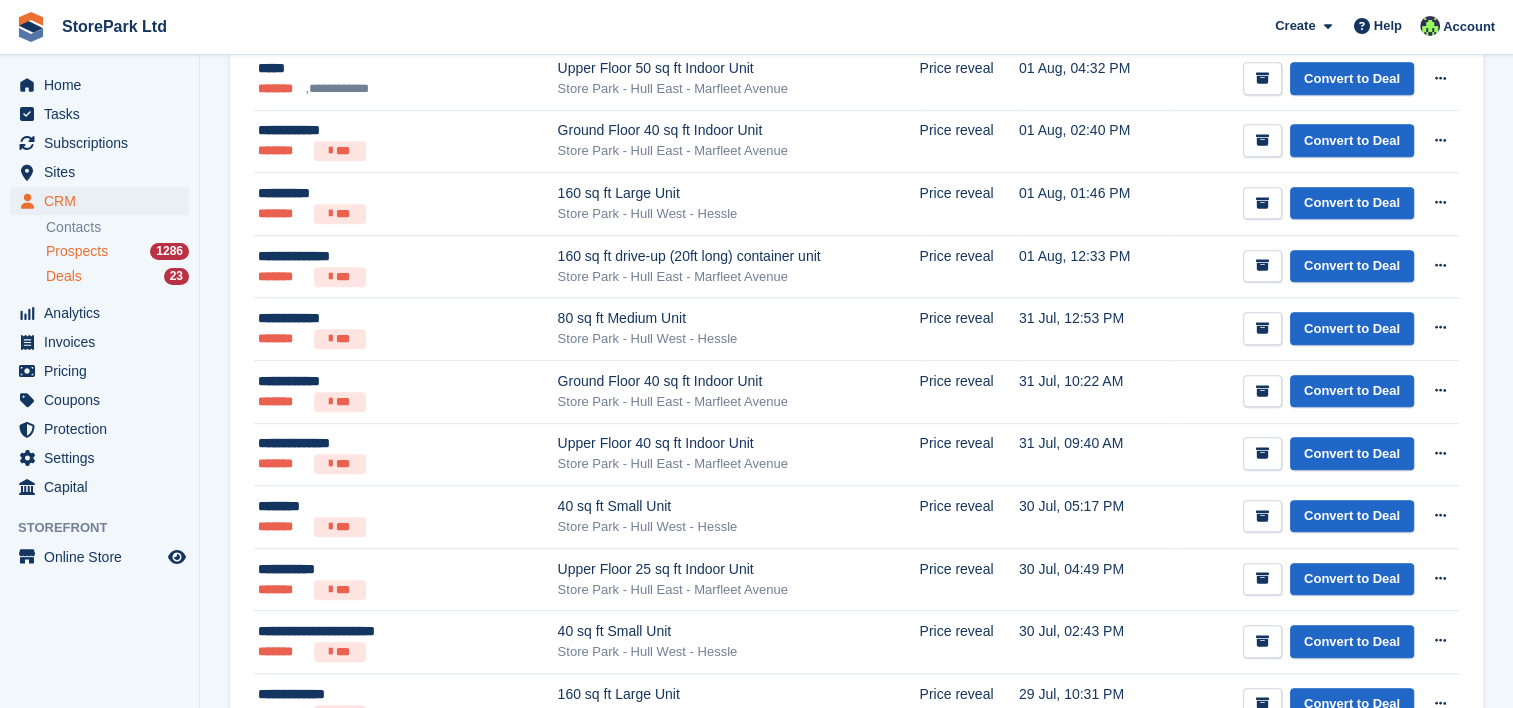click on "Deals
23" at bounding box center [117, 276] 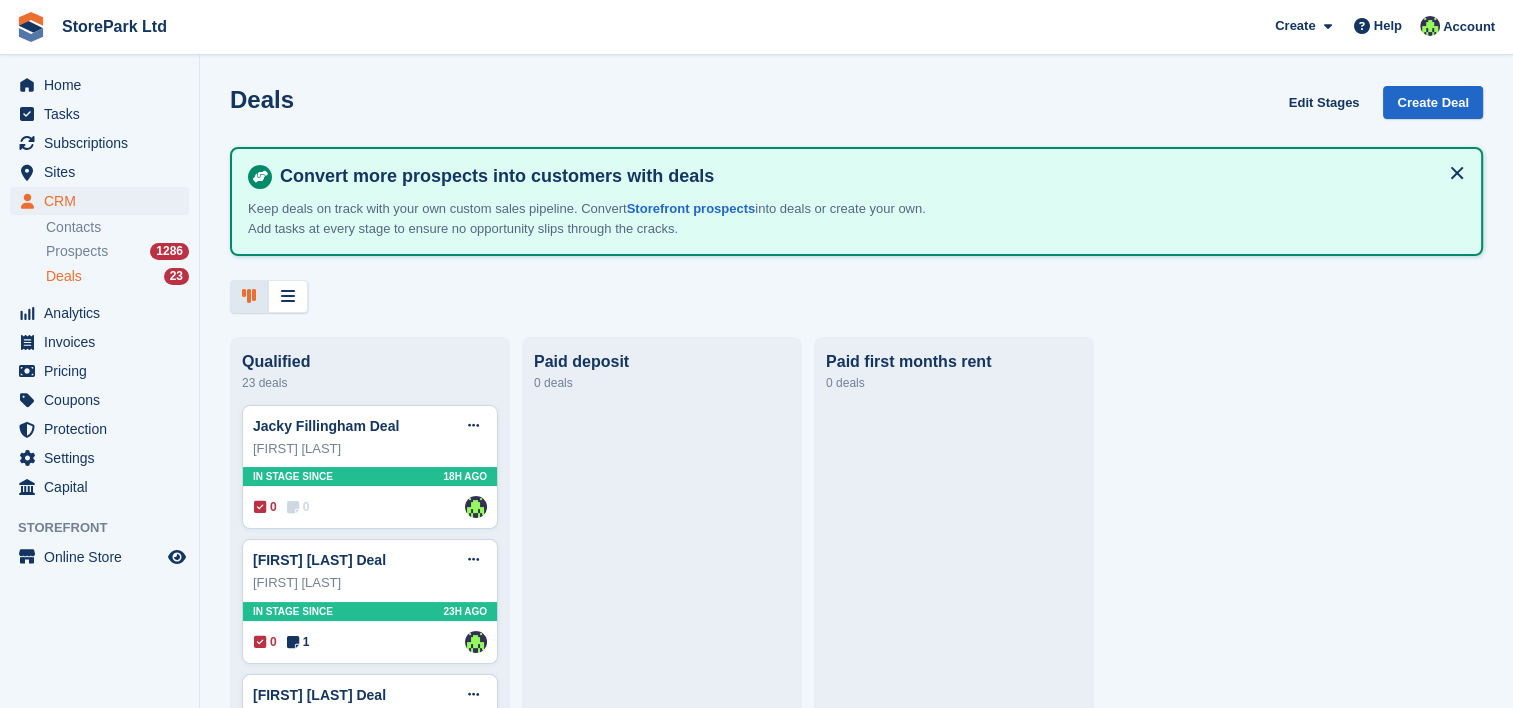 scroll, scrollTop: 0, scrollLeft: 0, axis: both 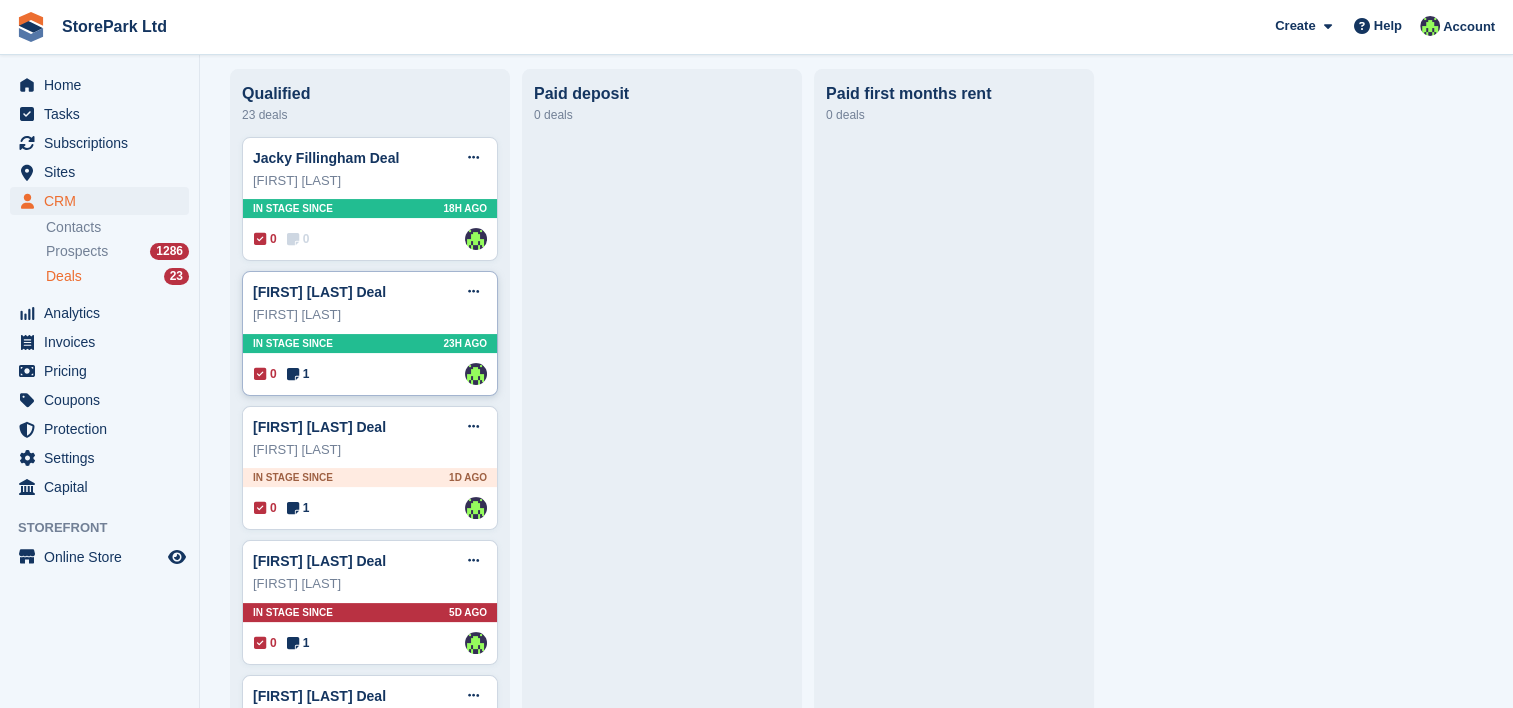click at bounding box center (293, 374) 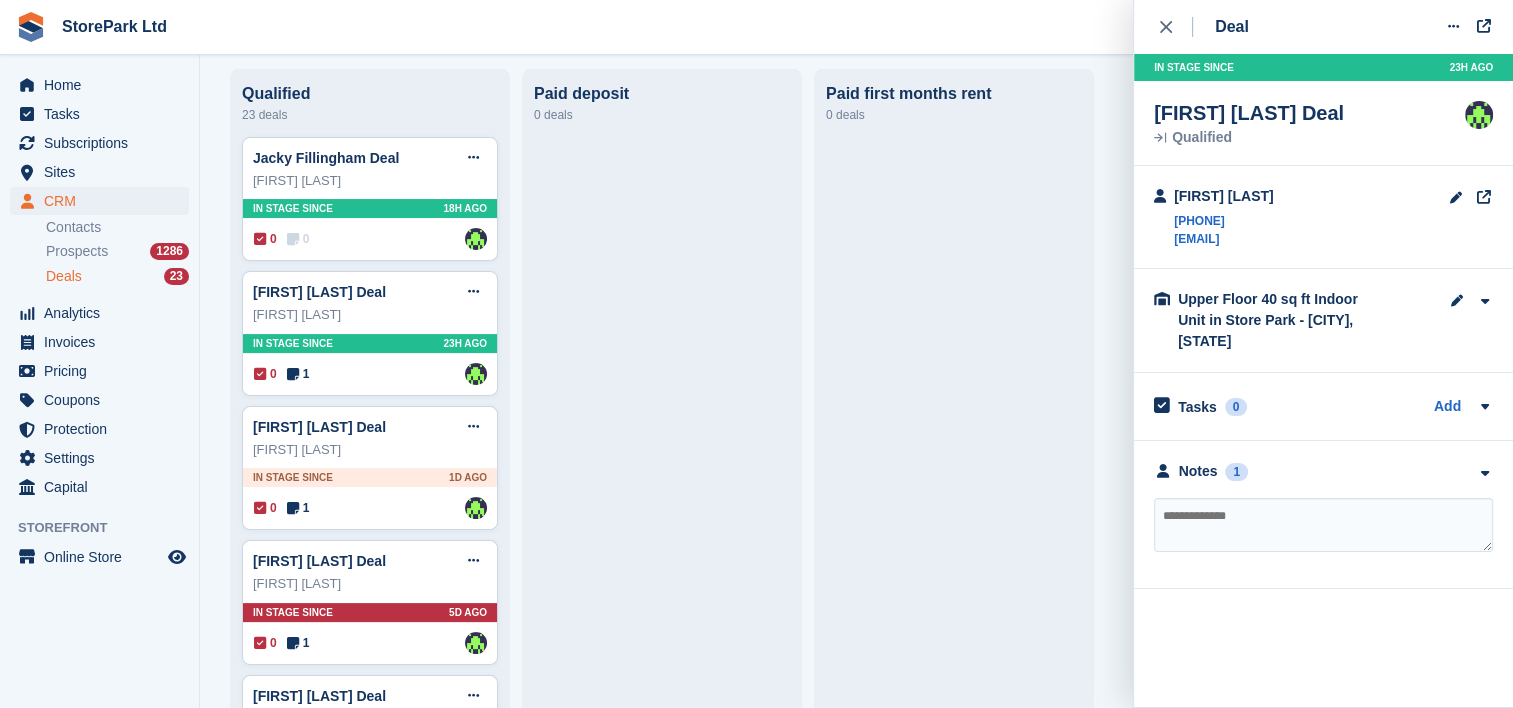 click on "**********" at bounding box center (1323, 515) 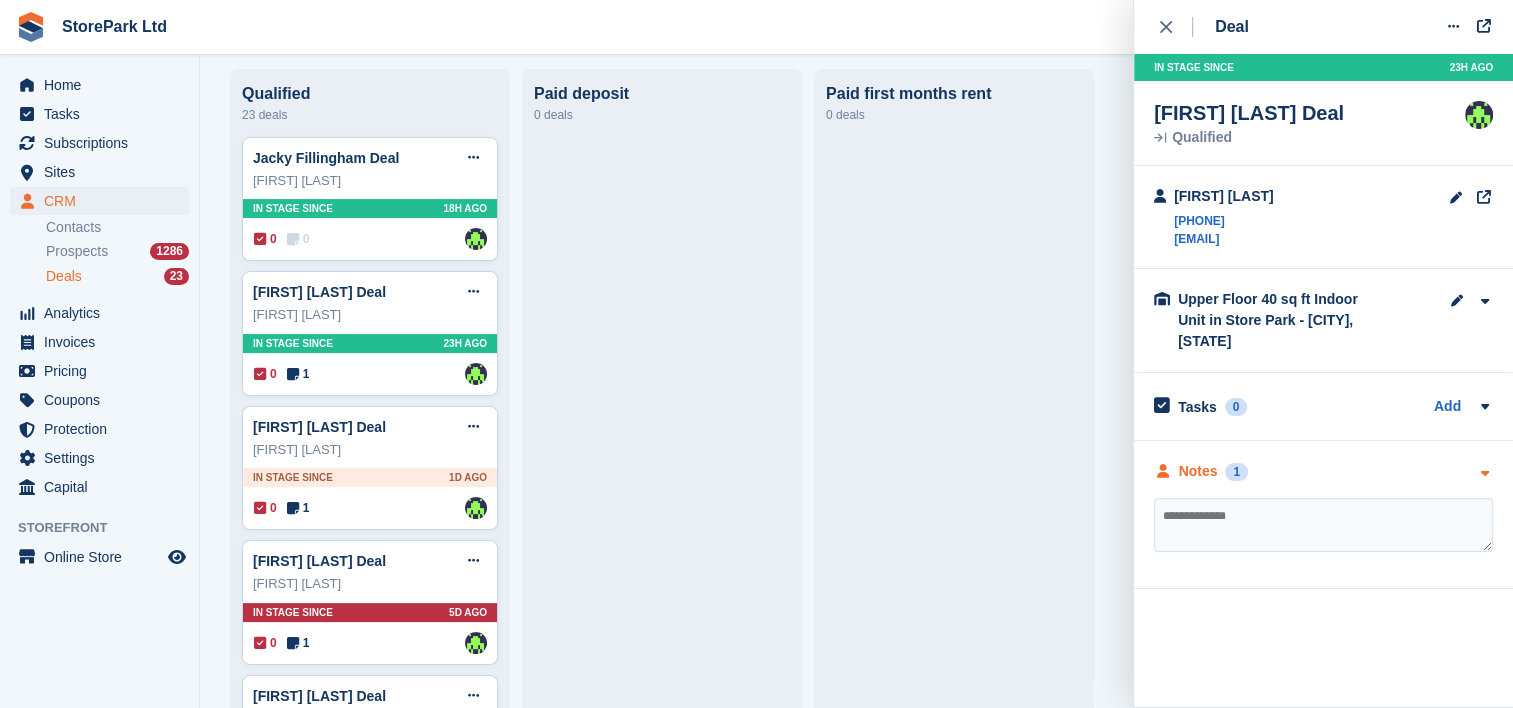 click at bounding box center (1484, 473) 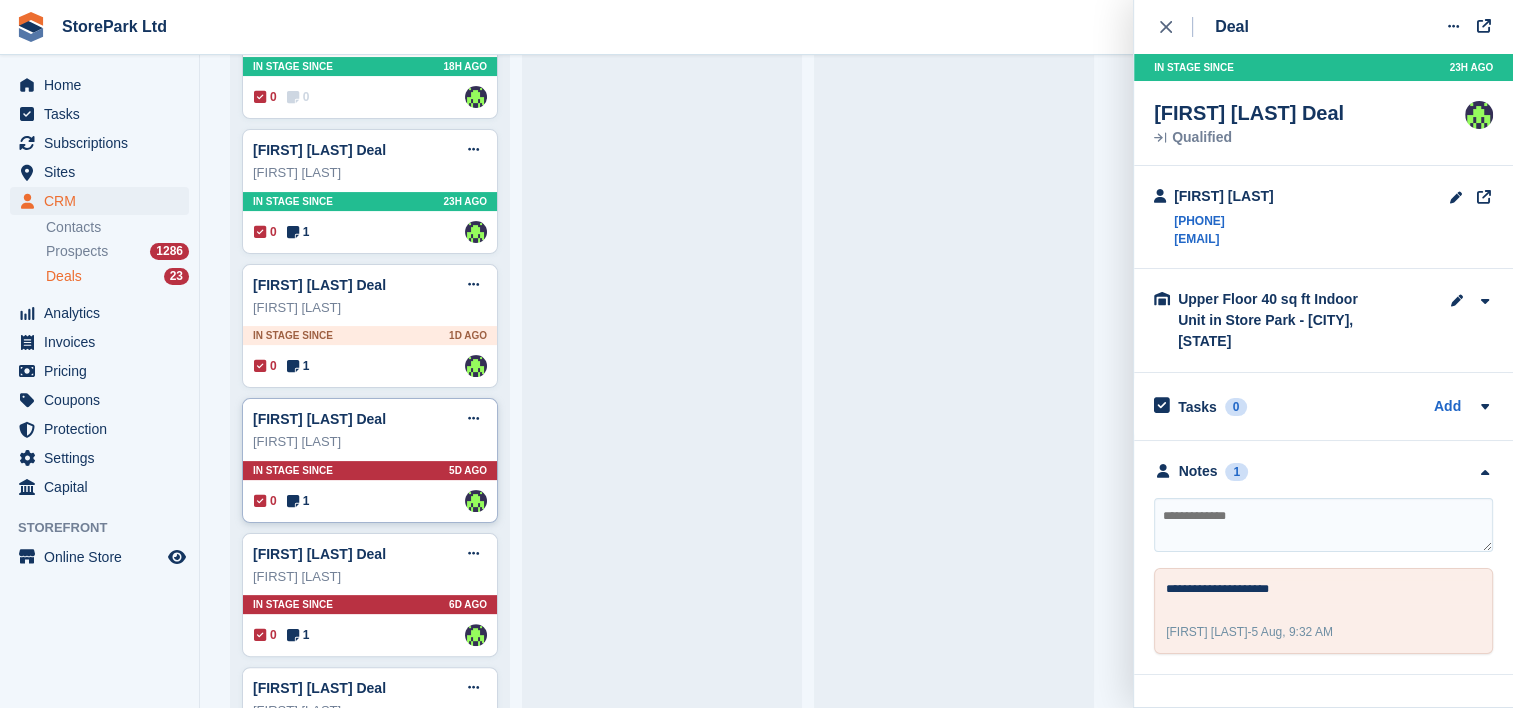 scroll, scrollTop: 424, scrollLeft: 0, axis: vertical 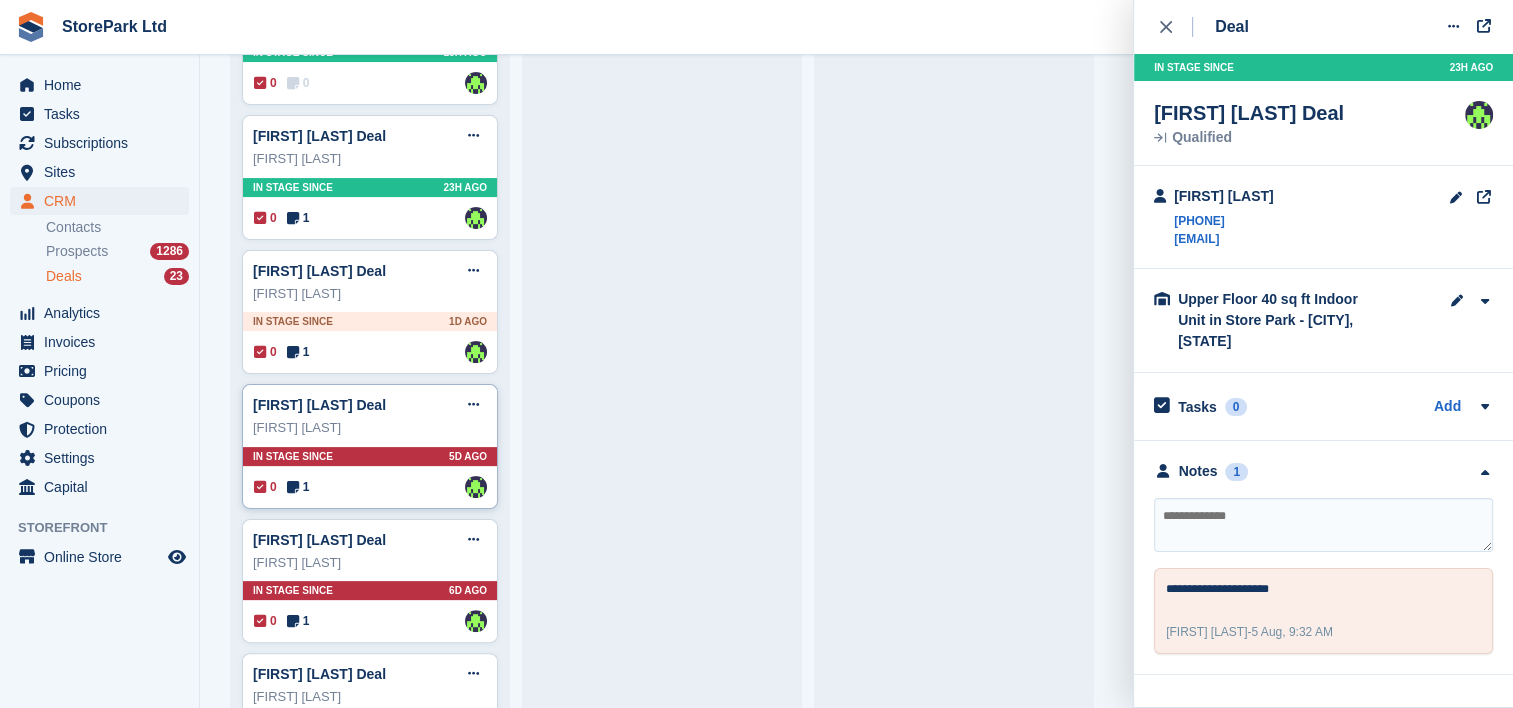 click on "1" at bounding box center (298, 487) 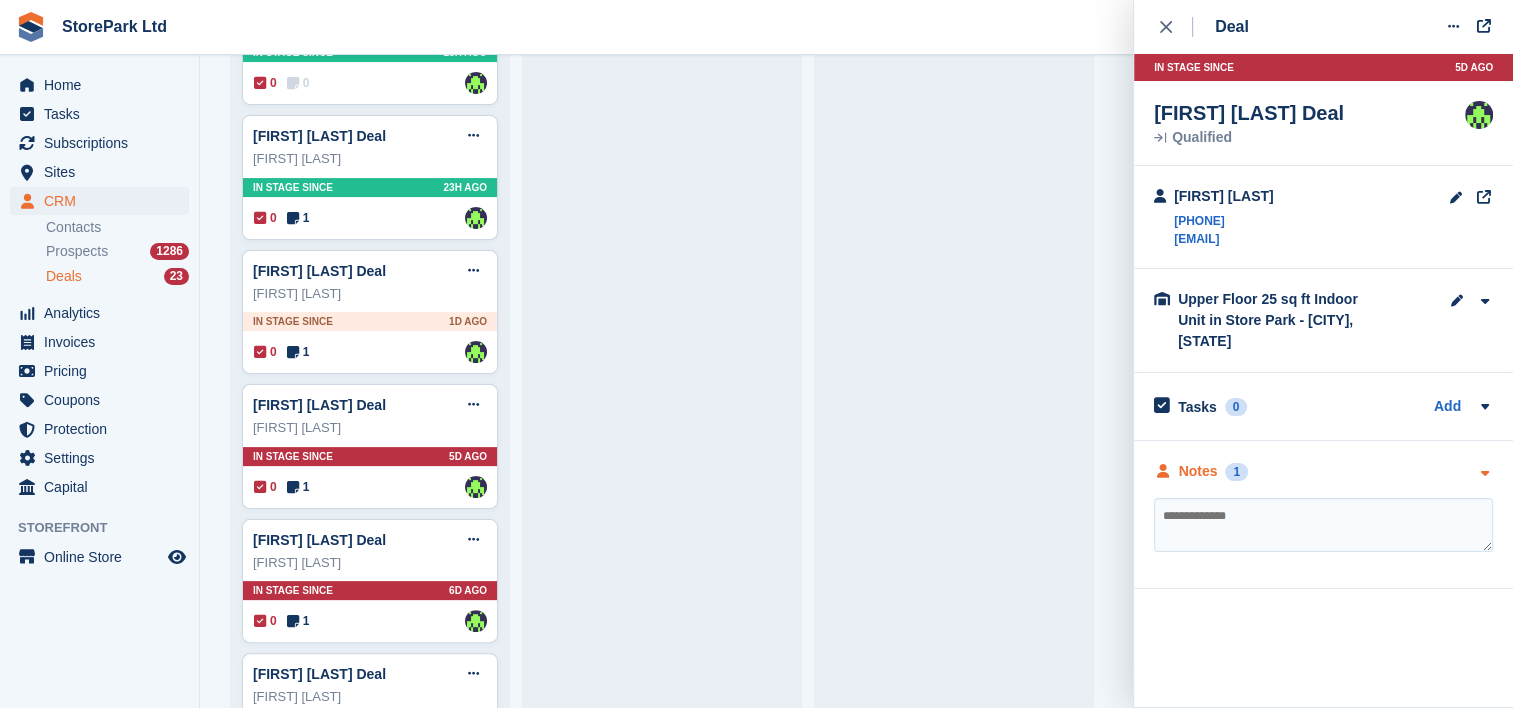 click on "Notes
1" at bounding box center (1323, 471) 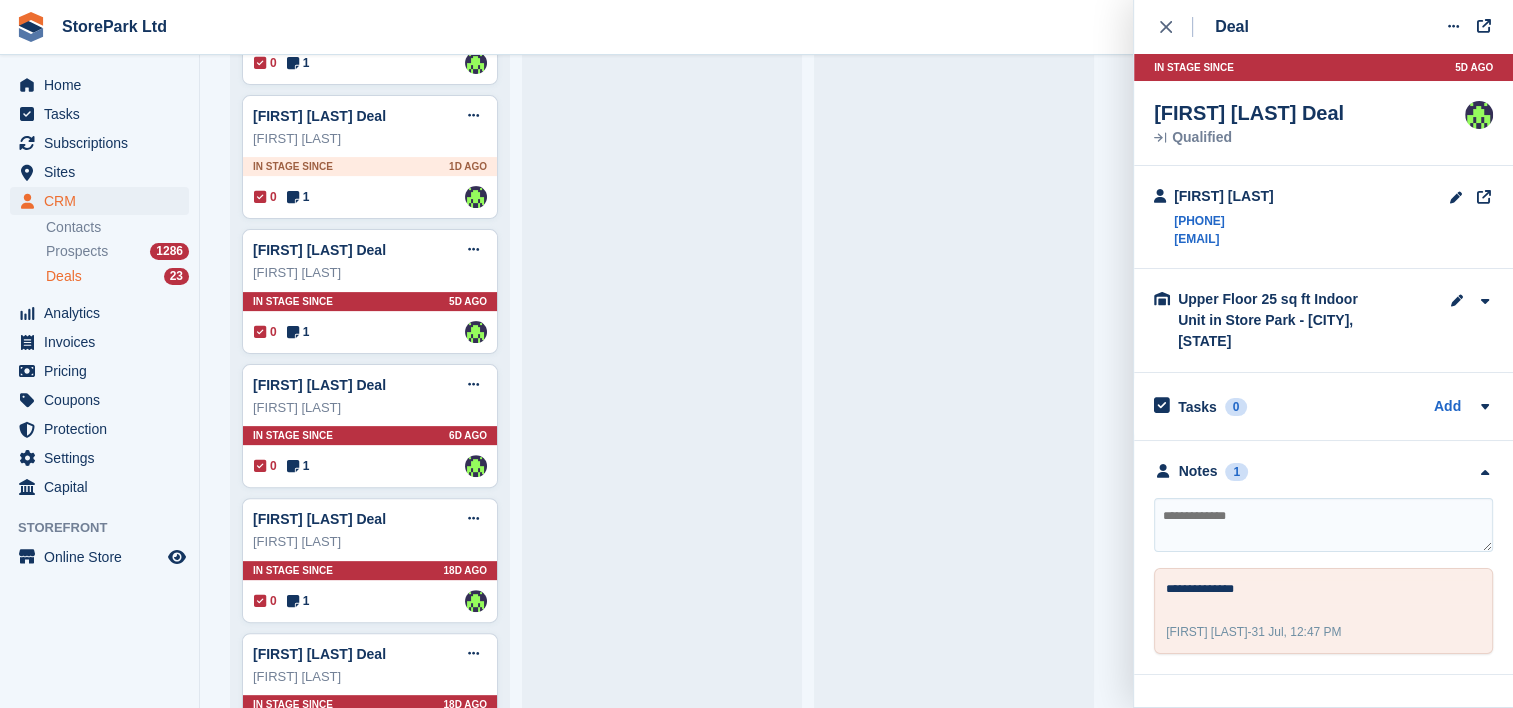 scroll, scrollTop: 584, scrollLeft: 0, axis: vertical 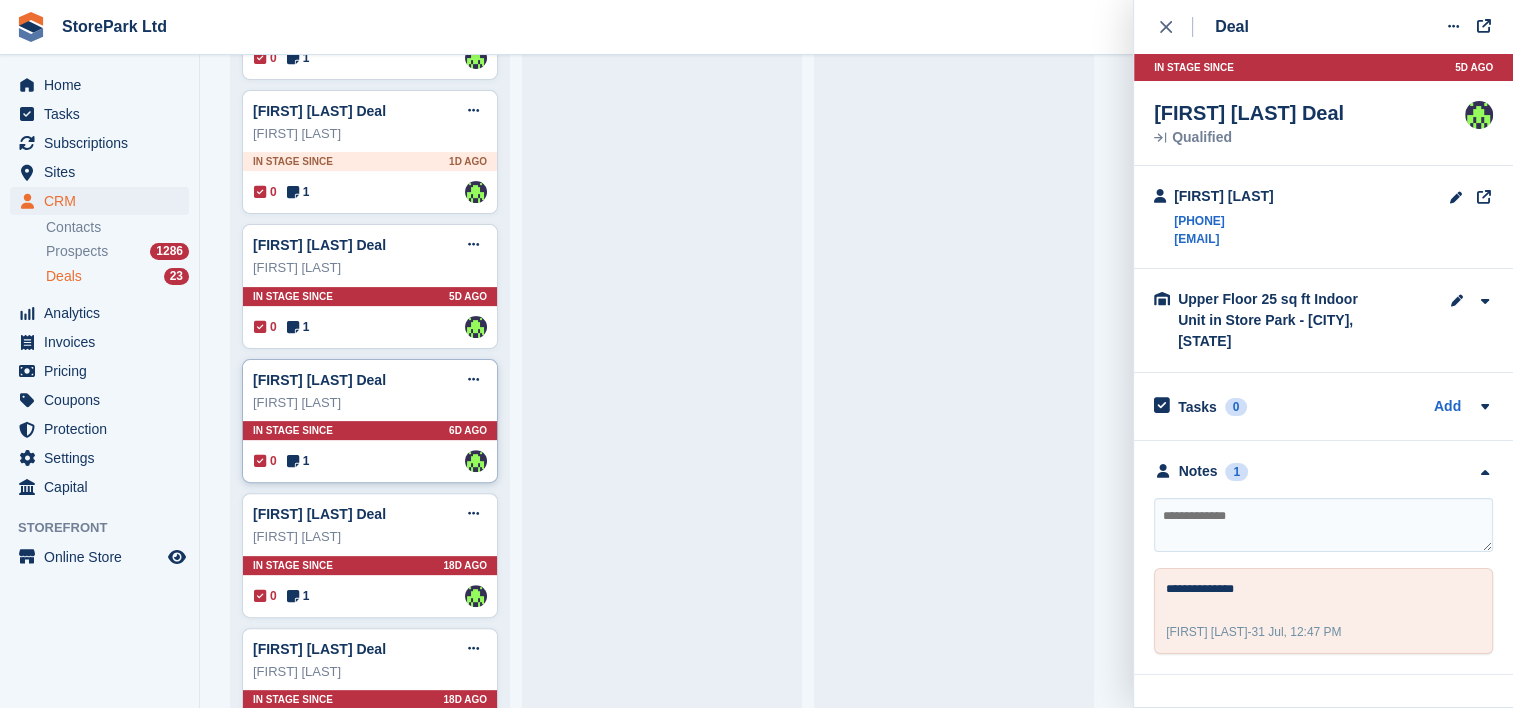 click on "0
1
Assigned to Ryan Mulcahy" at bounding box center [370, 461] 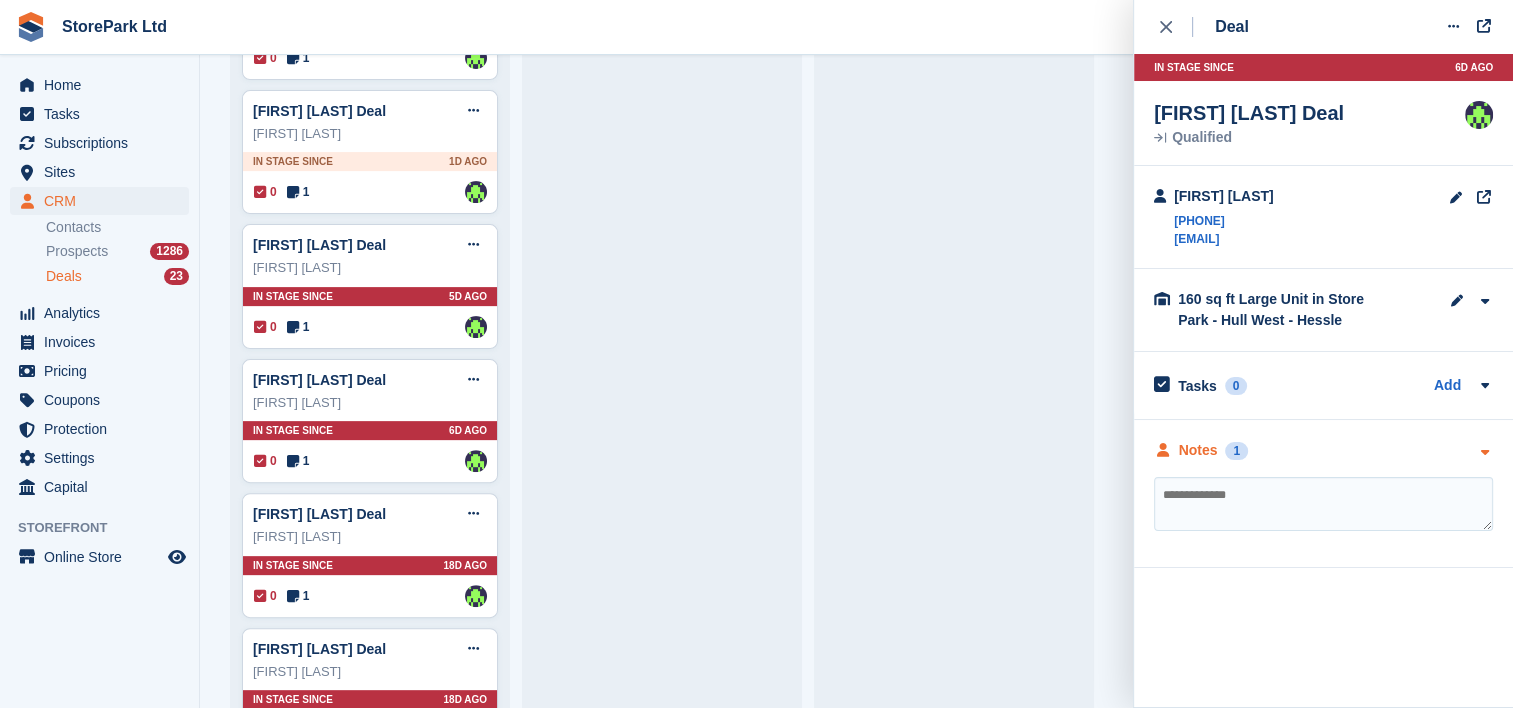 click on "Notes
1" at bounding box center [1323, 450] 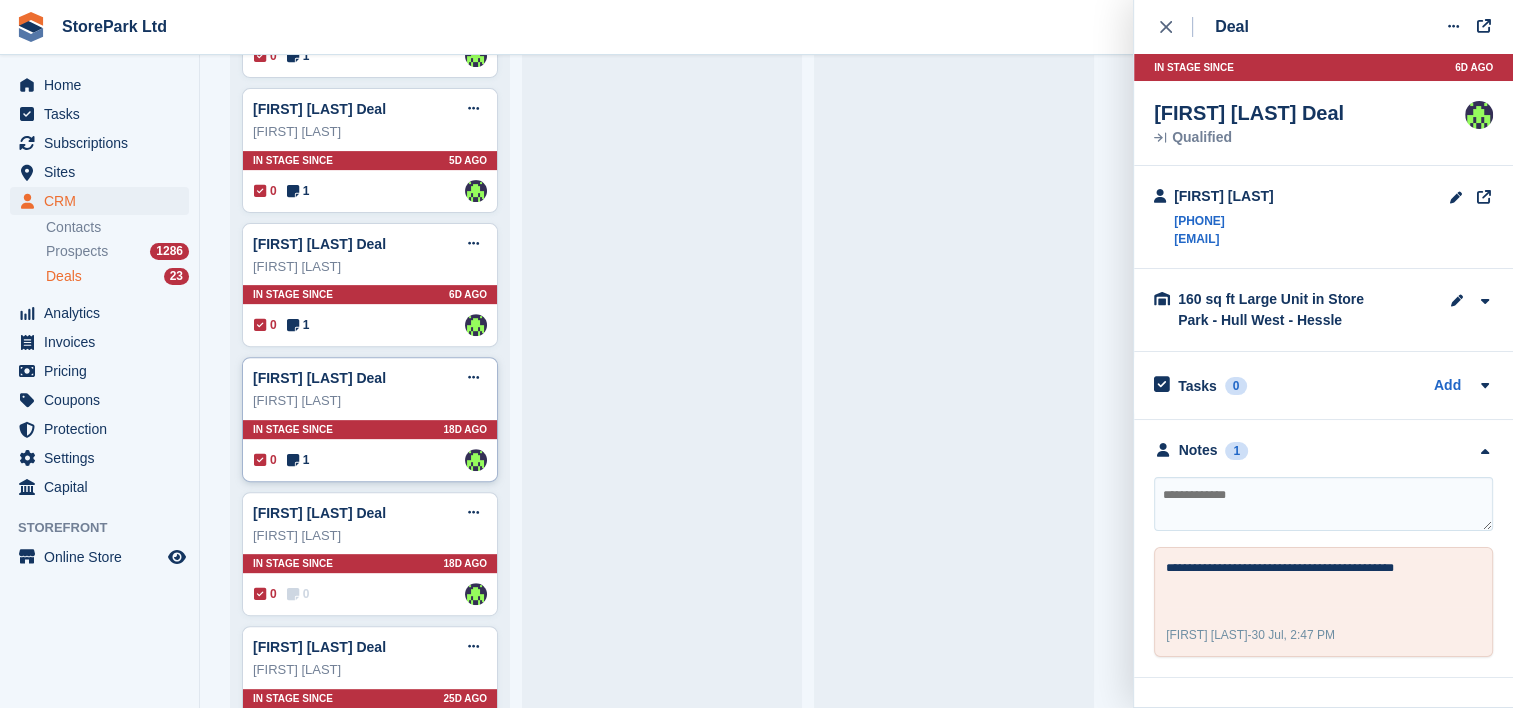 scroll, scrollTop: 720, scrollLeft: 0, axis: vertical 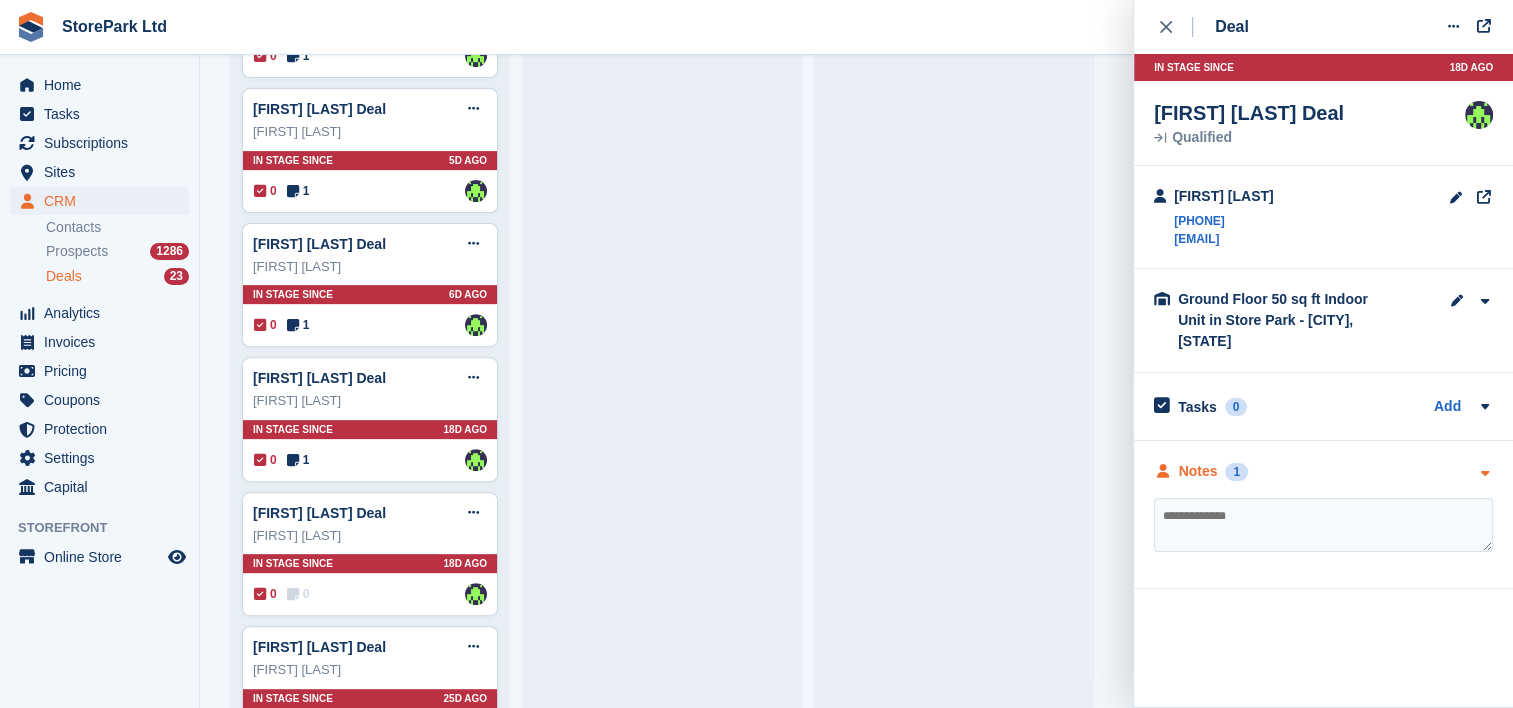 click on "Notes
1" at bounding box center (1323, 471) 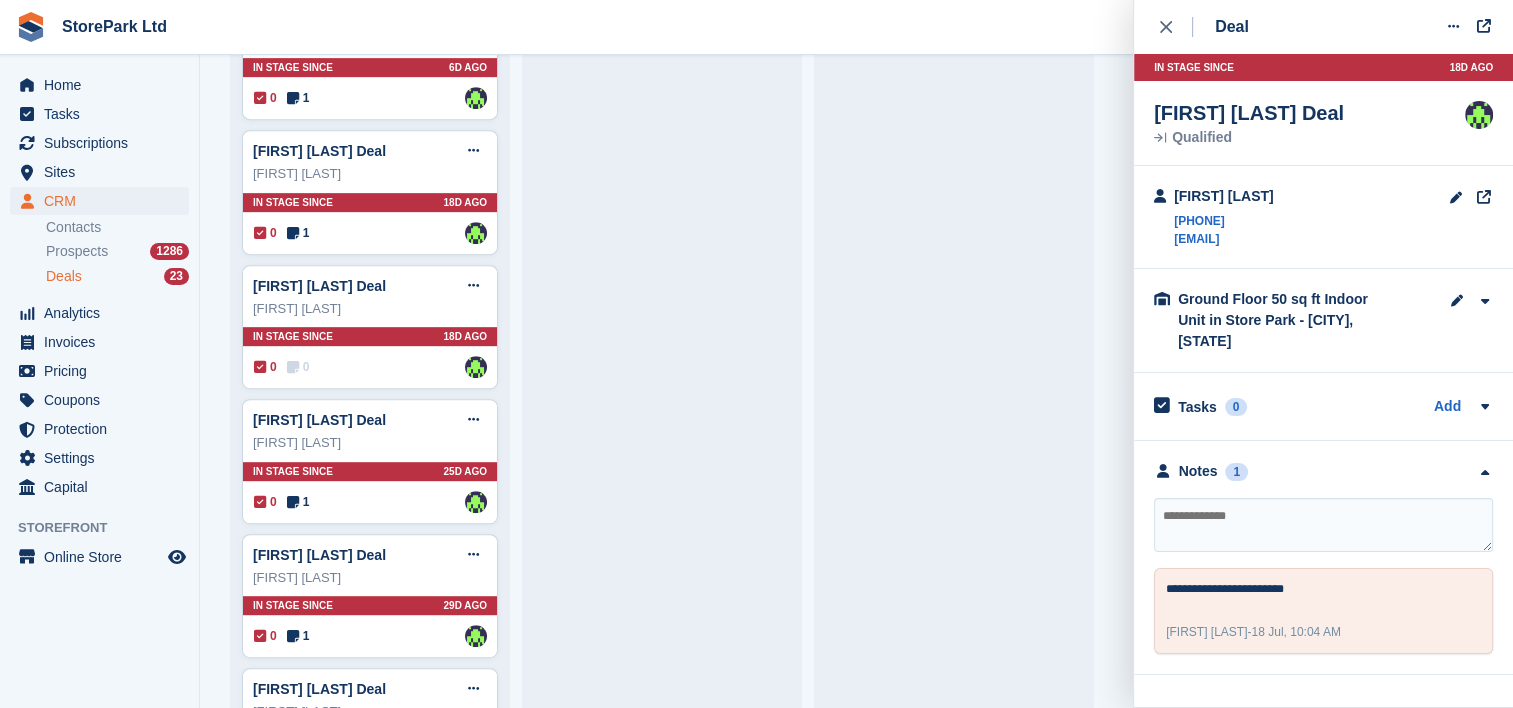 scroll, scrollTop: 948, scrollLeft: 0, axis: vertical 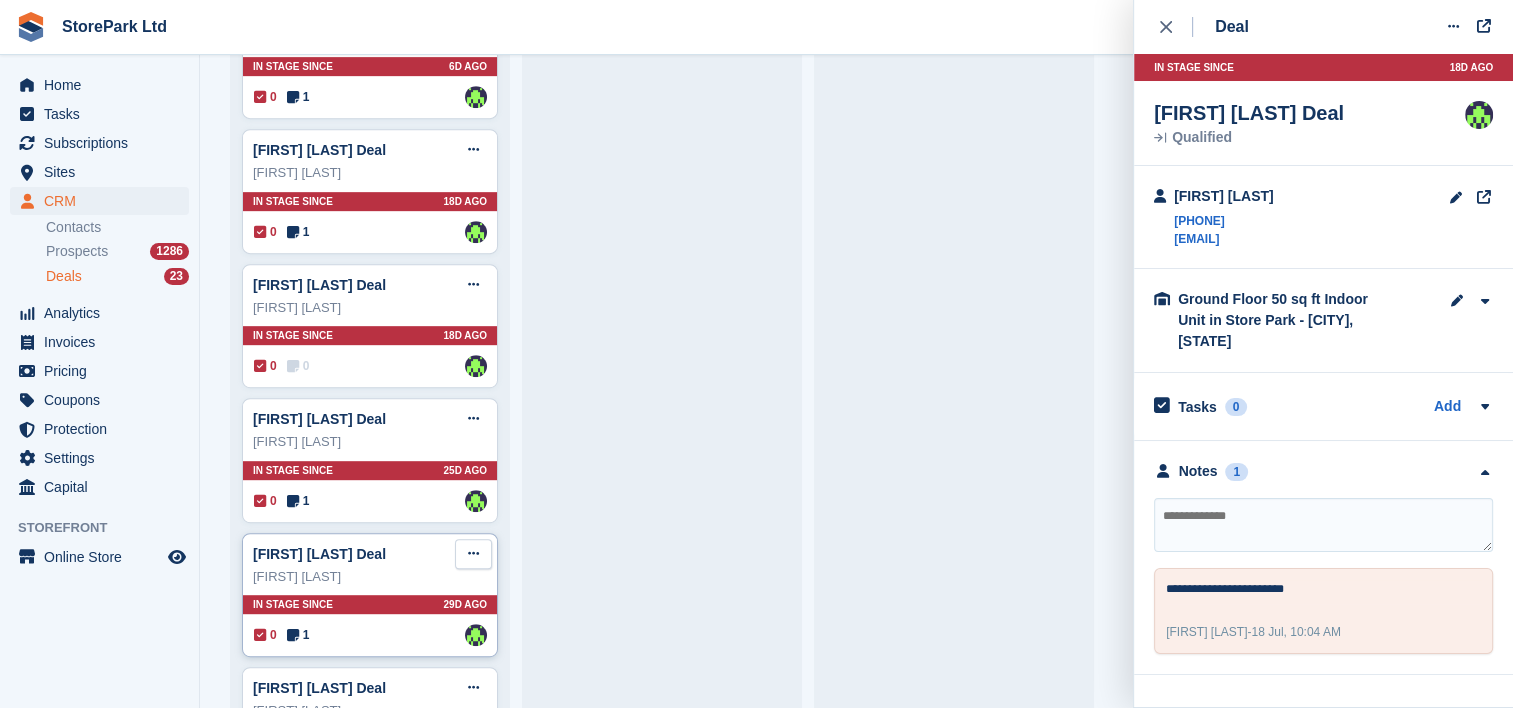 click at bounding box center (473, 554) 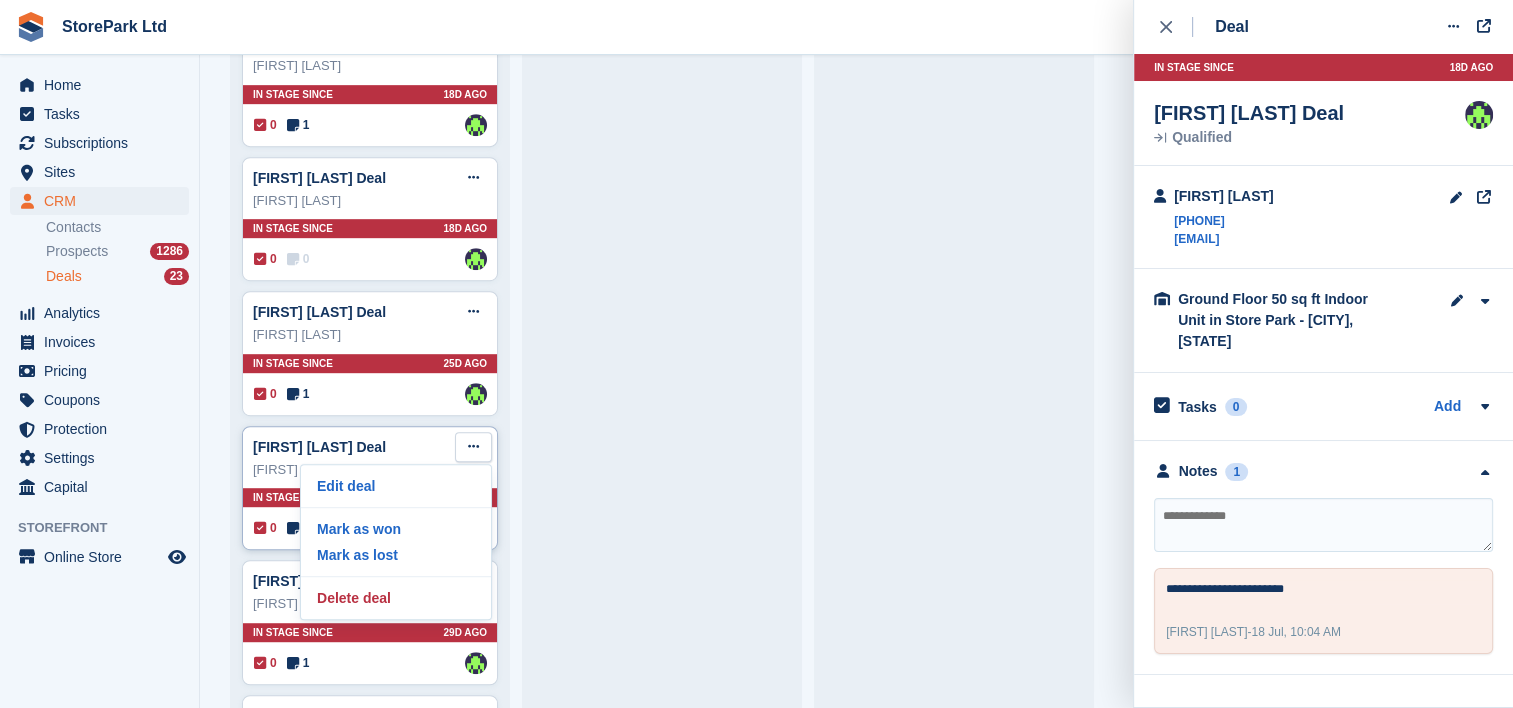 scroll, scrollTop: 1060, scrollLeft: 0, axis: vertical 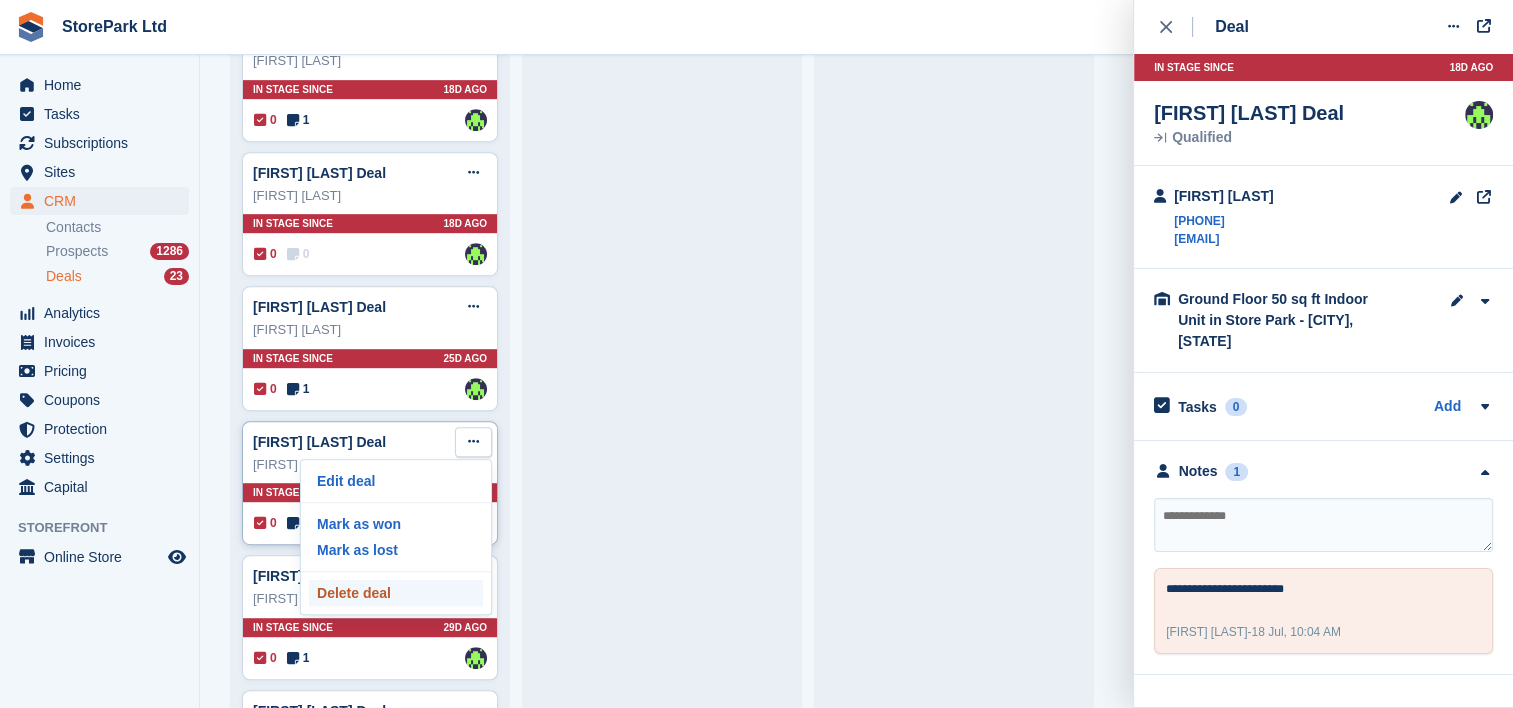 click on "Delete deal" at bounding box center [396, 593] 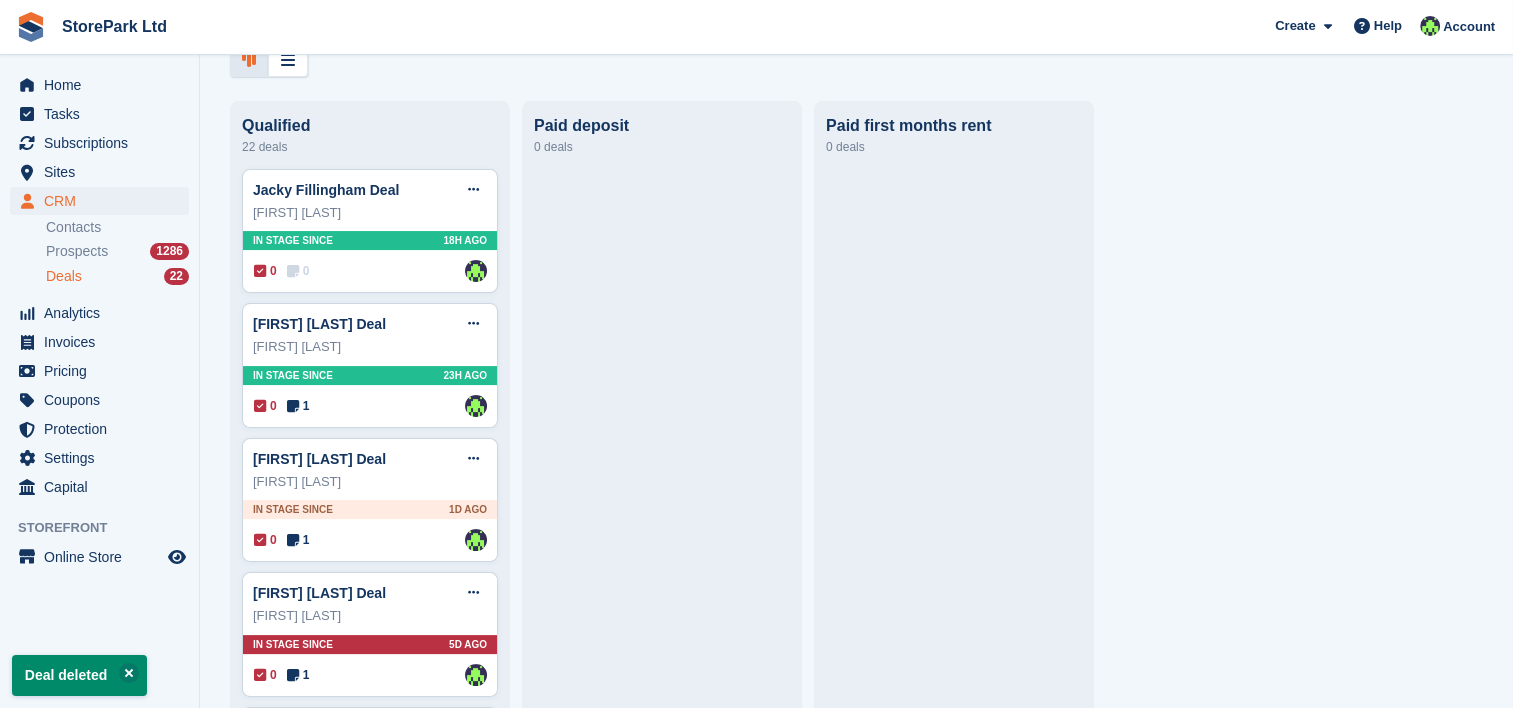 scroll, scrollTop: 243, scrollLeft: 0, axis: vertical 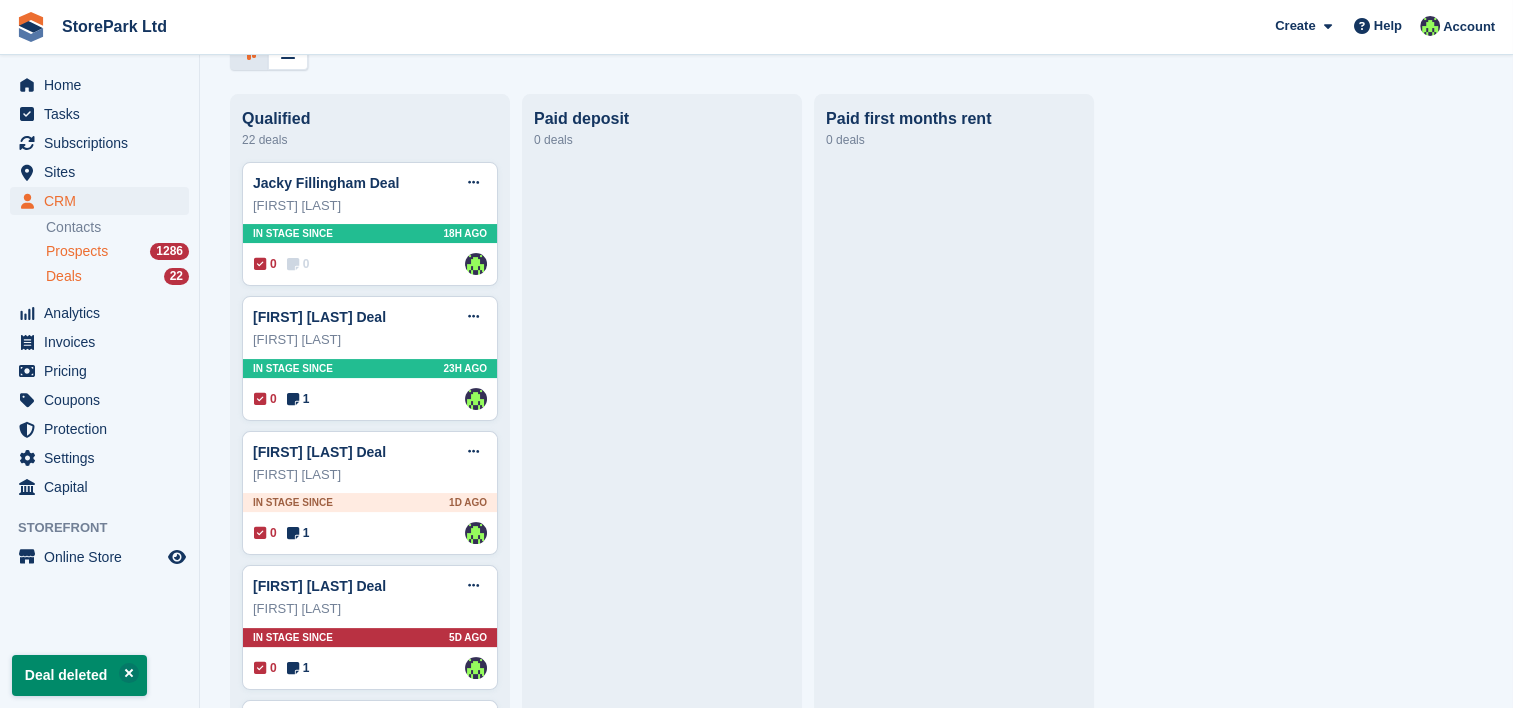 click on "Prospects" at bounding box center [77, 251] 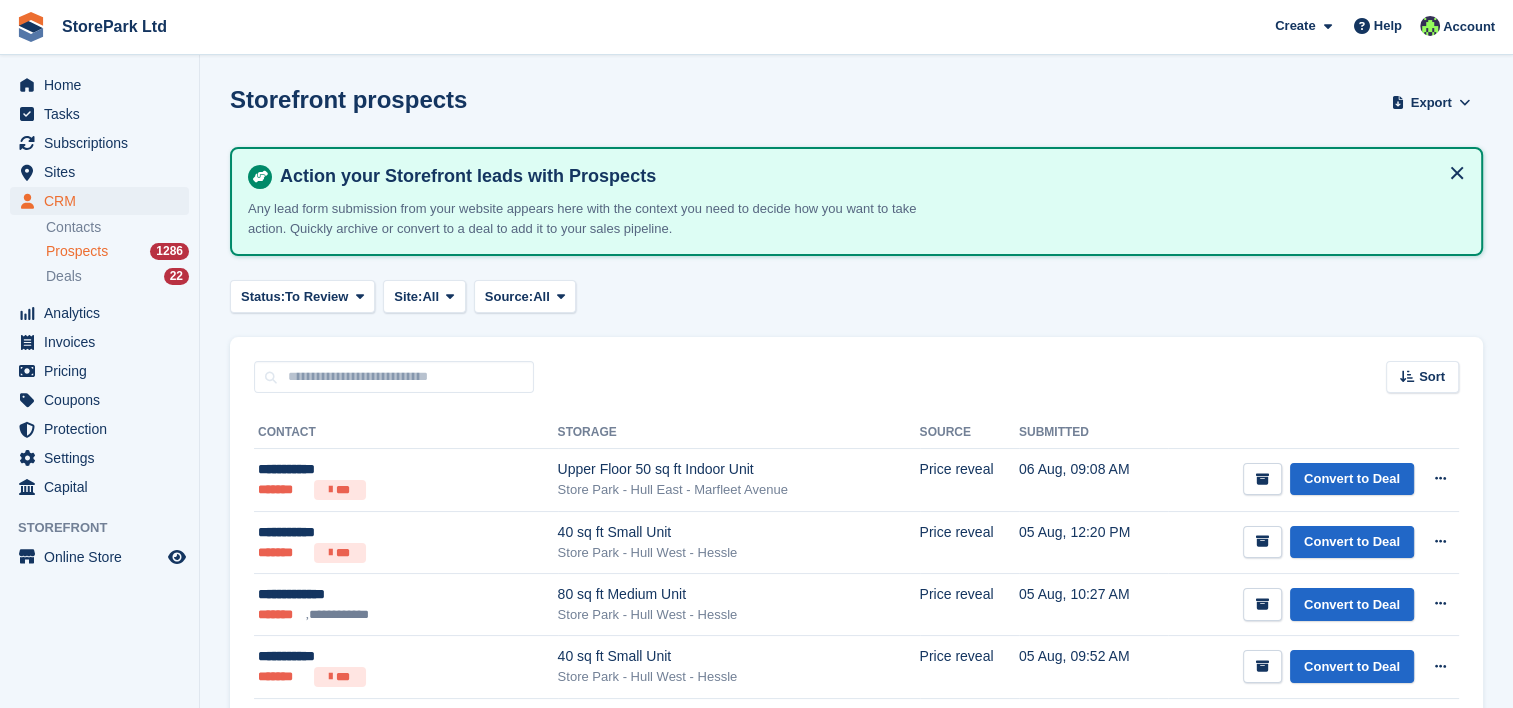 click on "Status:
To Review
All
Archived
To Review
Site:
All
All
Store Park - Bridge Works - Stepney Lane
Store Park - Hull East - Marfleet Avenue
Storepark - Hull Central - K2 Tower
Hull Microfirms Centre
Store Park - Hull - Clough Road
Store Park - Hull West - Hessle
Not specified
Source:
All
All
Incomplete booking
Price reveal
Quote requested
Unit type interest
Pre opening lead
Pop-up form" at bounding box center [856, 296] 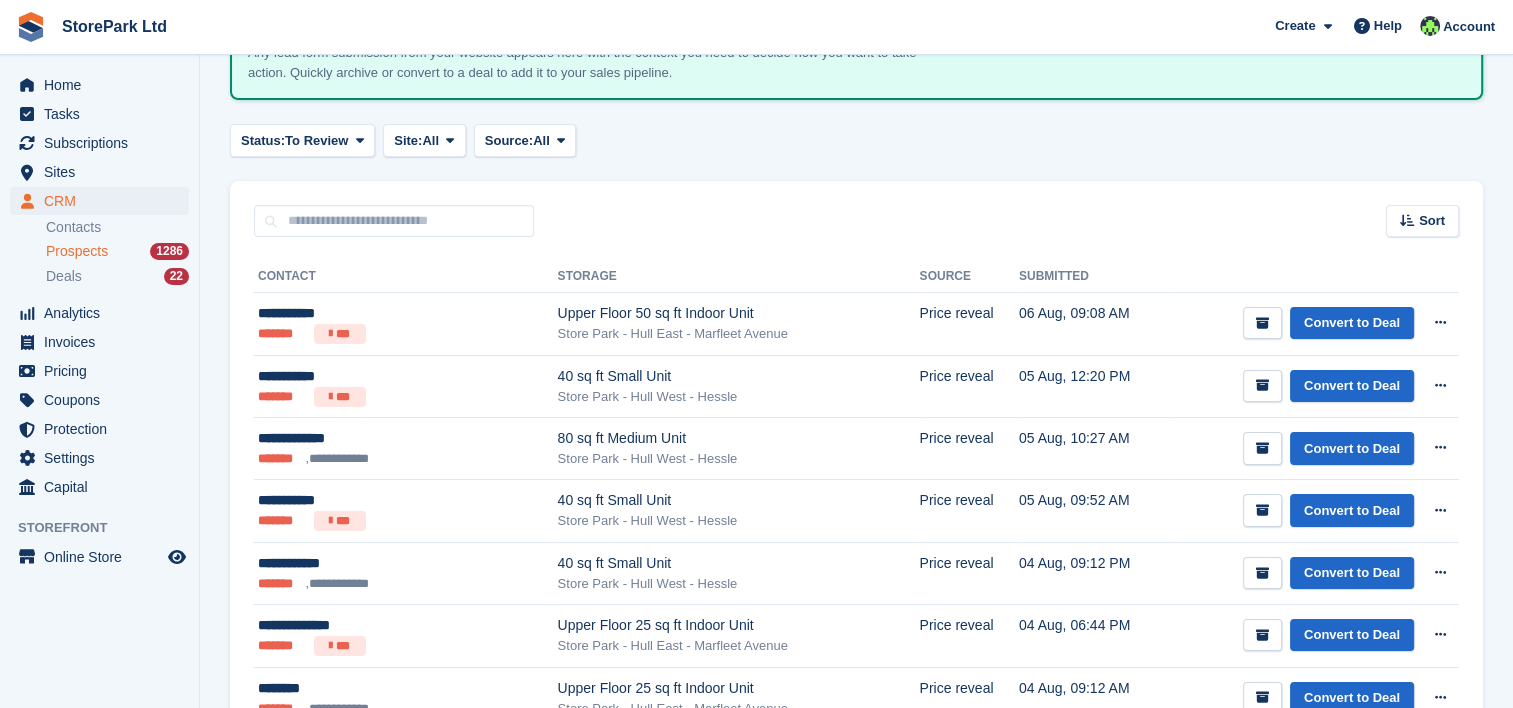 scroll, scrollTop: 163, scrollLeft: 0, axis: vertical 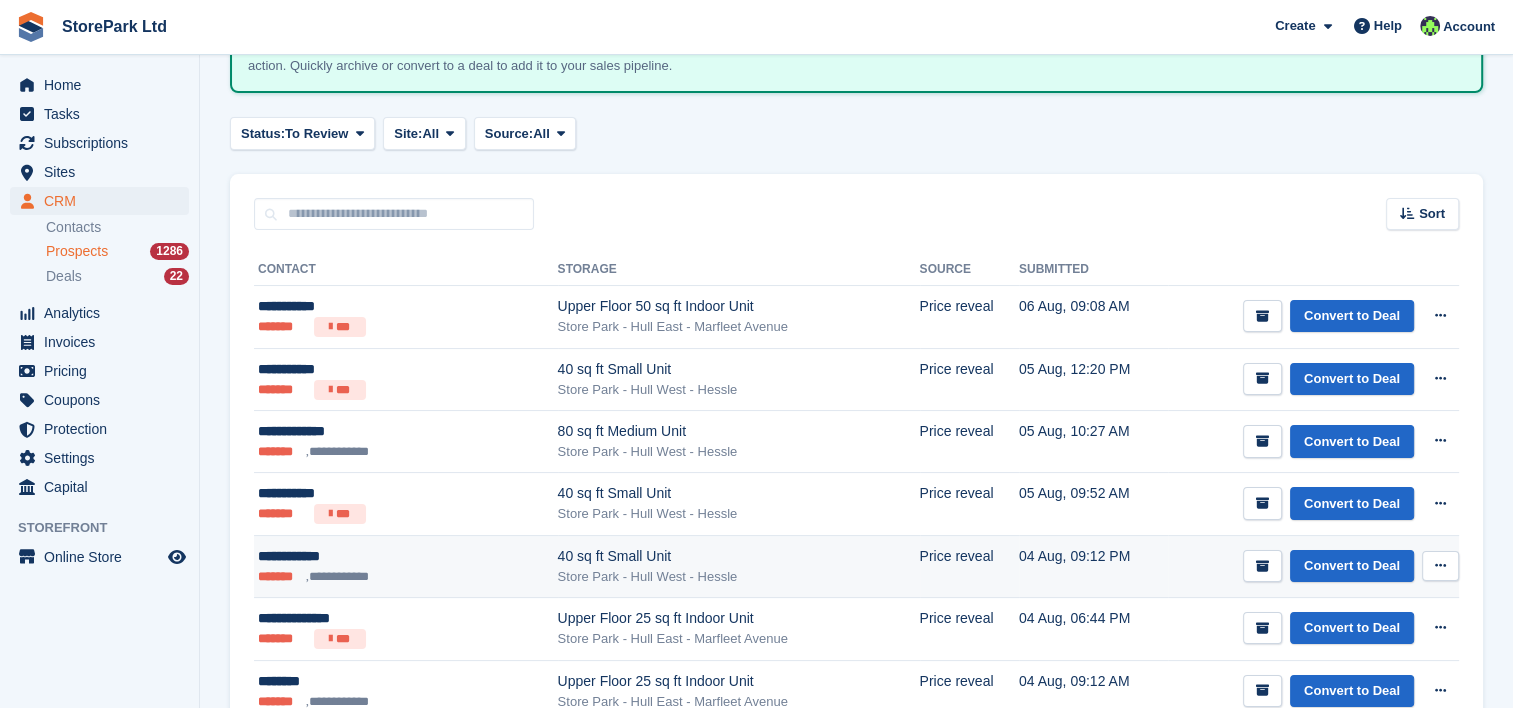 click on "Store Park - Hull West - Hessle" at bounding box center [739, 577] 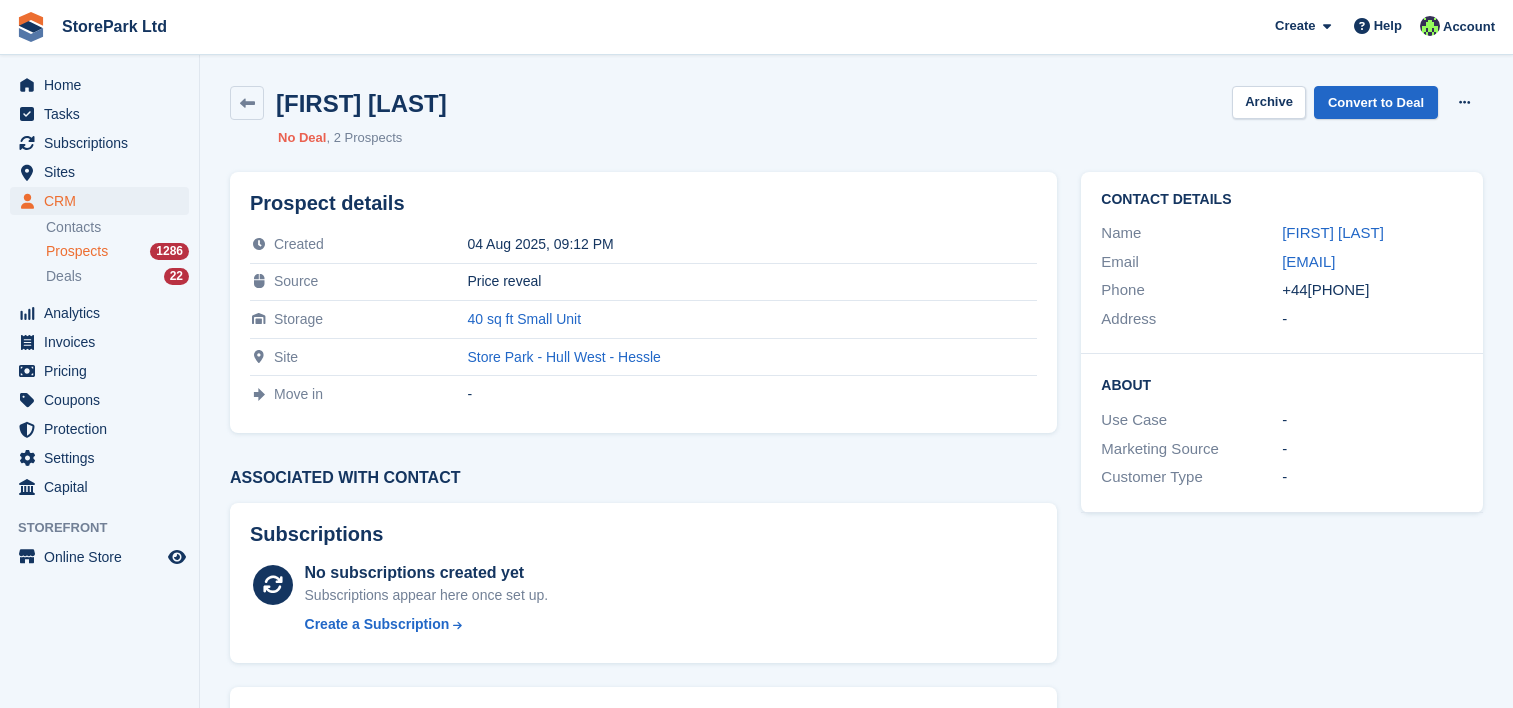 scroll, scrollTop: 0, scrollLeft: 0, axis: both 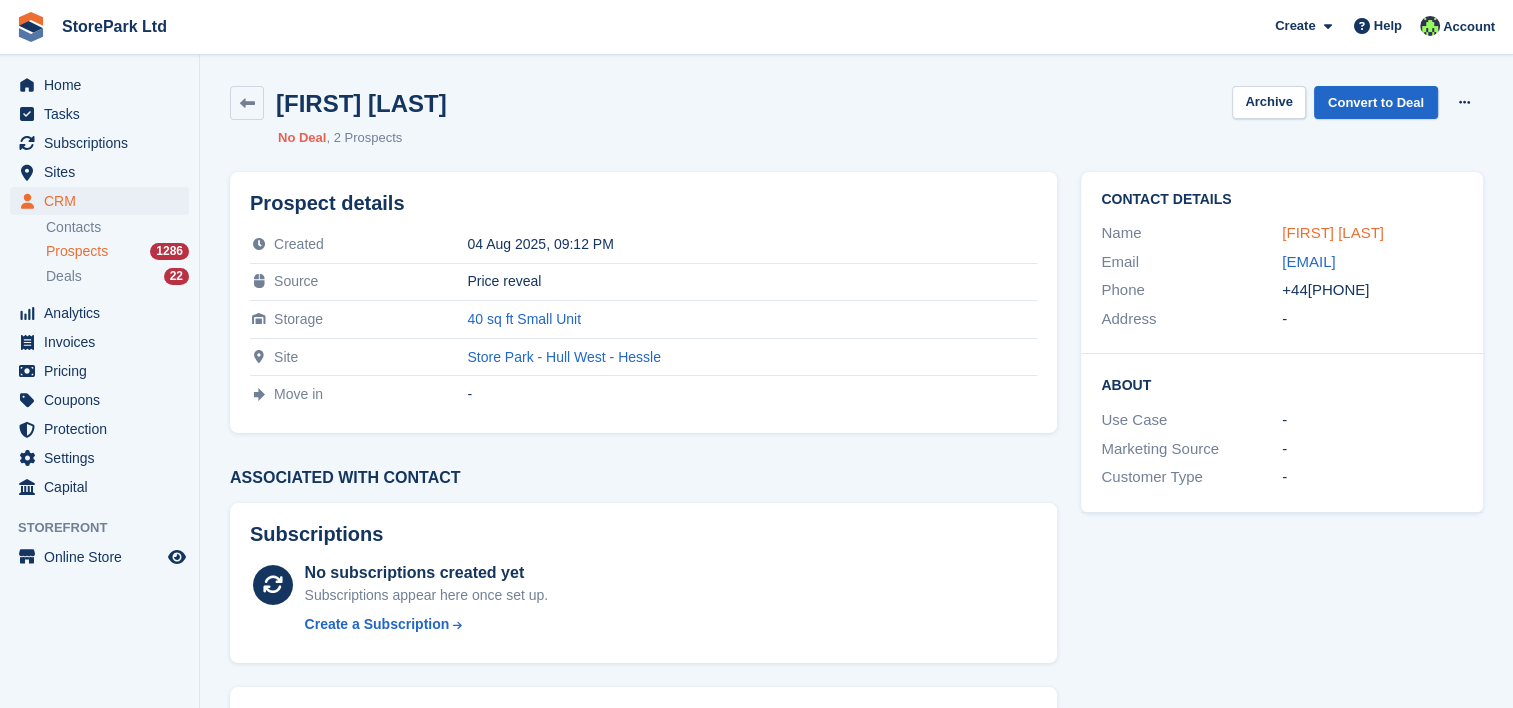click on "[FIRST] [LAST]" at bounding box center [1333, 232] 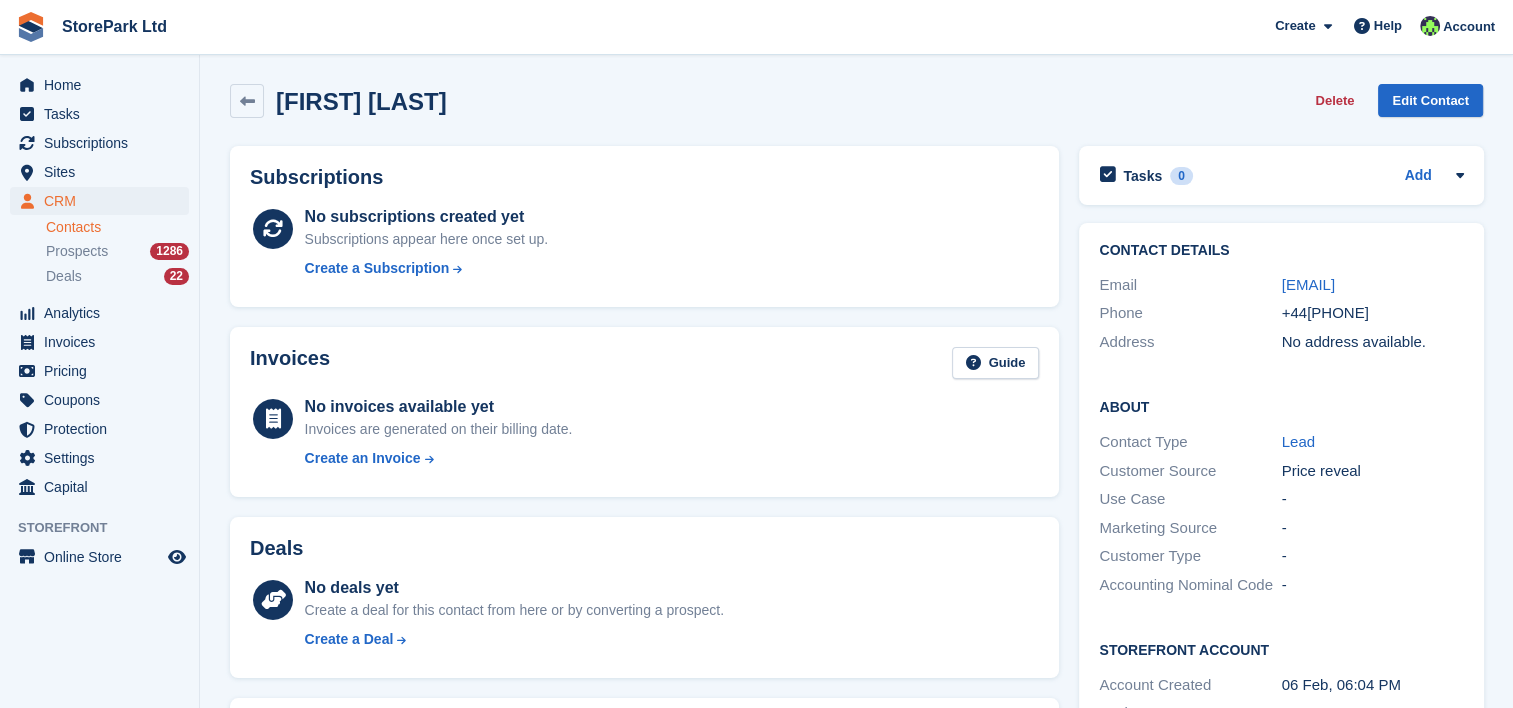 scroll, scrollTop: 0, scrollLeft: 0, axis: both 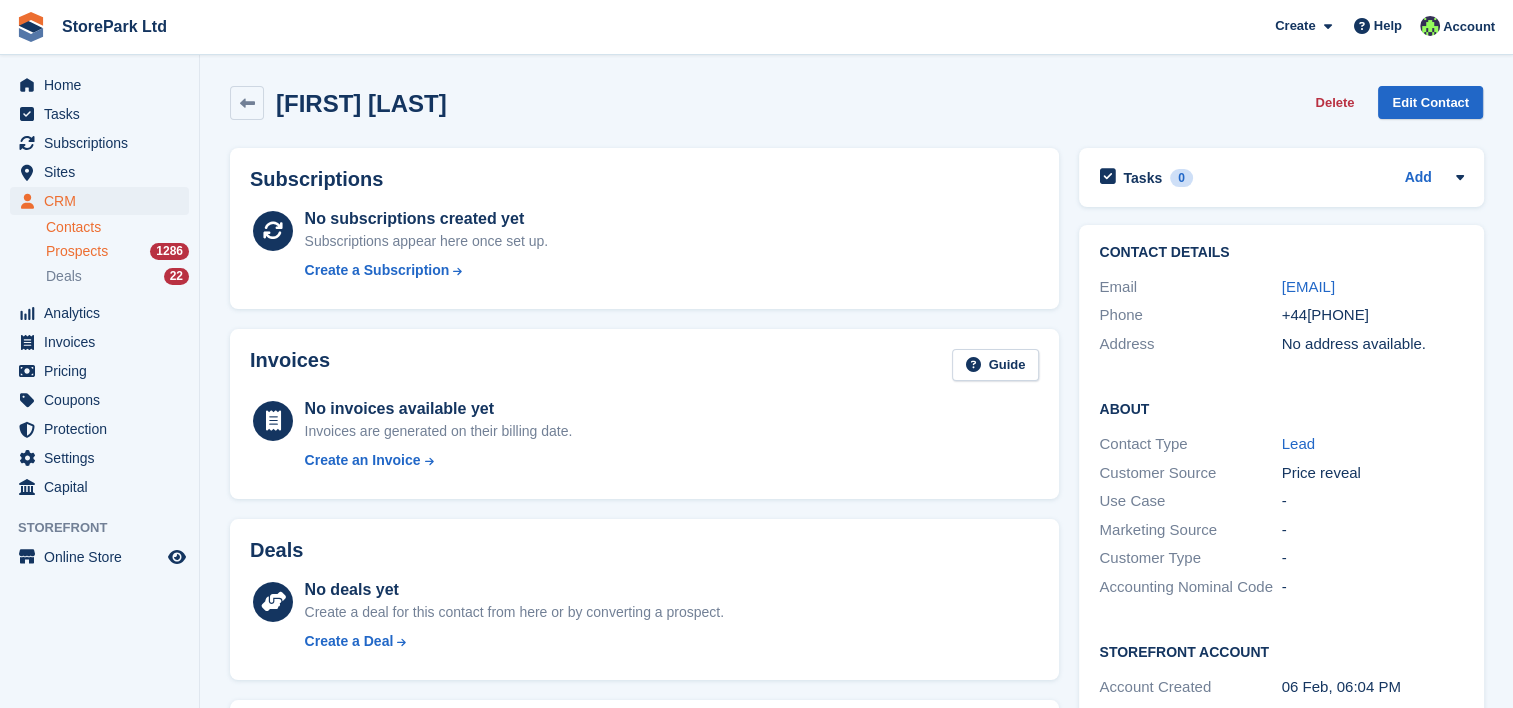 click on "Prospects" at bounding box center (77, 251) 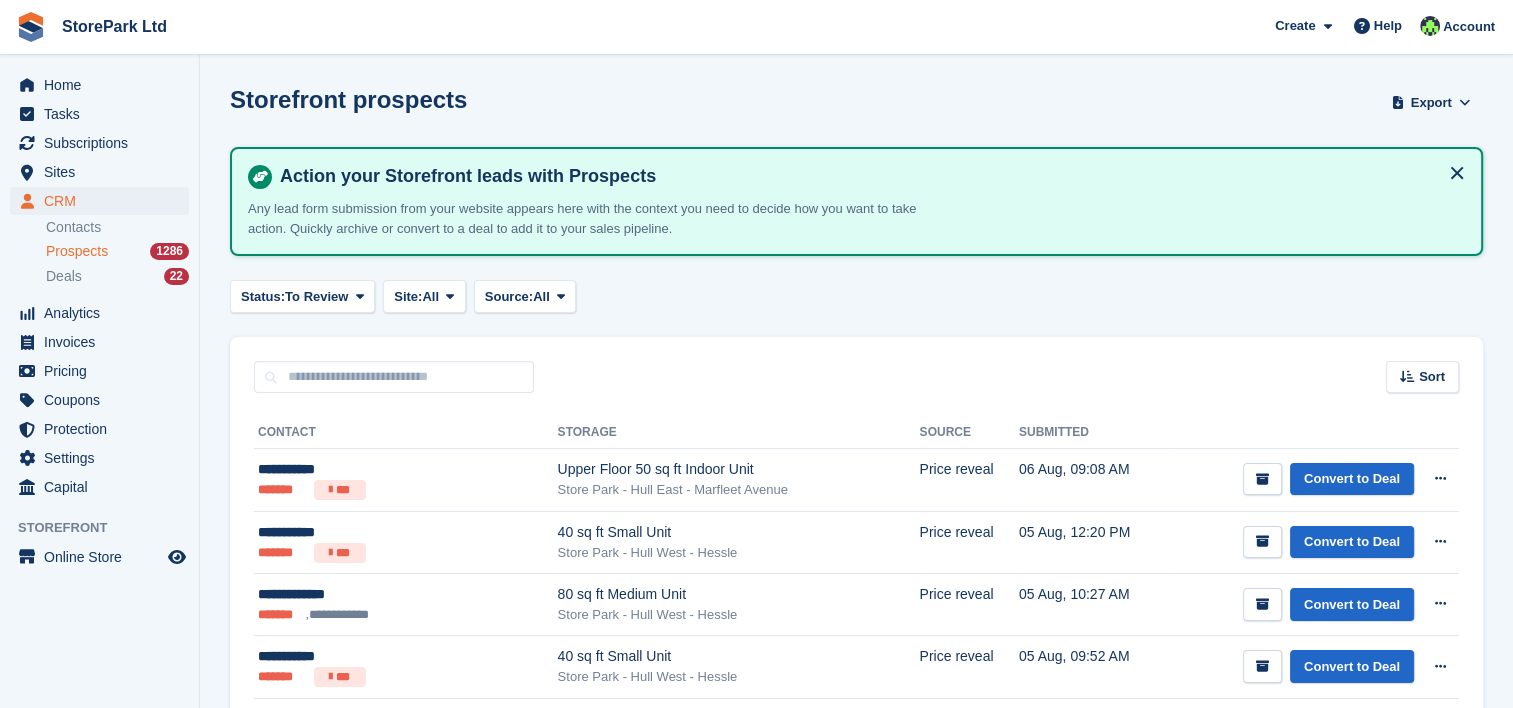 click on "Contacts" at bounding box center (122, 227) 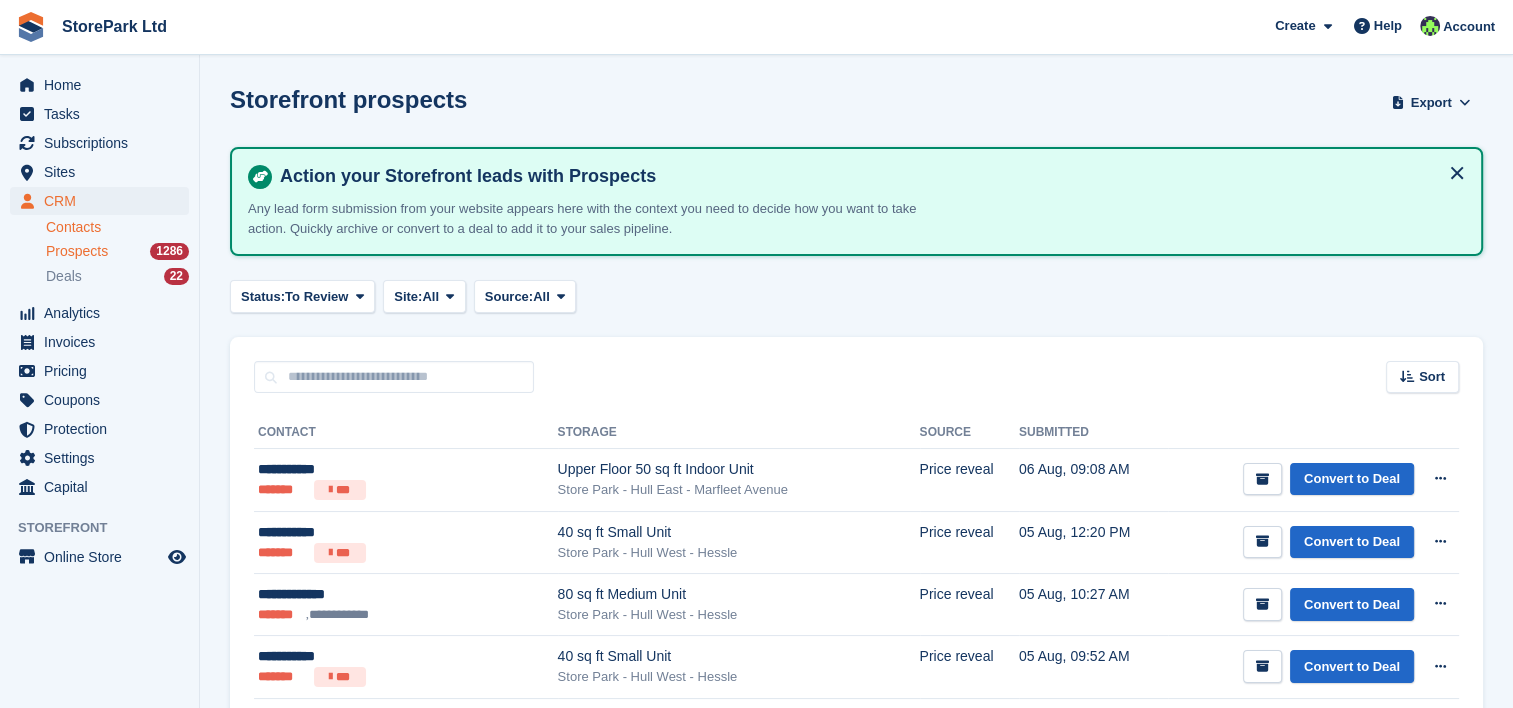 click on "Contacts" at bounding box center [117, 227] 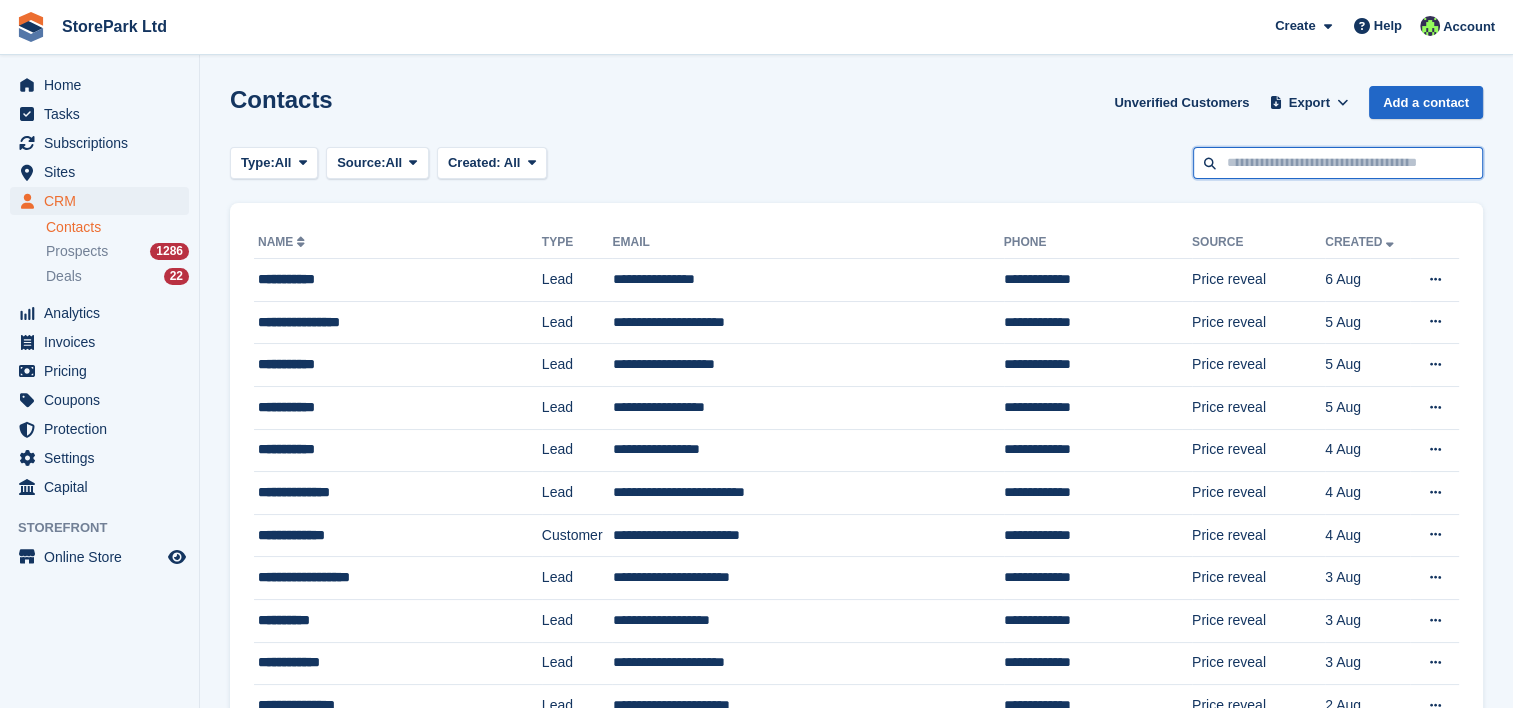 click at bounding box center [1338, 163] 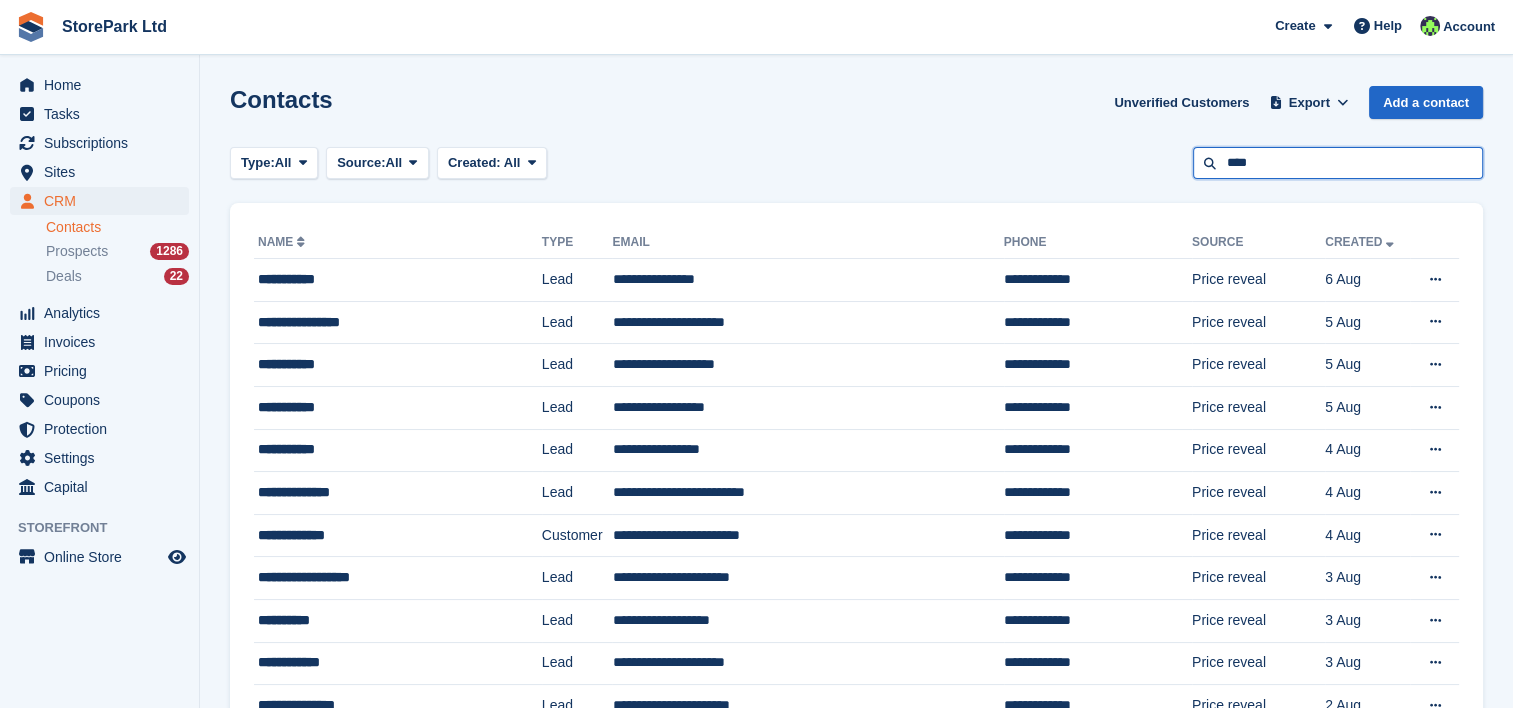 type on "****" 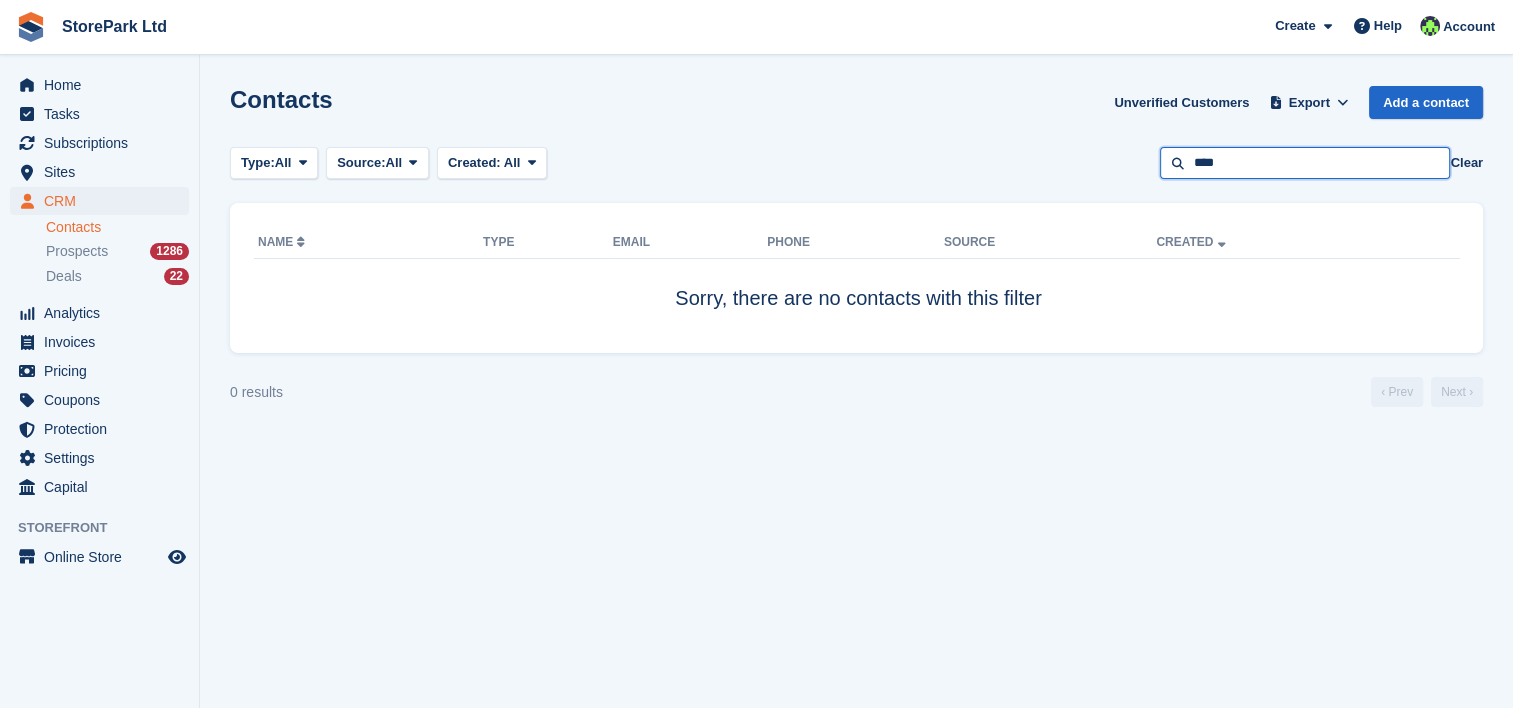 drag, startPoint x: 1277, startPoint y: 162, endPoint x: 1056, endPoint y: 163, distance: 221.00226 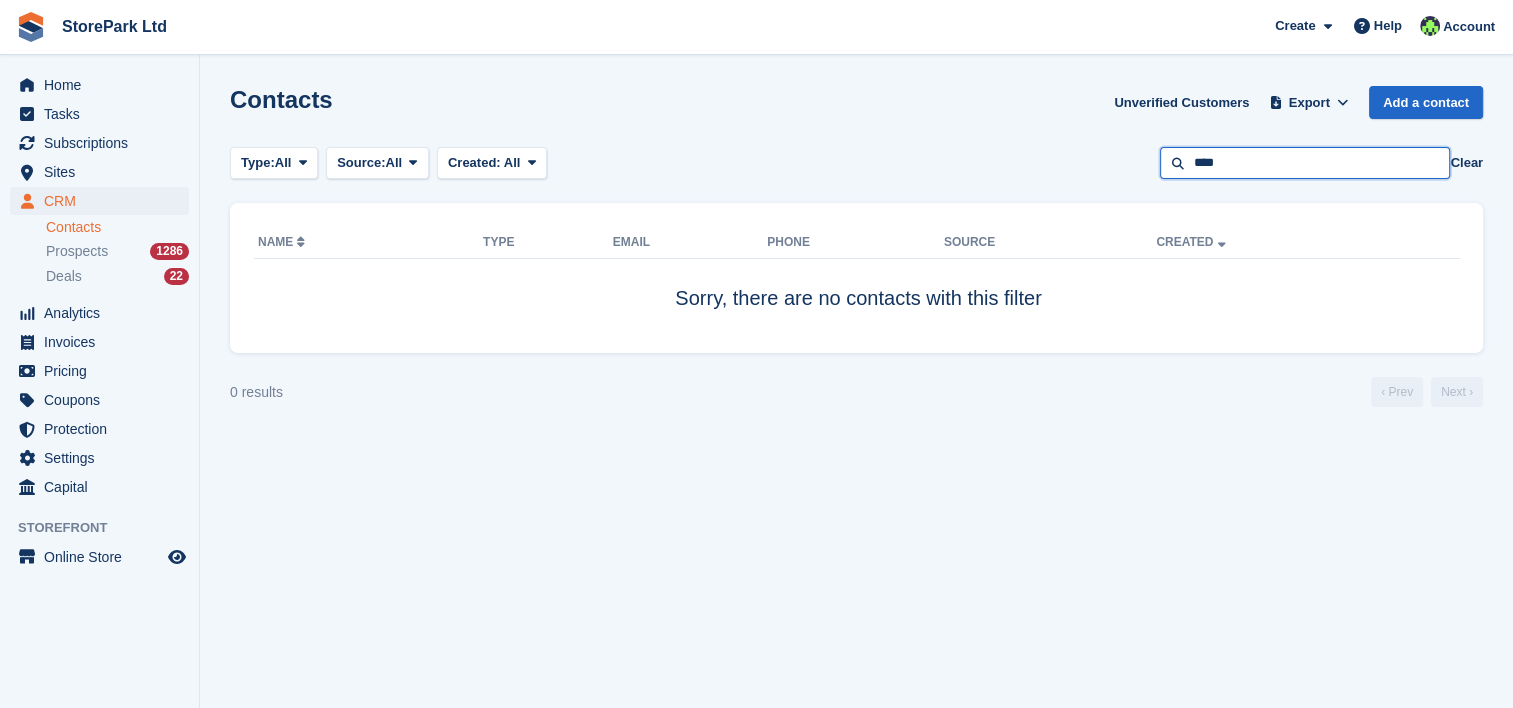 type on "****" 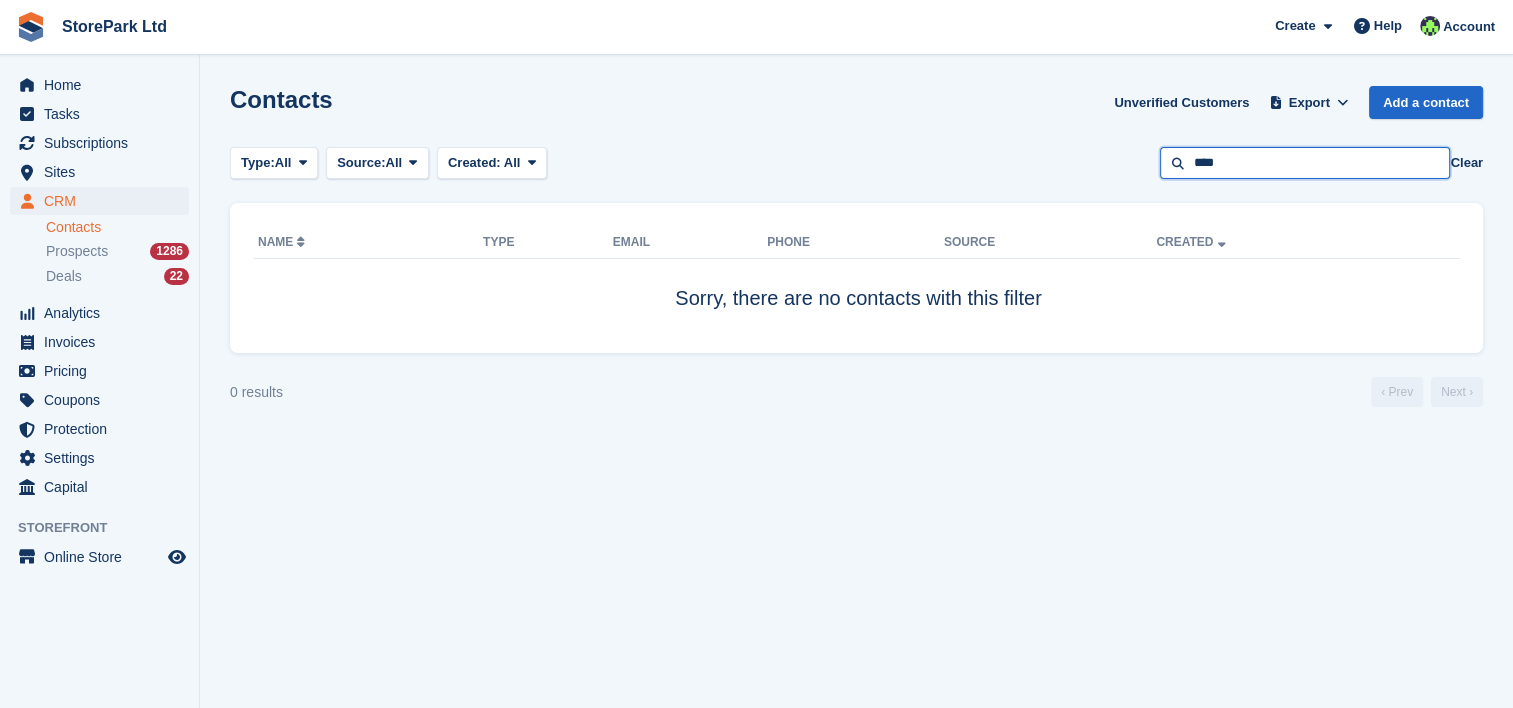 click on "****" at bounding box center [1305, 163] 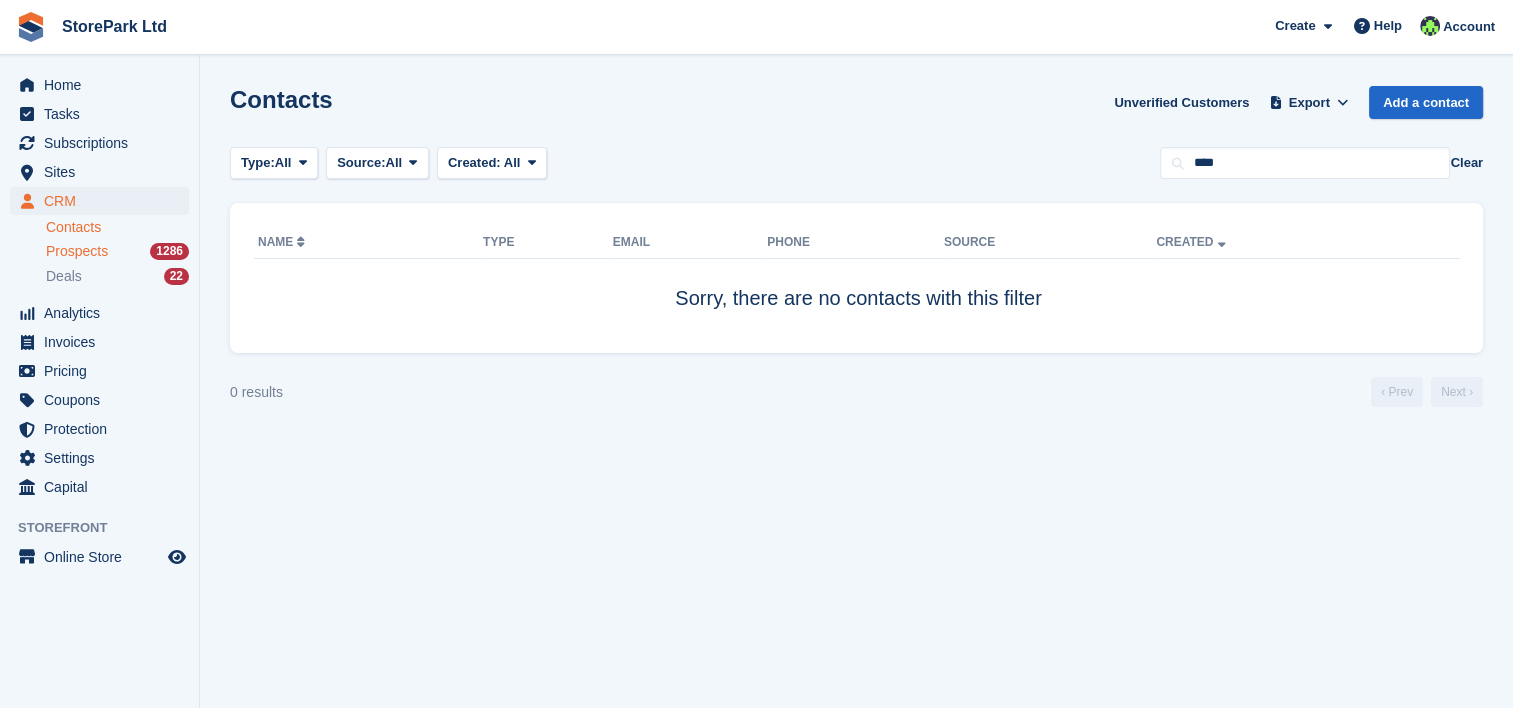 click on "Prospects" at bounding box center (77, 251) 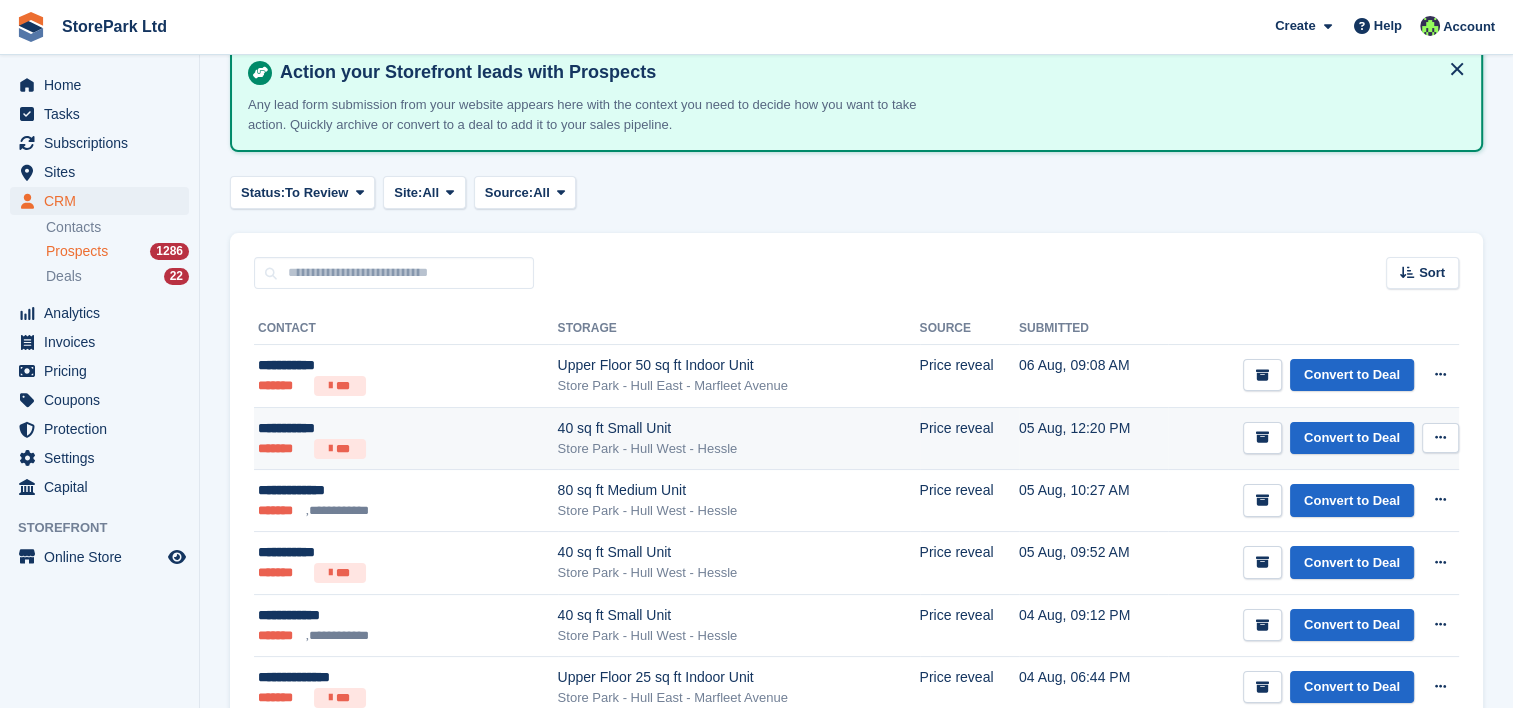 scroll, scrollTop: 138, scrollLeft: 0, axis: vertical 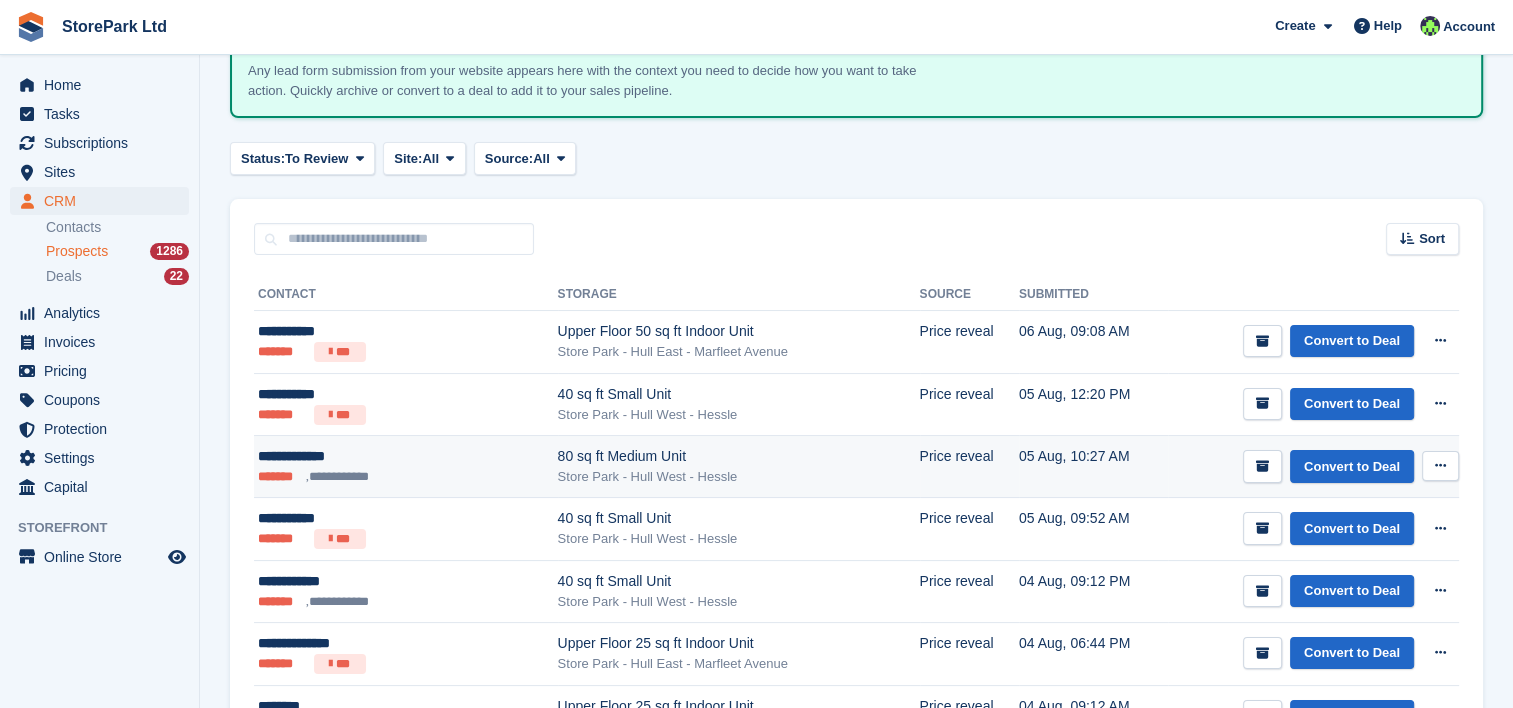 click on "80 sq ft Medium Unit
Store Park - Hull West - Hessle" at bounding box center (739, 467) 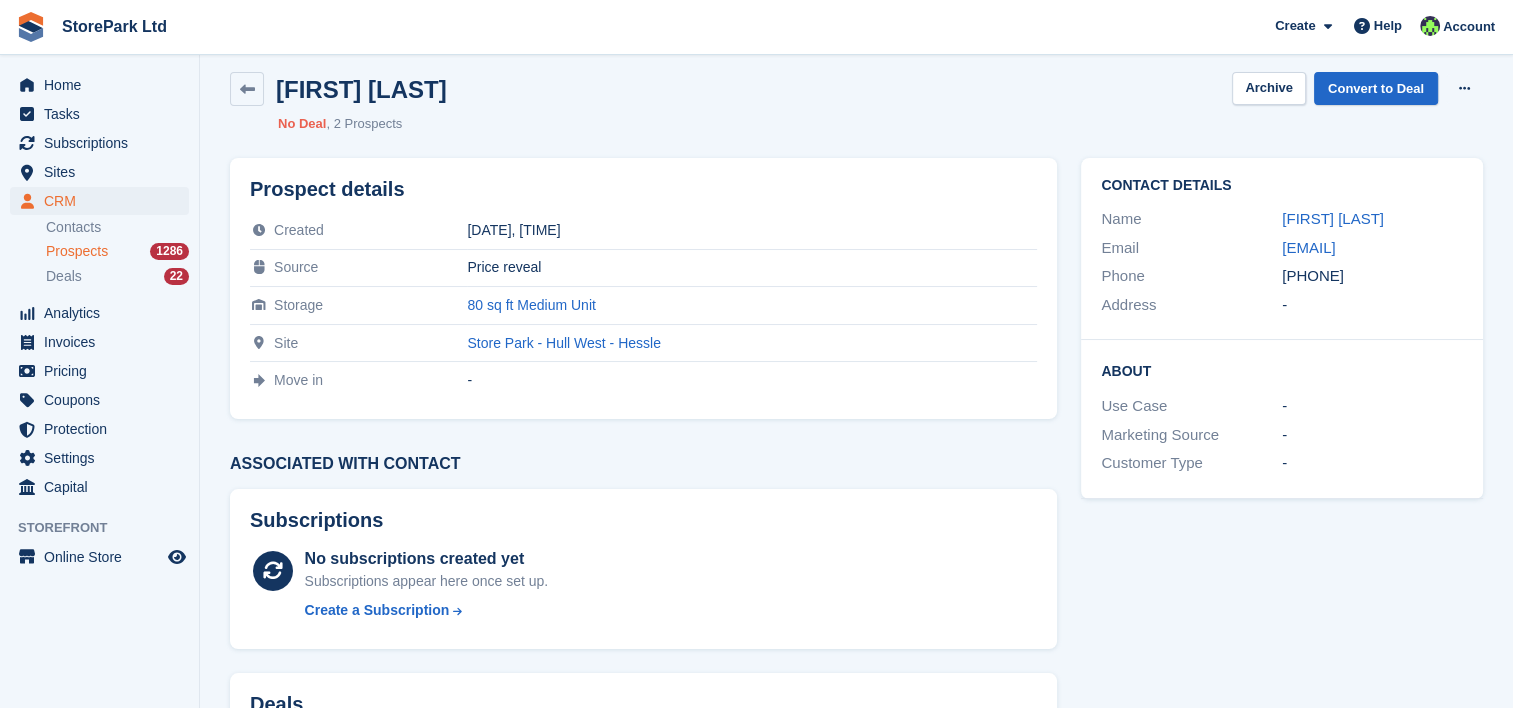 scroll, scrollTop: 0, scrollLeft: 0, axis: both 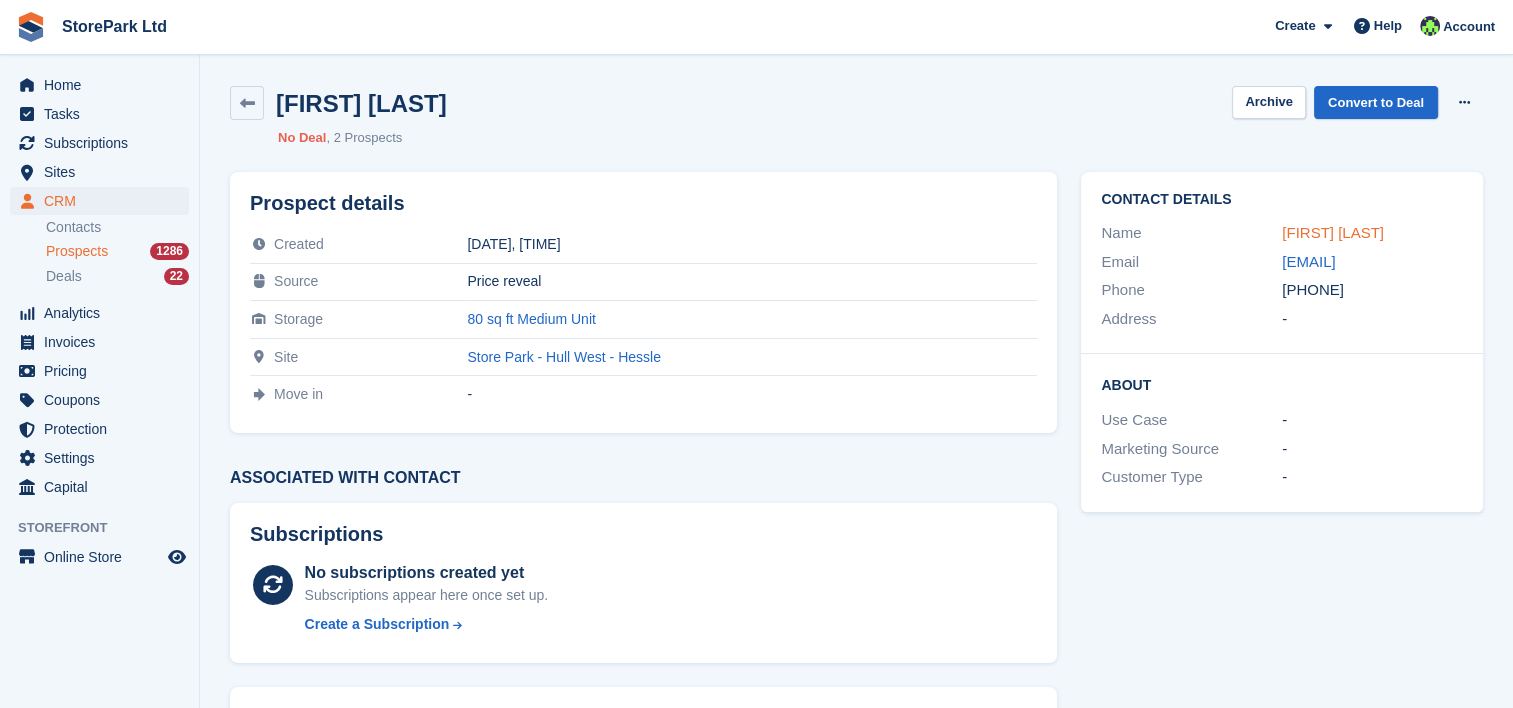 click on "[FIRST] [LAST]" at bounding box center (1333, 232) 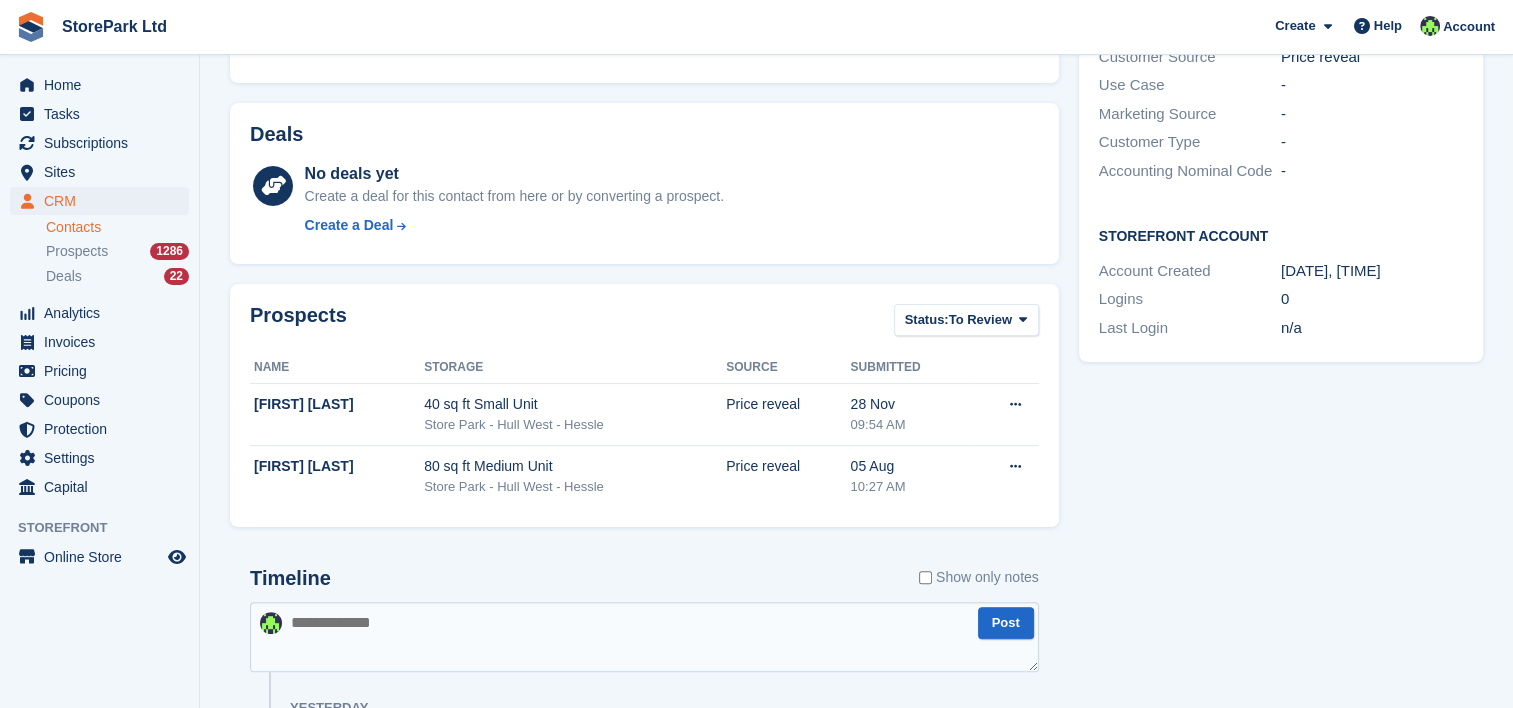 scroll, scrollTop: 591, scrollLeft: 0, axis: vertical 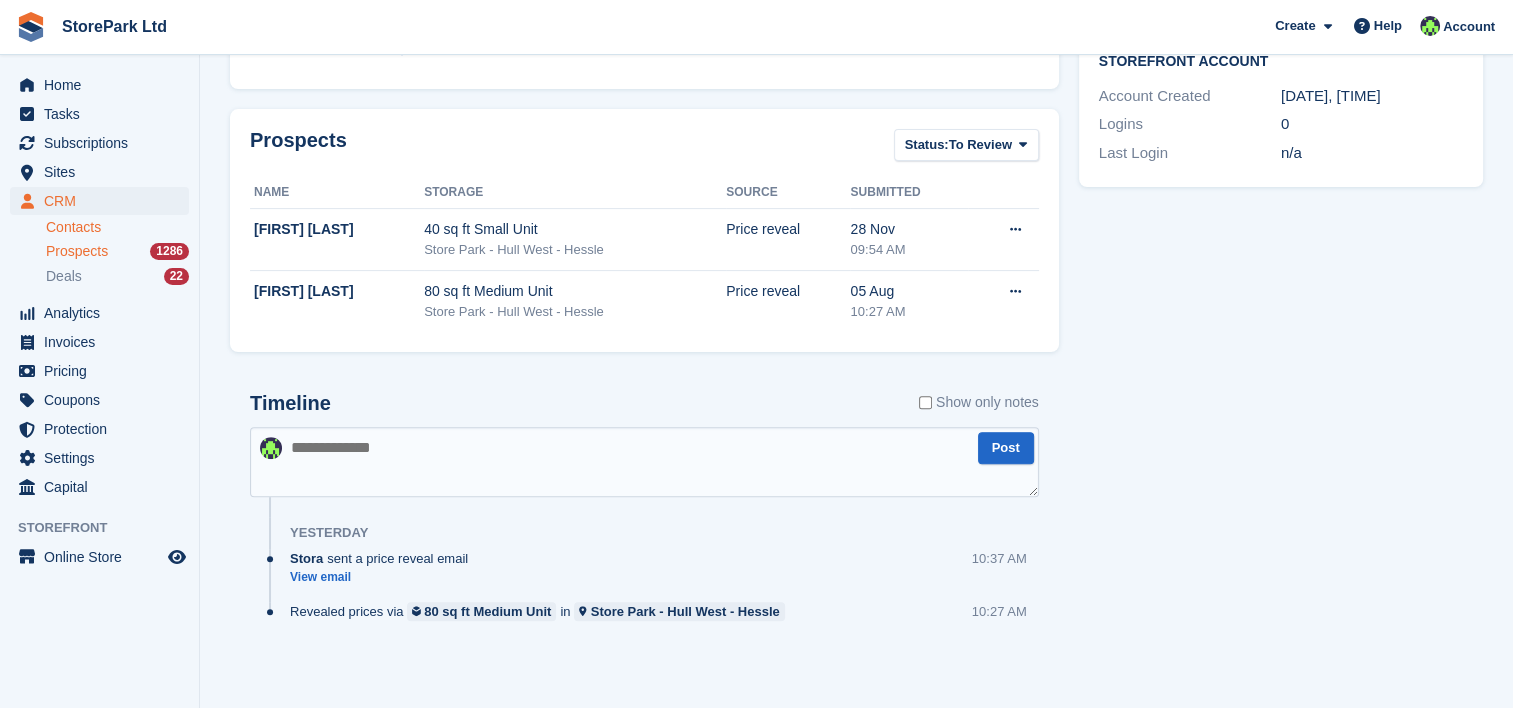 click on "Prospects" at bounding box center (77, 251) 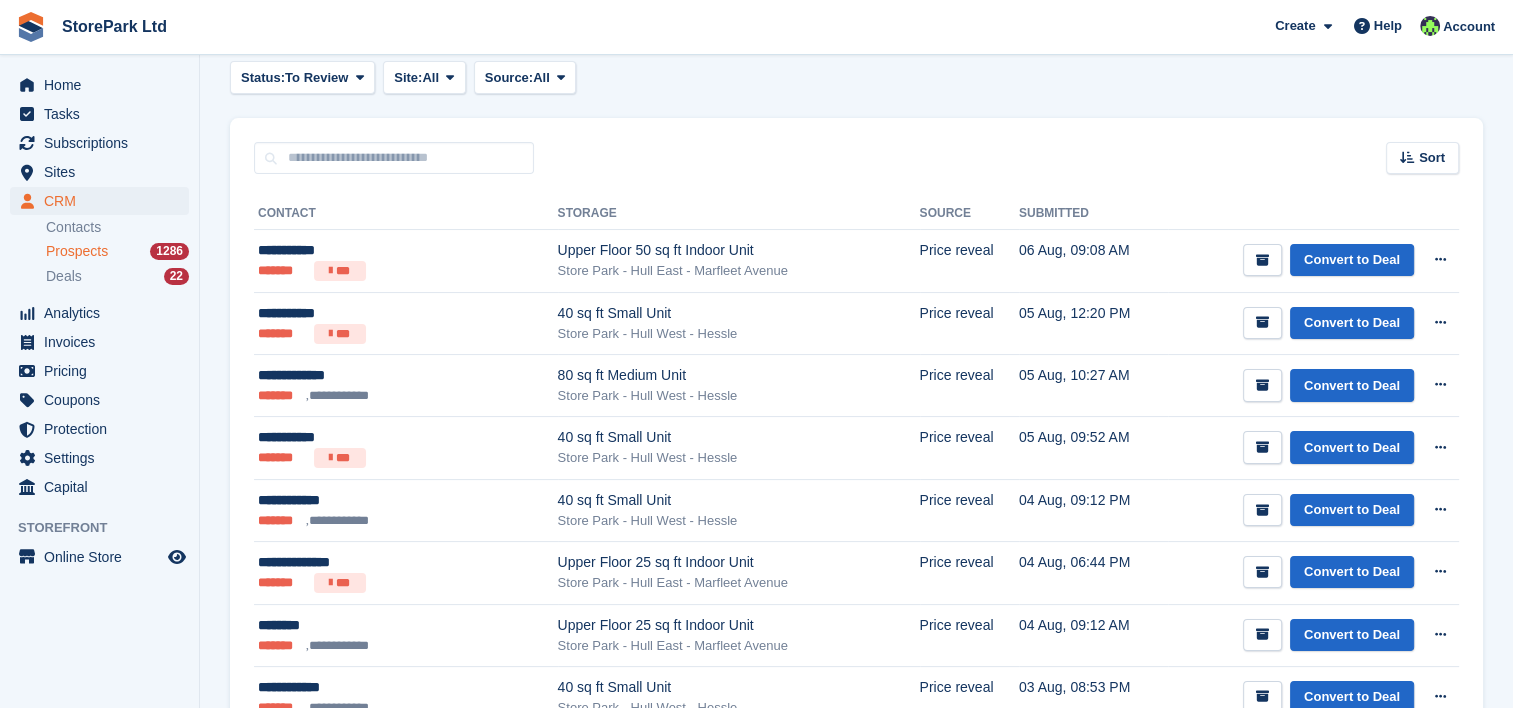 scroll, scrollTop: 224, scrollLeft: 0, axis: vertical 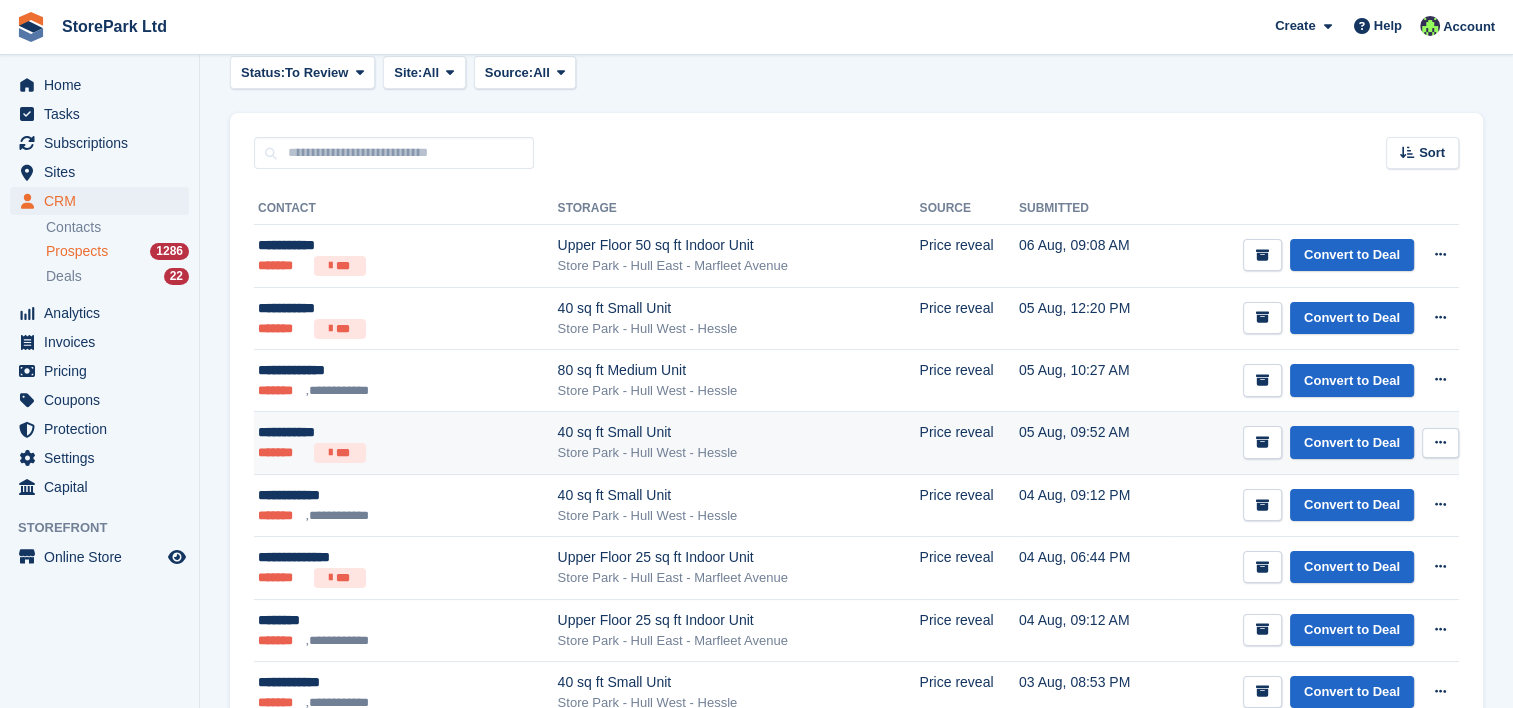 click on "Store Park - Hull West - Hessle" at bounding box center (739, 453) 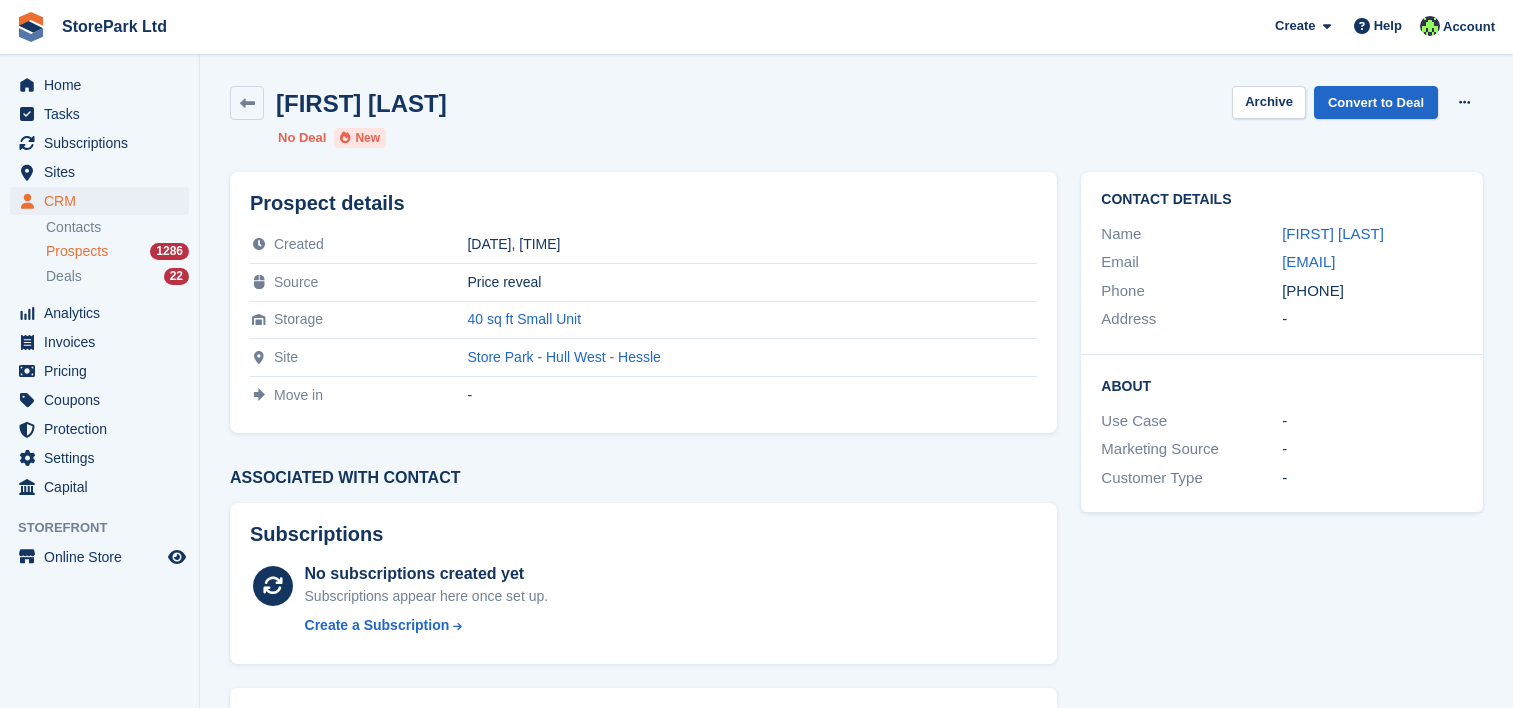 scroll, scrollTop: 0, scrollLeft: 0, axis: both 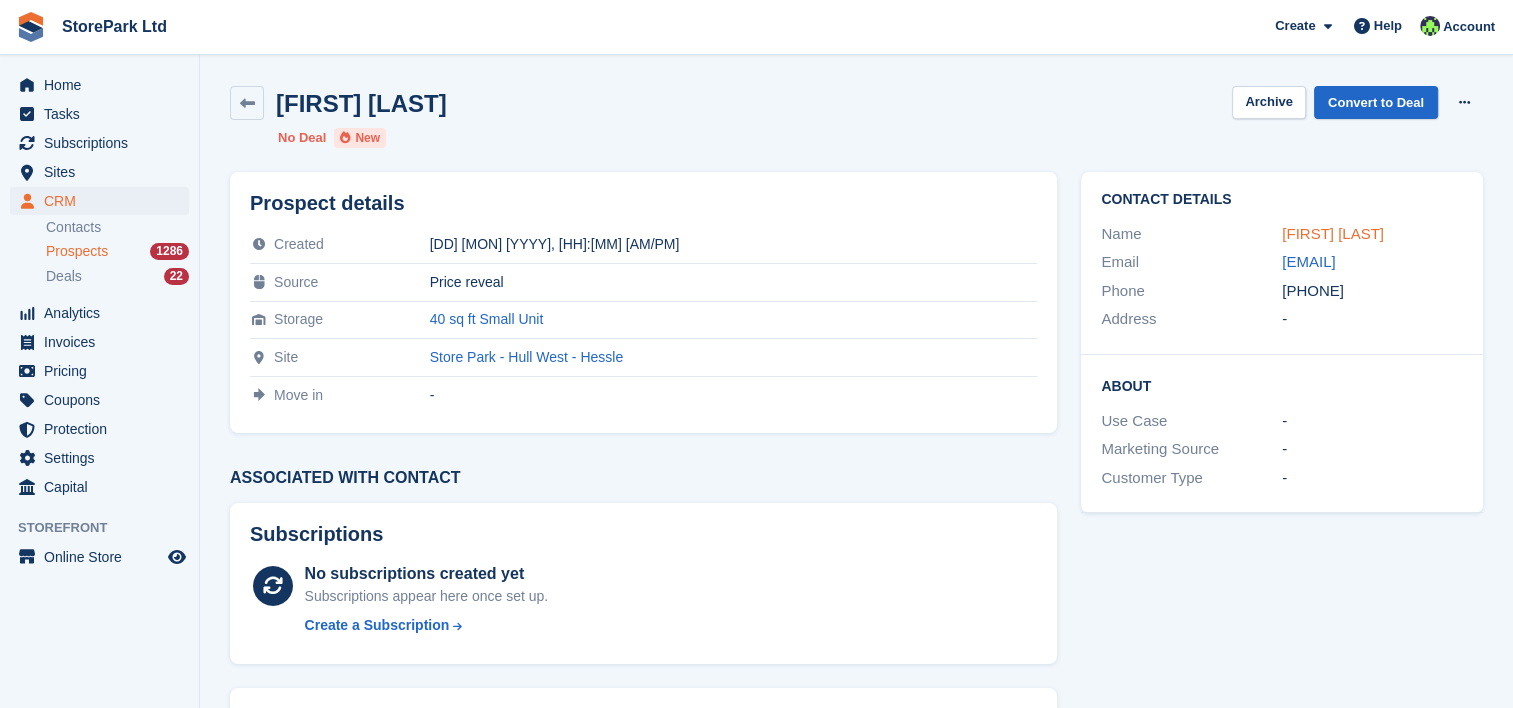 click on "Botond Mezo" 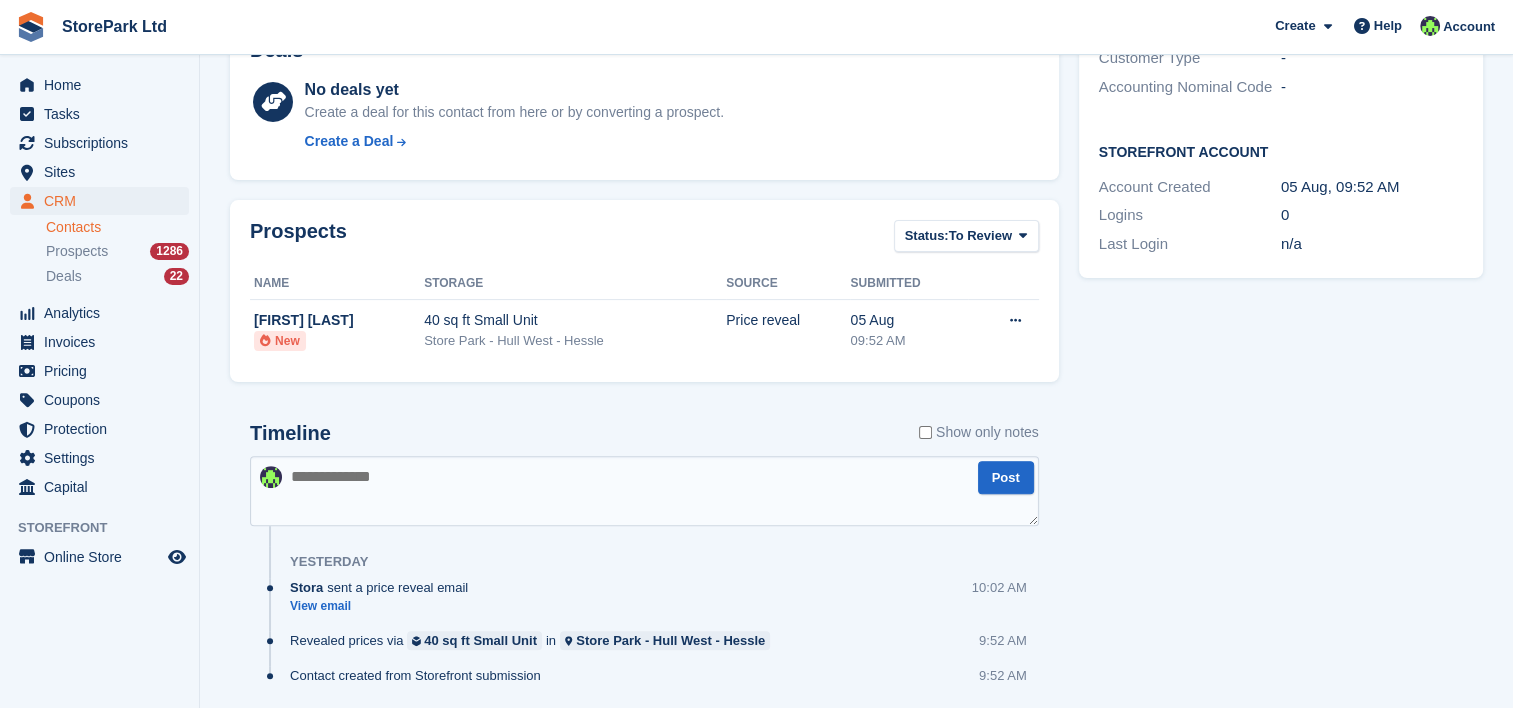 scroll, scrollTop: 564, scrollLeft: 0, axis: vertical 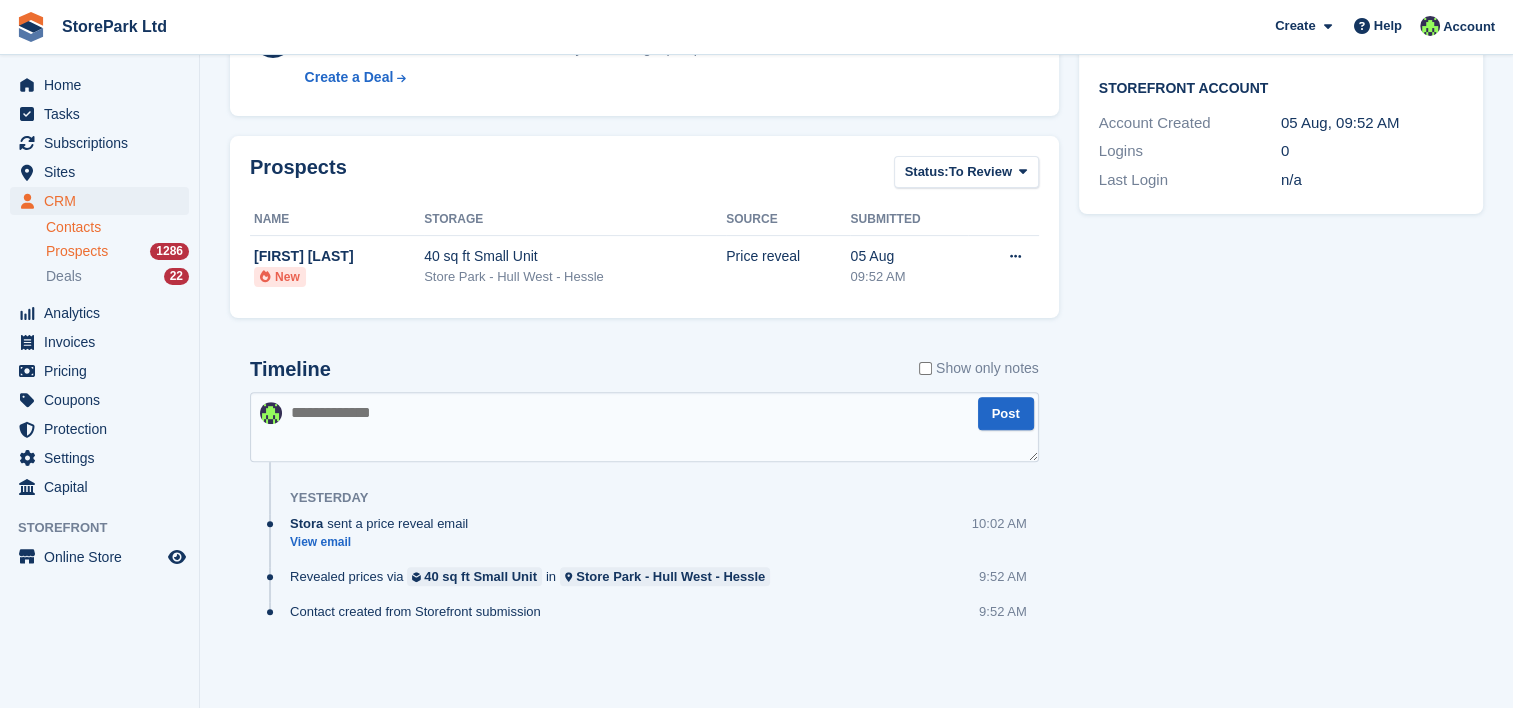 click on "Prospects" 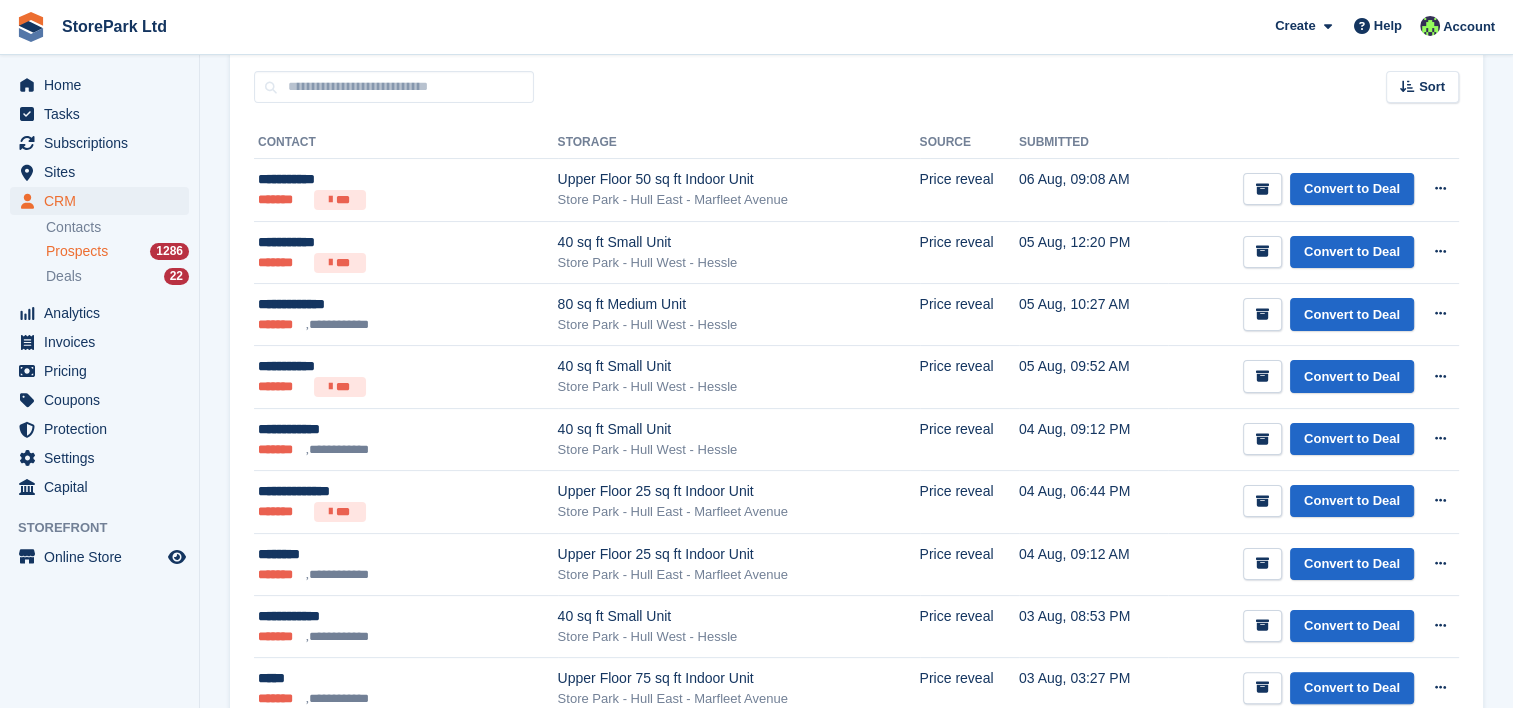 scroll, scrollTop: 291, scrollLeft: 0, axis: vertical 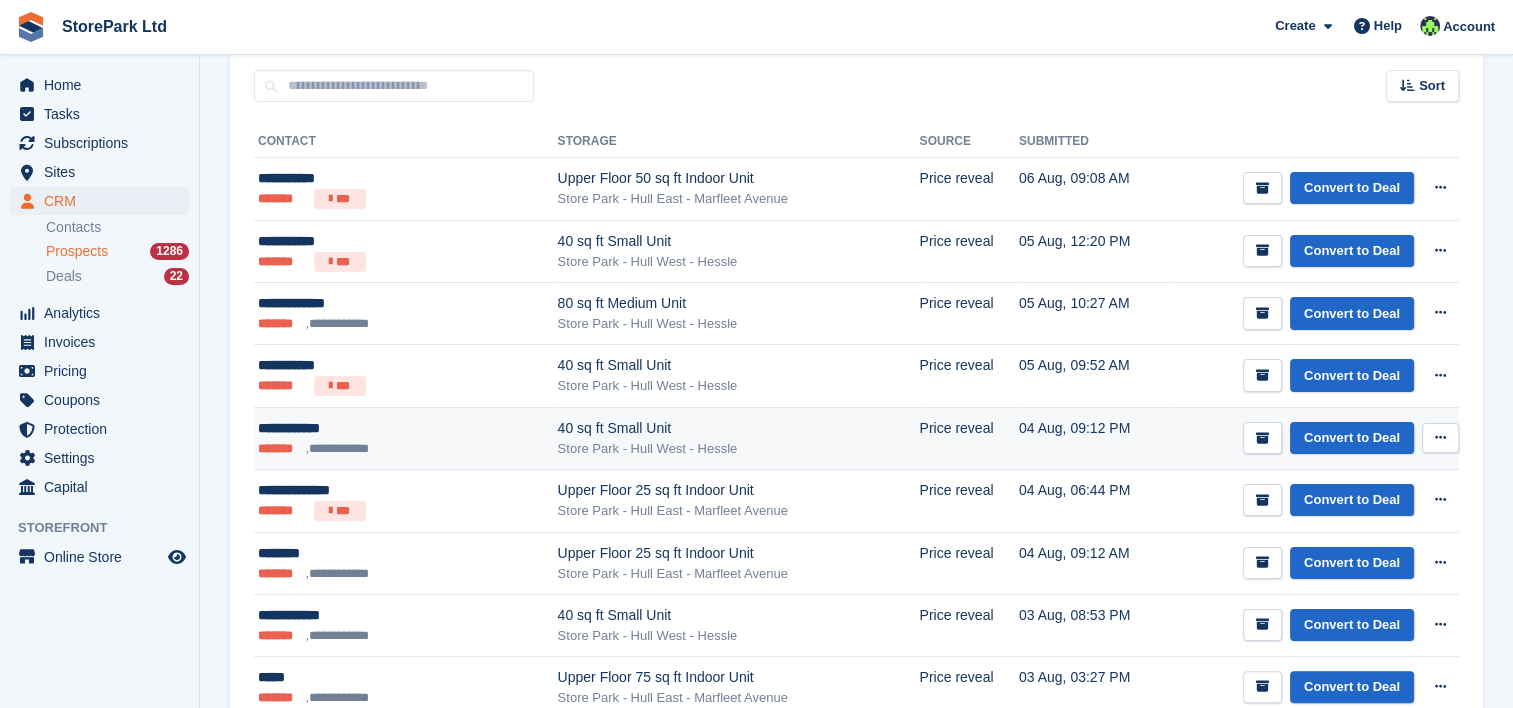 click on "Store Park - Hull West - Hessle" 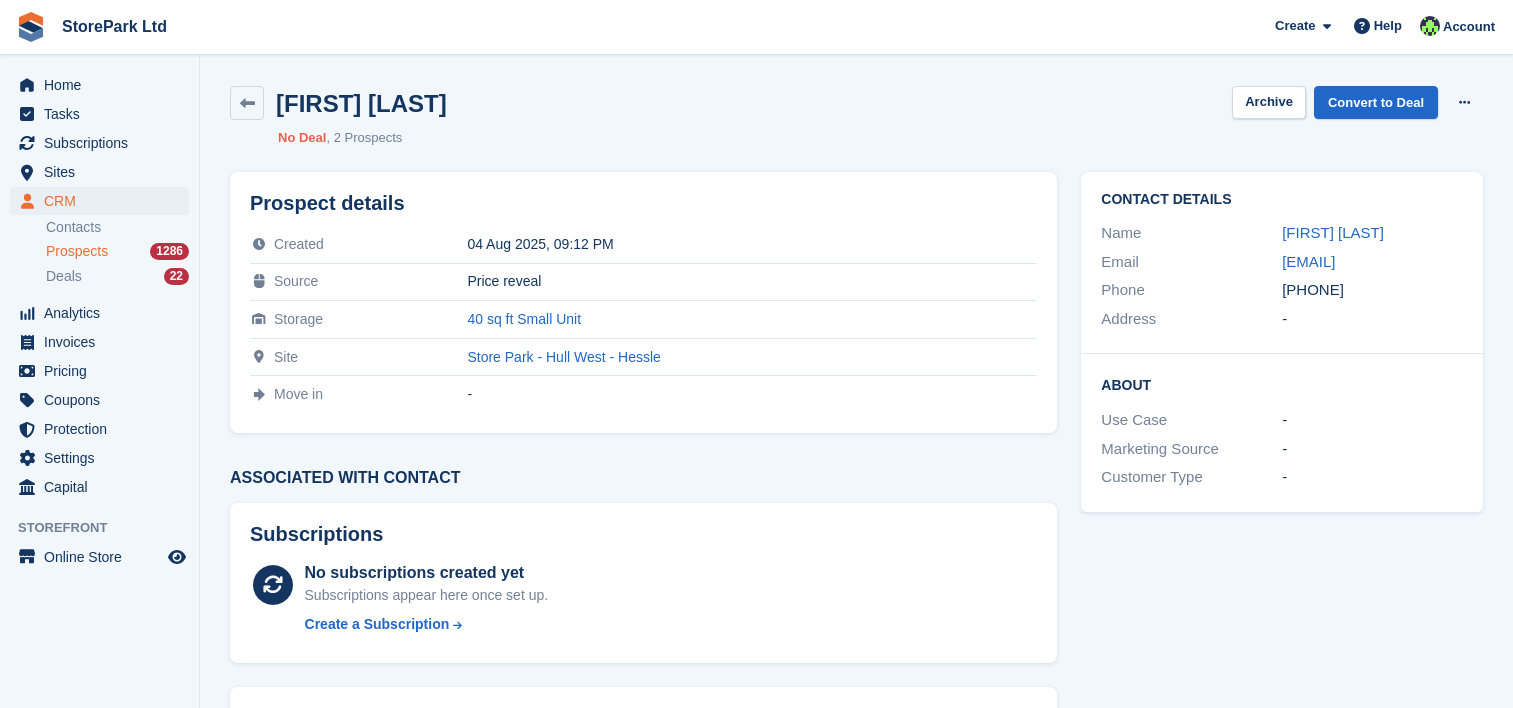 scroll, scrollTop: 0, scrollLeft: 0, axis: both 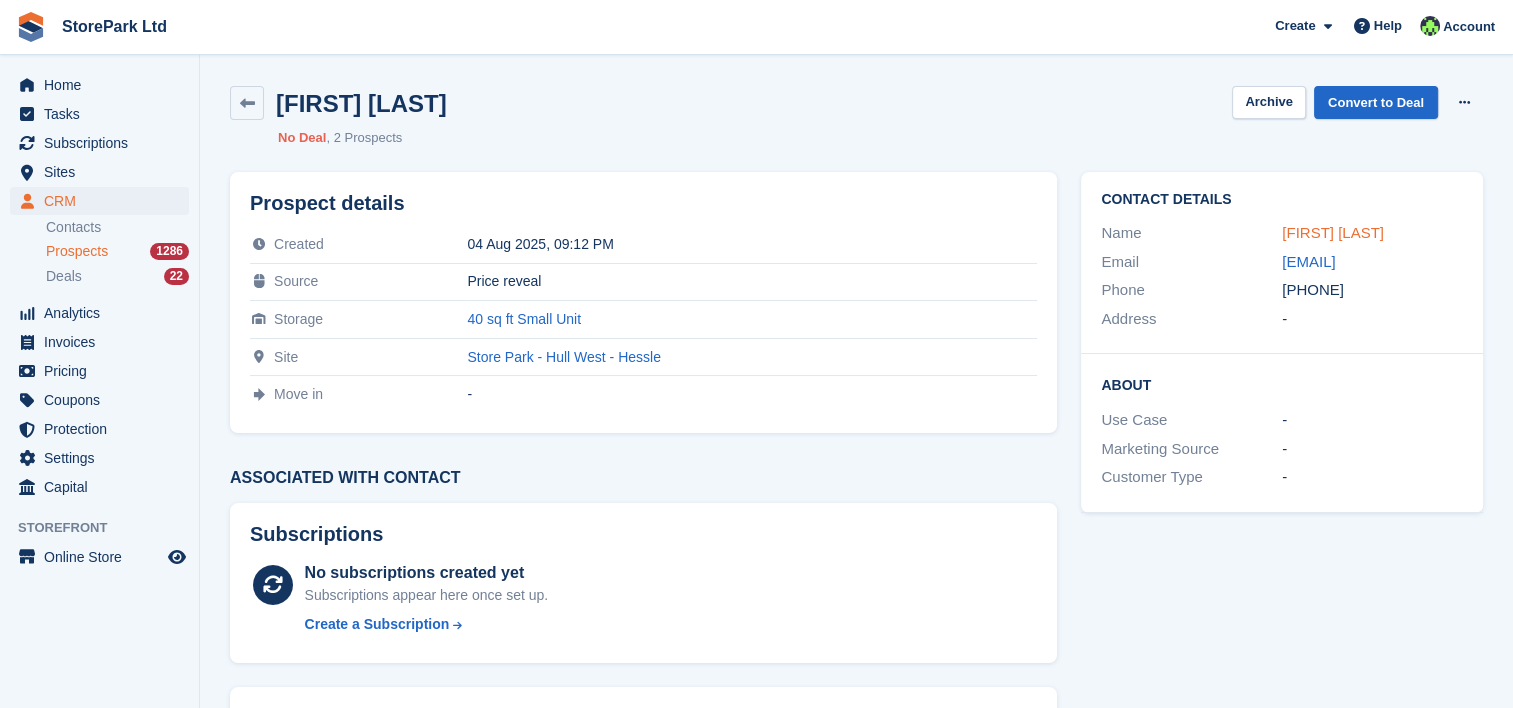 click on "[FIRST] [LAST]" at bounding box center [1333, 232] 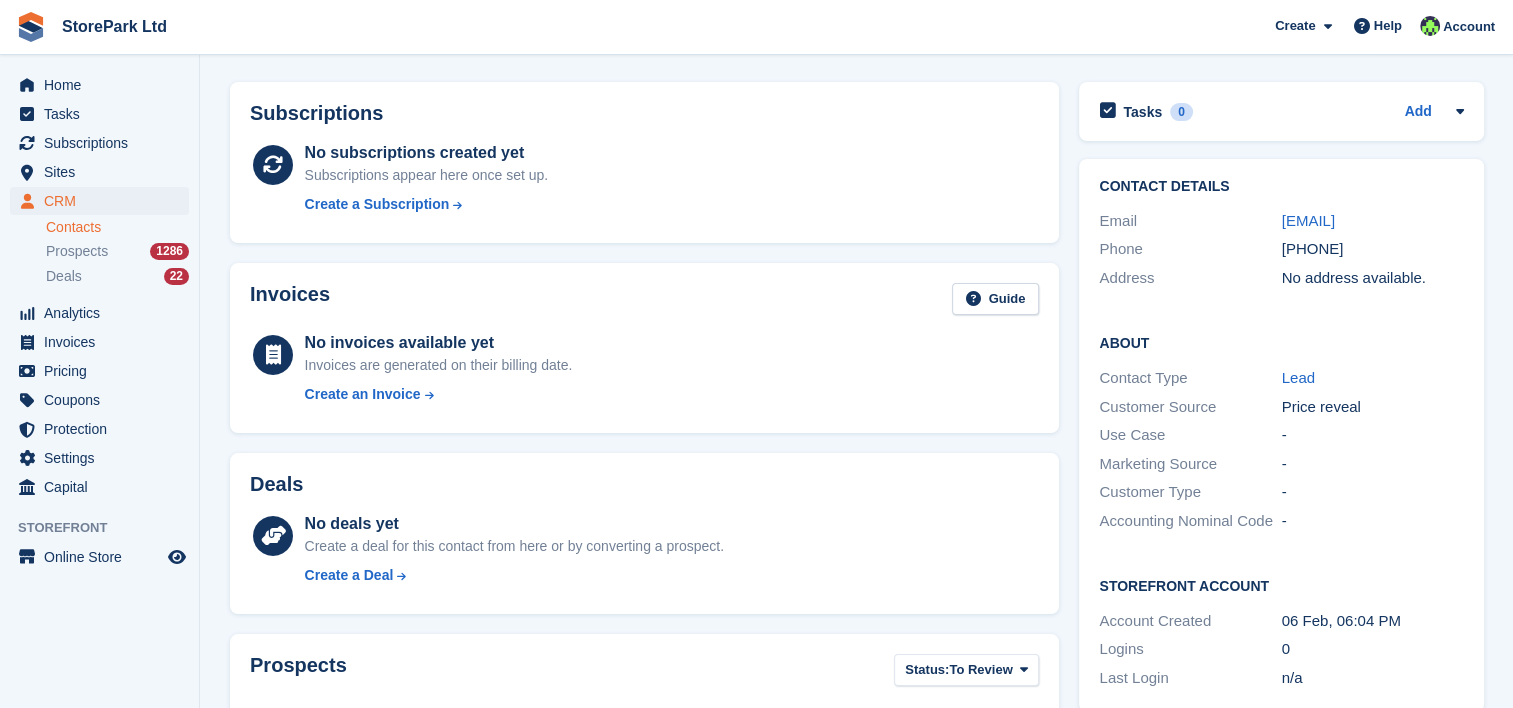 scroll, scrollTop: 68, scrollLeft: 0, axis: vertical 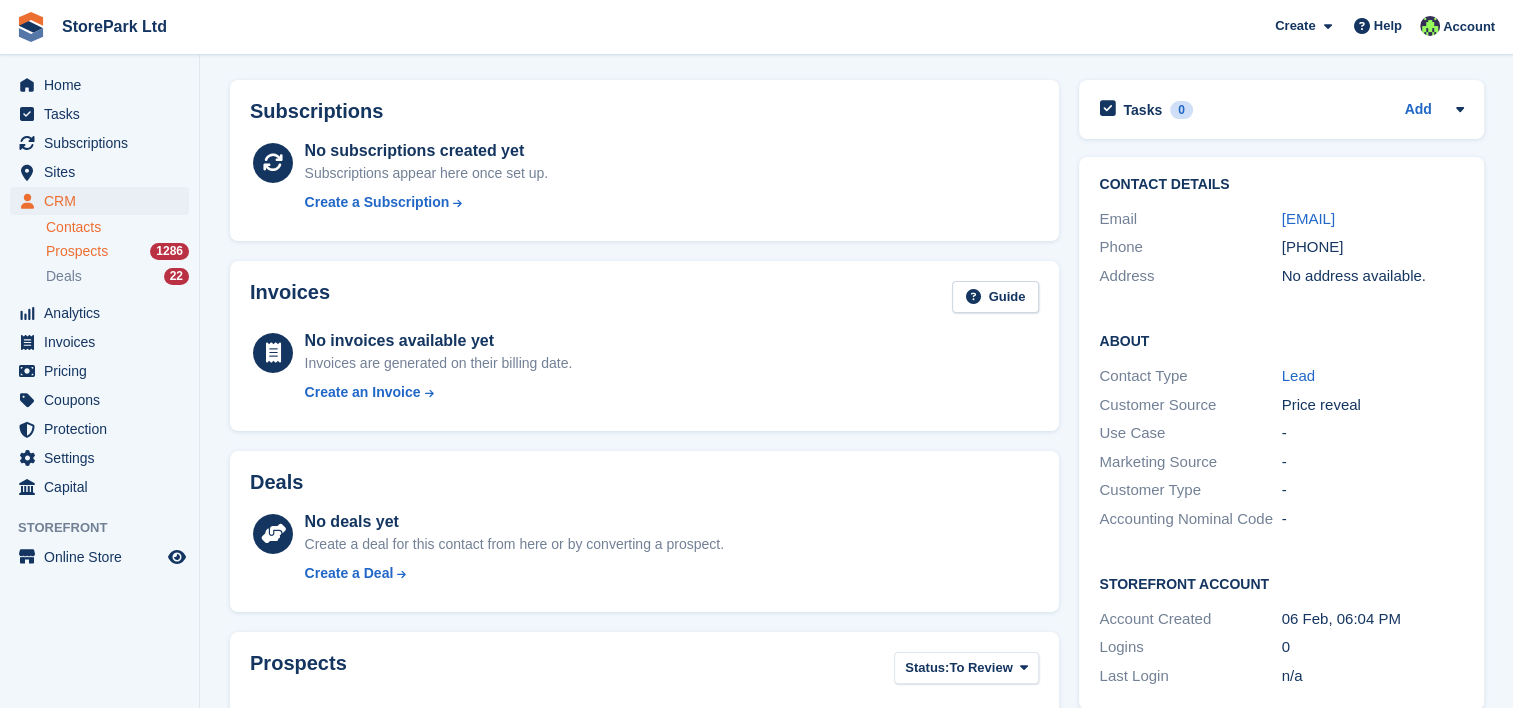 click on "Prospects" at bounding box center [77, 251] 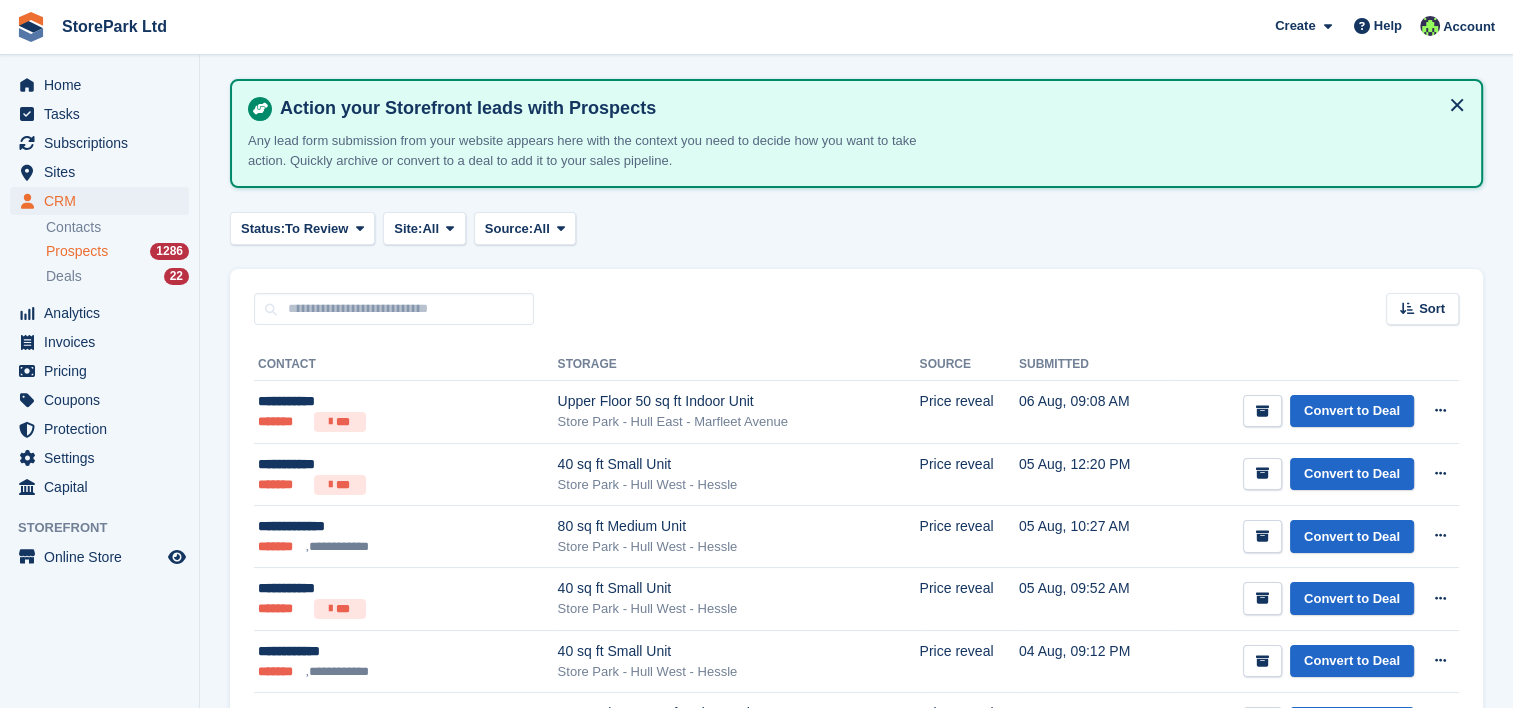 scroll, scrollTop: 0, scrollLeft: 0, axis: both 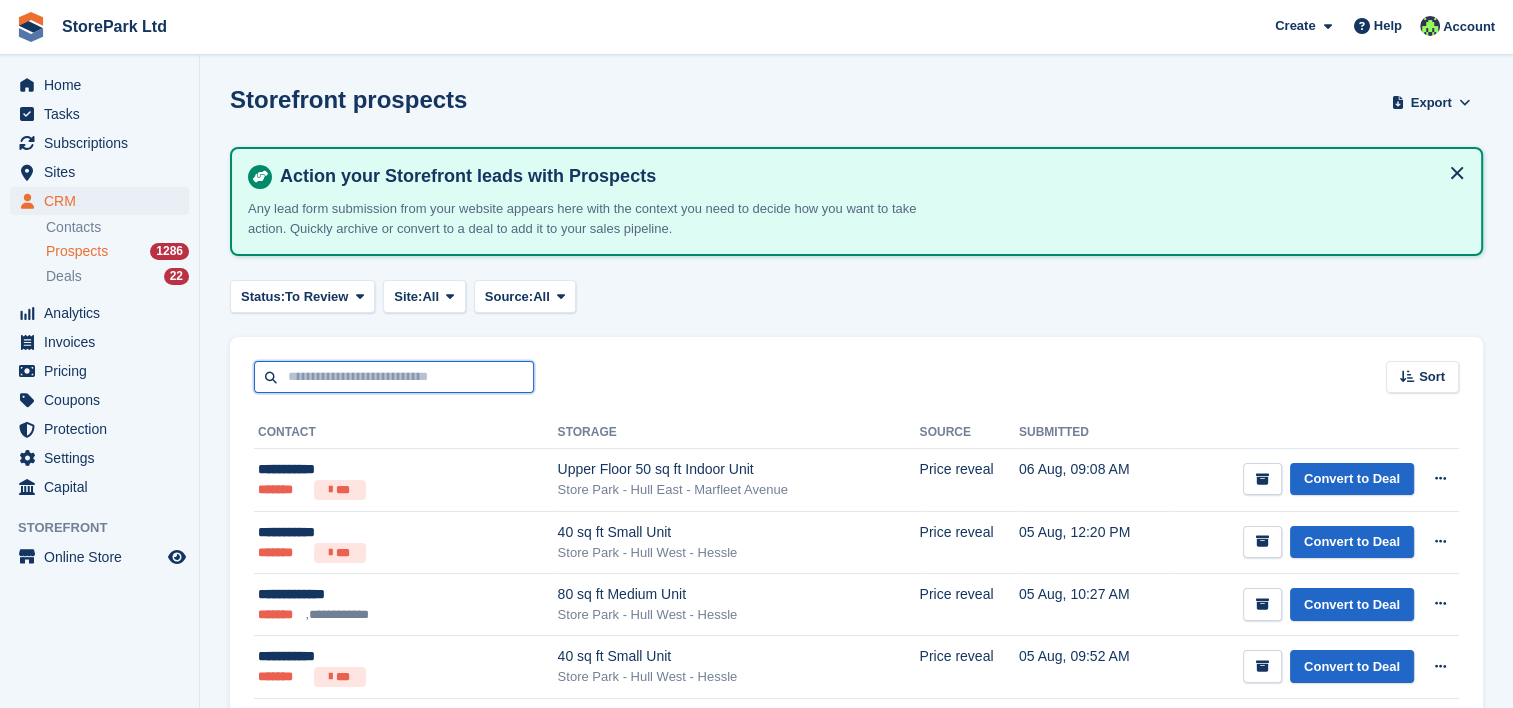click at bounding box center [394, 377] 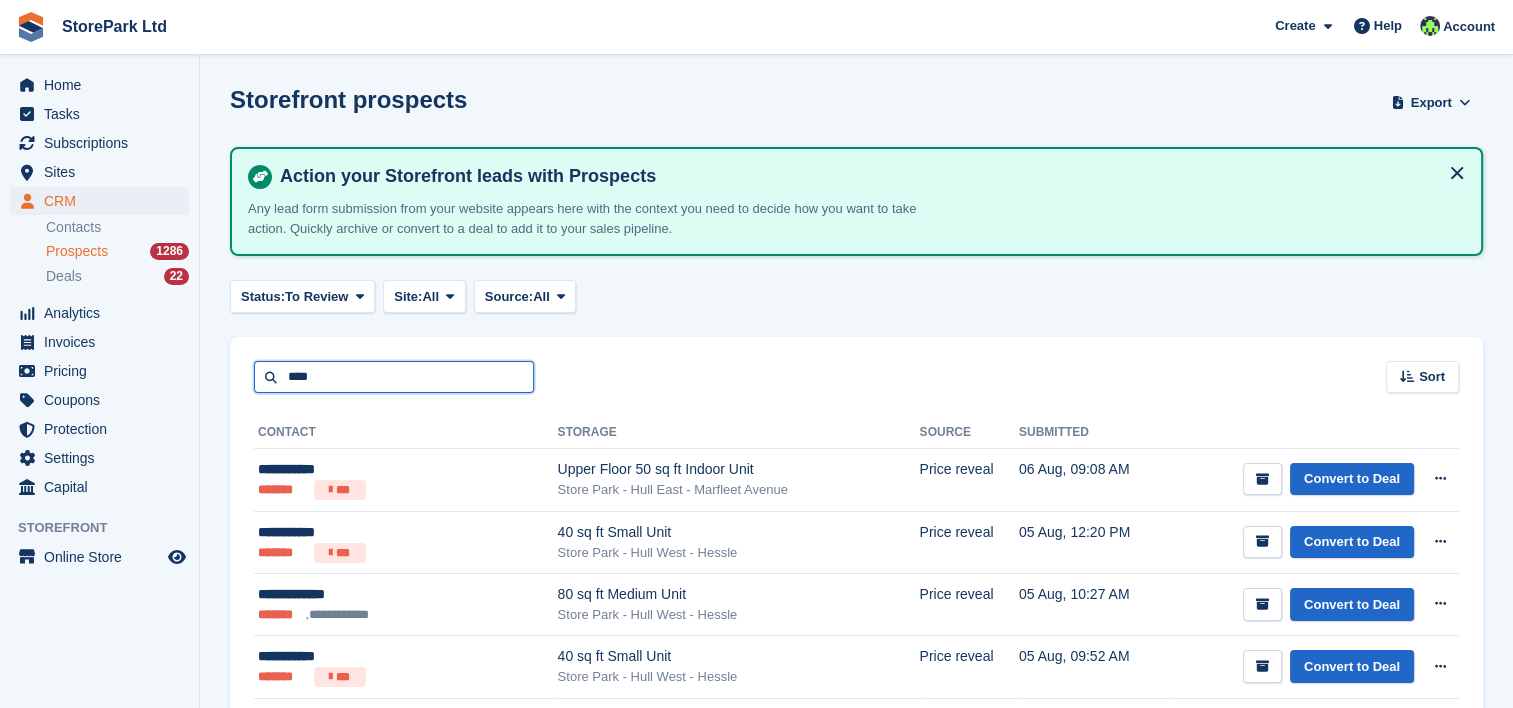 type on "****" 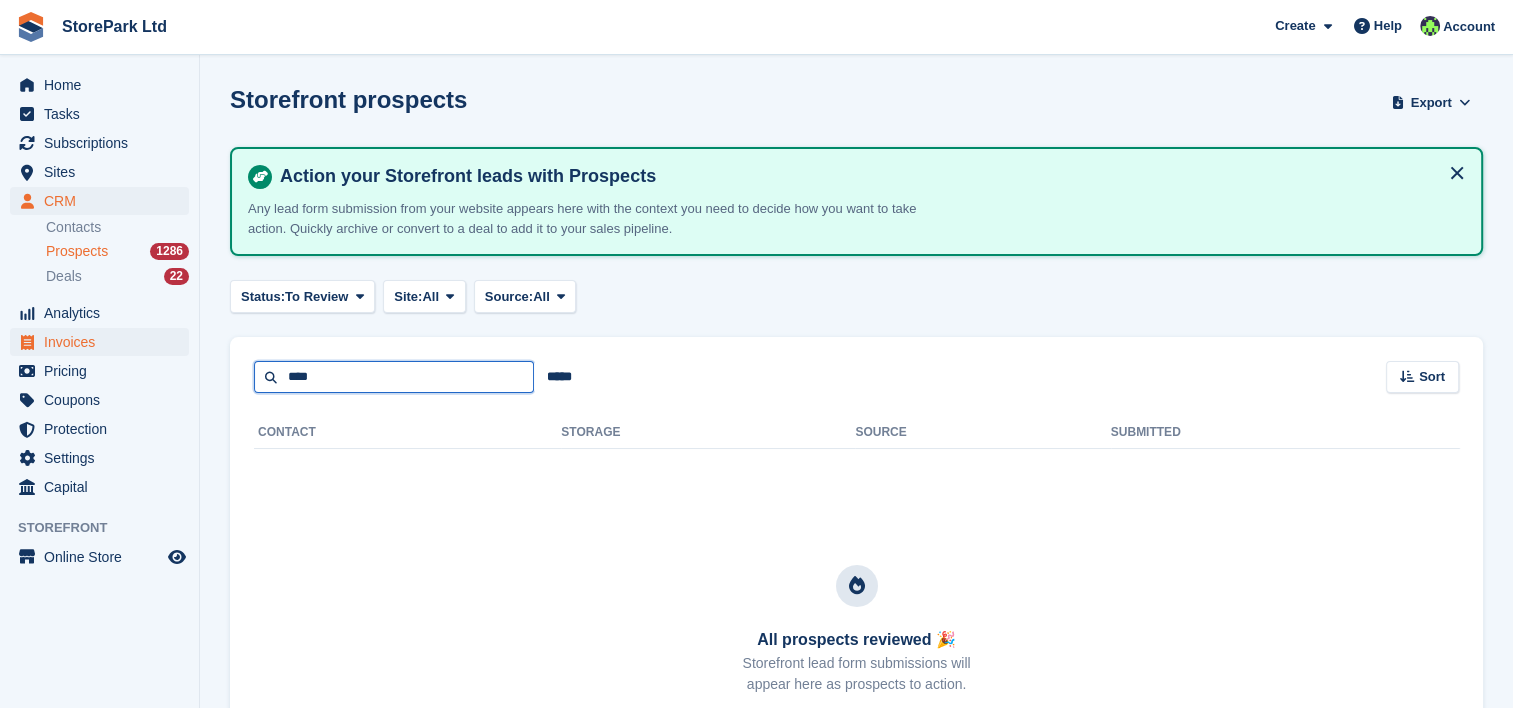 drag, startPoint x: 369, startPoint y: 379, endPoint x: 176, endPoint y: 354, distance: 194.61244 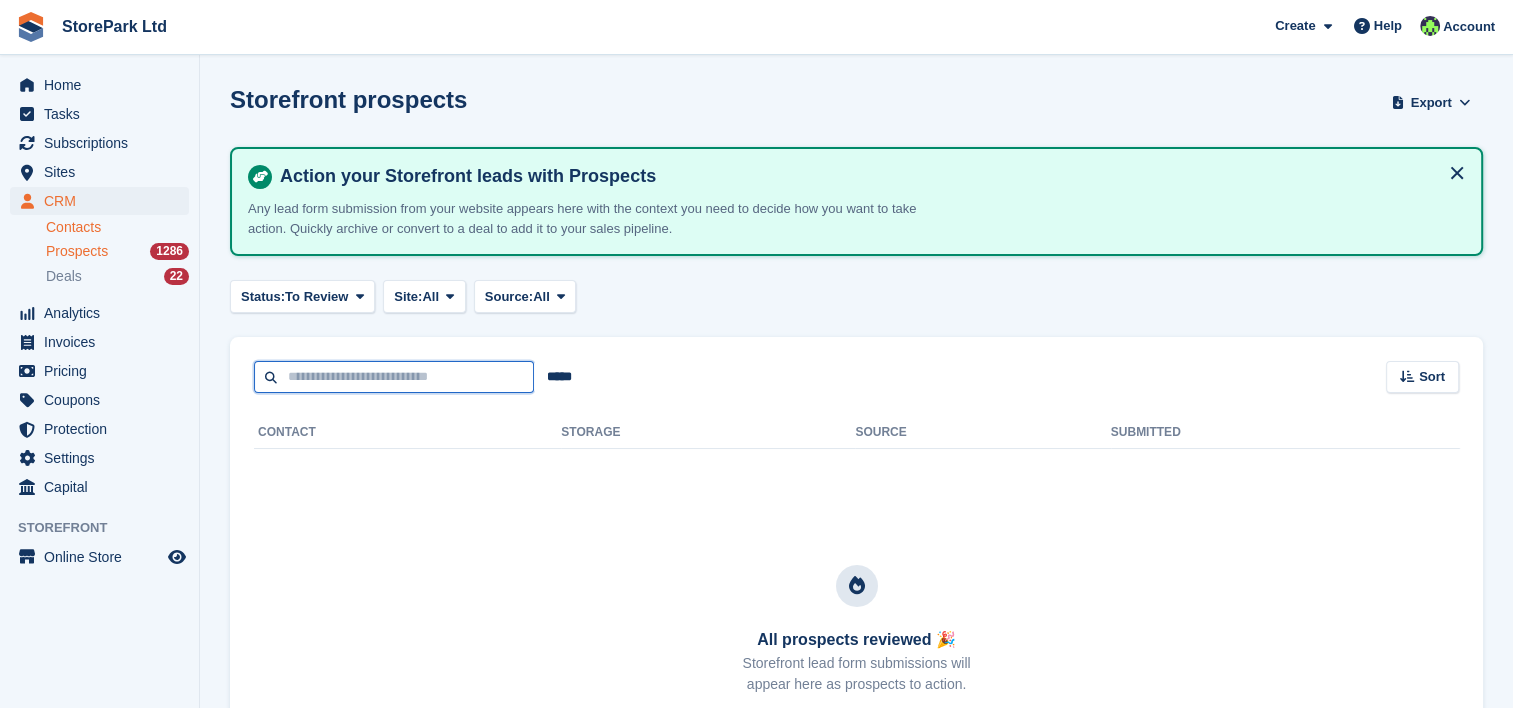 type 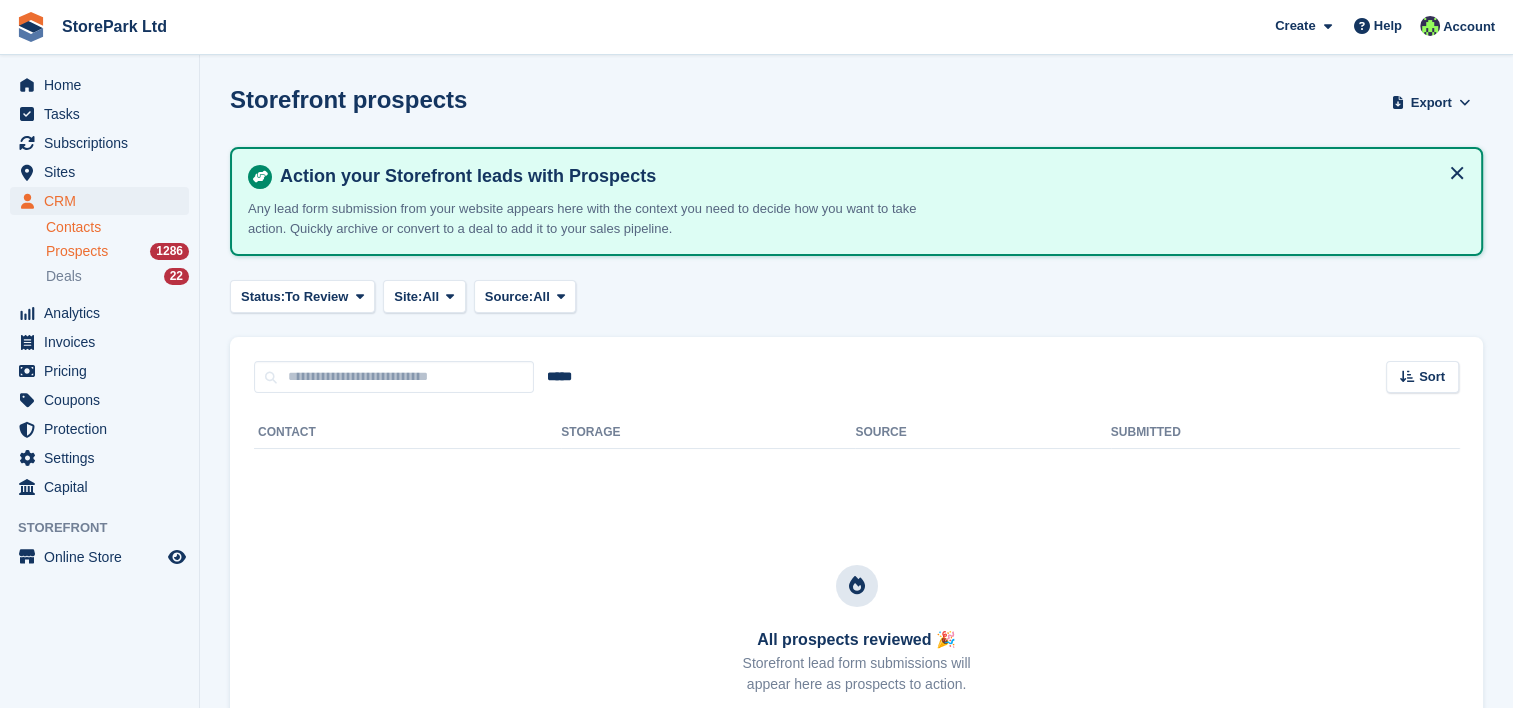 click on "Contacts" at bounding box center [117, 227] 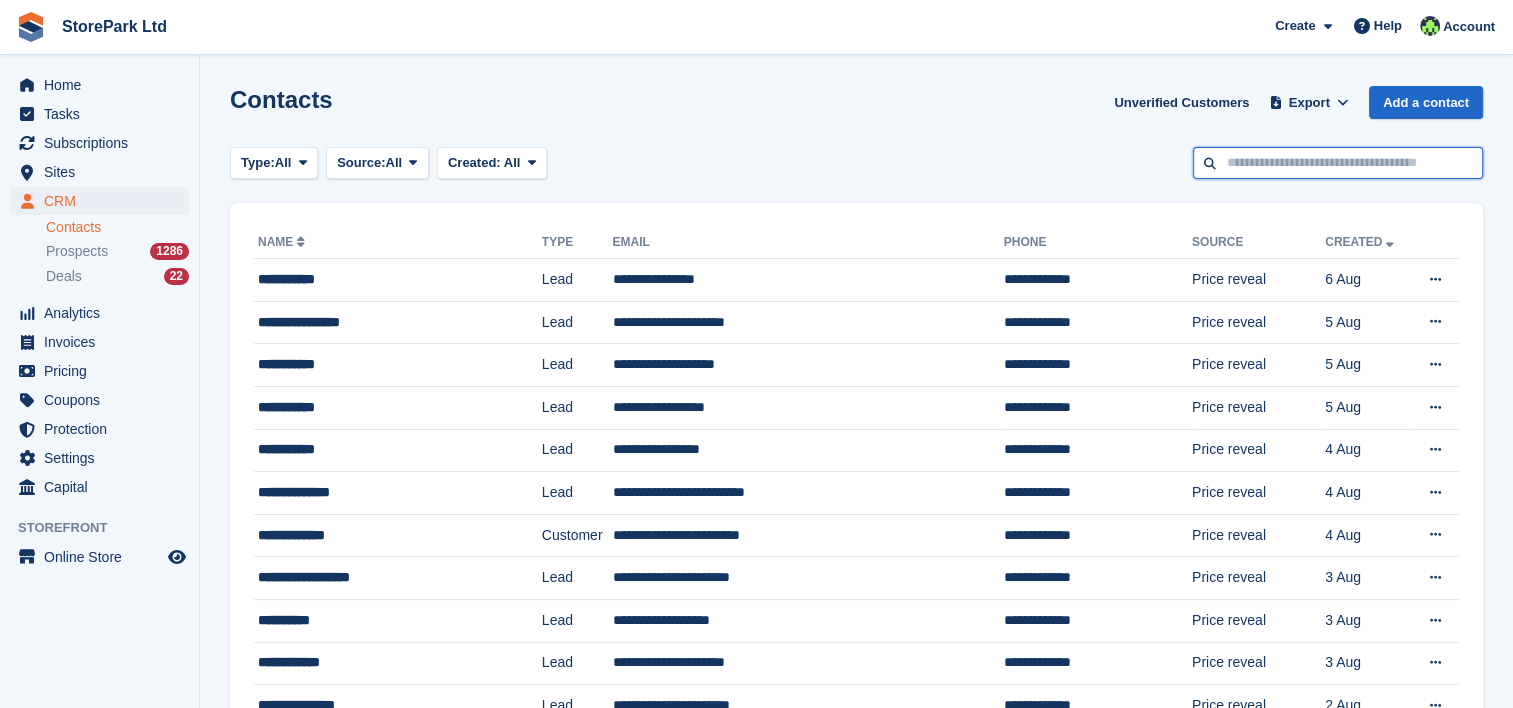 click at bounding box center (1338, 163) 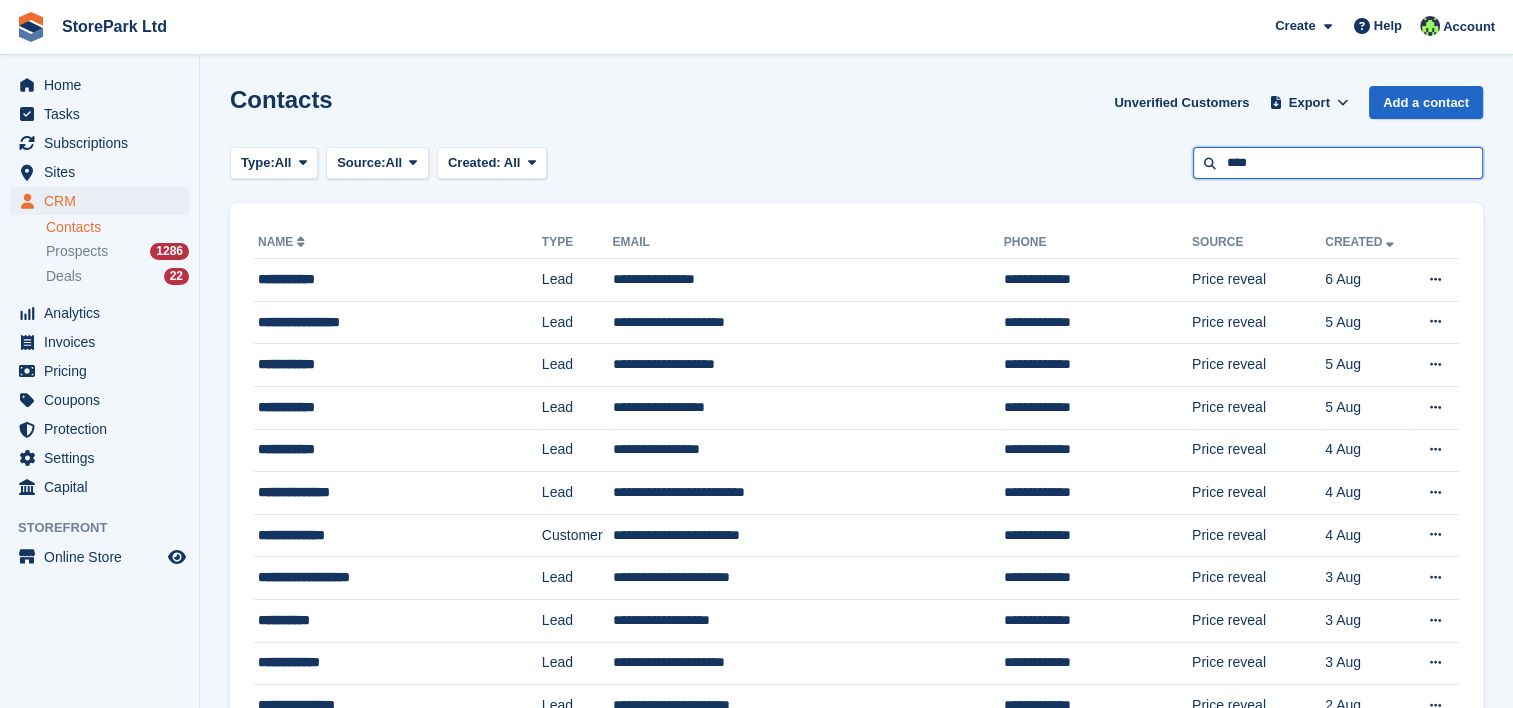 type on "****" 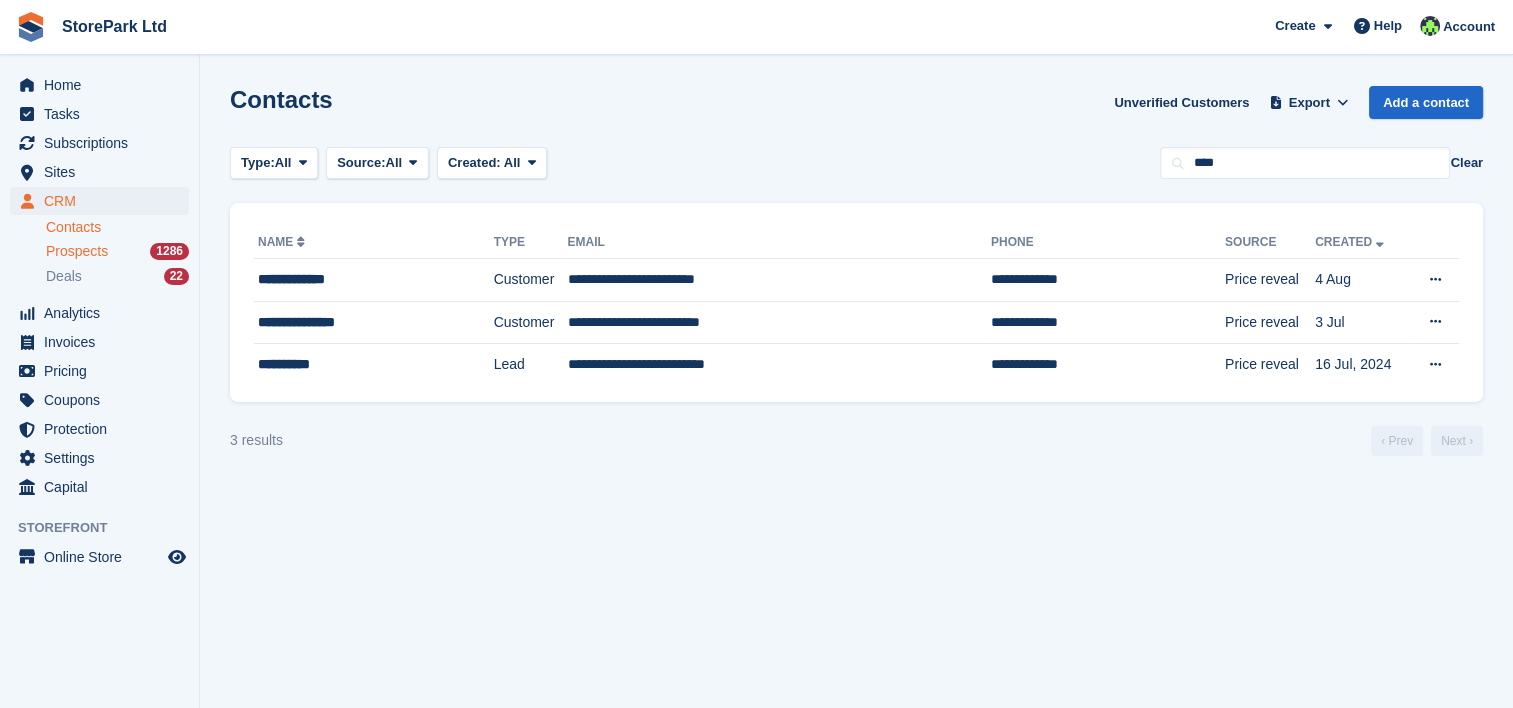 click on "Prospects" at bounding box center [77, 251] 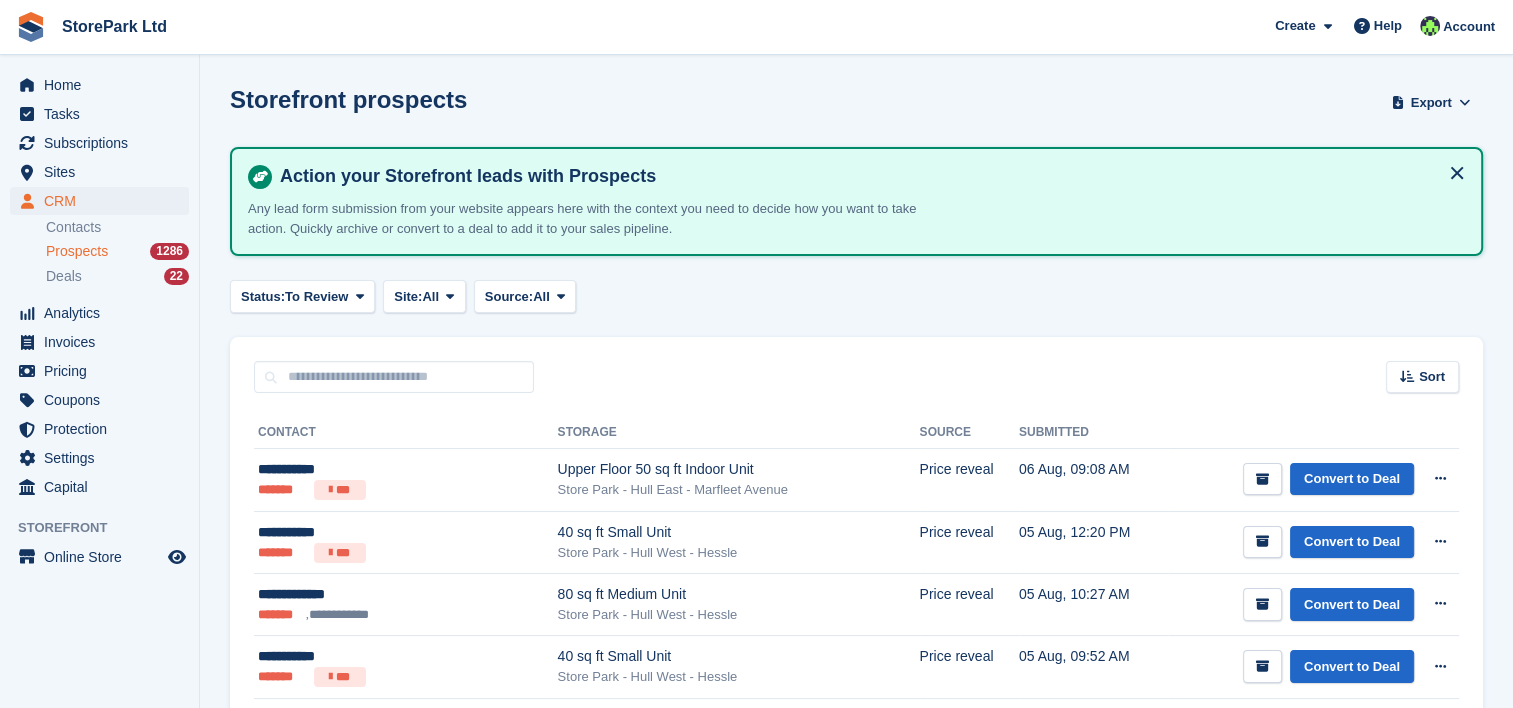 click on "Sort
Sort by
Date submitted
Submitted (oldest first)
Submitted (newest first)" at bounding box center (856, 365) 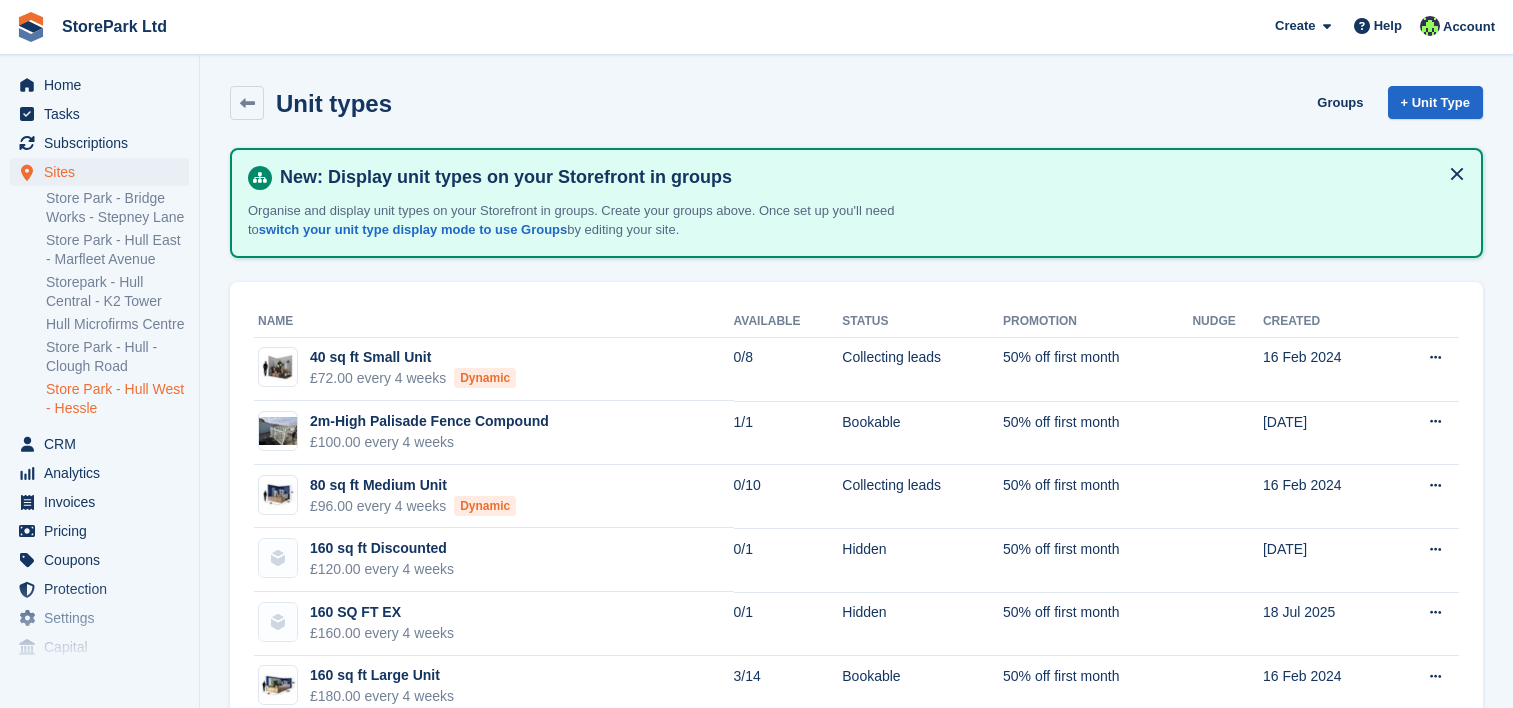scroll, scrollTop: 54, scrollLeft: 0, axis: vertical 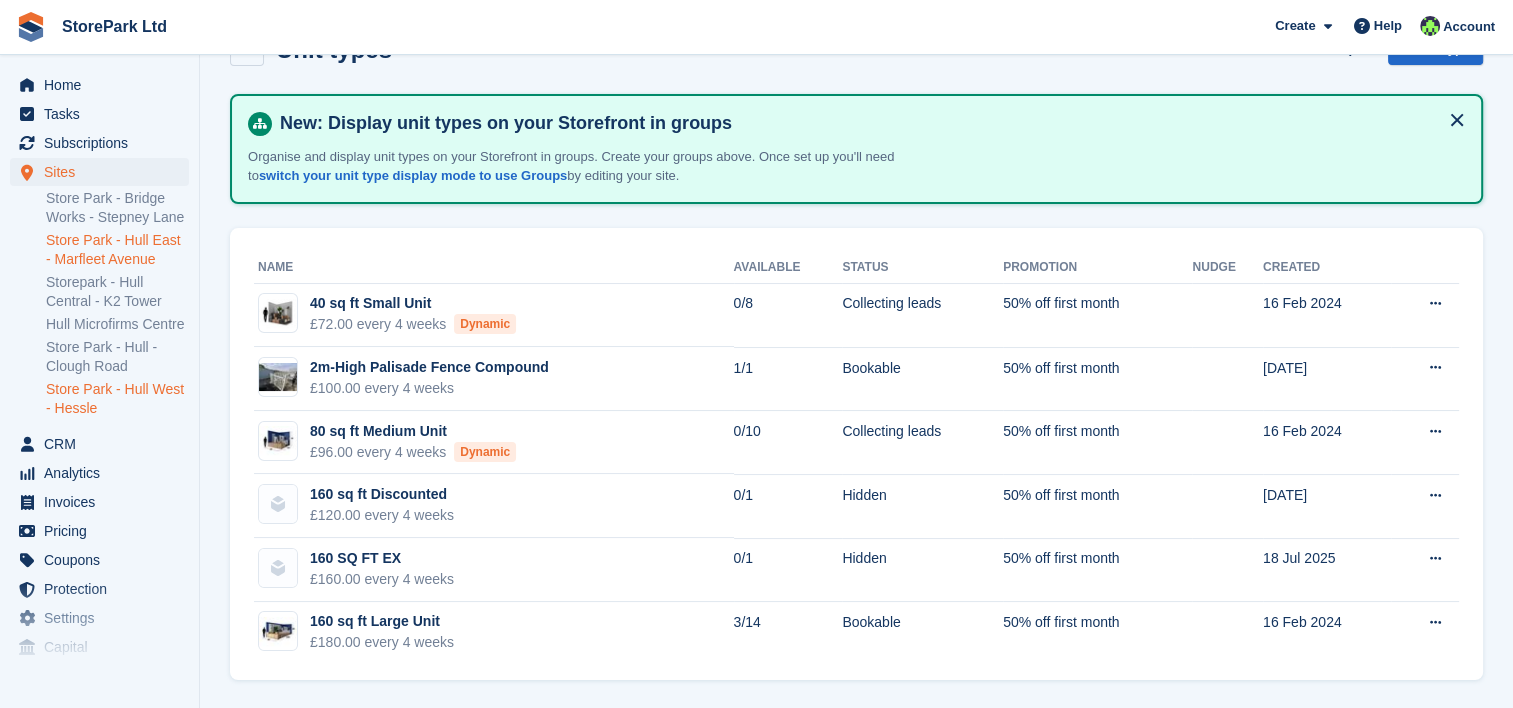 click on "Store Park - Hull East - Marfleet Avenue" at bounding box center [117, 250] 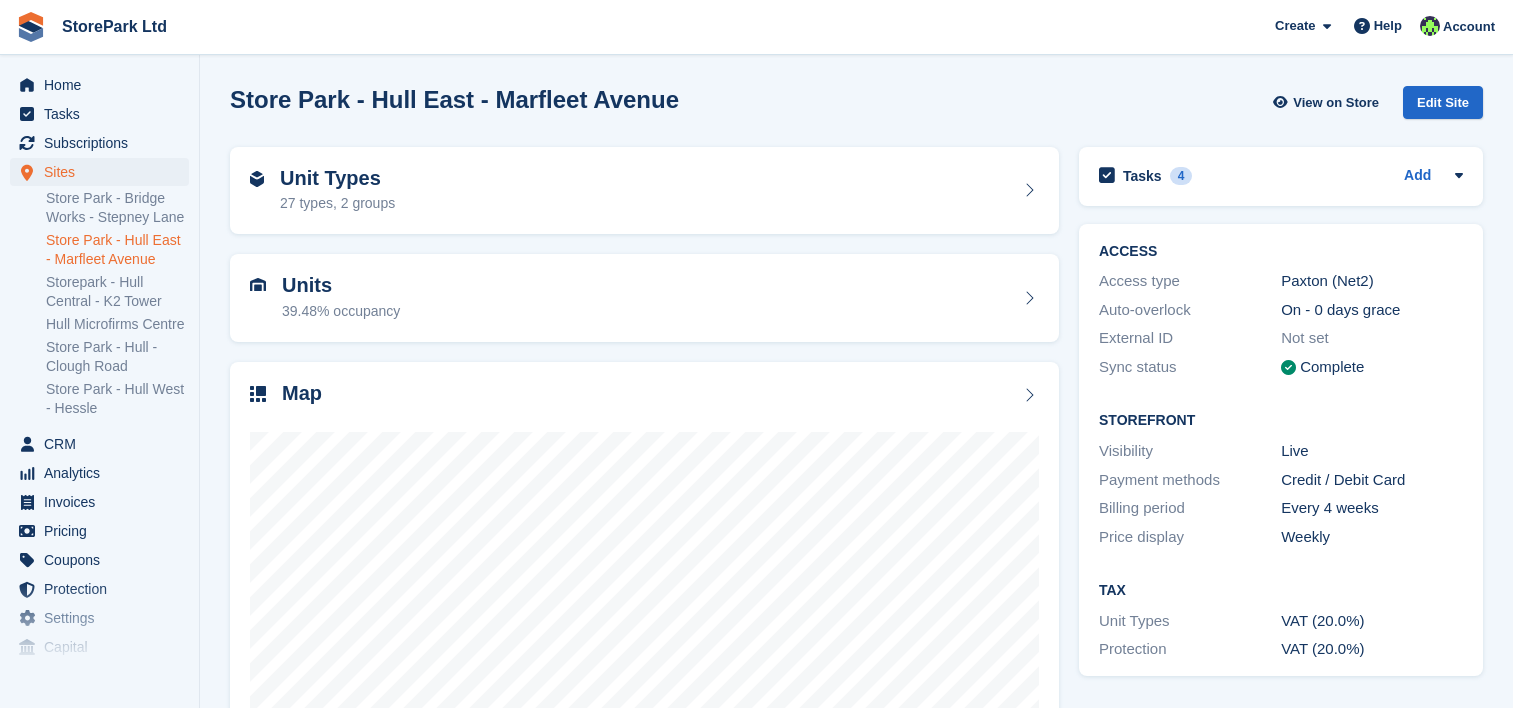 scroll, scrollTop: 0, scrollLeft: 0, axis: both 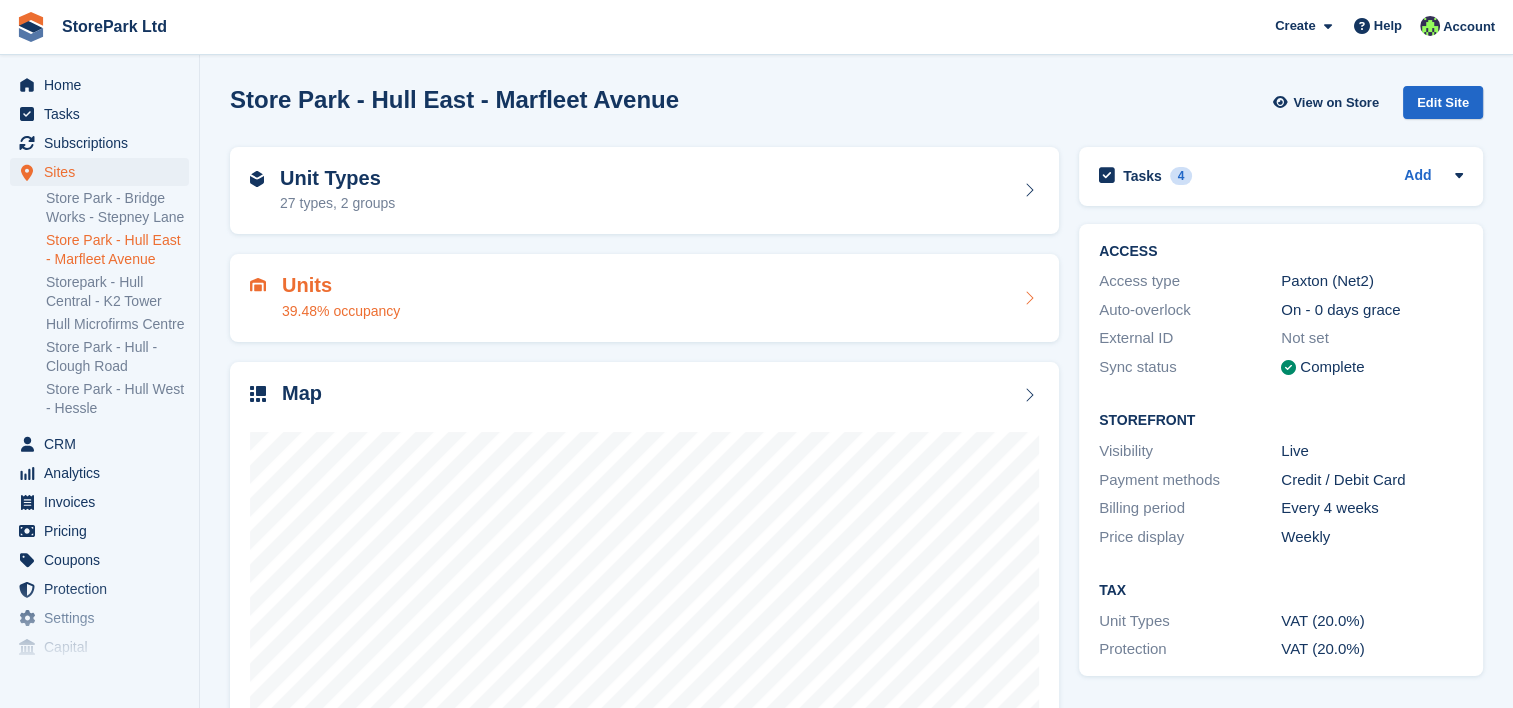 click on "Units
39.48% occupancy" at bounding box center [644, 298] 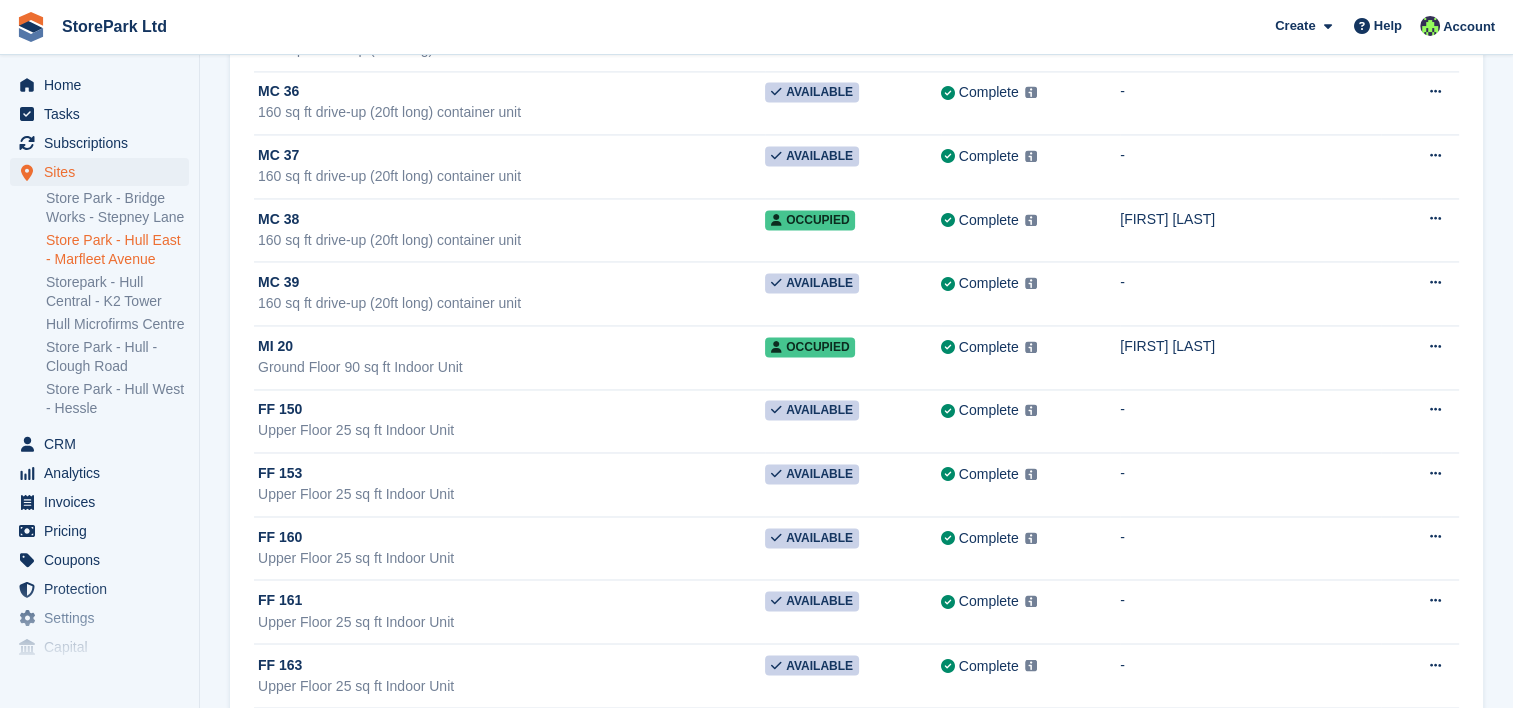 scroll, scrollTop: 3184, scrollLeft: 0, axis: vertical 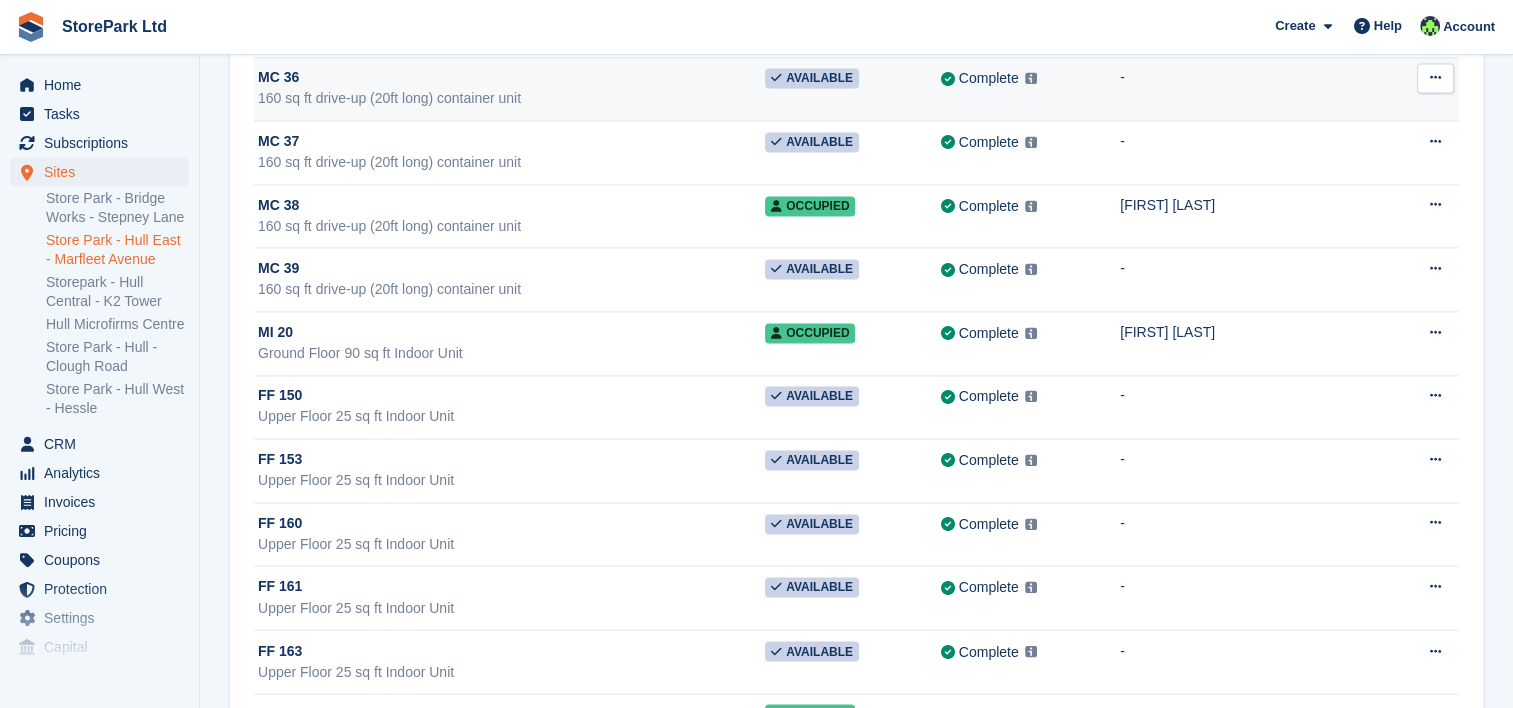 click on "MC 36
160 sq ft drive-up (20ft long) container unit" at bounding box center [509, 89] 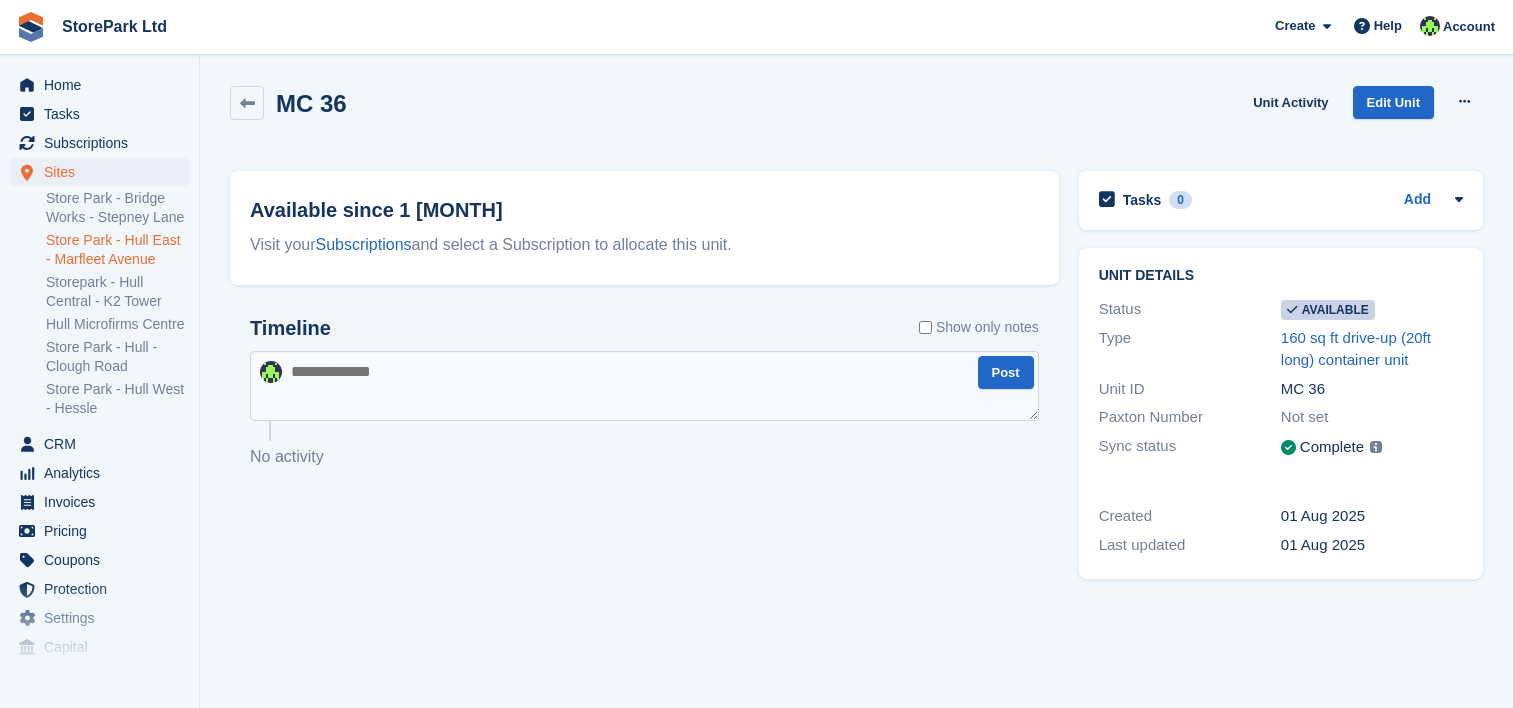 scroll, scrollTop: 0, scrollLeft: 0, axis: both 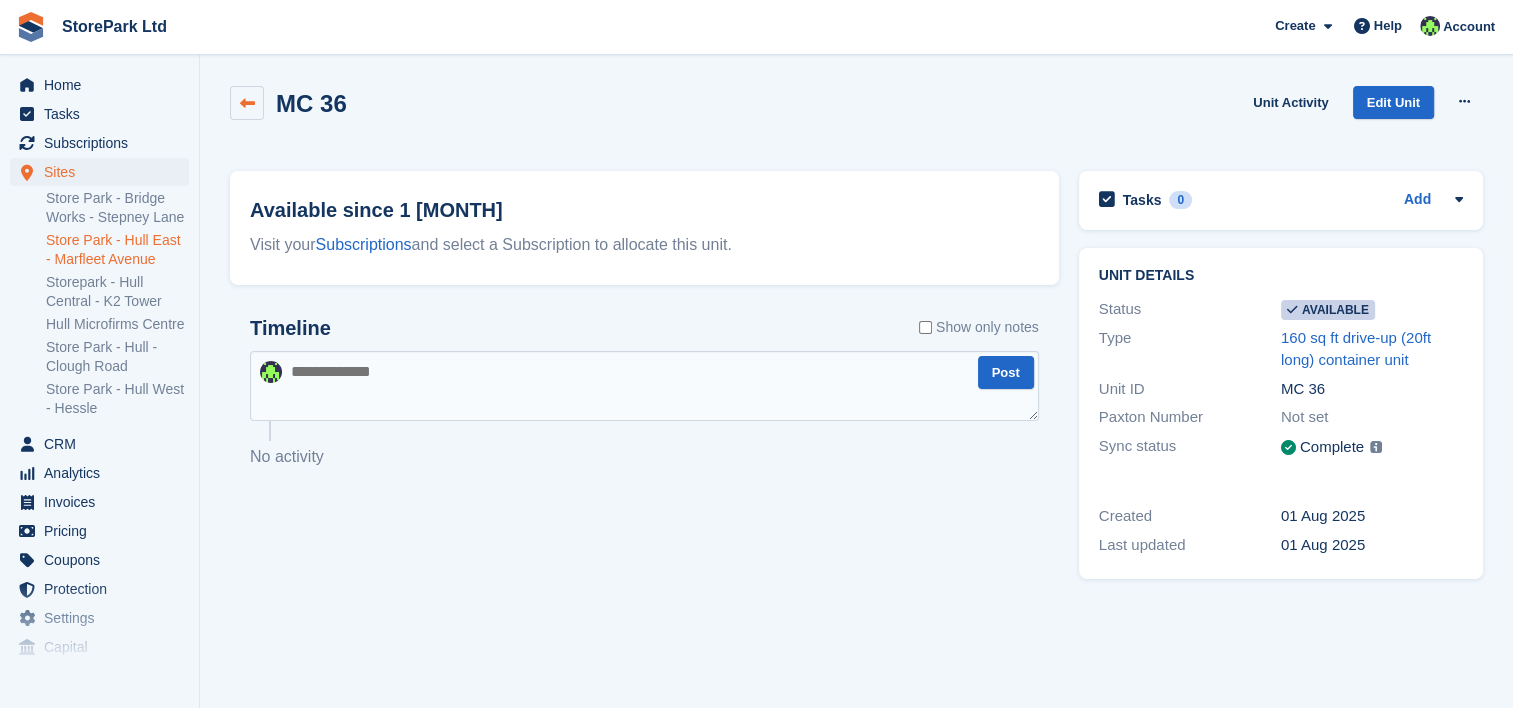 click at bounding box center (247, 103) 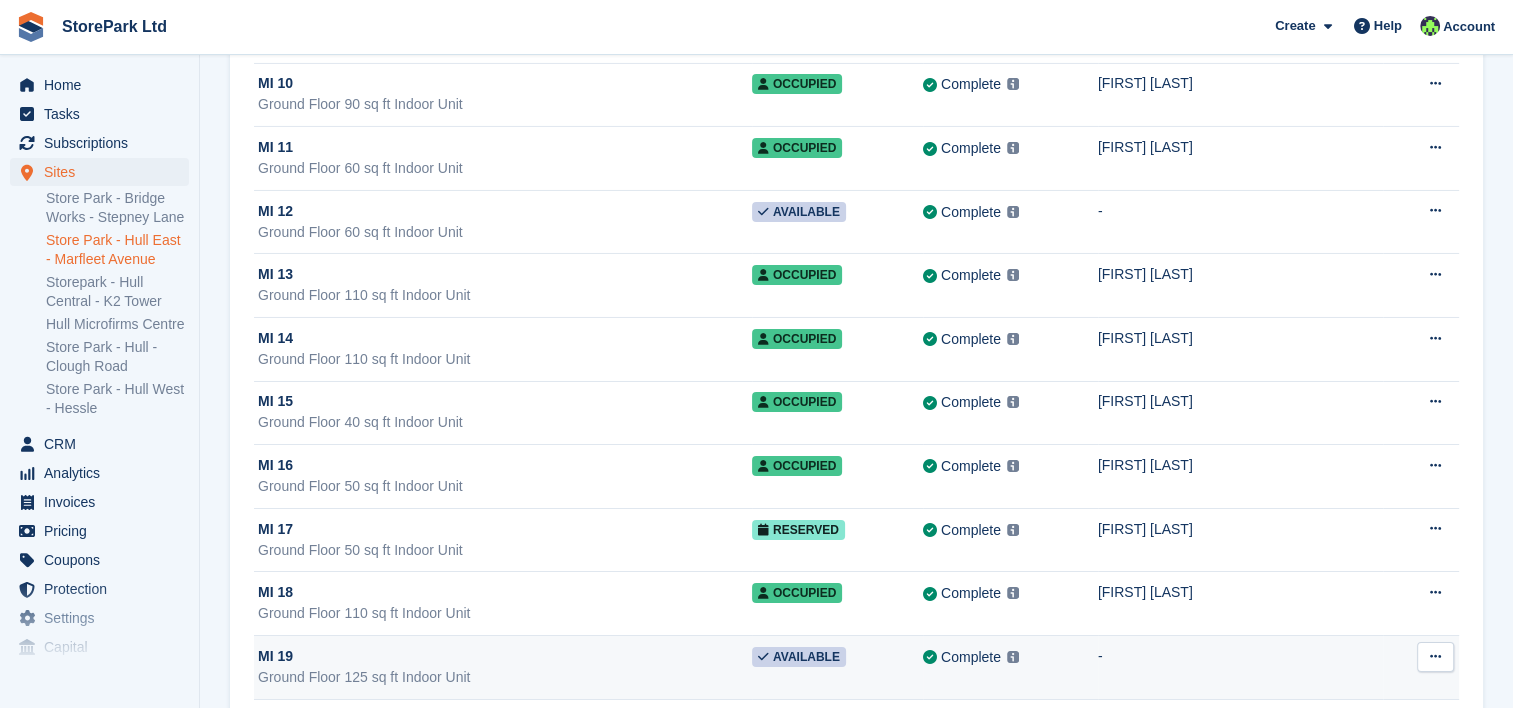 scroll, scrollTop: 6934, scrollLeft: 0, axis: vertical 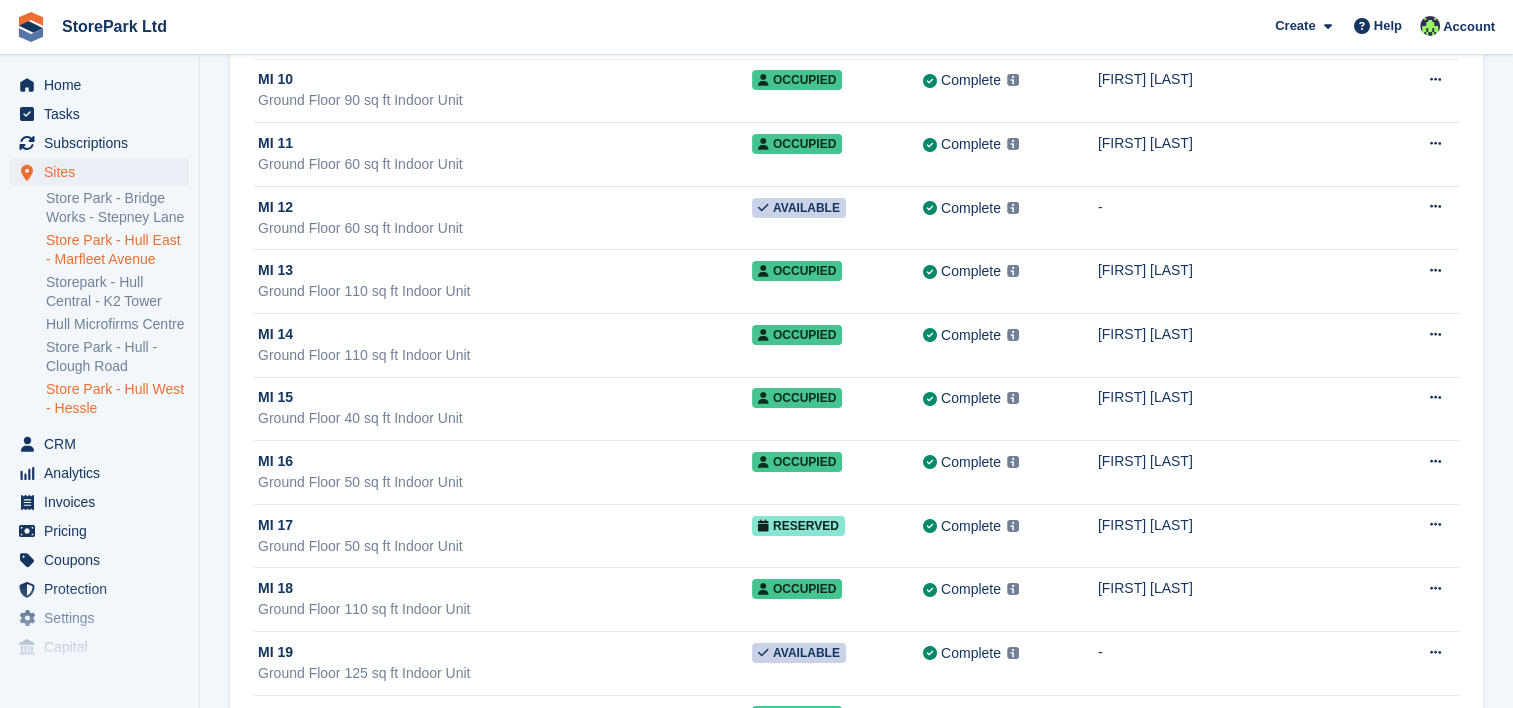 click on "Store Park - Hull West - Hessle" at bounding box center [117, 399] 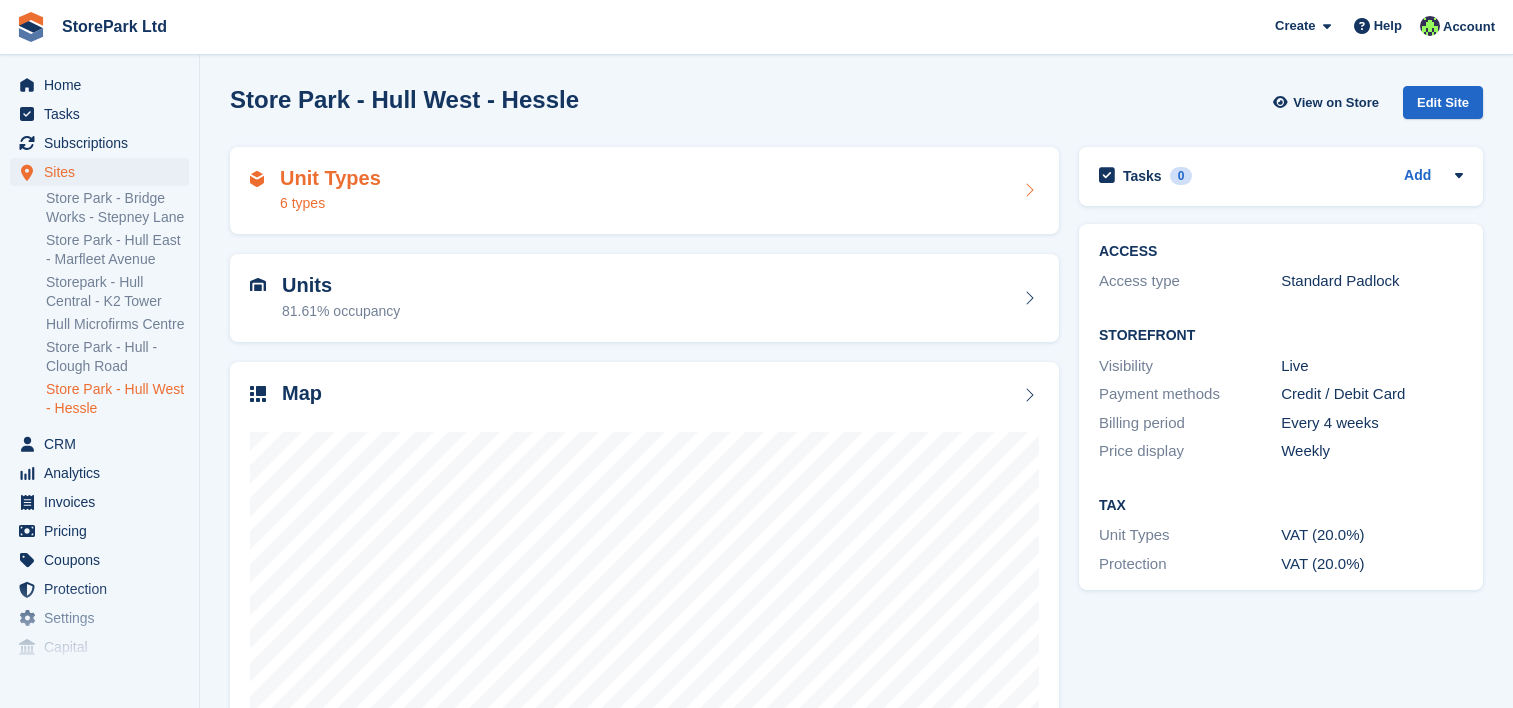 scroll, scrollTop: 0, scrollLeft: 0, axis: both 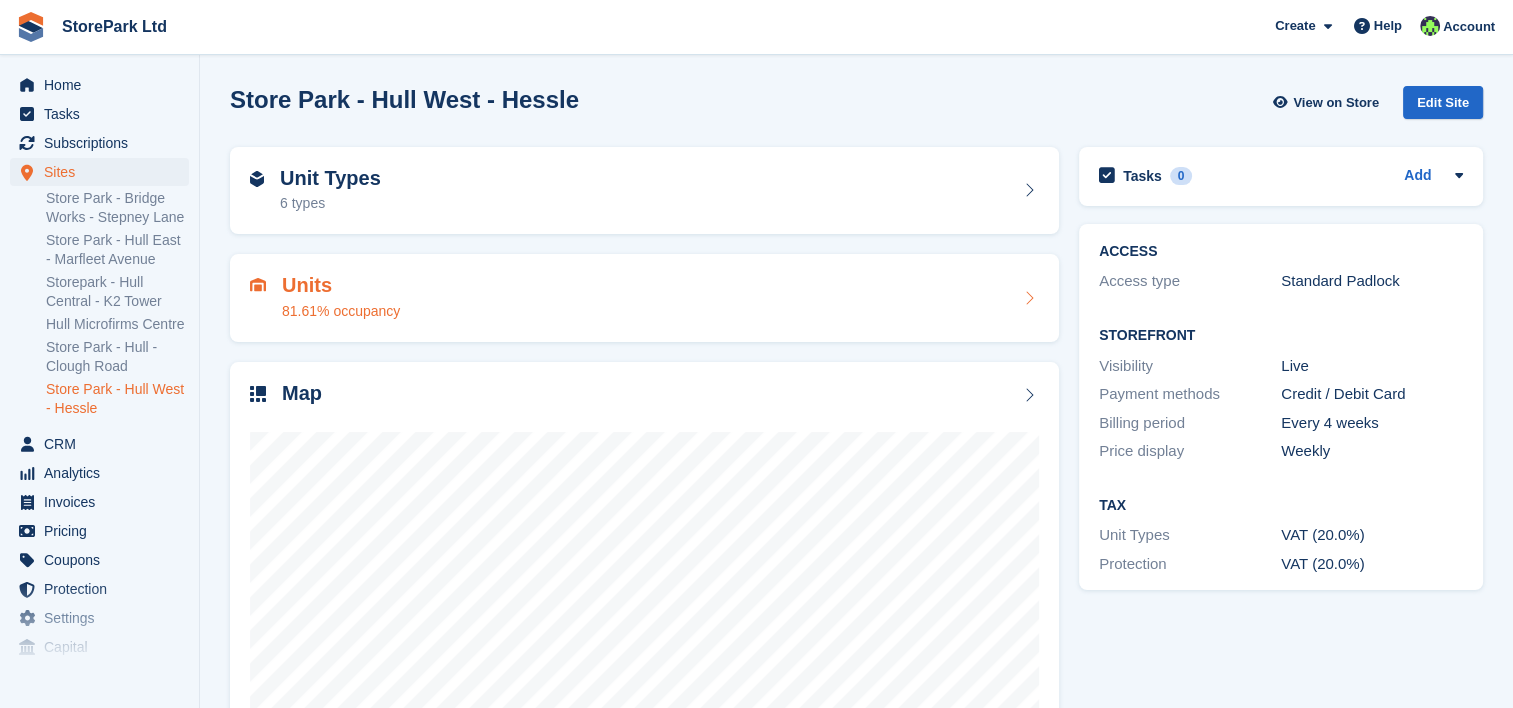 click on "Units
81.61% occupancy" at bounding box center (644, 298) 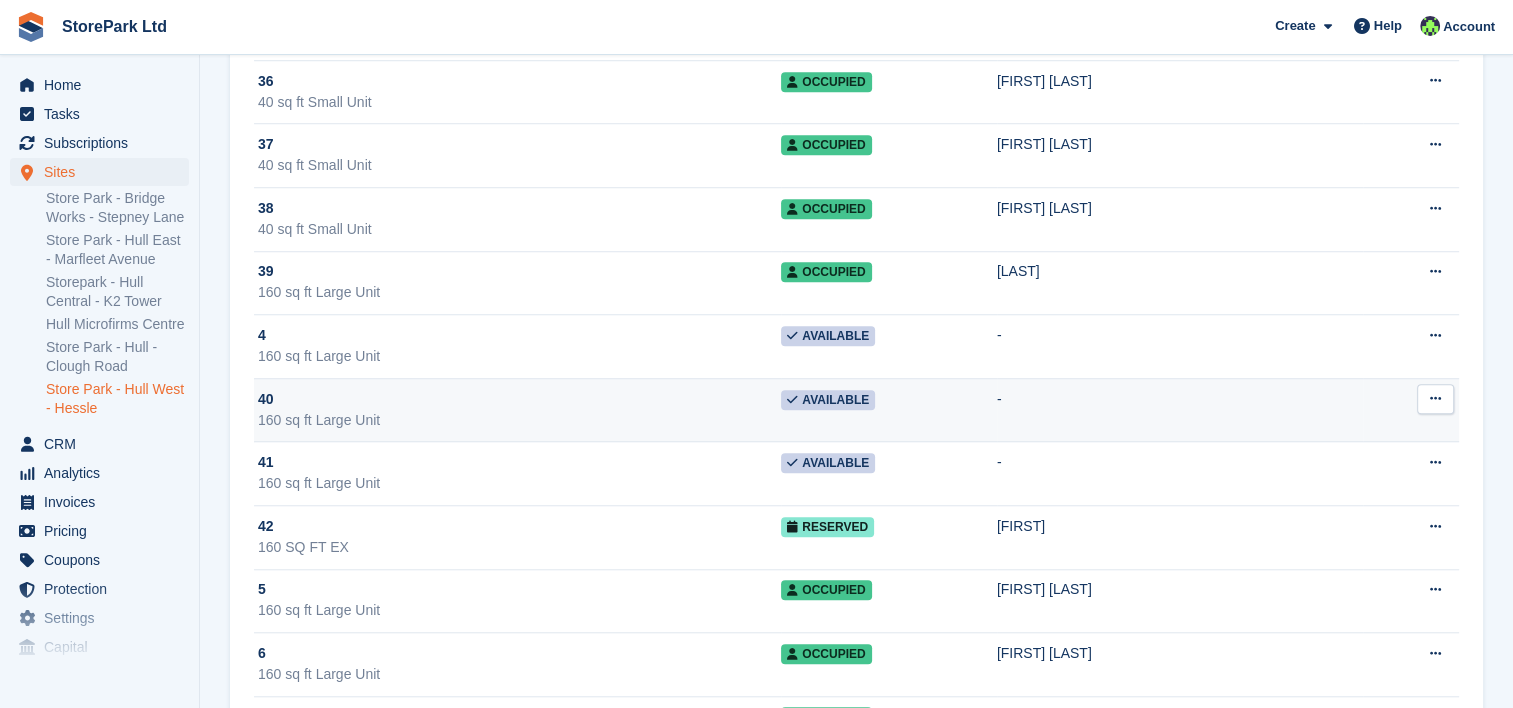 scroll, scrollTop: 1592, scrollLeft: 0, axis: vertical 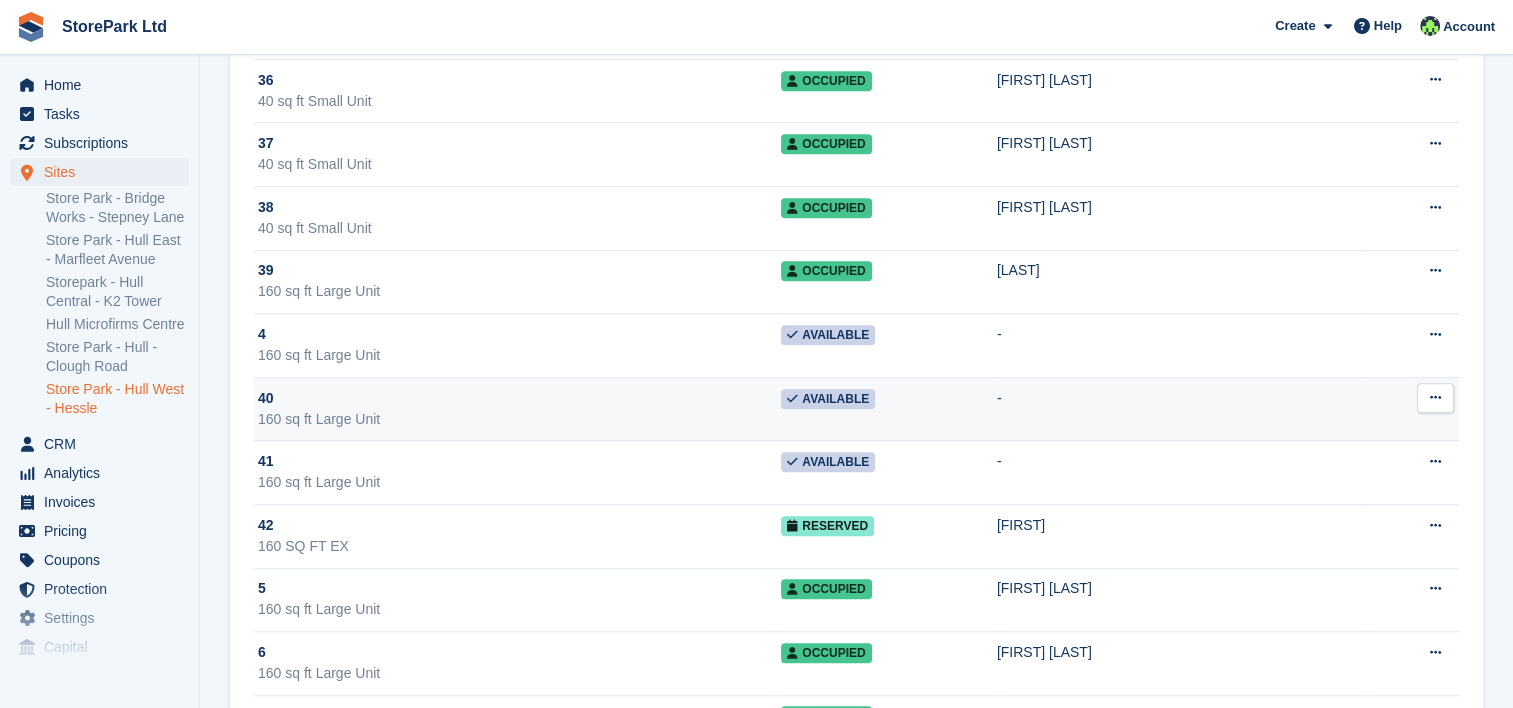 click on "160 sq ft Large Unit" at bounding box center [519, 419] 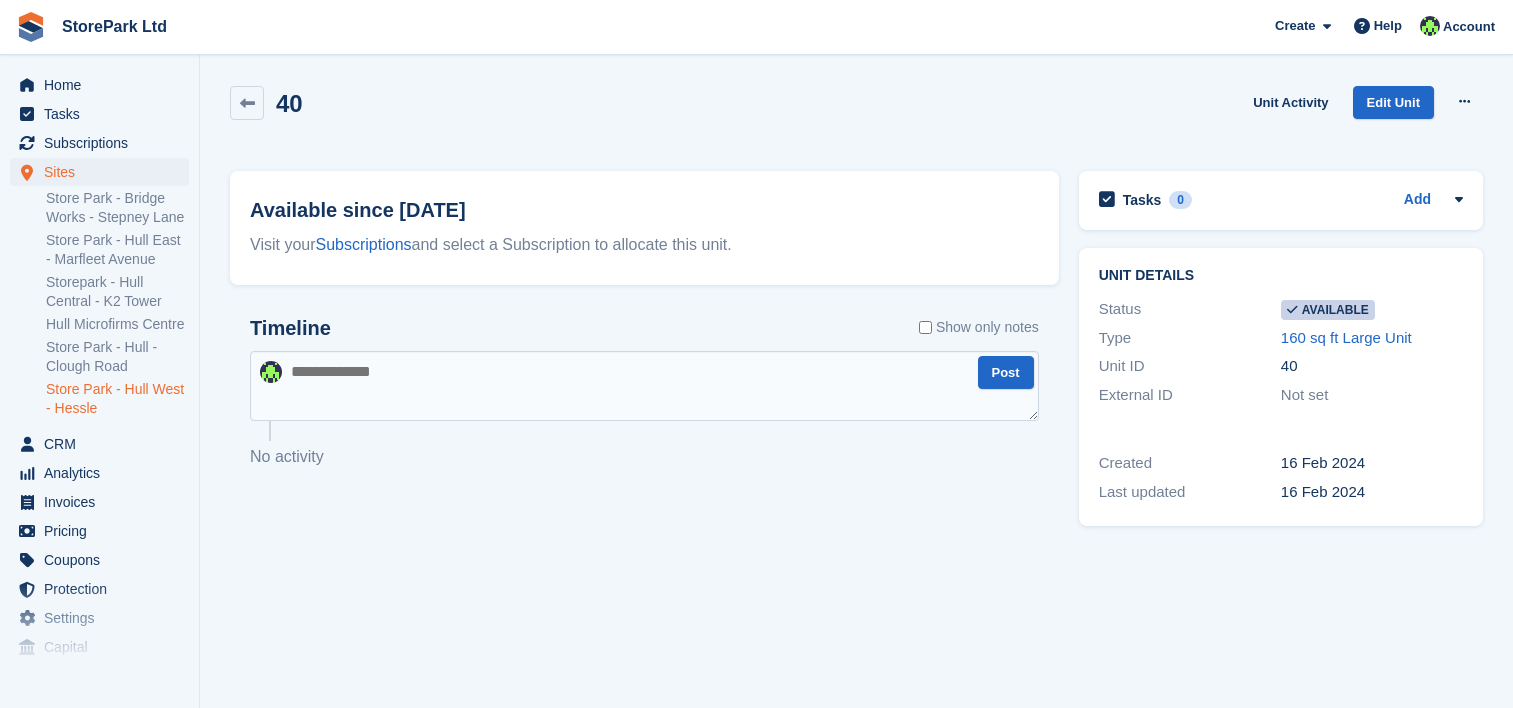scroll, scrollTop: 0, scrollLeft: 0, axis: both 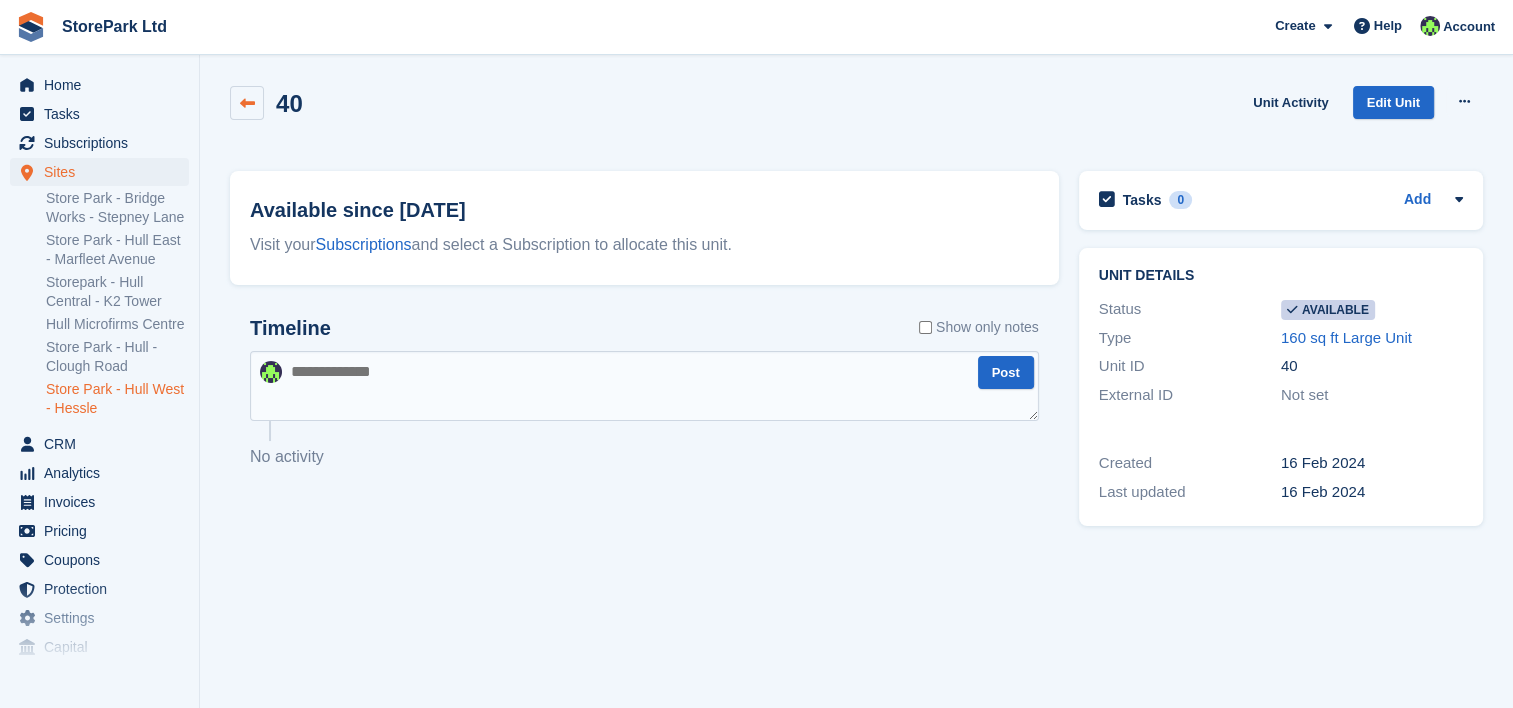 click at bounding box center [247, 103] 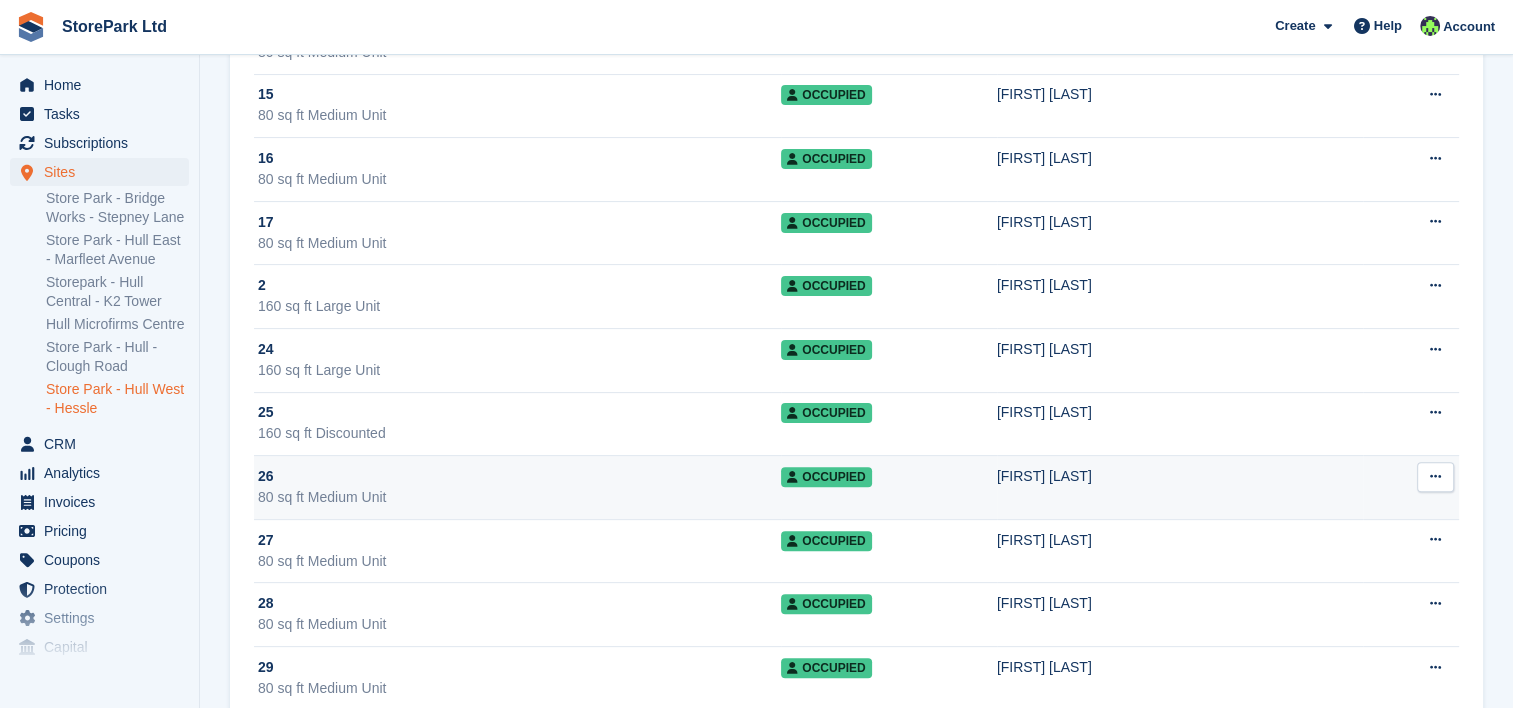 scroll, scrollTop: 495, scrollLeft: 0, axis: vertical 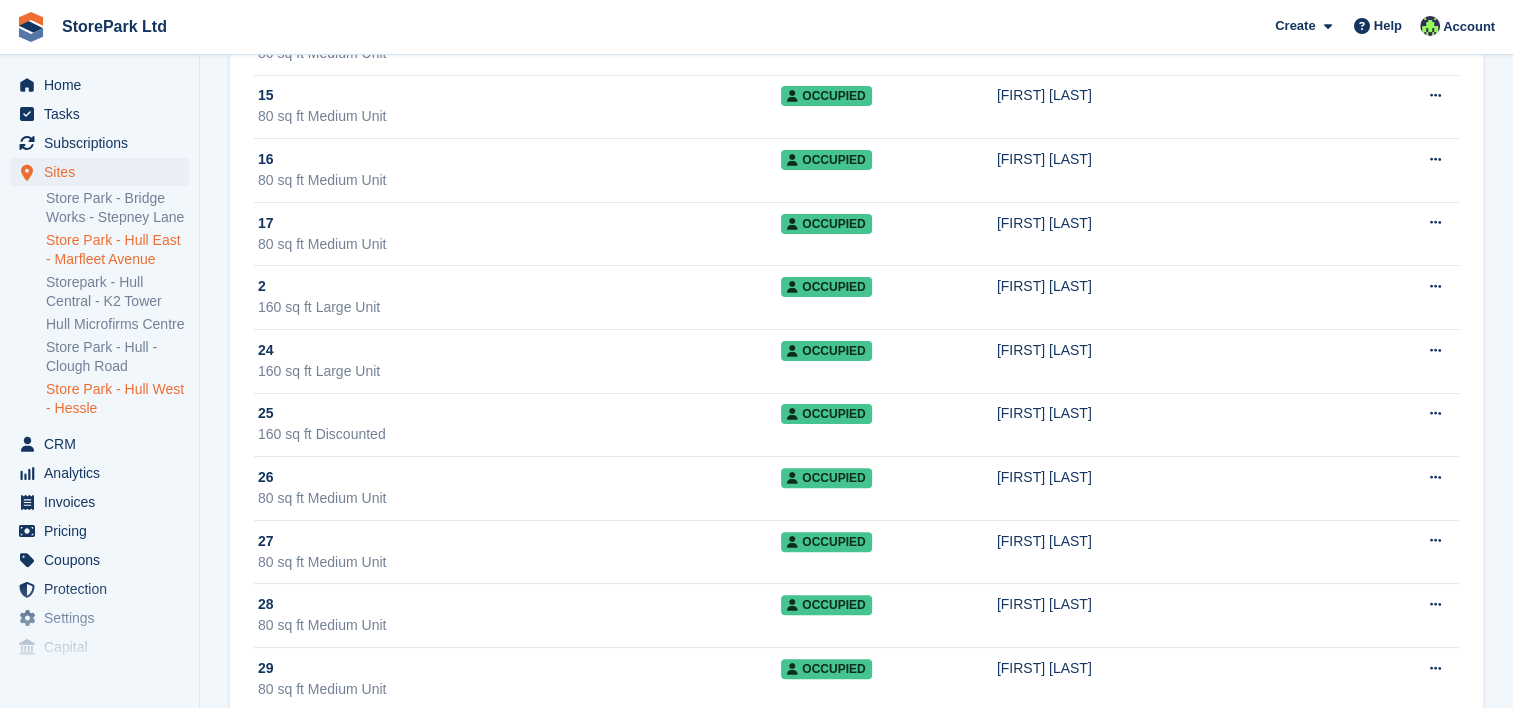 click on "Store Park - Hull East - Marfleet Avenue" at bounding box center [117, 250] 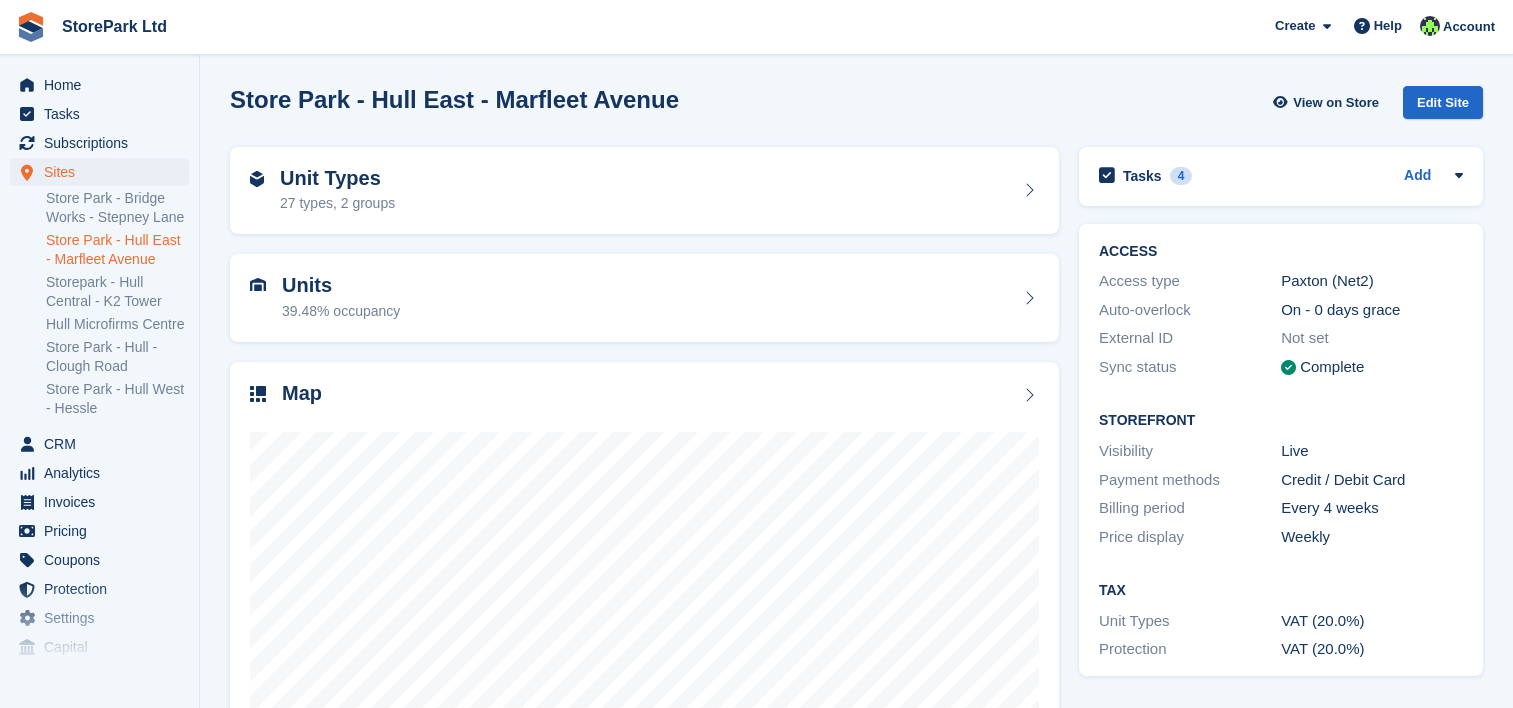 scroll, scrollTop: 0, scrollLeft: 0, axis: both 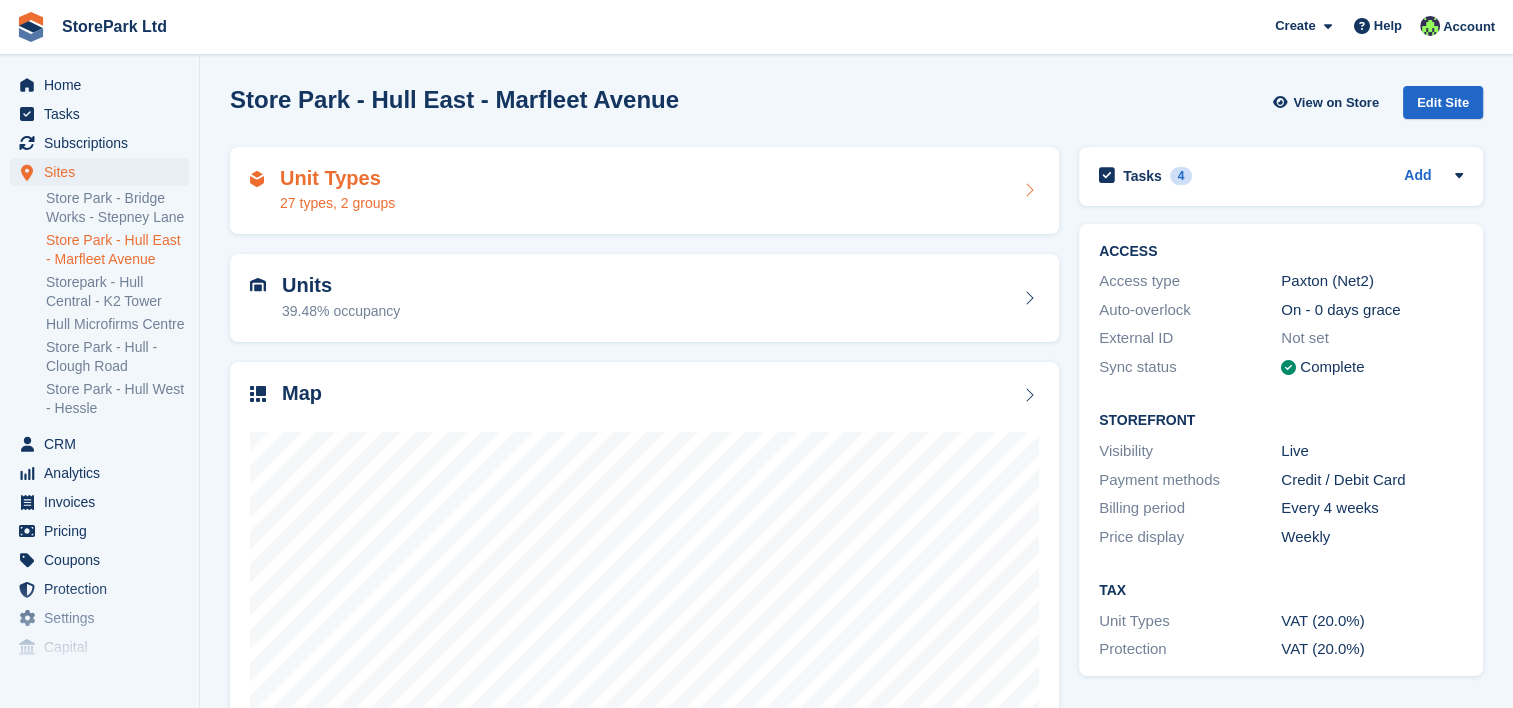 click on "Unit Types
27 types, 2 groups" at bounding box center (644, 191) 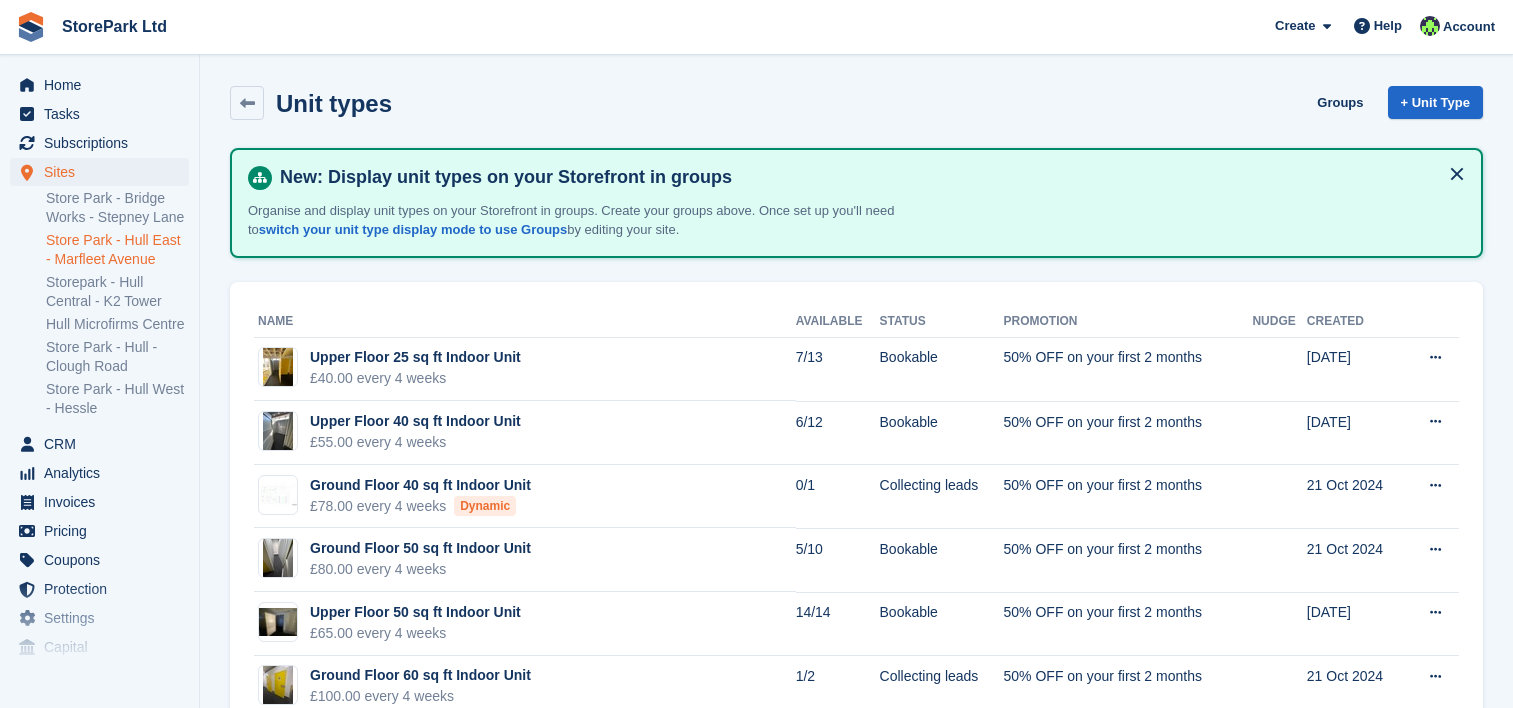 scroll, scrollTop: 0, scrollLeft: 0, axis: both 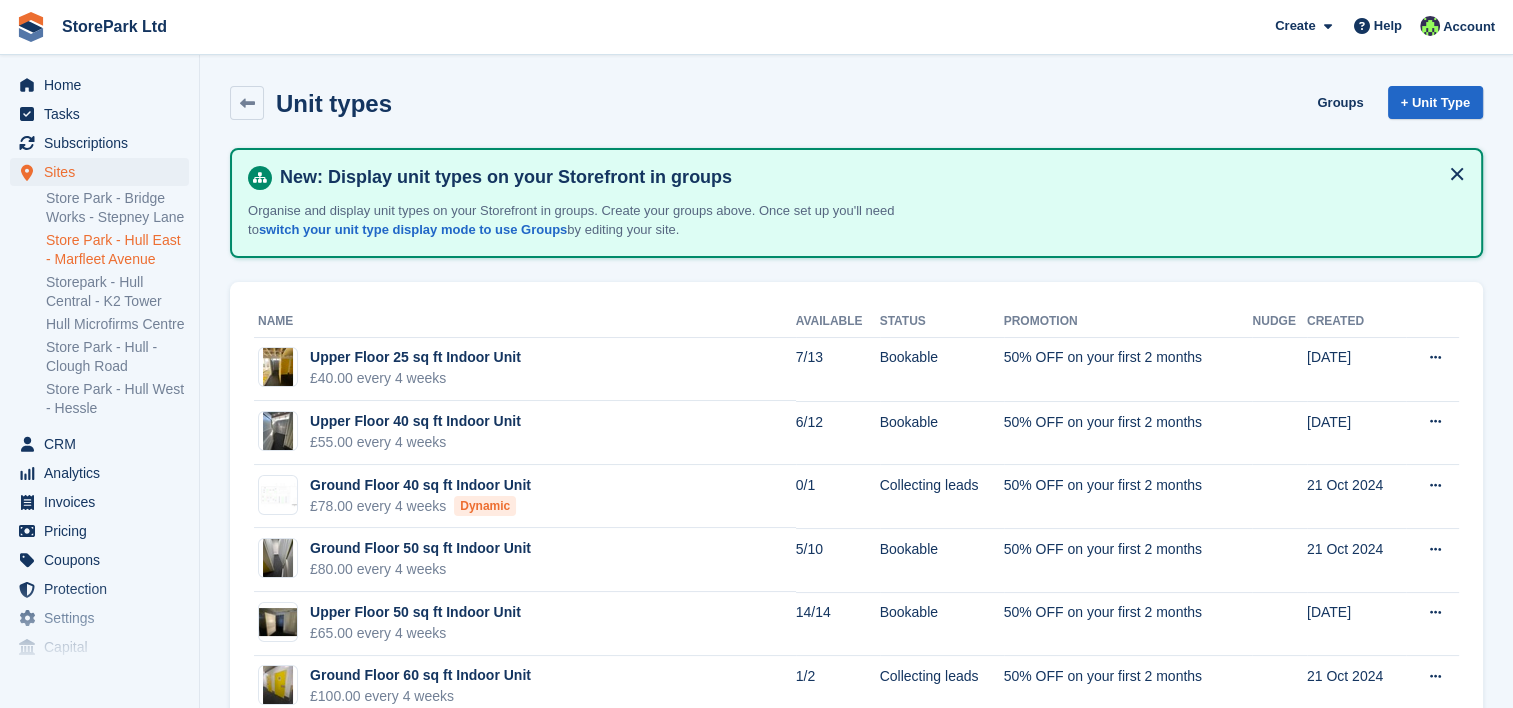 click on "Unit types" at bounding box center (328, 103) 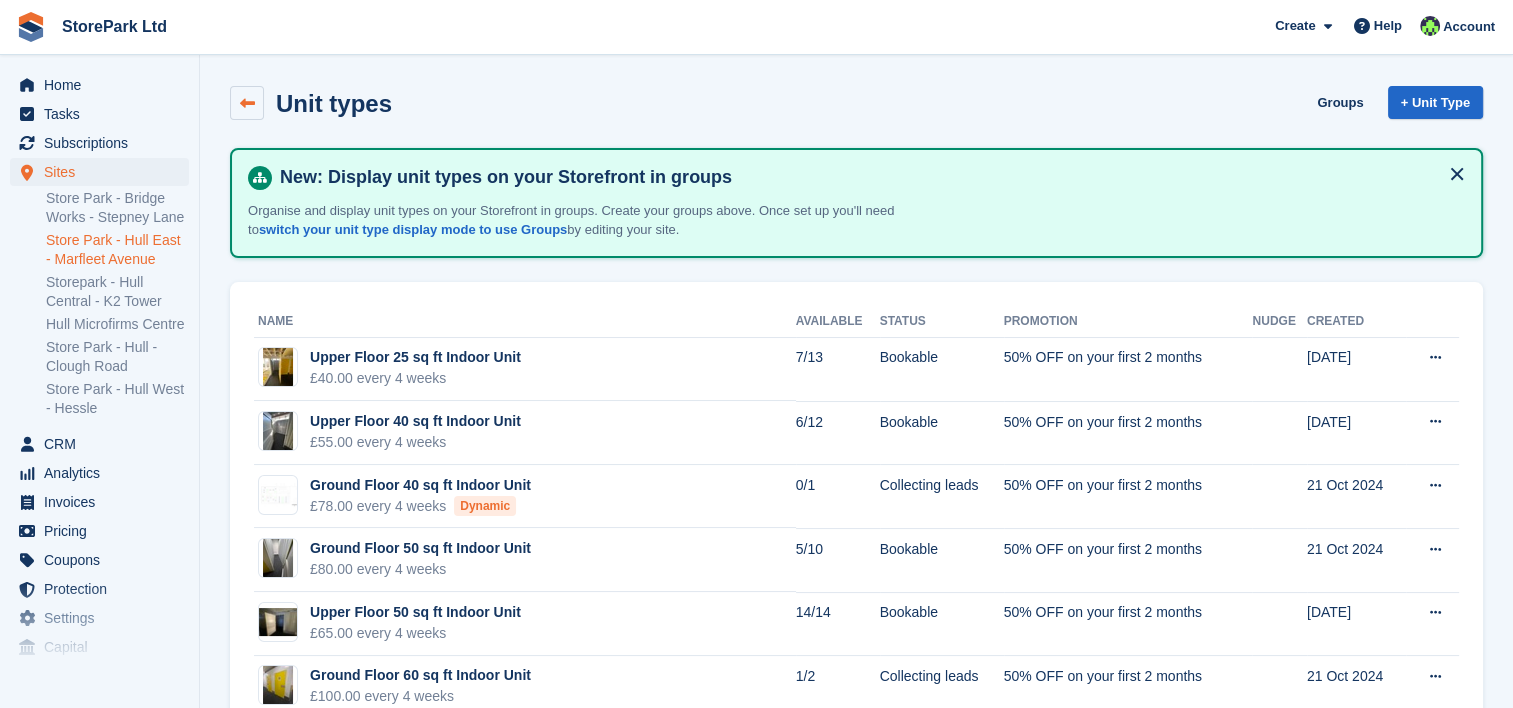click at bounding box center [247, 103] 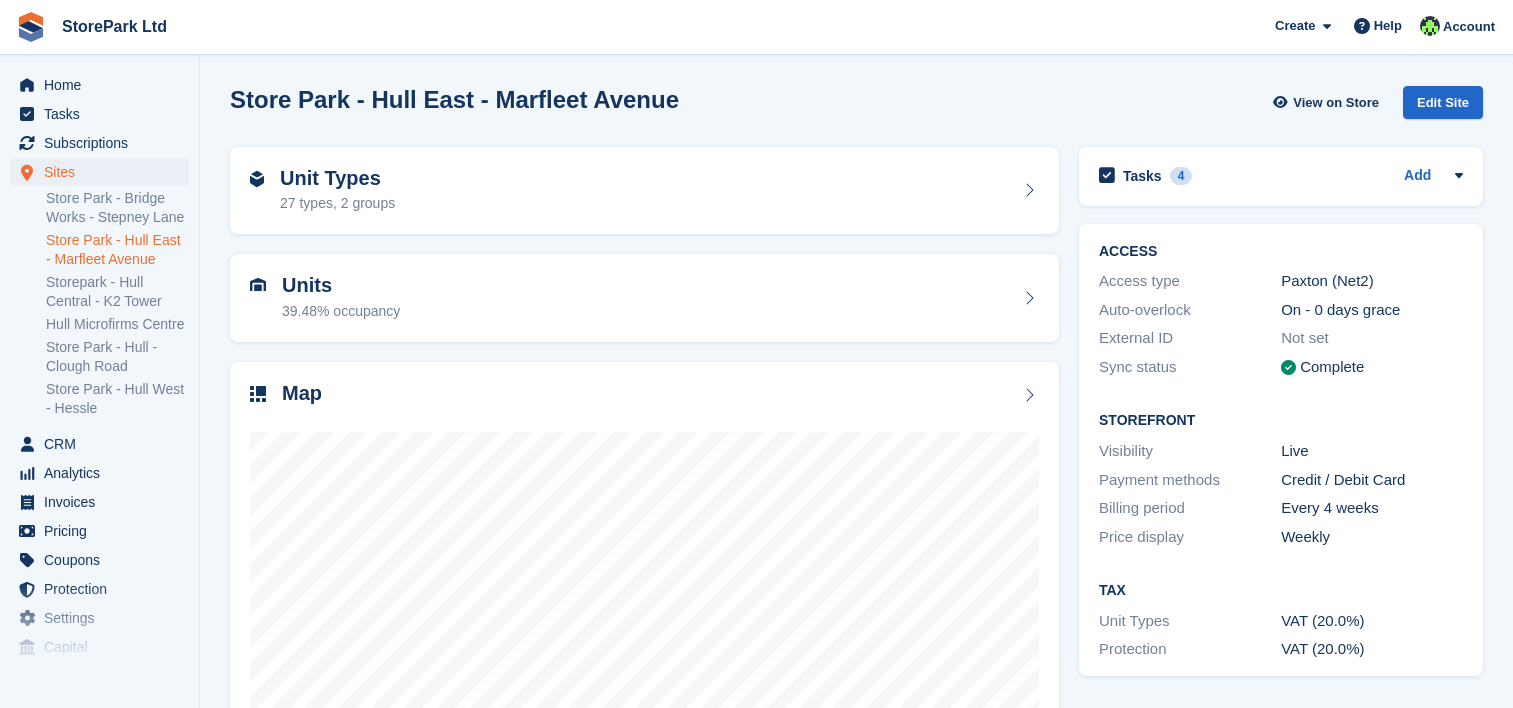 scroll, scrollTop: 0, scrollLeft: 0, axis: both 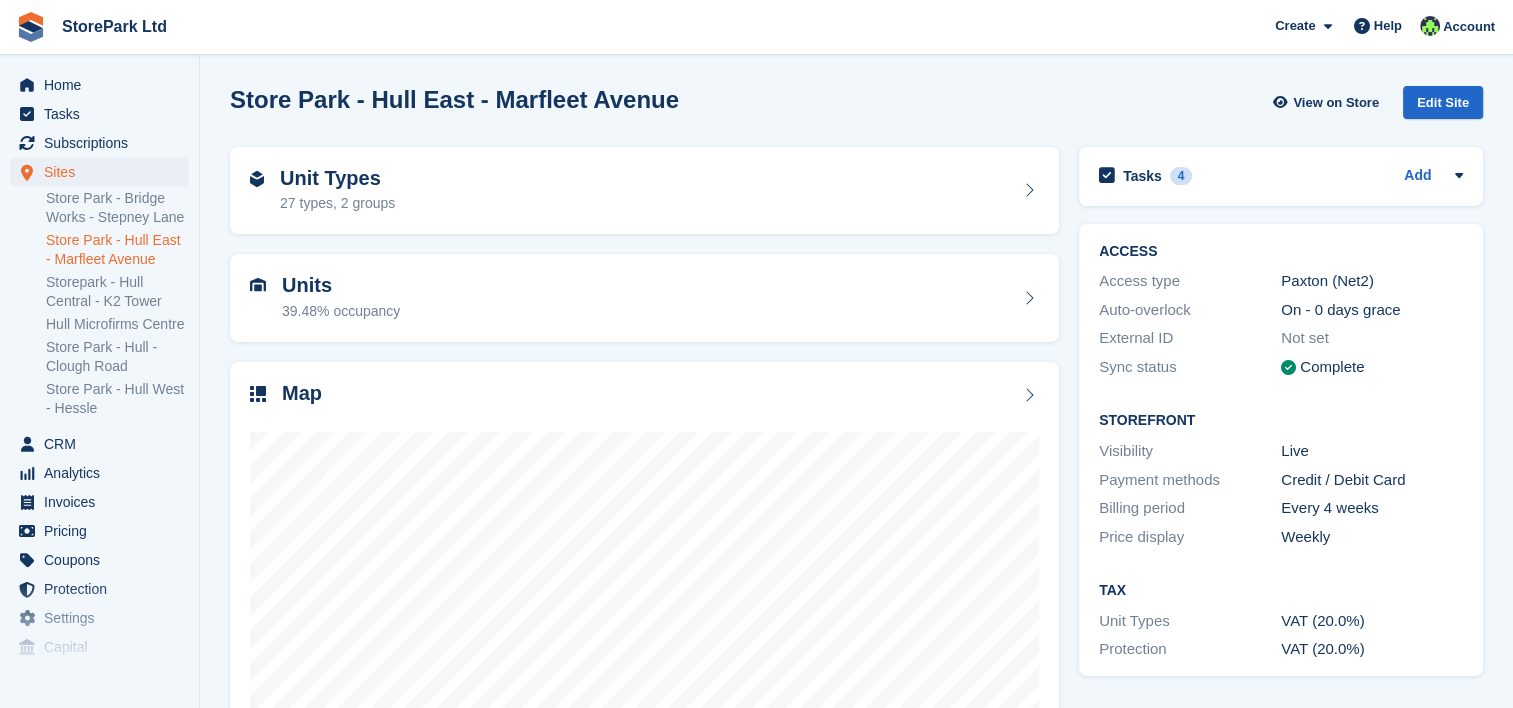 click on "Units
39.48% occupancy" at bounding box center (644, 298) 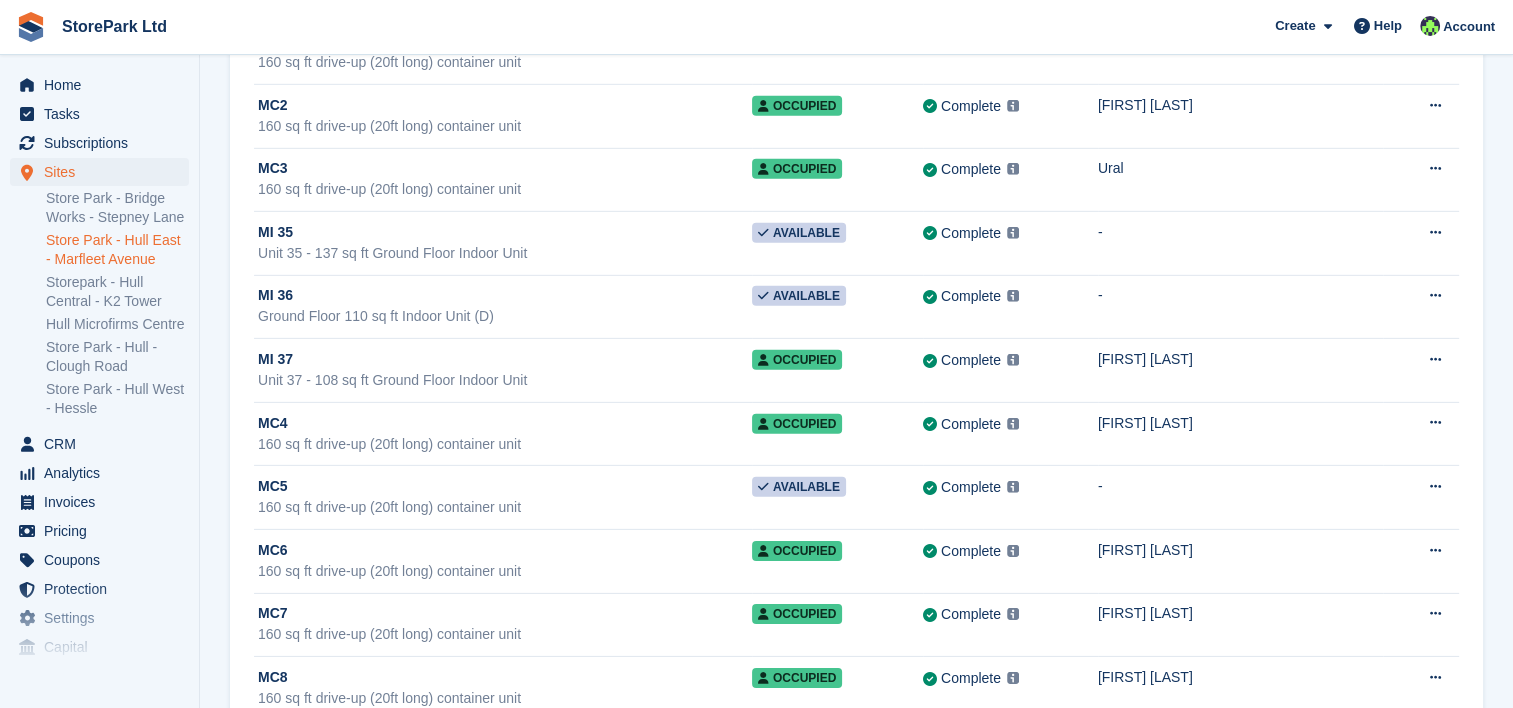 scroll, scrollTop: 6080, scrollLeft: 0, axis: vertical 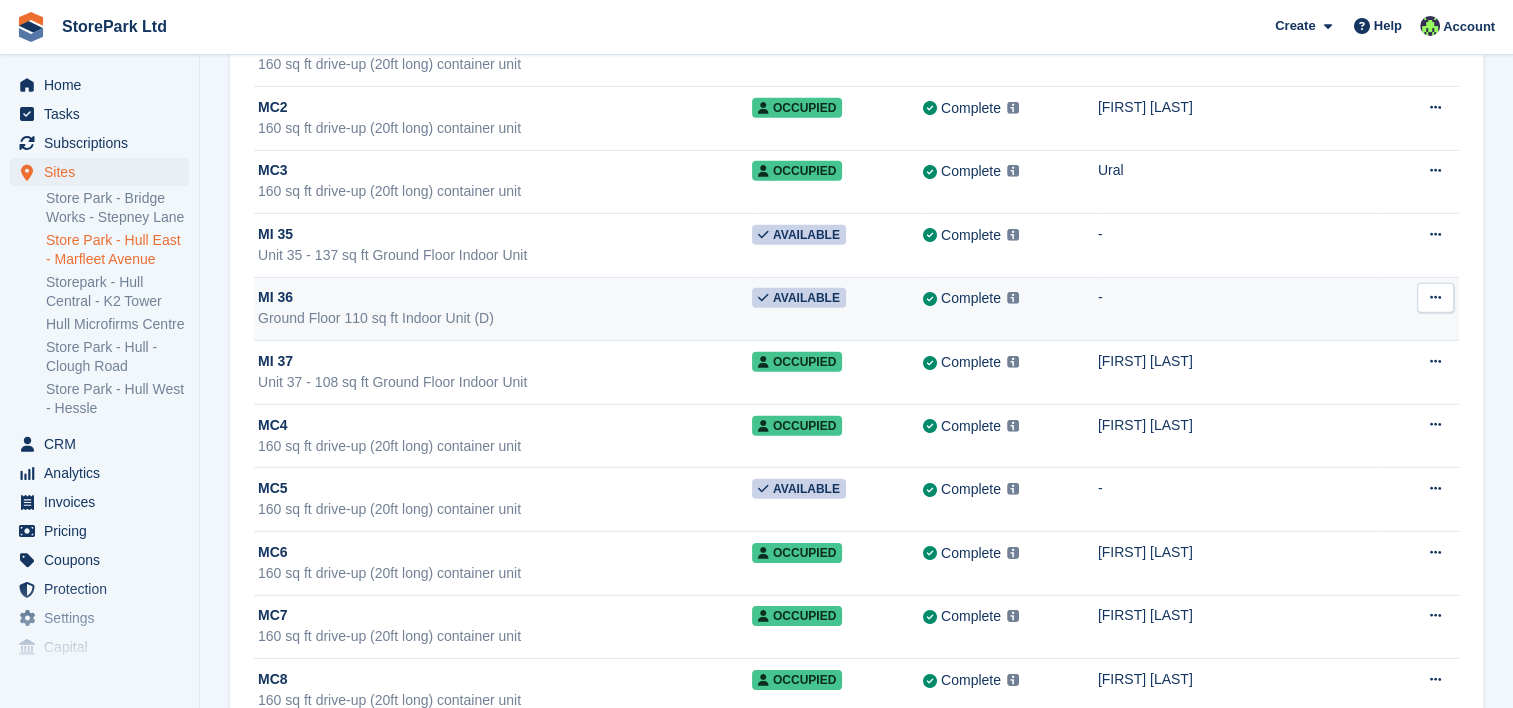 click on "Ground Floor 110 sq ft Indoor Unit (D)" at bounding box center (505, 318) 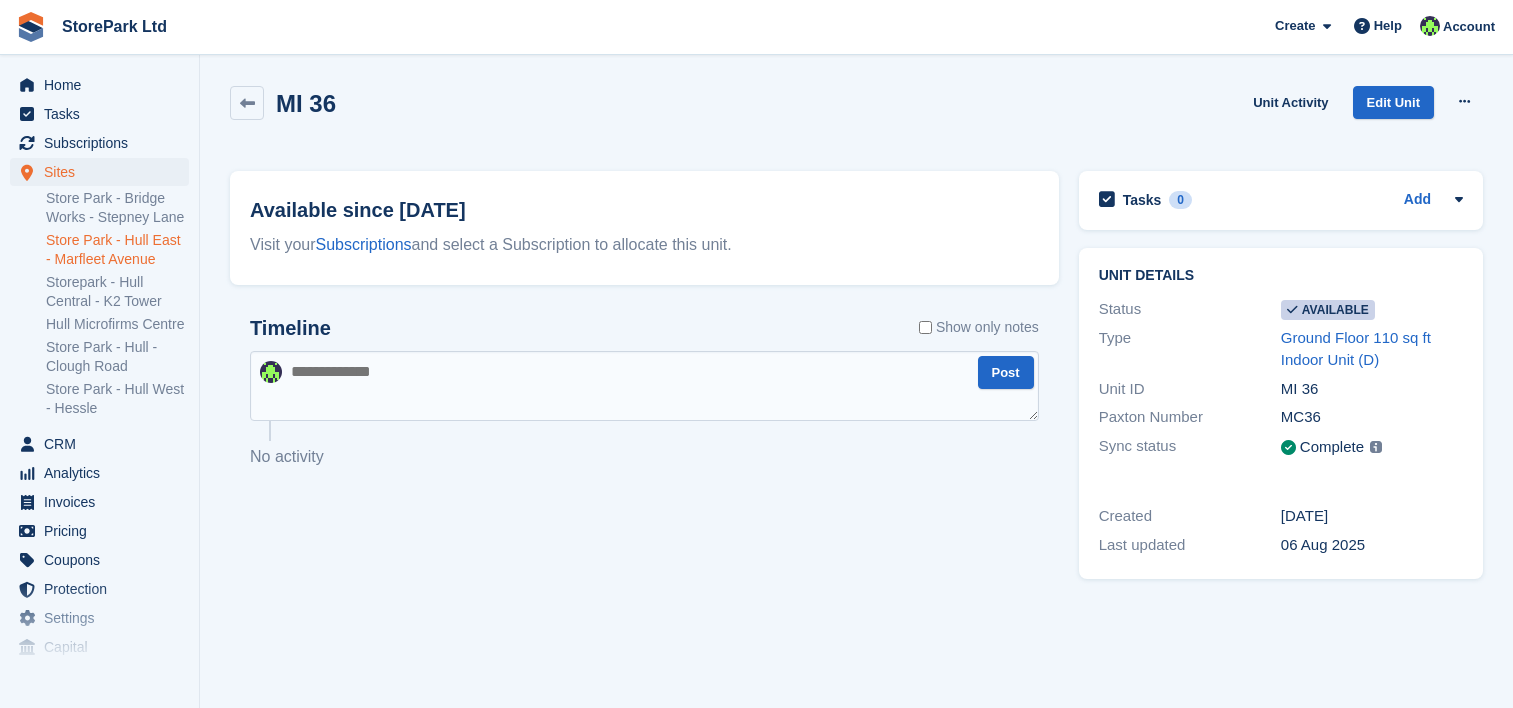 scroll, scrollTop: 0, scrollLeft: 0, axis: both 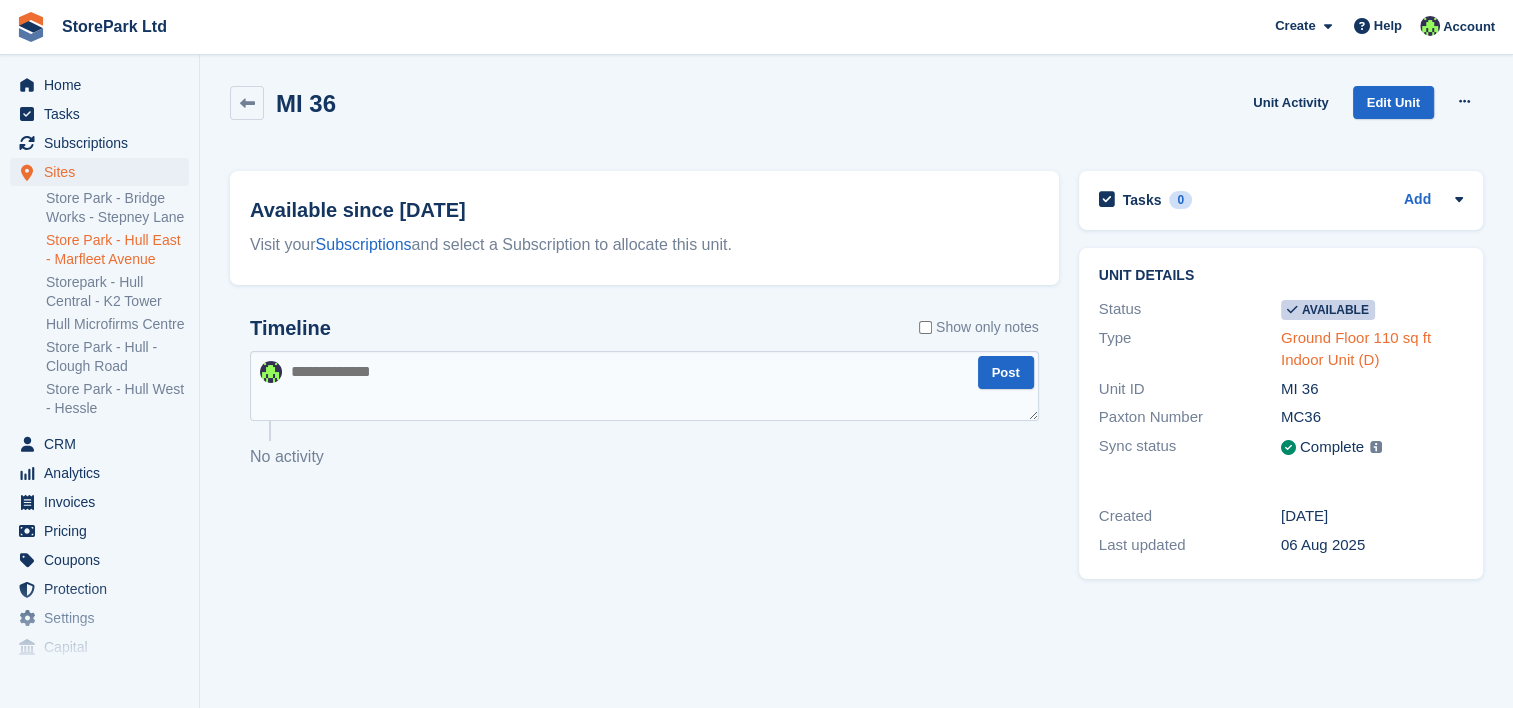 click on "Ground Floor 110 sq ft Indoor Unit (D)" at bounding box center (1356, 349) 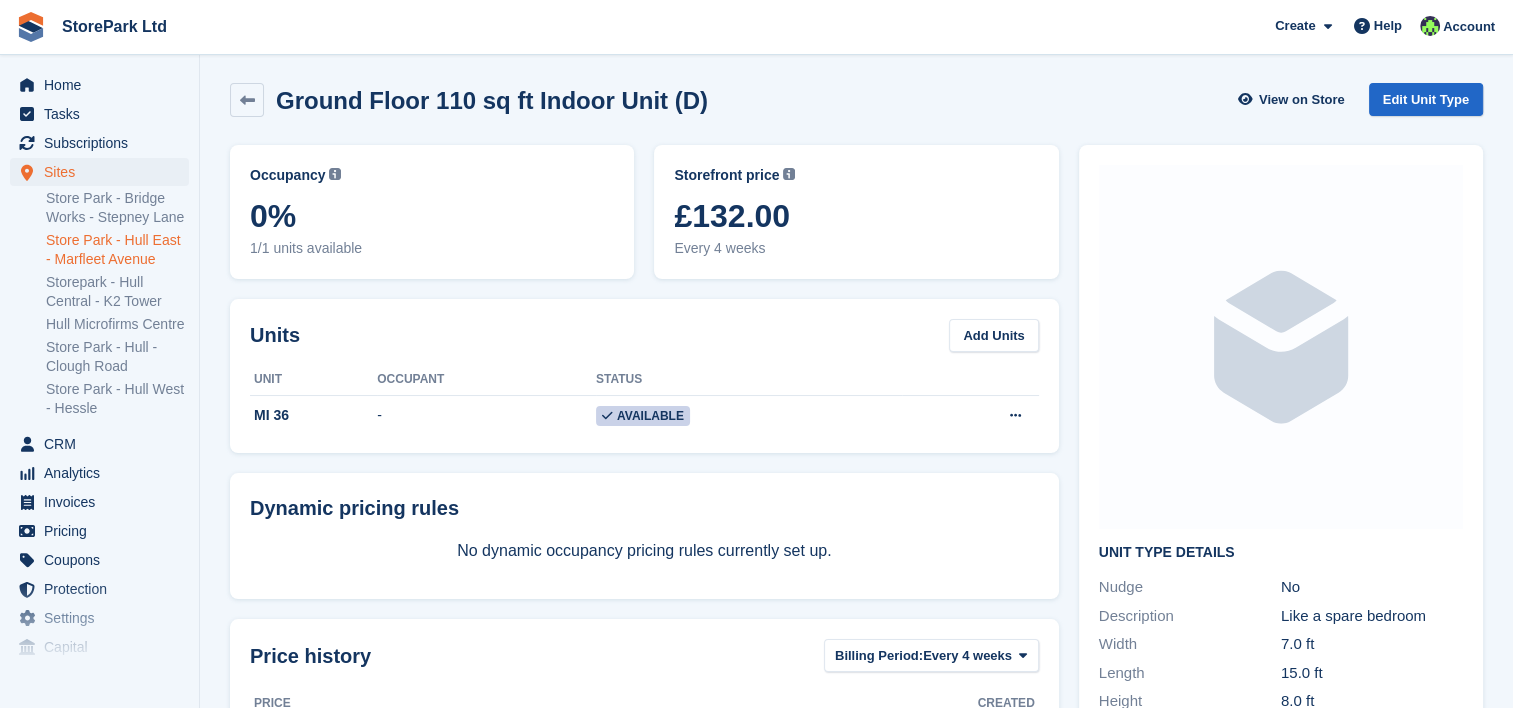 scroll, scrollTop: 0, scrollLeft: 0, axis: both 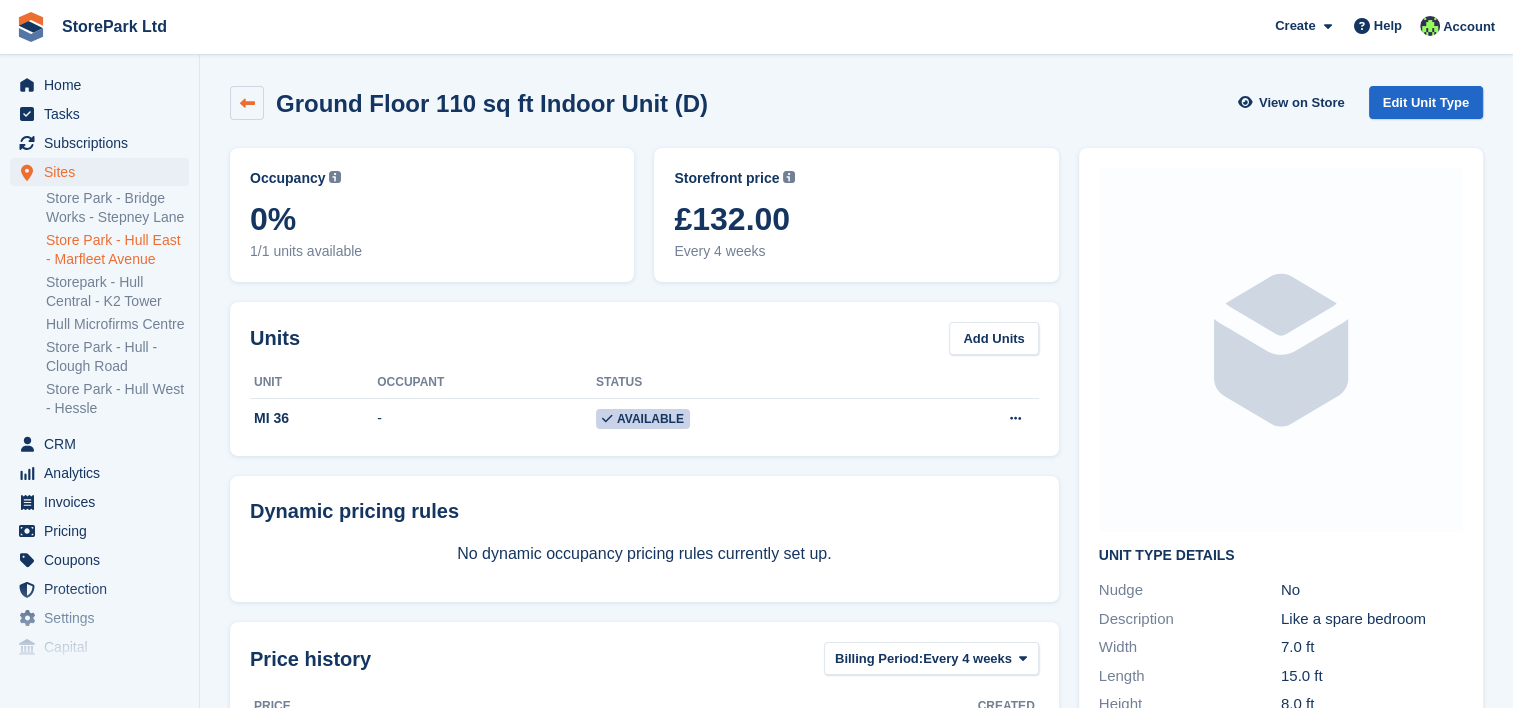 click at bounding box center [247, 103] 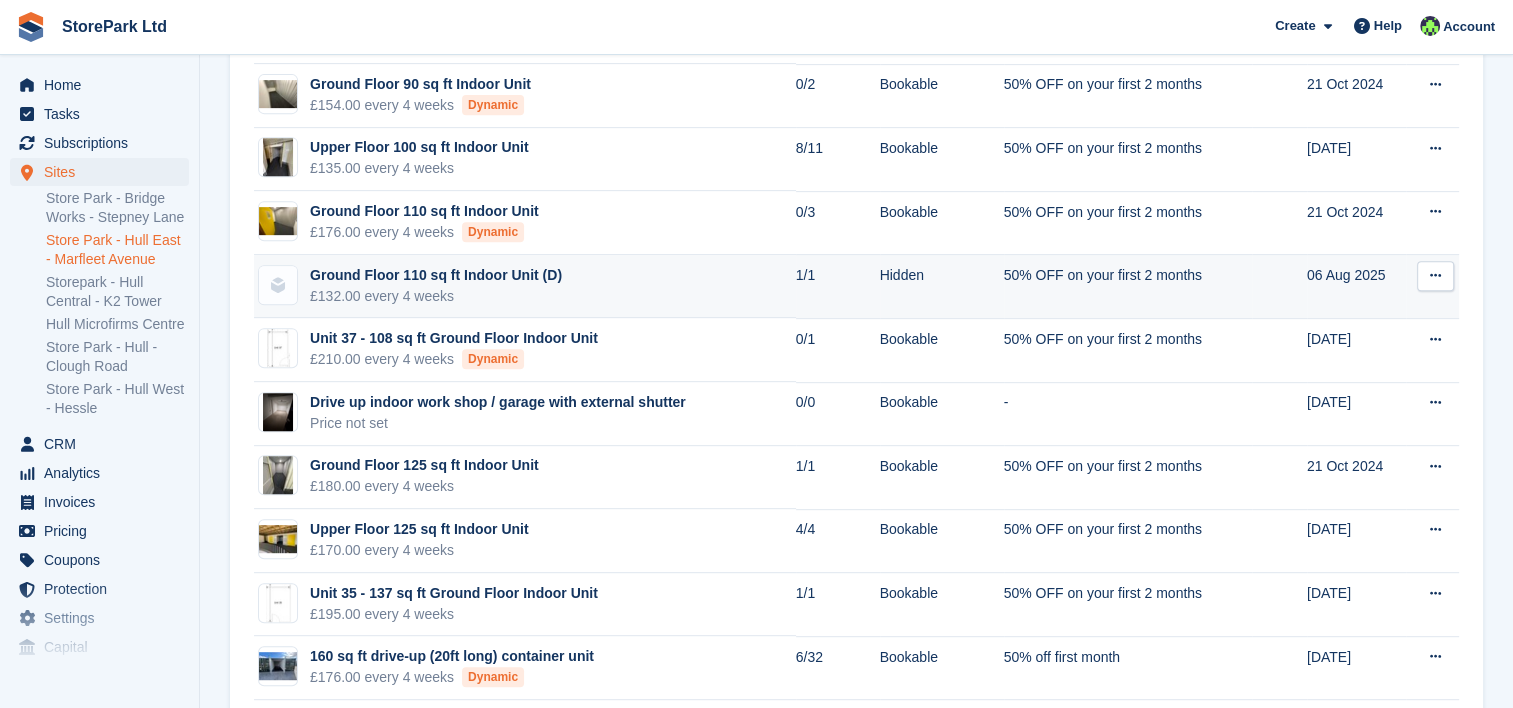 scroll, scrollTop: 845, scrollLeft: 0, axis: vertical 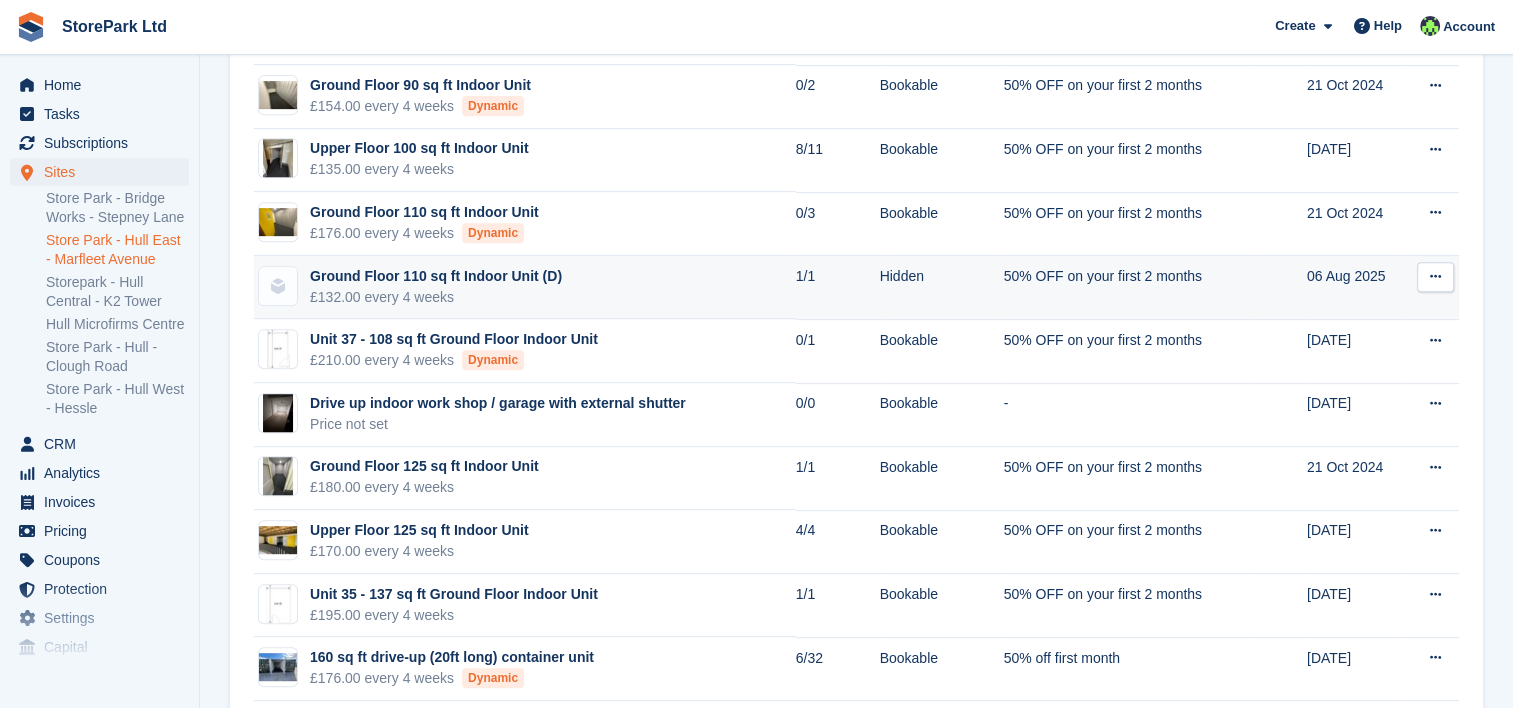 click on "Ground Floor 110 sq ft Indoor Unit (D)
£132.00 every 4 weeks" at bounding box center (525, 288) 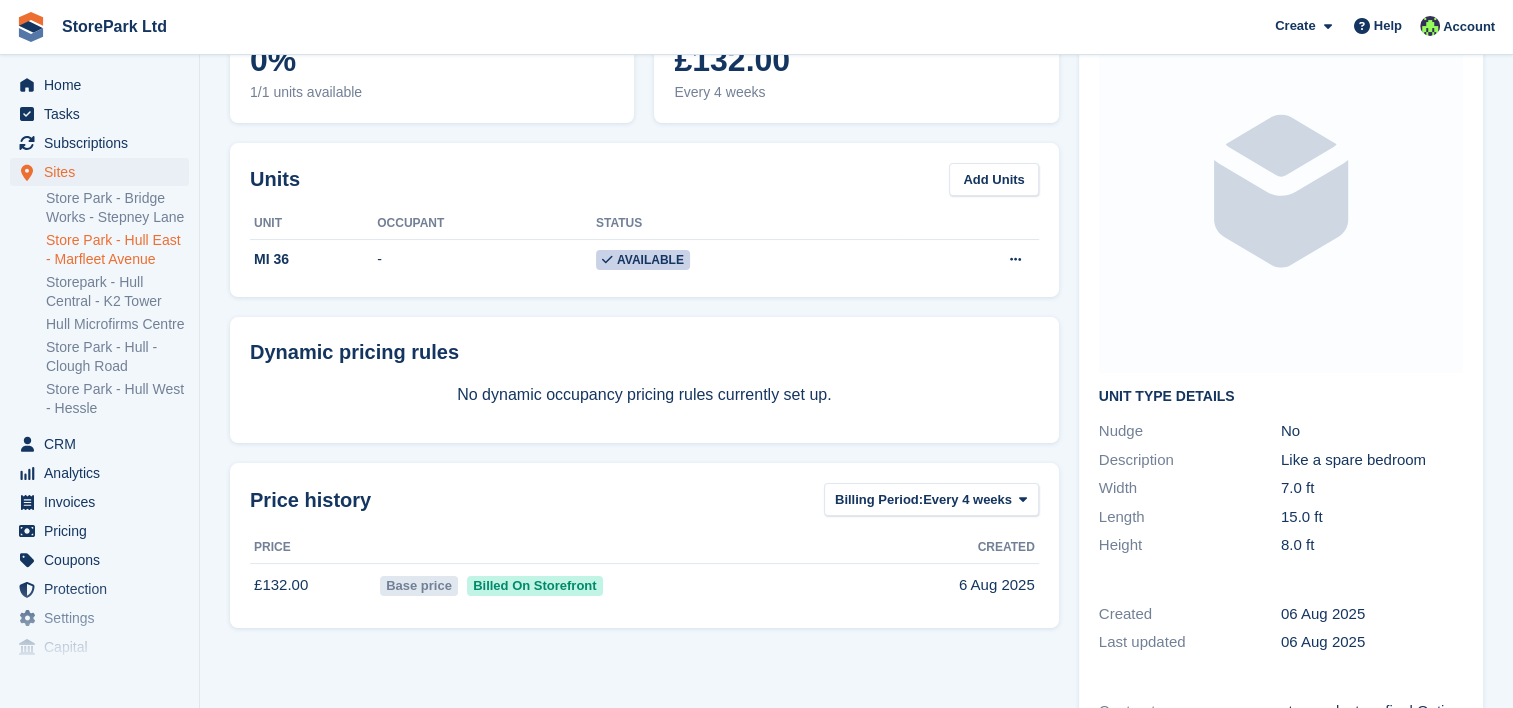 scroll, scrollTop: 0, scrollLeft: 0, axis: both 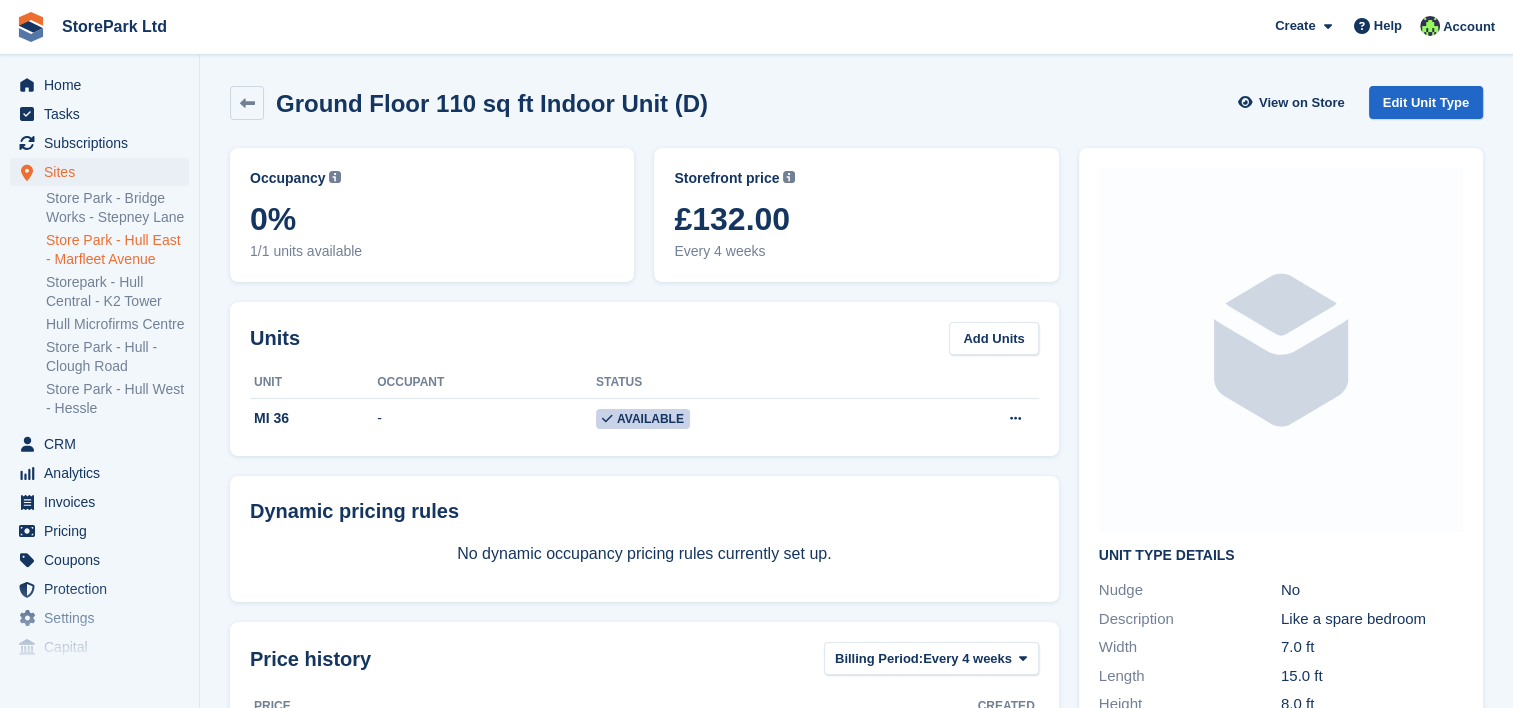 click on "Store Park - Hull East - Marfleet Avenue" at bounding box center (117, 250) 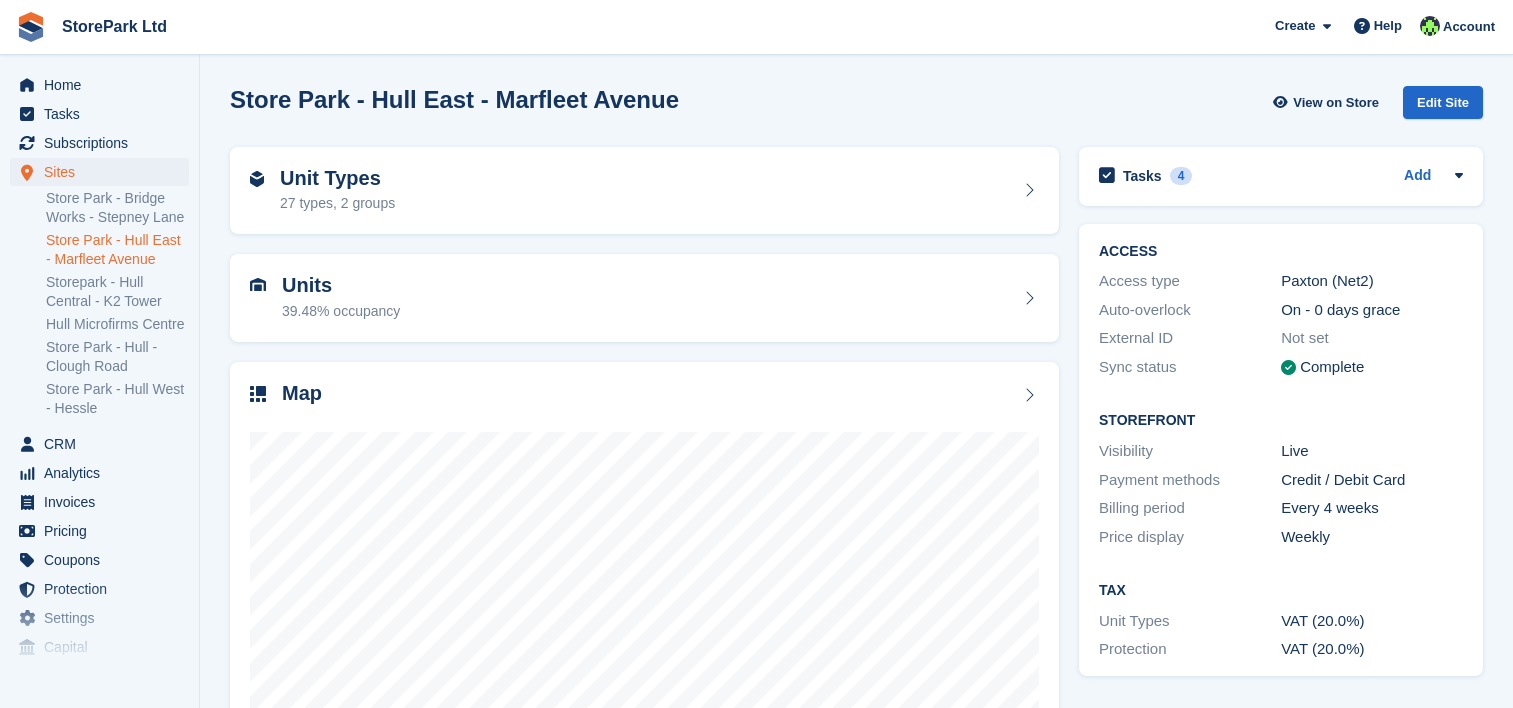 scroll, scrollTop: 0, scrollLeft: 0, axis: both 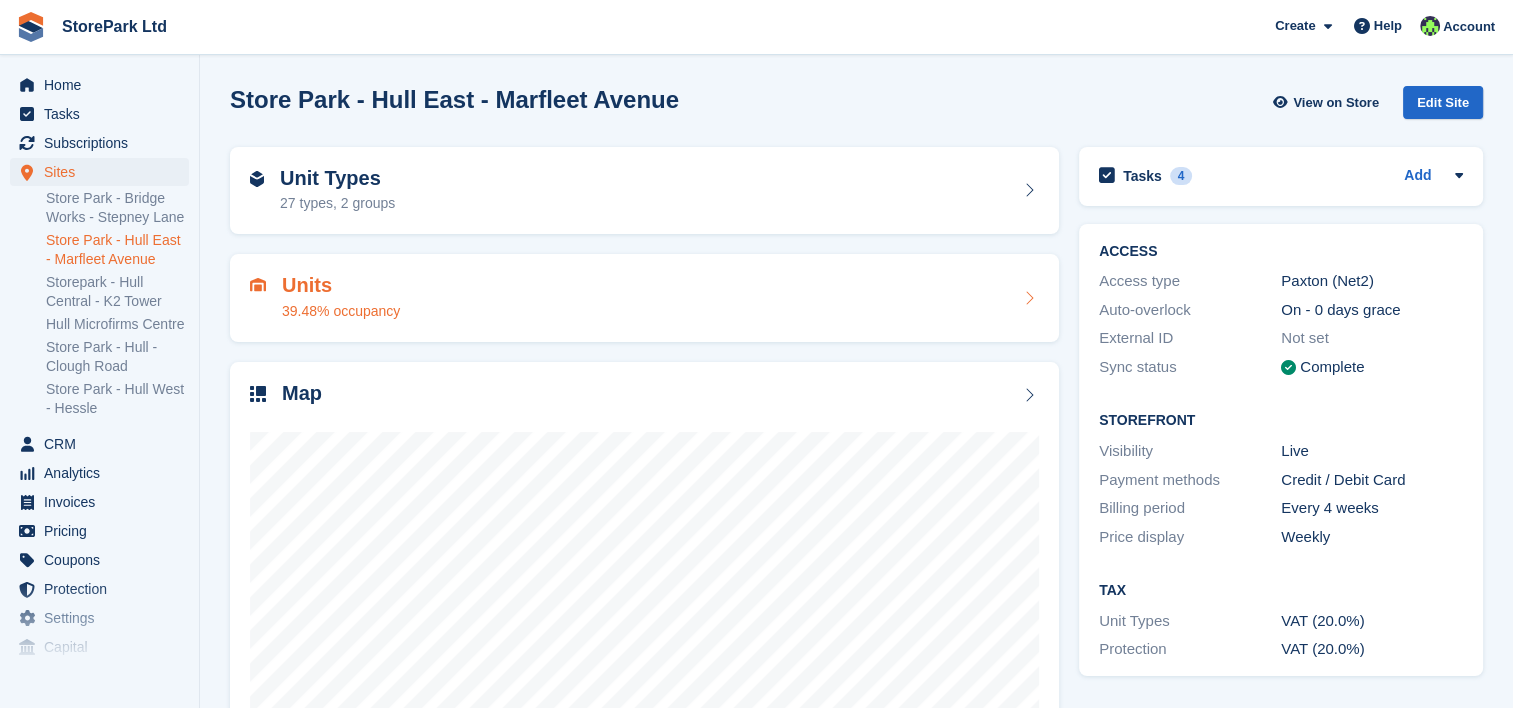 click on "Units
39.48% occupancy" at bounding box center [644, 298] 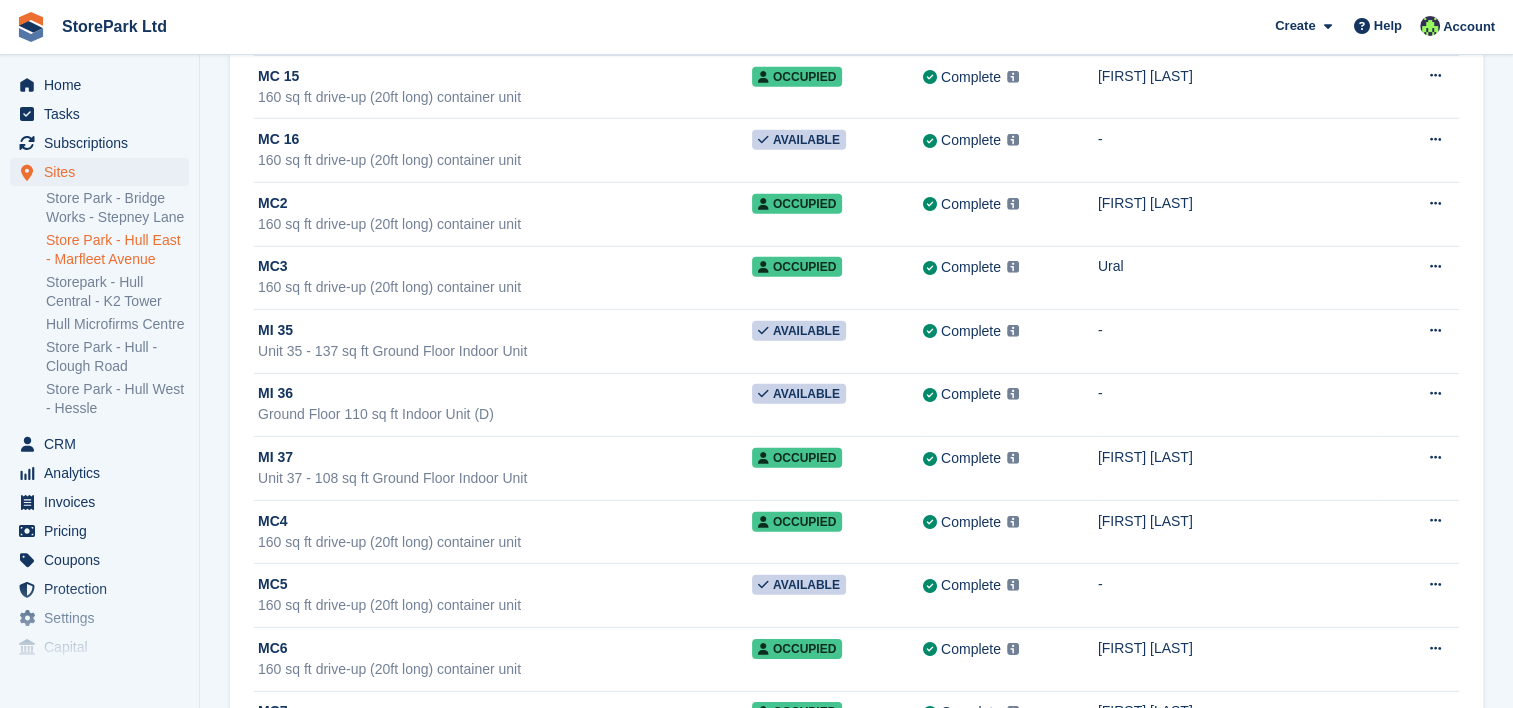 scroll, scrollTop: 5987, scrollLeft: 0, axis: vertical 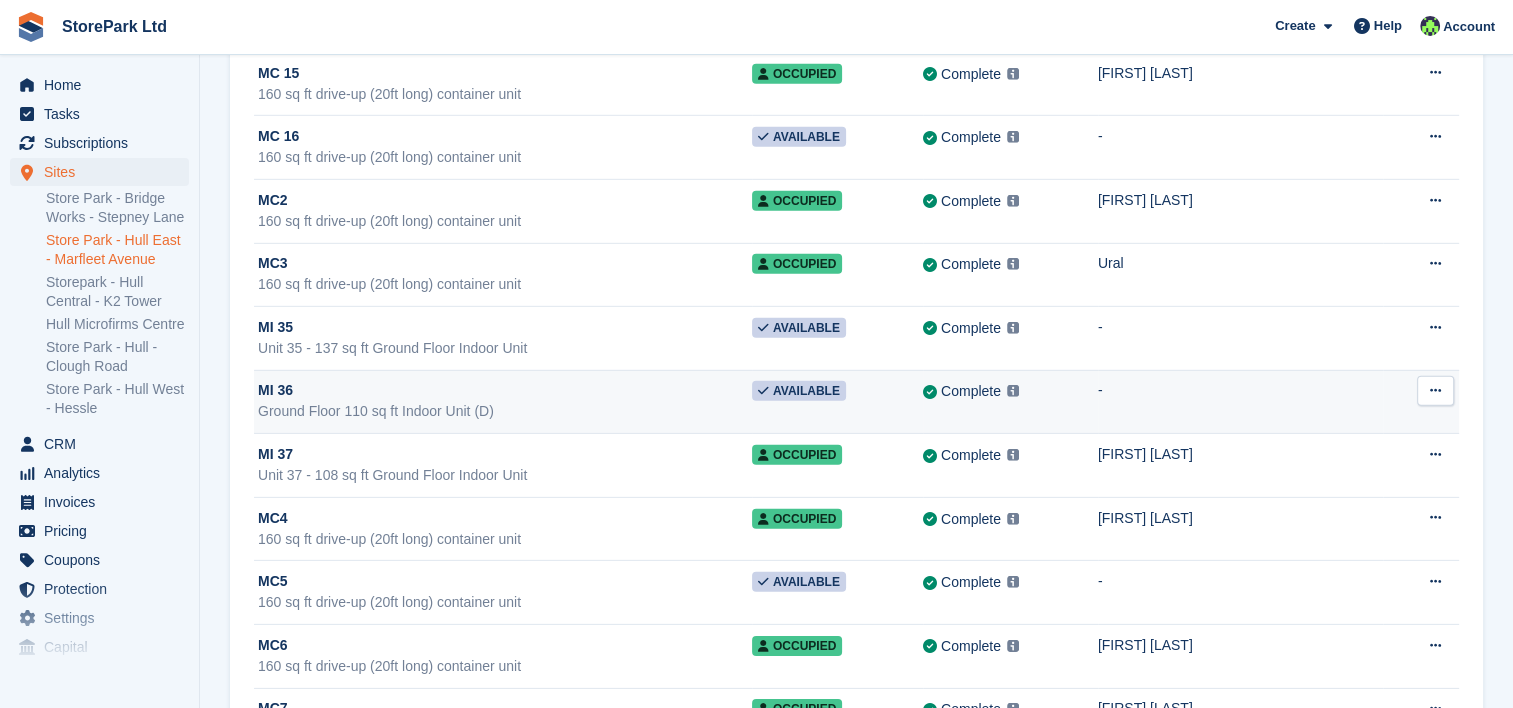 click on "Ground Floor 110 sq ft Indoor Unit (D)" at bounding box center (505, 411) 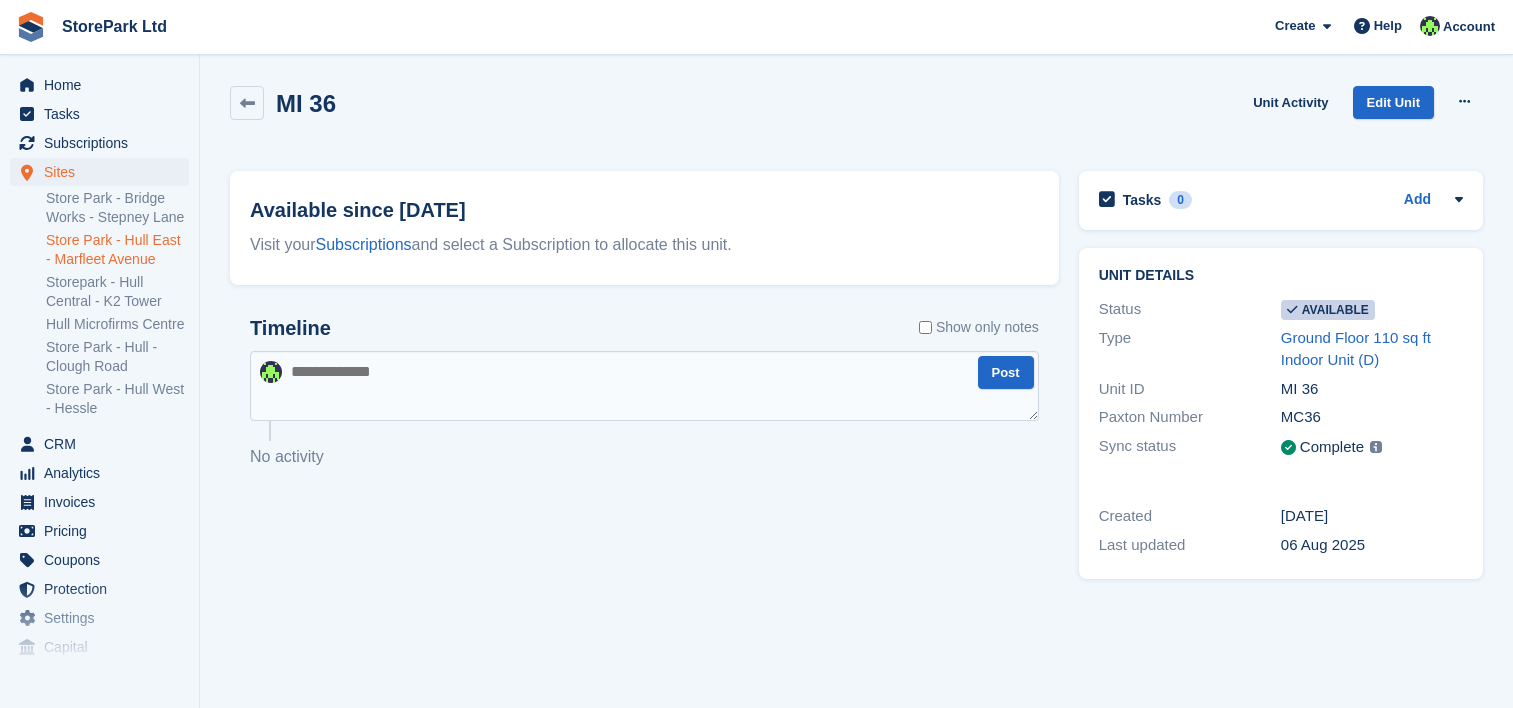 scroll, scrollTop: 0, scrollLeft: 0, axis: both 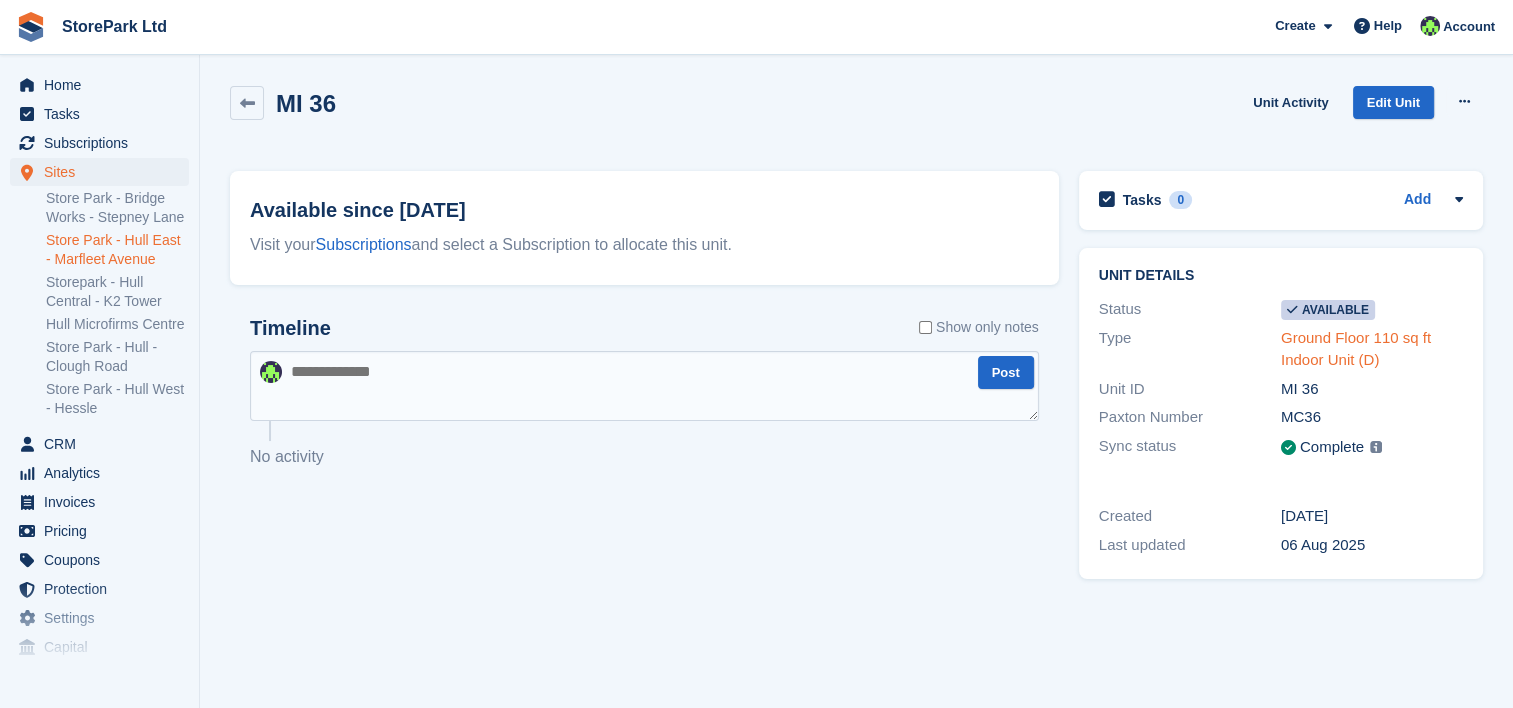 click on "Ground Floor 110 sq ft Indoor Unit (D)" at bounding box center (1356, 349) 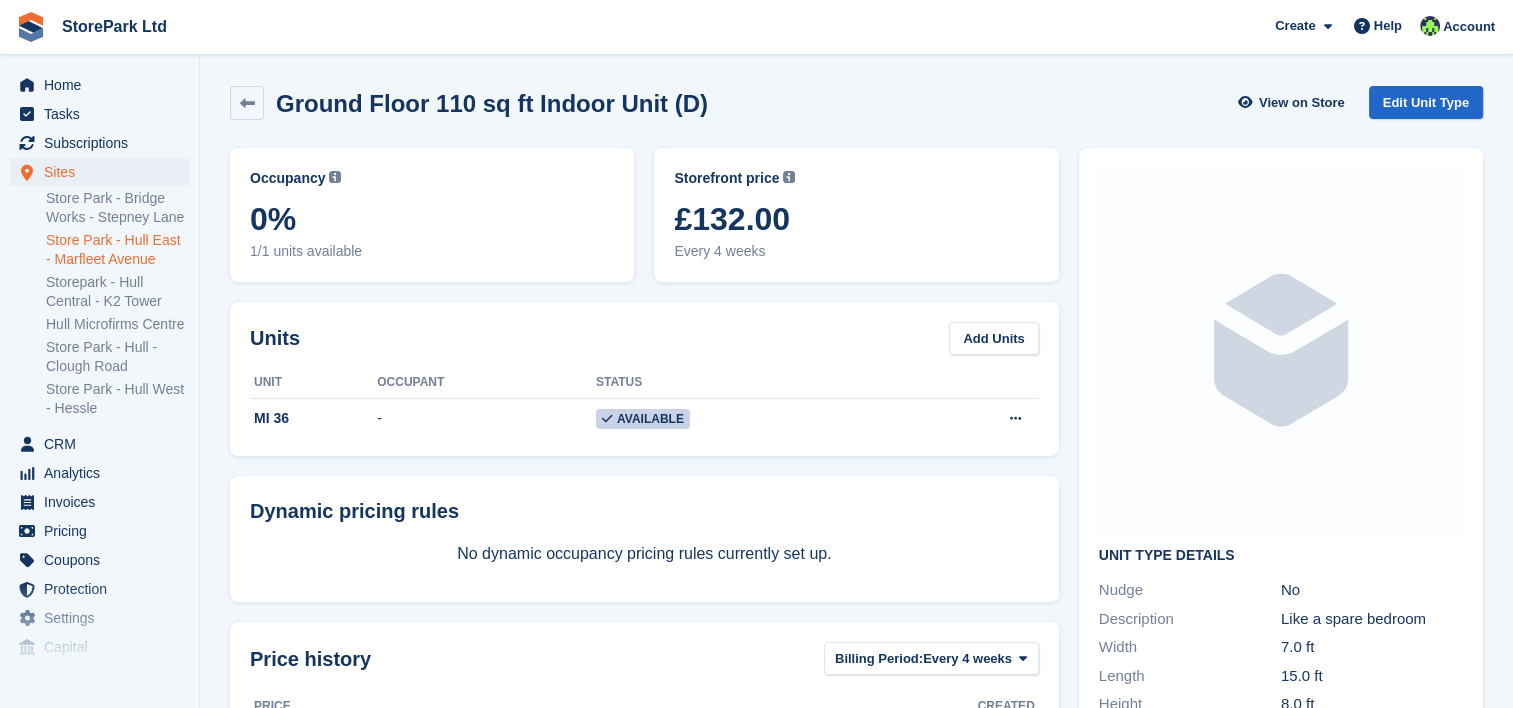 click on "Store Park - Hull East - Marfleet Avenue" at bounding box center [117, 250] 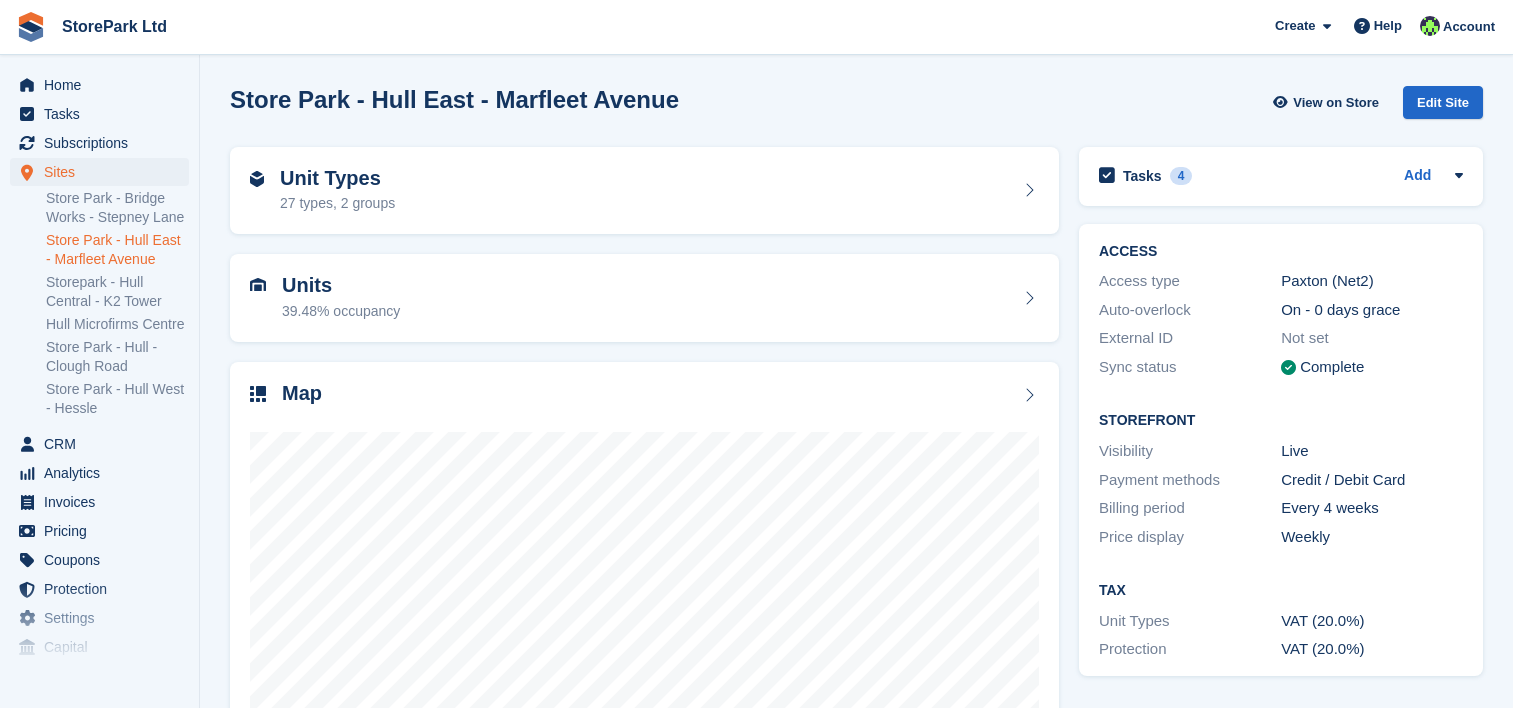 scroll, scrollTop: 0, scrollLeft: 0, axis: both 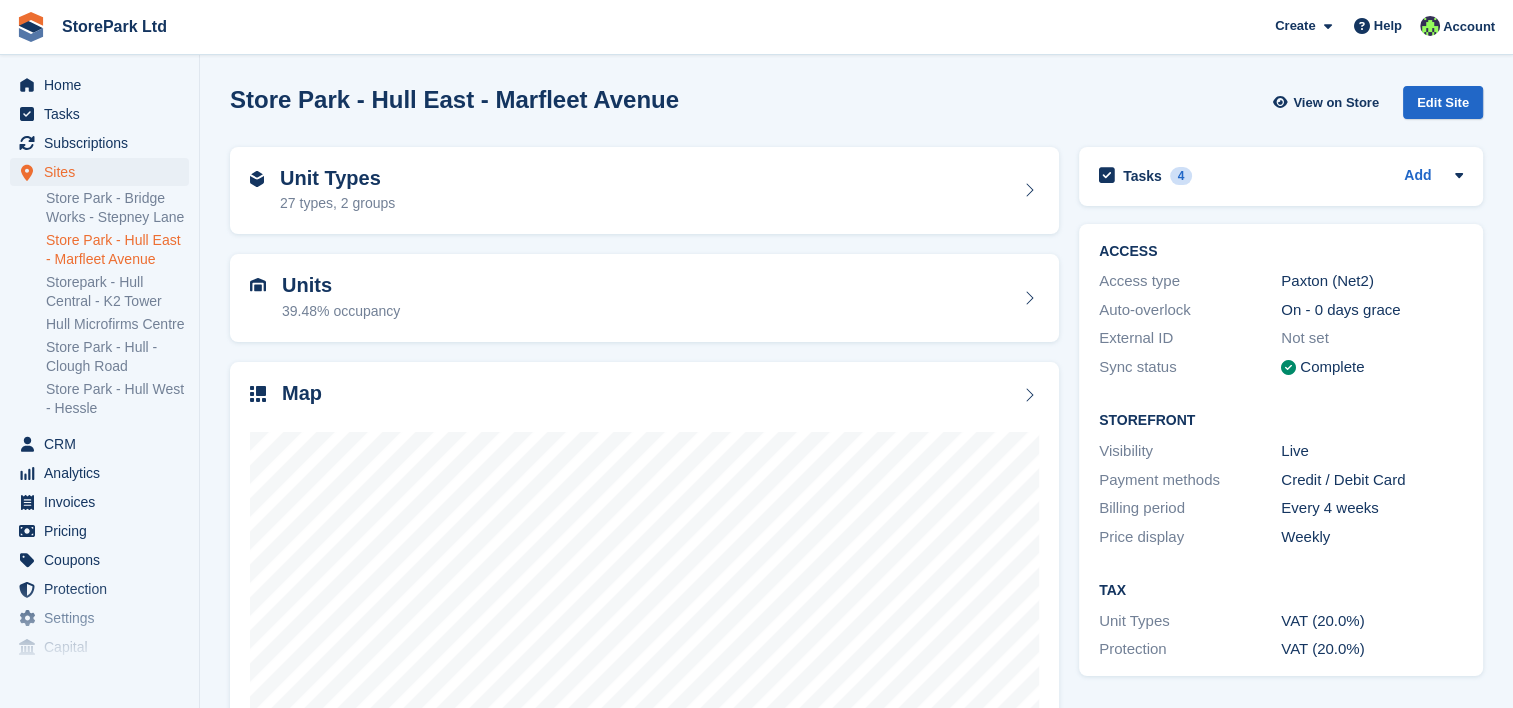 click on "Unit Types
27 types, 2 groups" at bounding box center [644, 191] 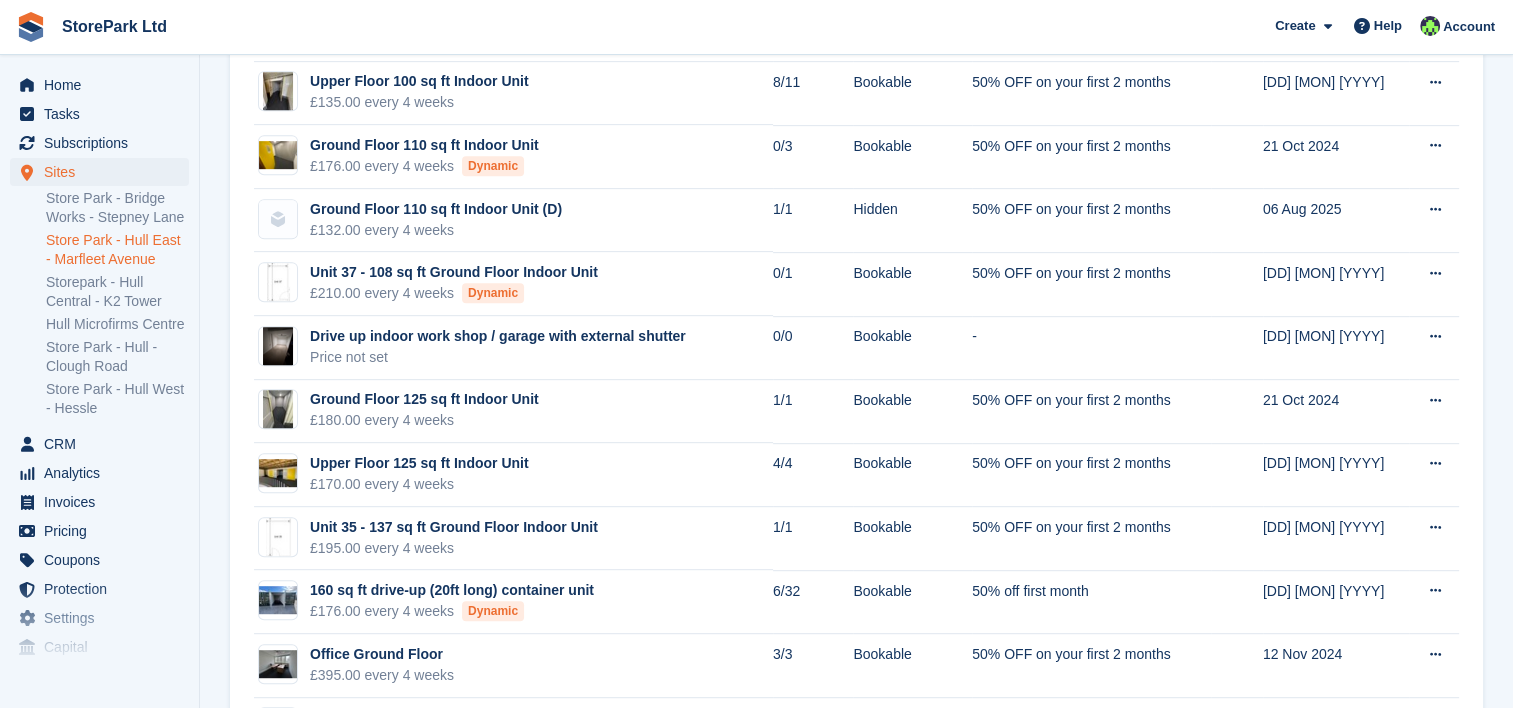 scroll, scrollTop: 911, scrollLeft: 0, axis: vertical 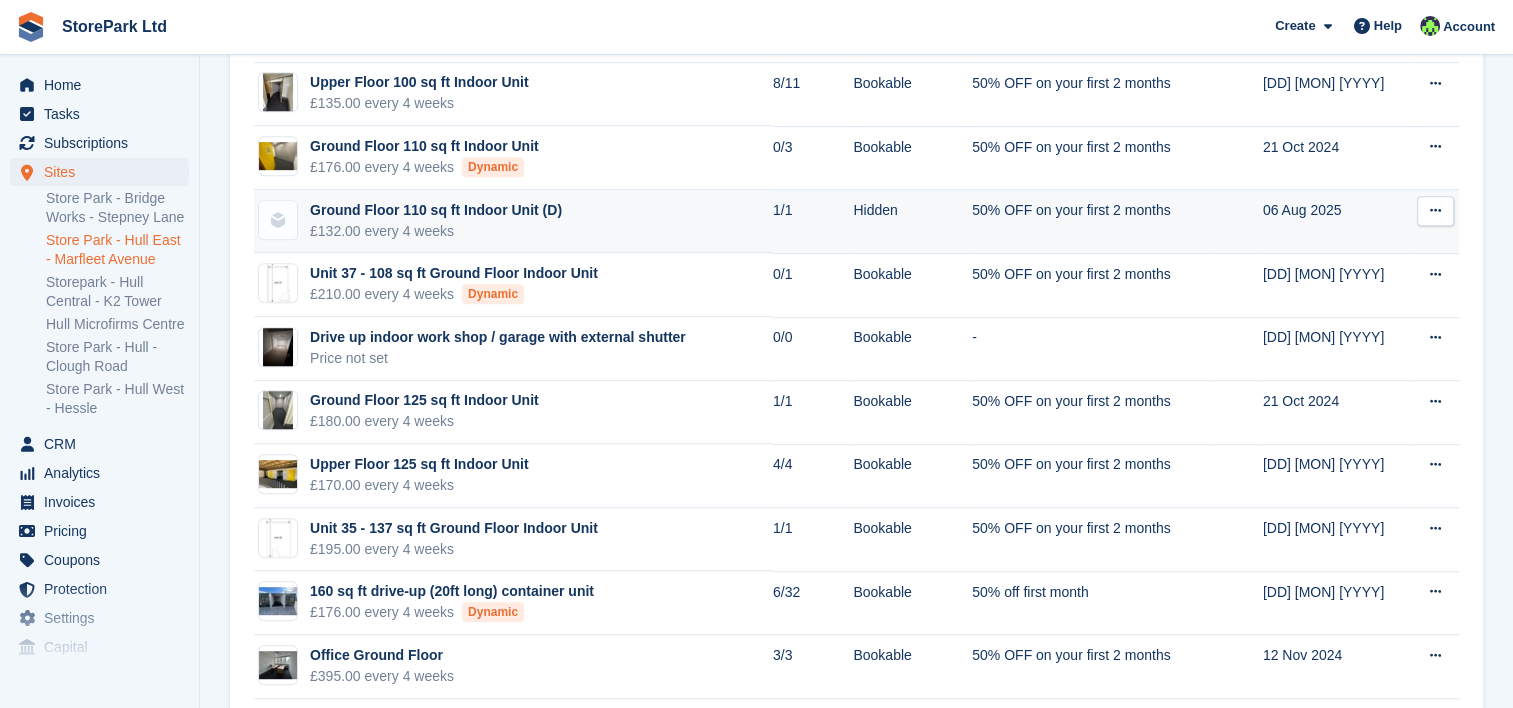 click on "Ground Floor 110 sq ft Indoor Unit (D)
£132.00 every 4 weeks" at bounding box center (513, 222) 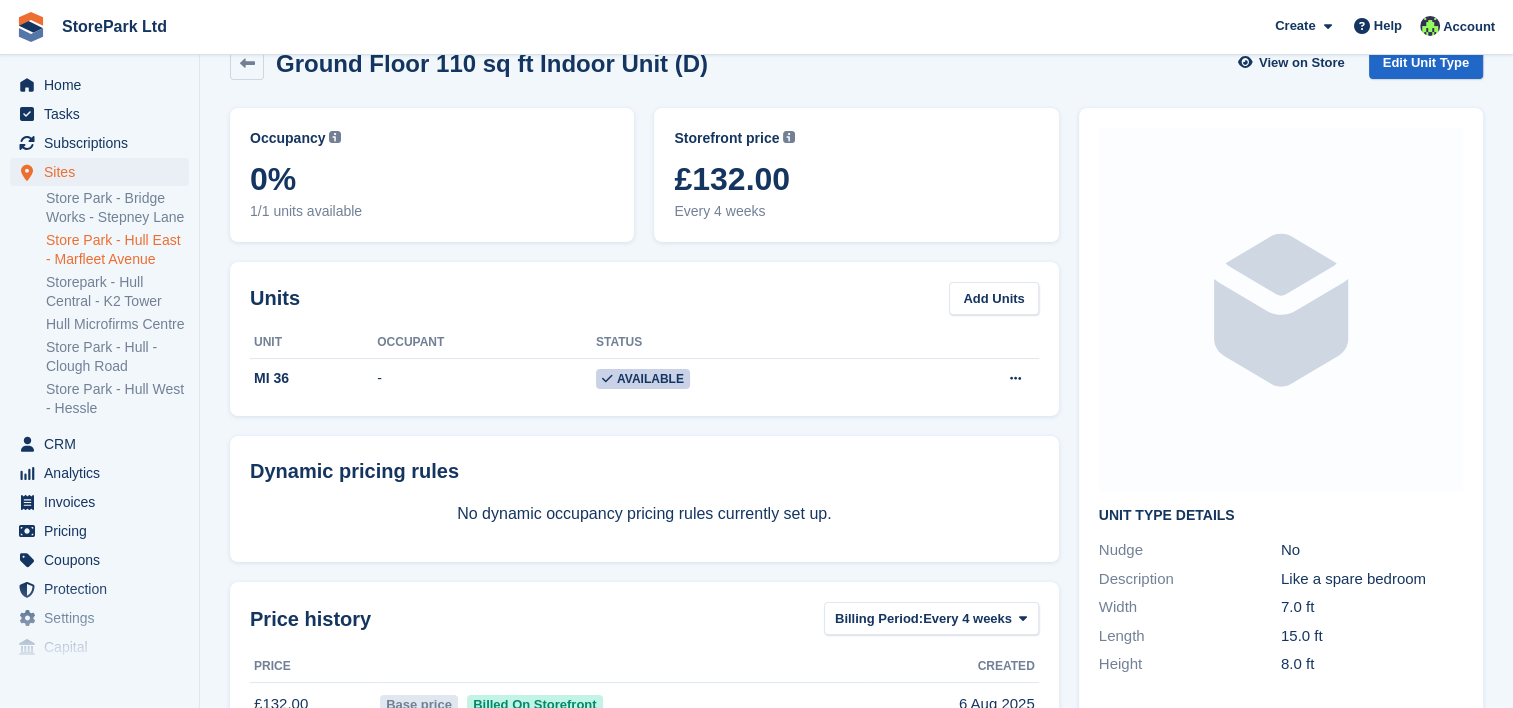 scroll, scrollTop: 0, scrollLeft: 0, axis: both 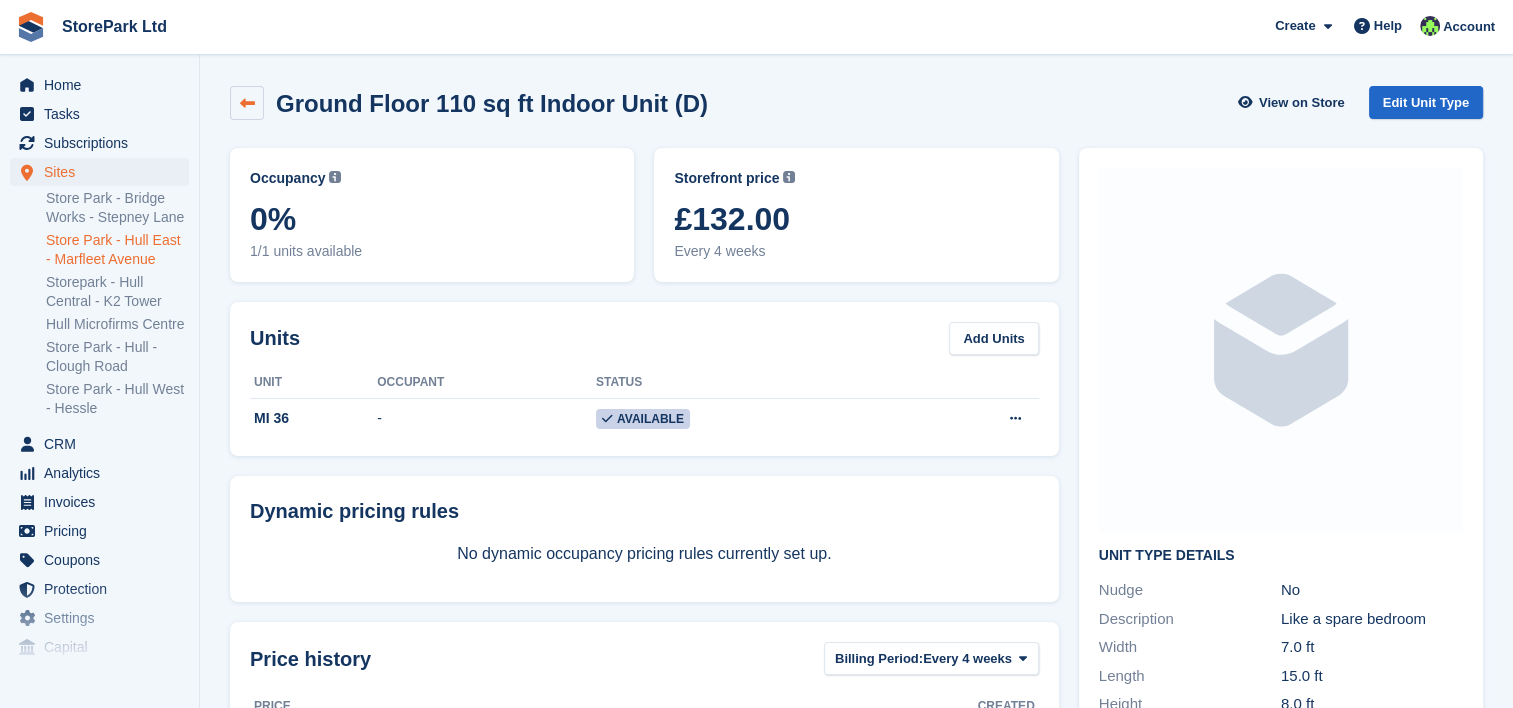 click at bounding box center (247, 103) 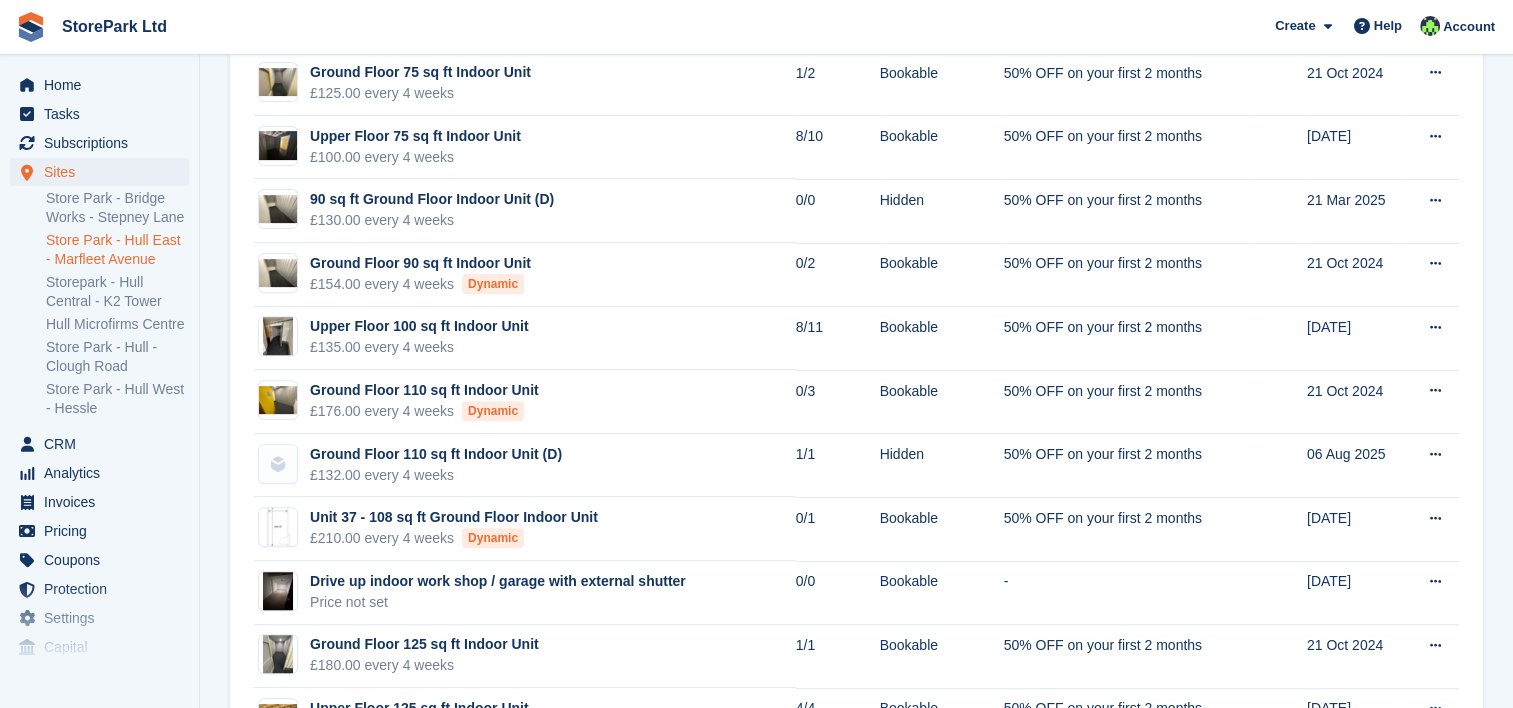 scroll, scrollTop: 668, scrollLeft: 0, axis: vertical 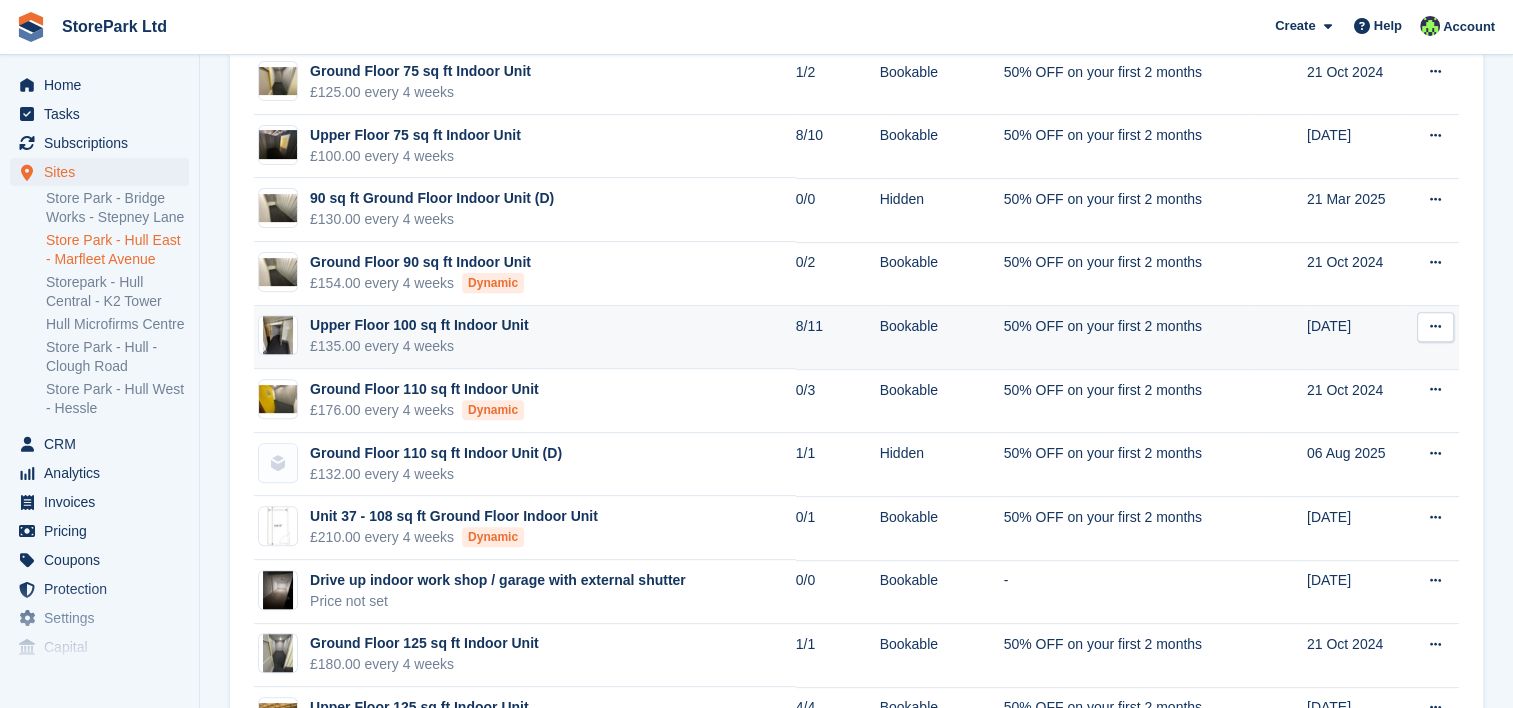 click on "Upper Floor 100 sq ft Indoor Unit
£135.00 every 4 weeks" at bounding box center (525, 338) 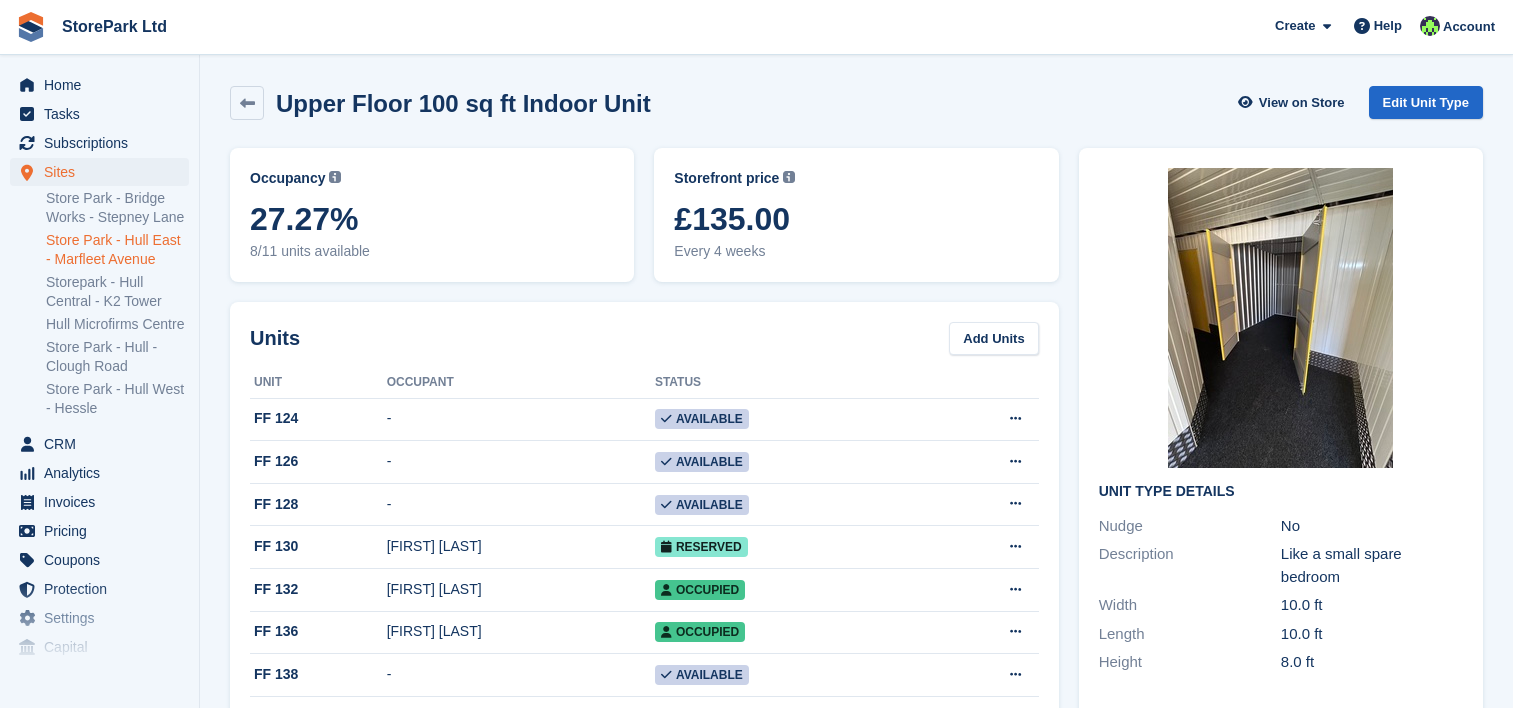 scroll, scrollTop: 0, scrollLeft: 0, axis: both 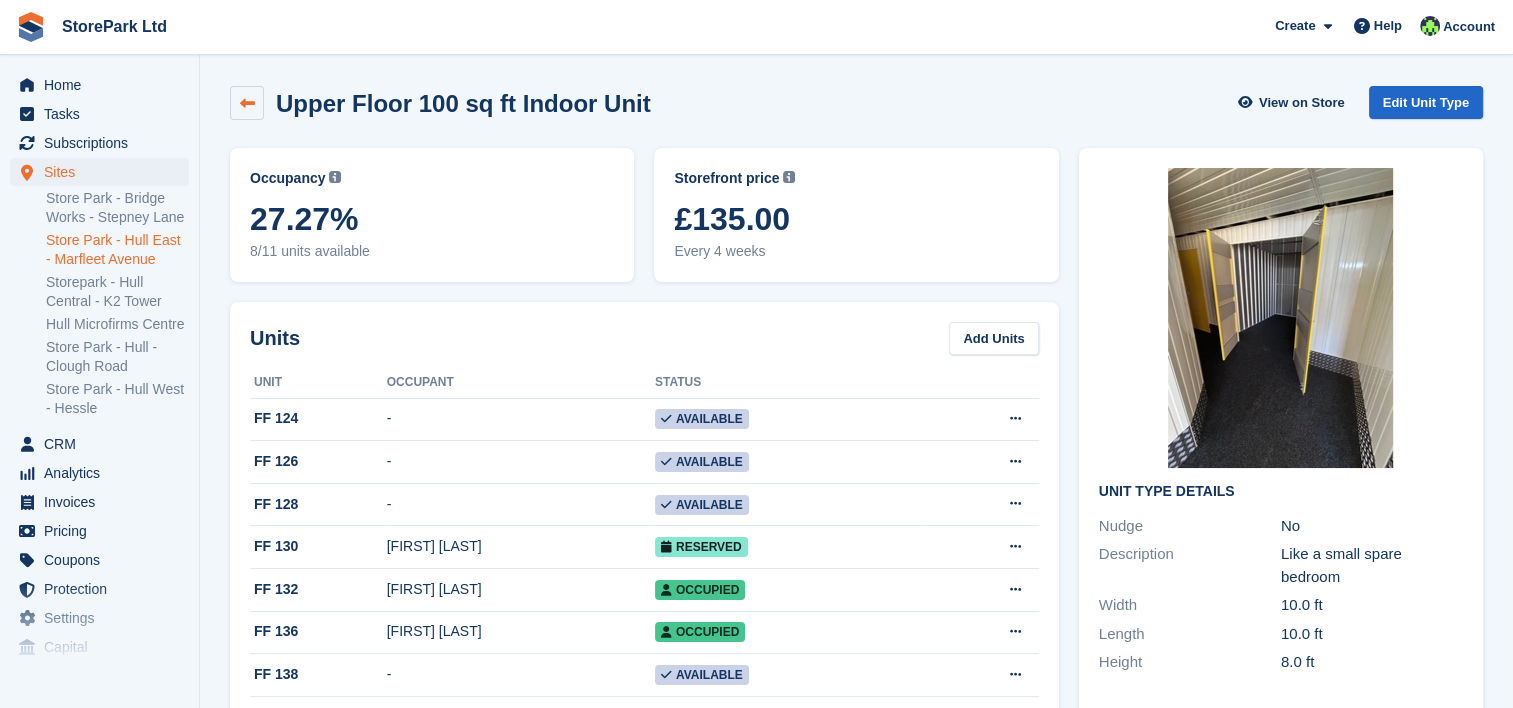 click at bounding box center (247, 103) 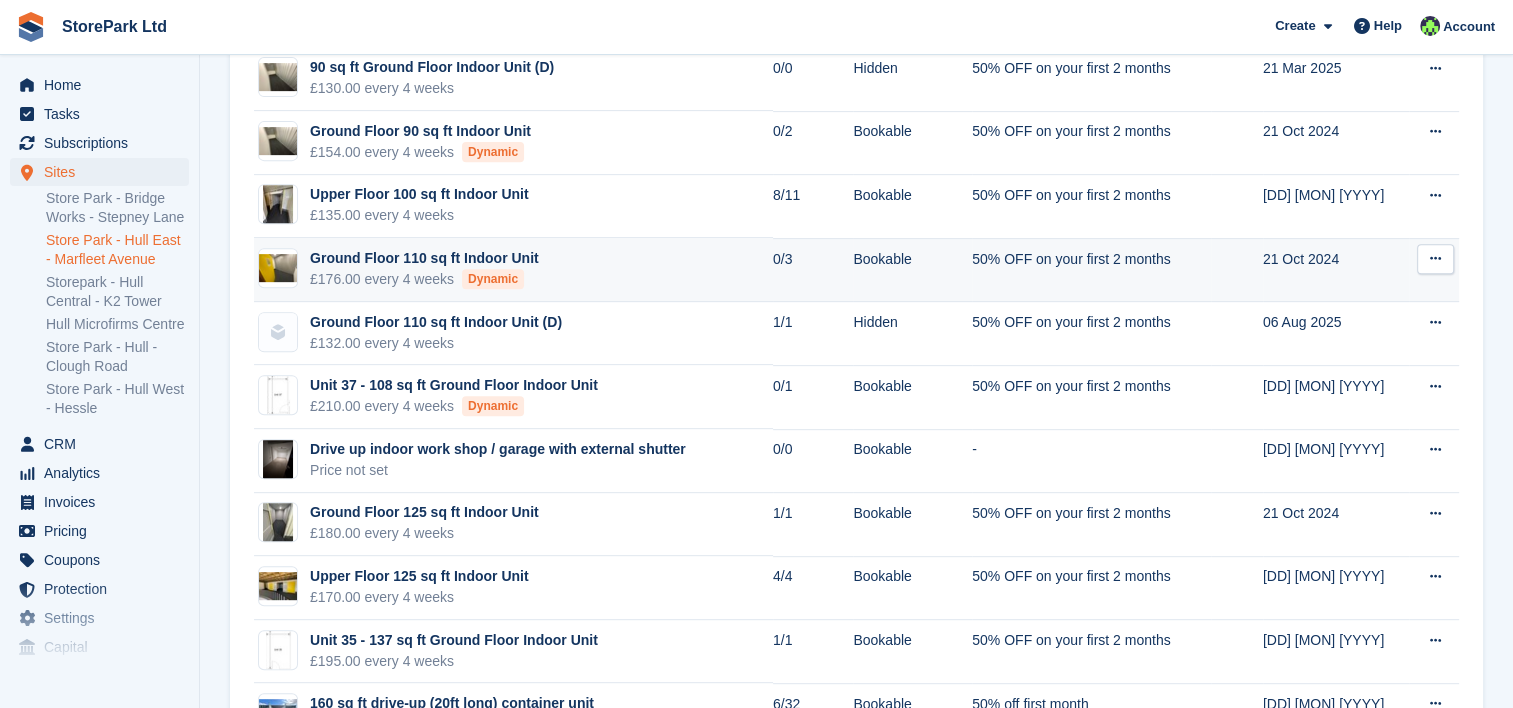 scroll, scrollTop: 806, scrollLeft: 0, axis: vertical 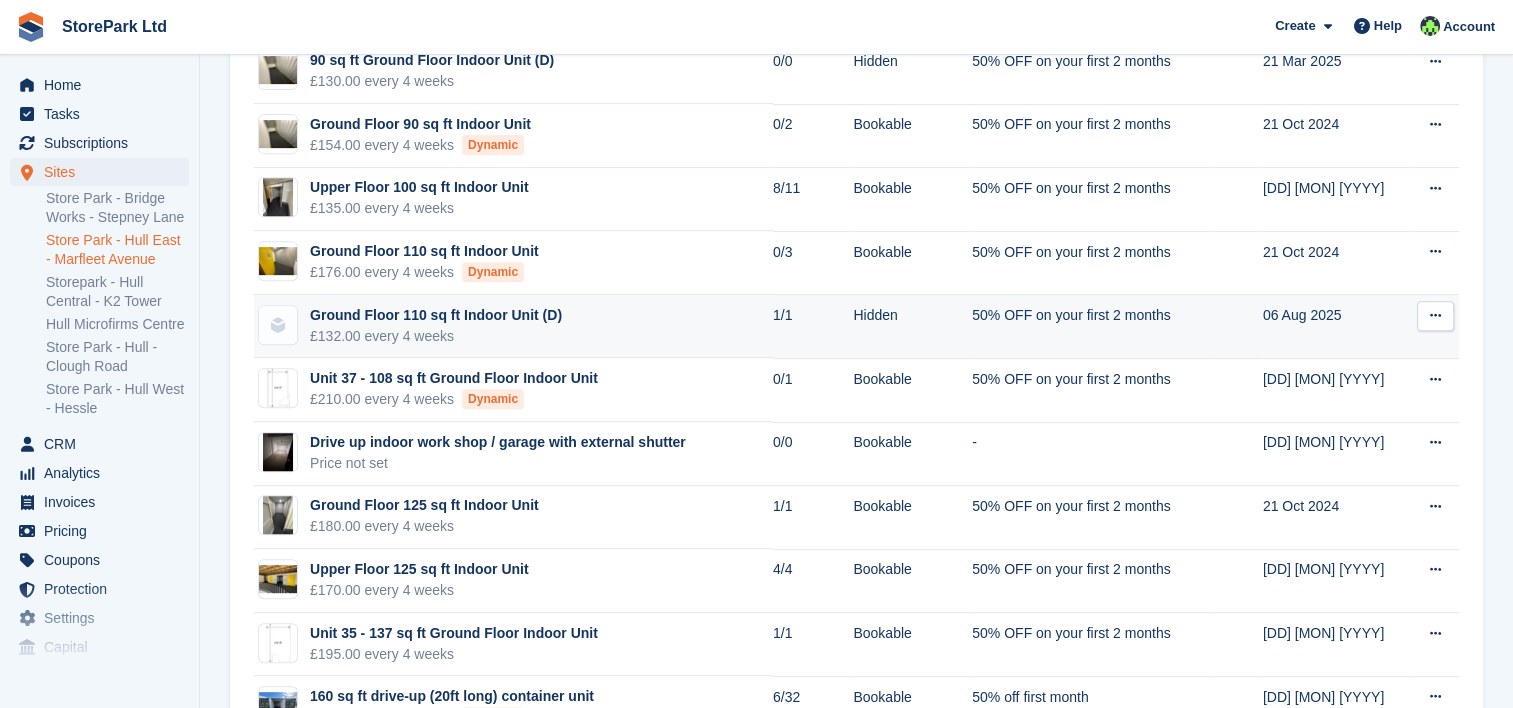 click on "Ground Floor 110 sq ft Indoor Unit (D)
£132.00 every 4 weeks" at bounding box center [513, 327] 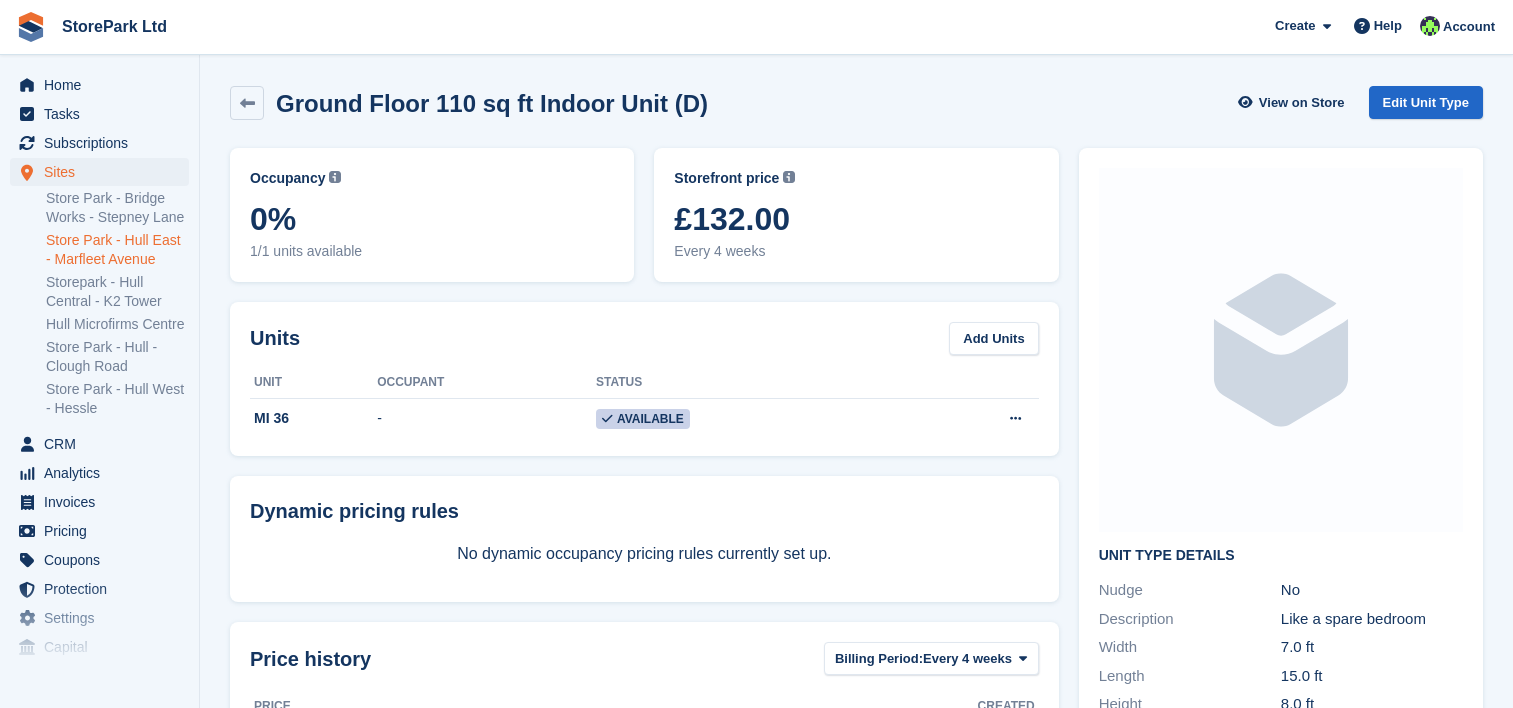 scroll, scrollTop: 0, scrollLeft: 0, axis: both 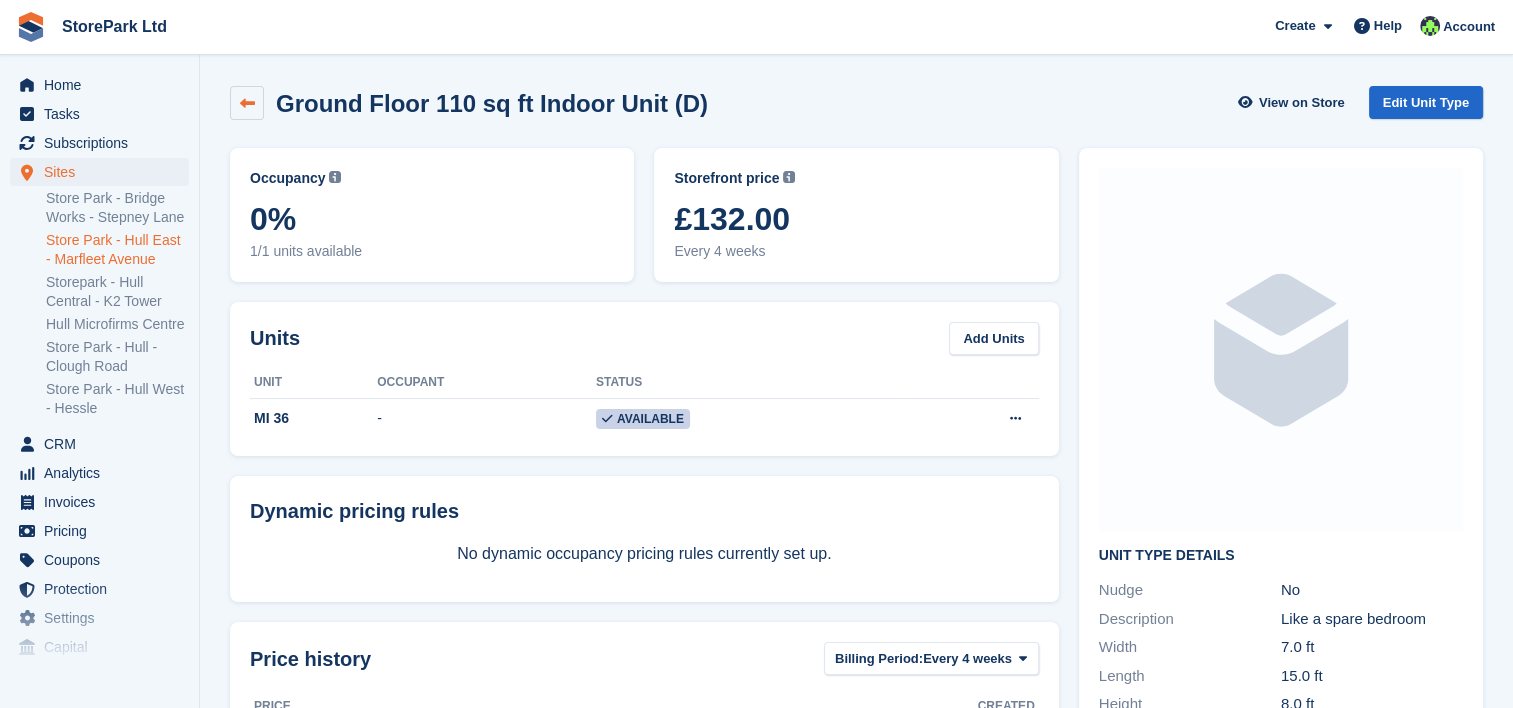 click at bounding box center [247, 103] 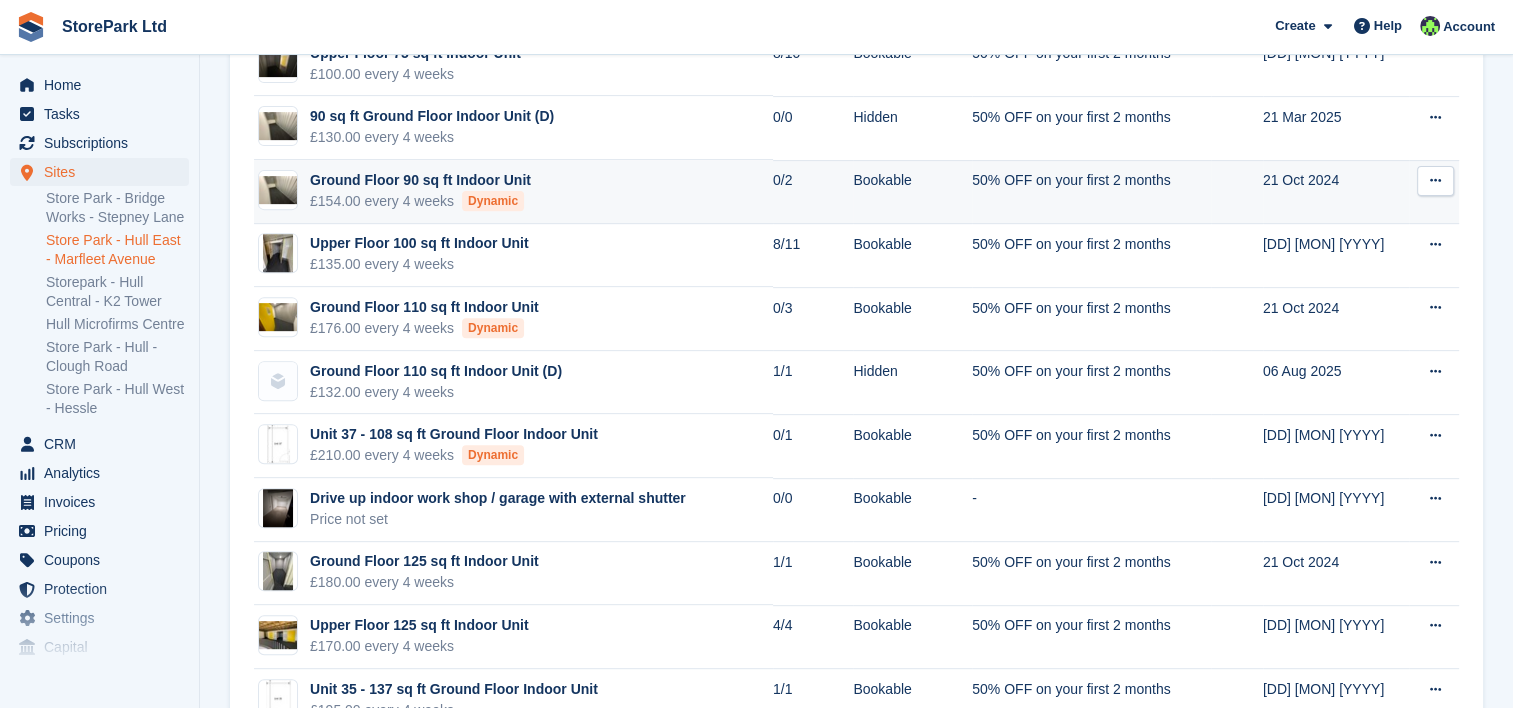 scroll, scrollTop: 751, scrollLeft: 0, axis: vertical 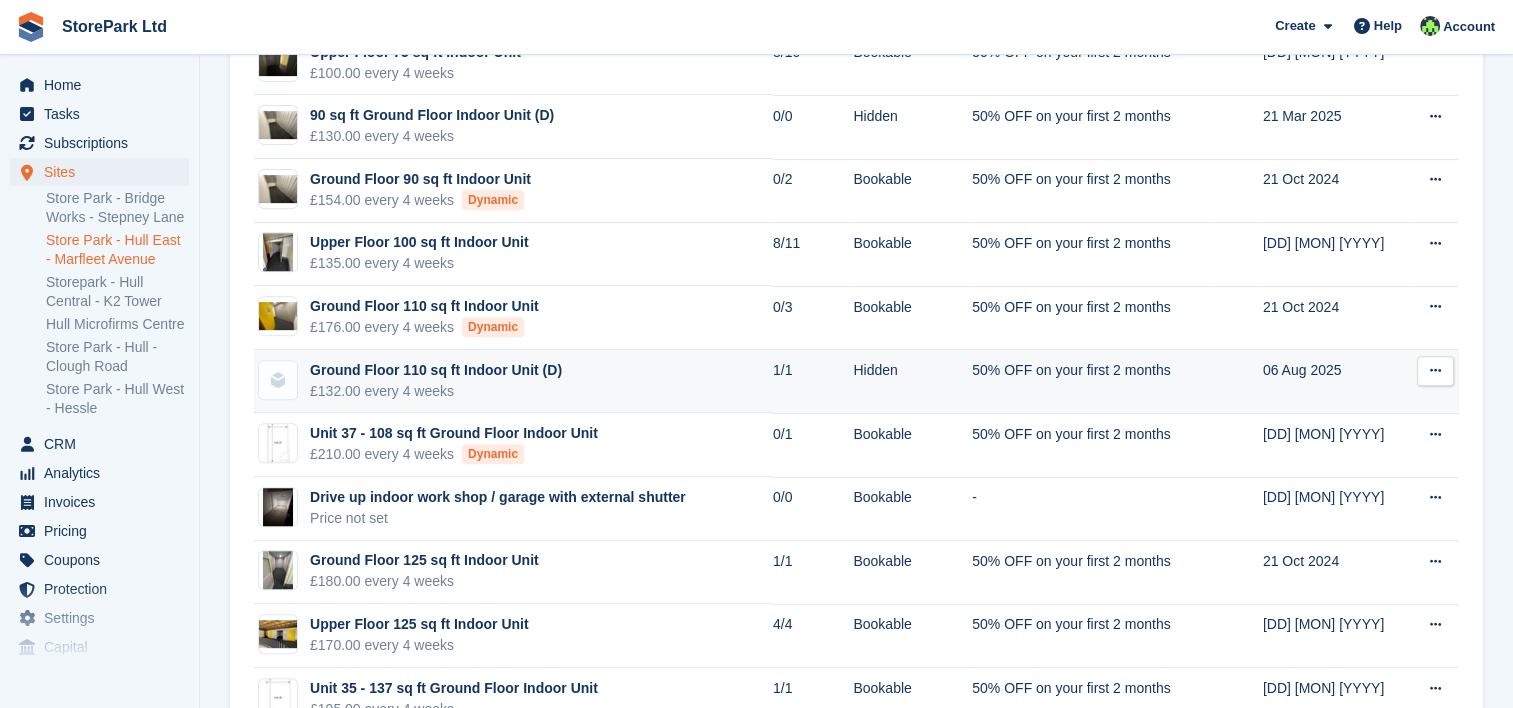 click on "£132.00 every 4 weeks" at bounding box center [436, 391] 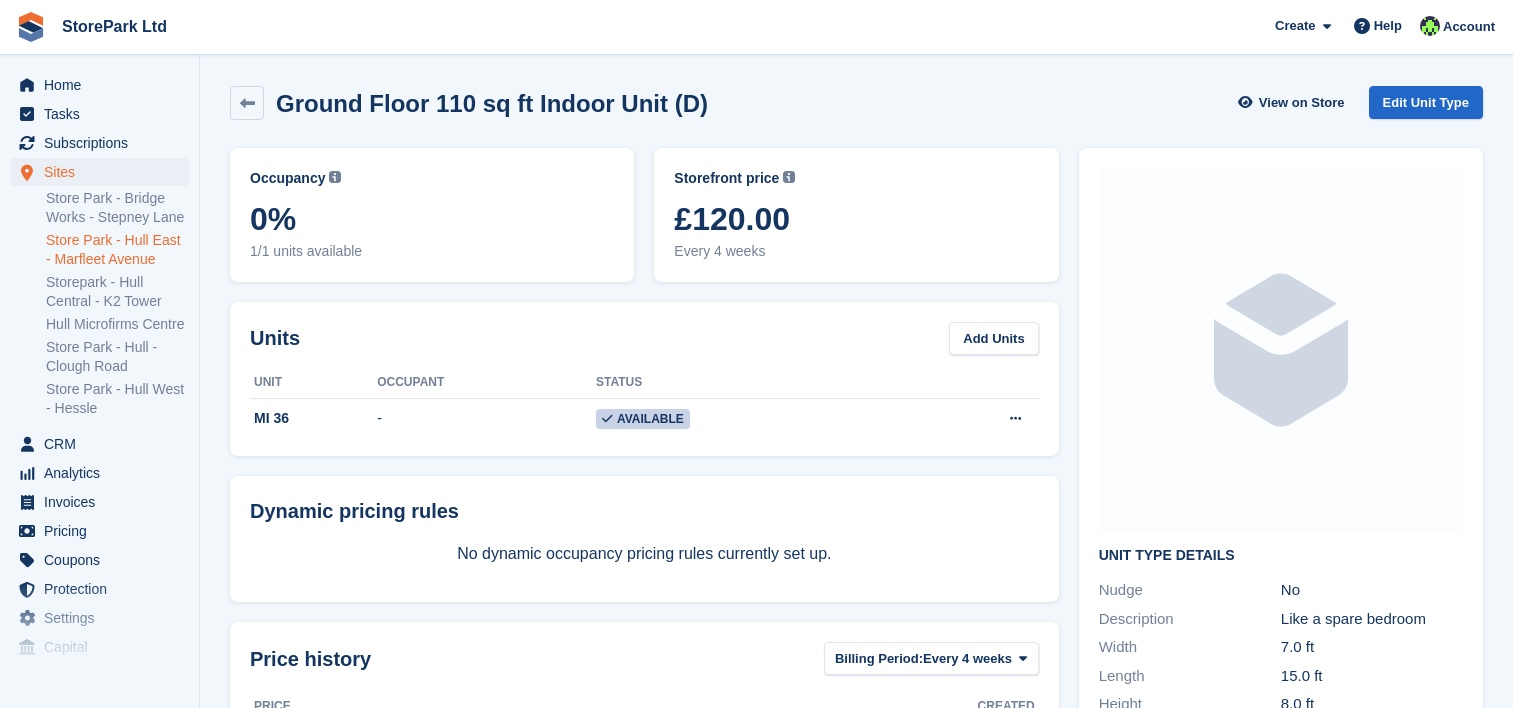 scroll, scrollTop: 0, scrollLeft: 0, axis: both 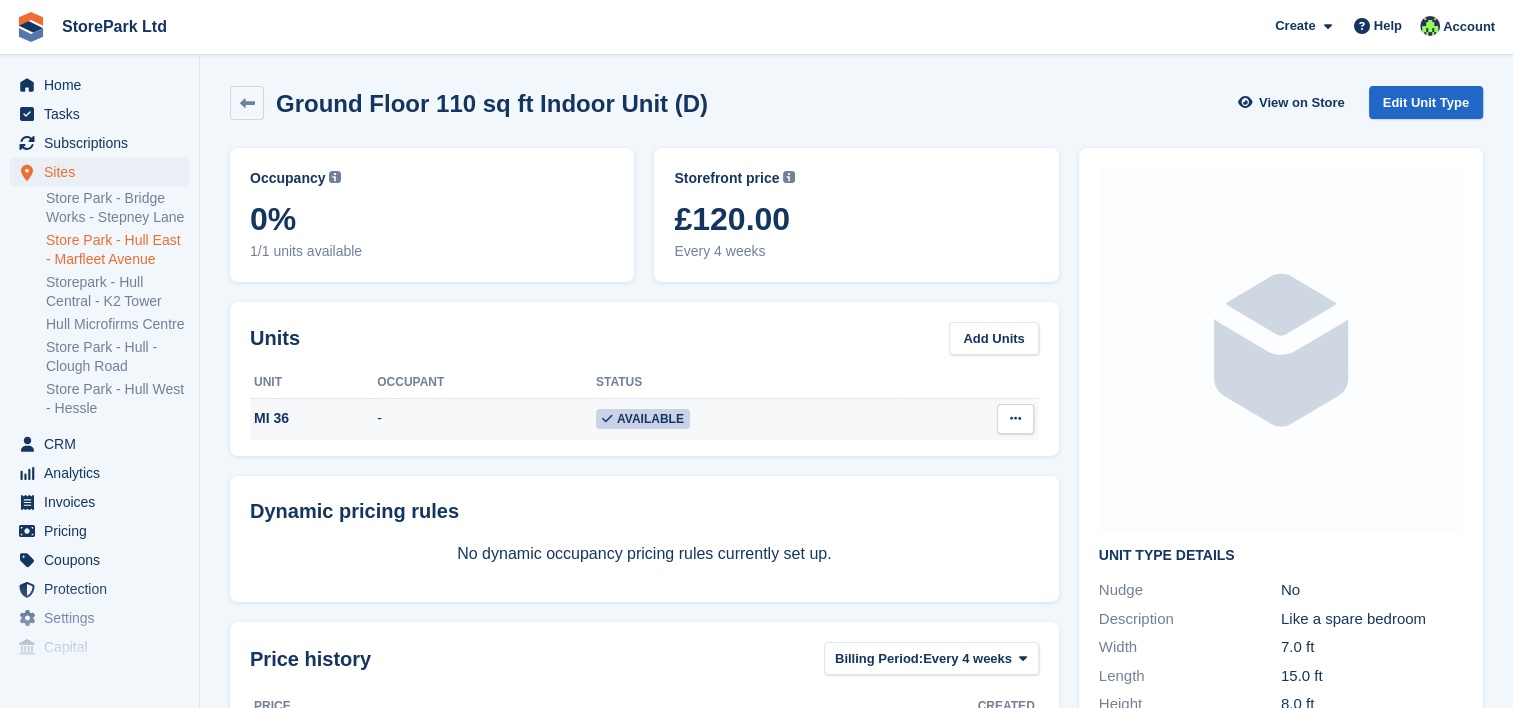 click at bounding box center (1015, 419) 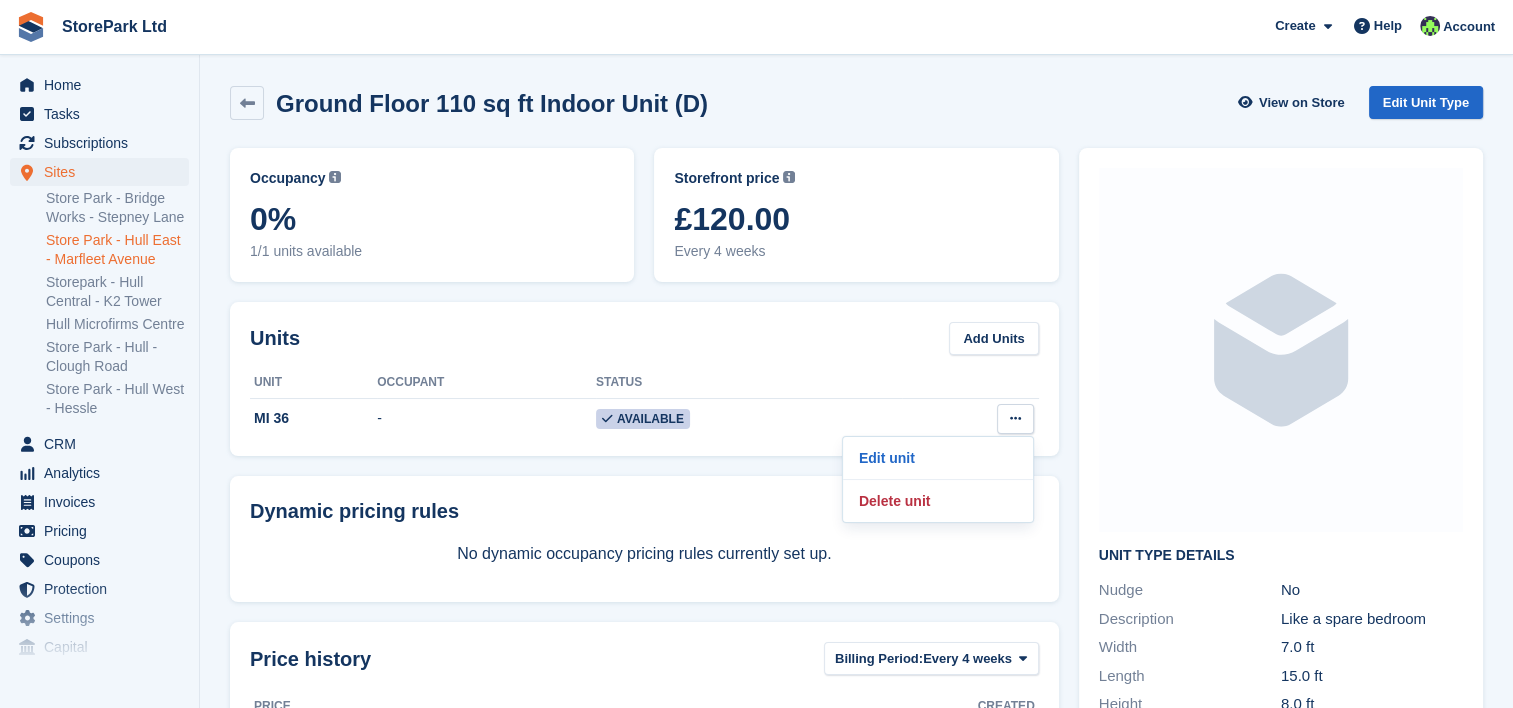 click on "Status" at bounding box center [749, 383] 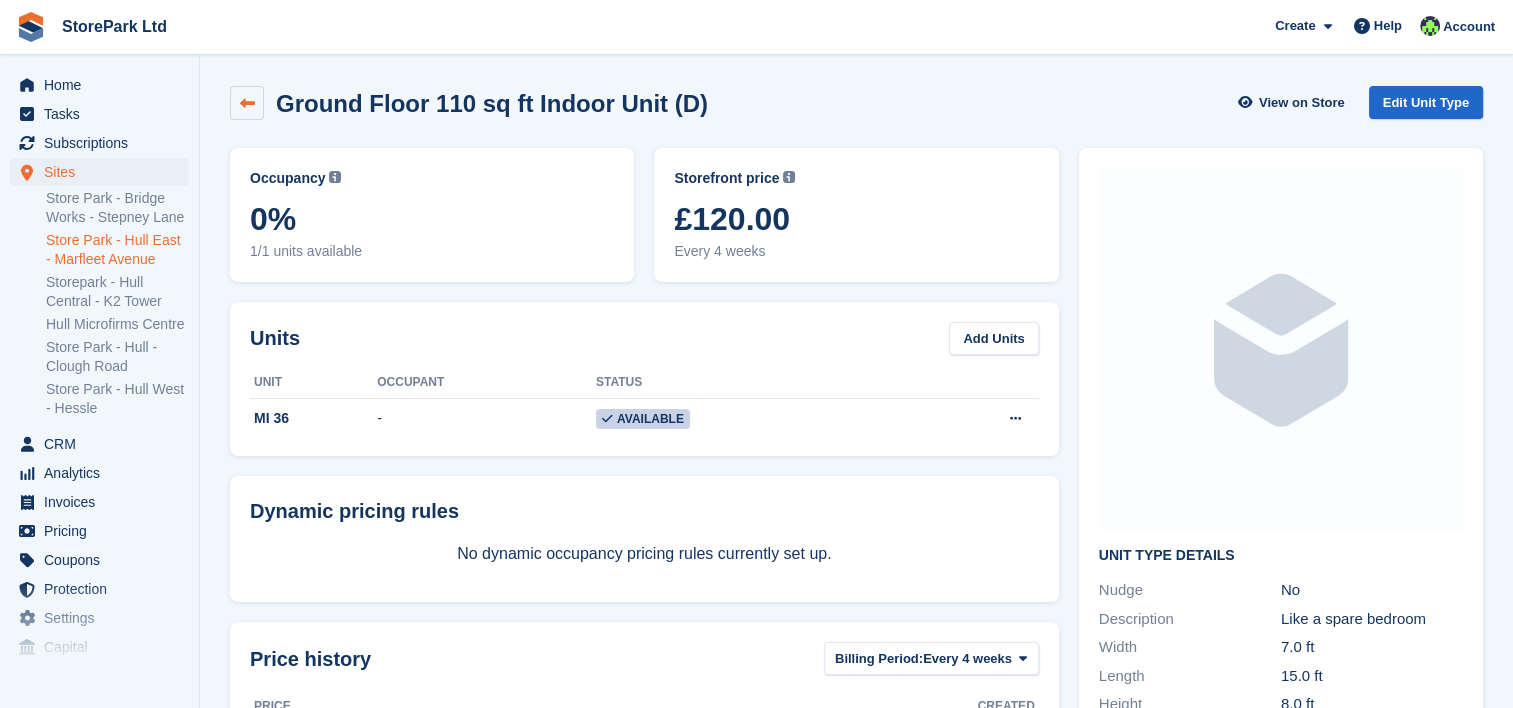 drag, startPoint x: 269, startPoint y: 104, endPoint x: 256, endPoint y: 104, distance: 13 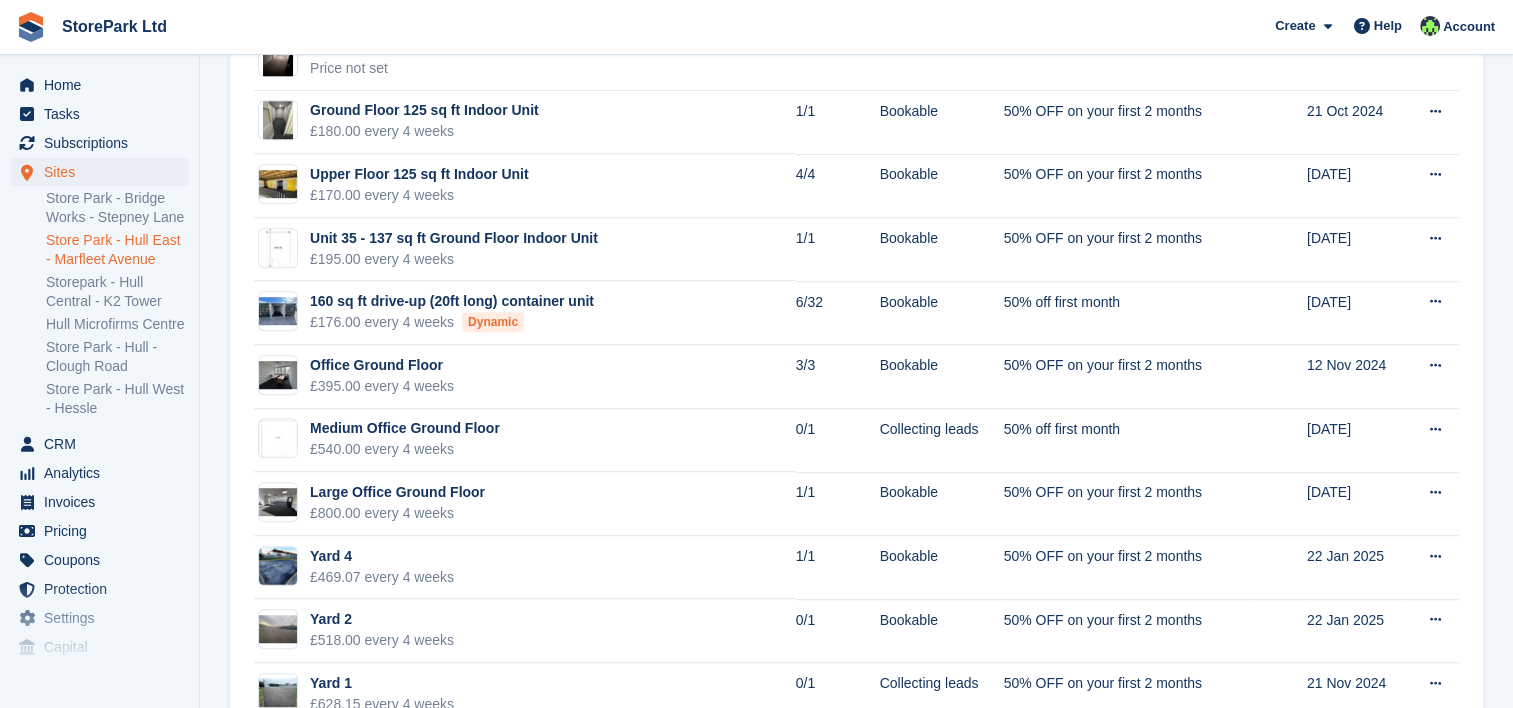scroll, scrollTop: 1385, scrollLeft: 0, axis: vertical 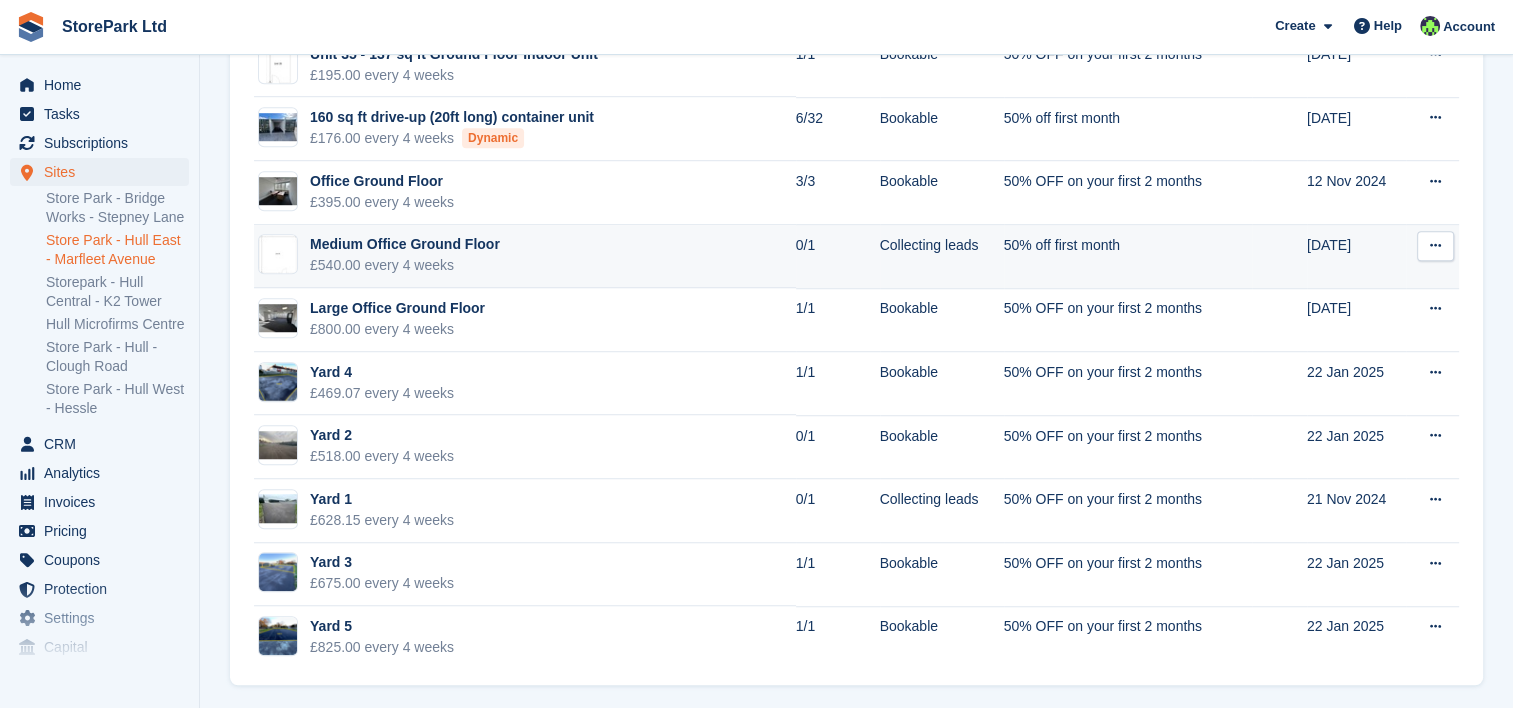click on "Medium Office Ground Floor
£540.00 every 4 weeks" at bounding box center [525, 257] 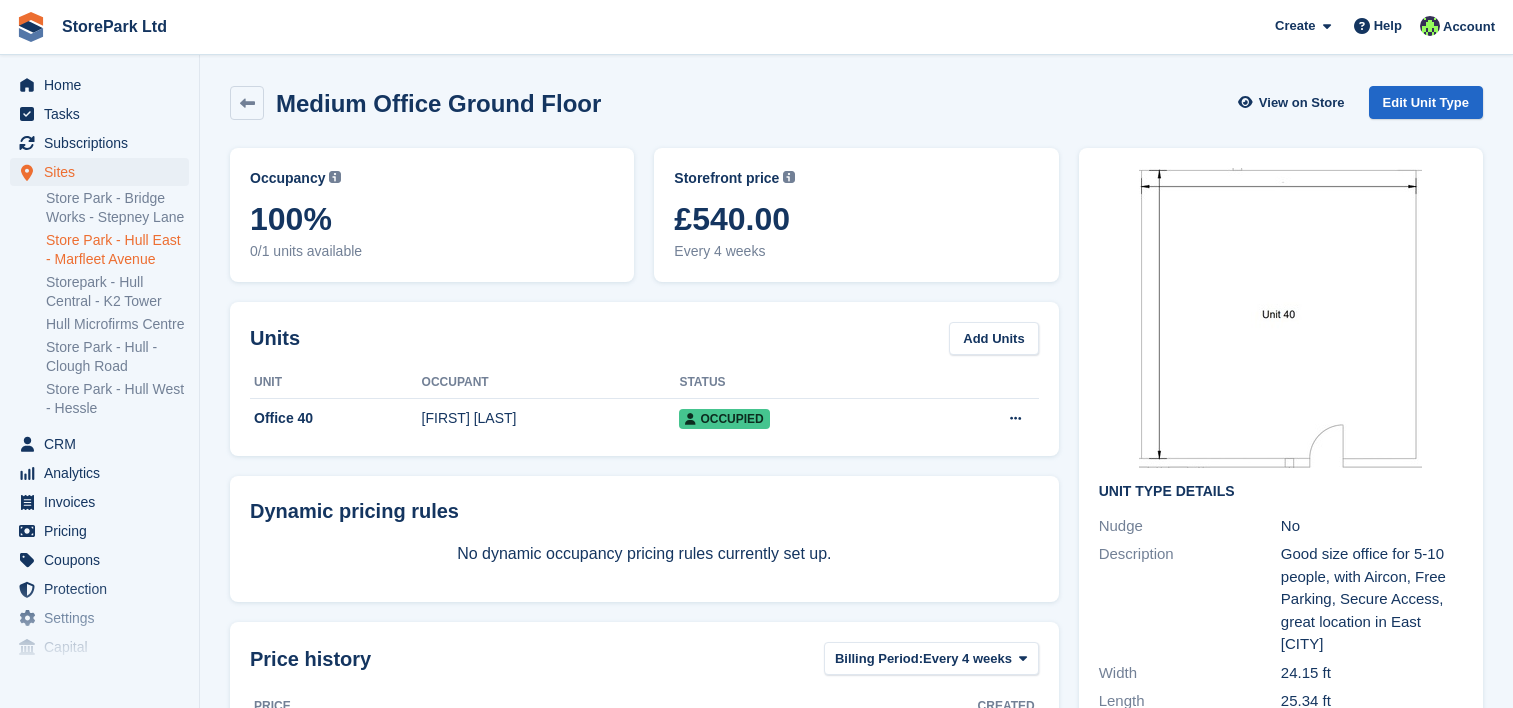 scroll, scrollTop: 0, scrollLeft: 0, axis: both 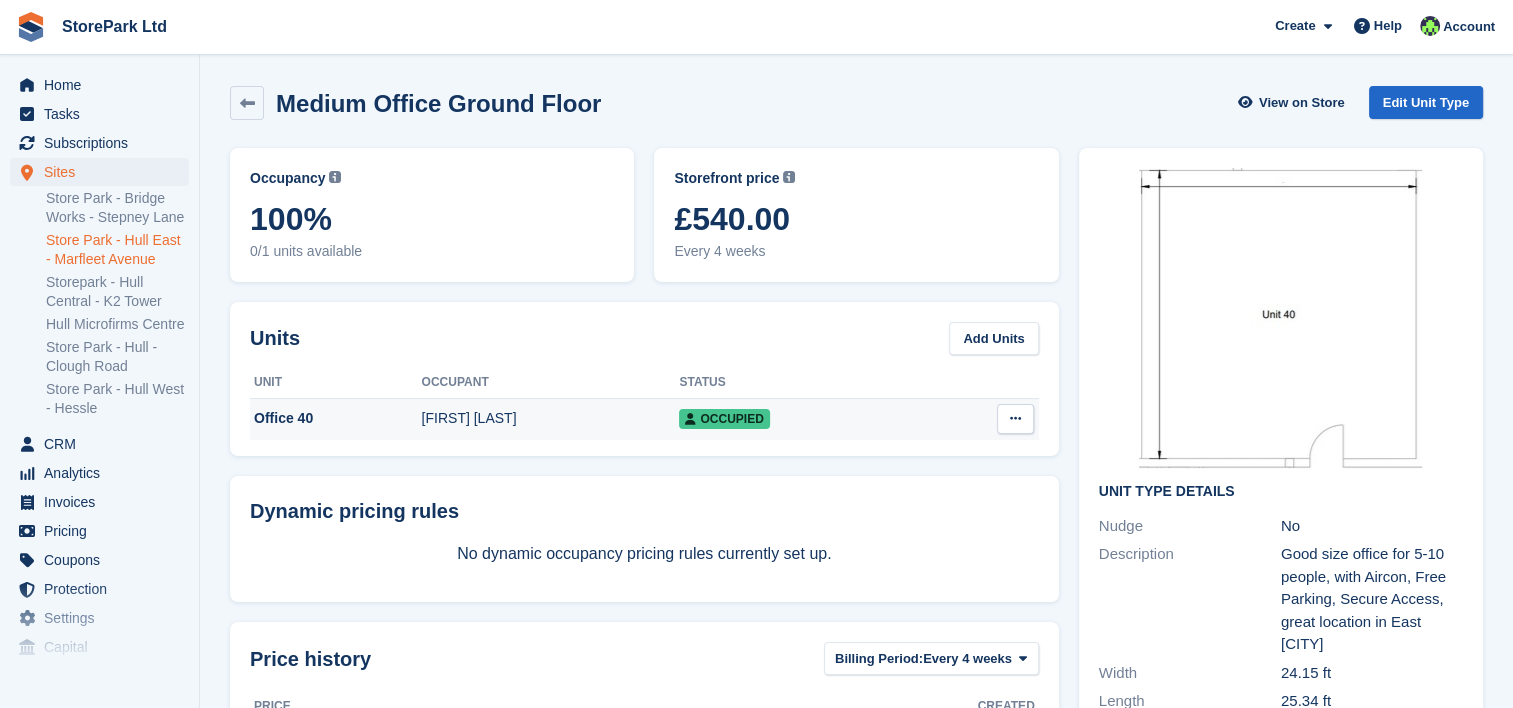 click on "[FIRST] [LAST]" at bounding box center [551, 418] 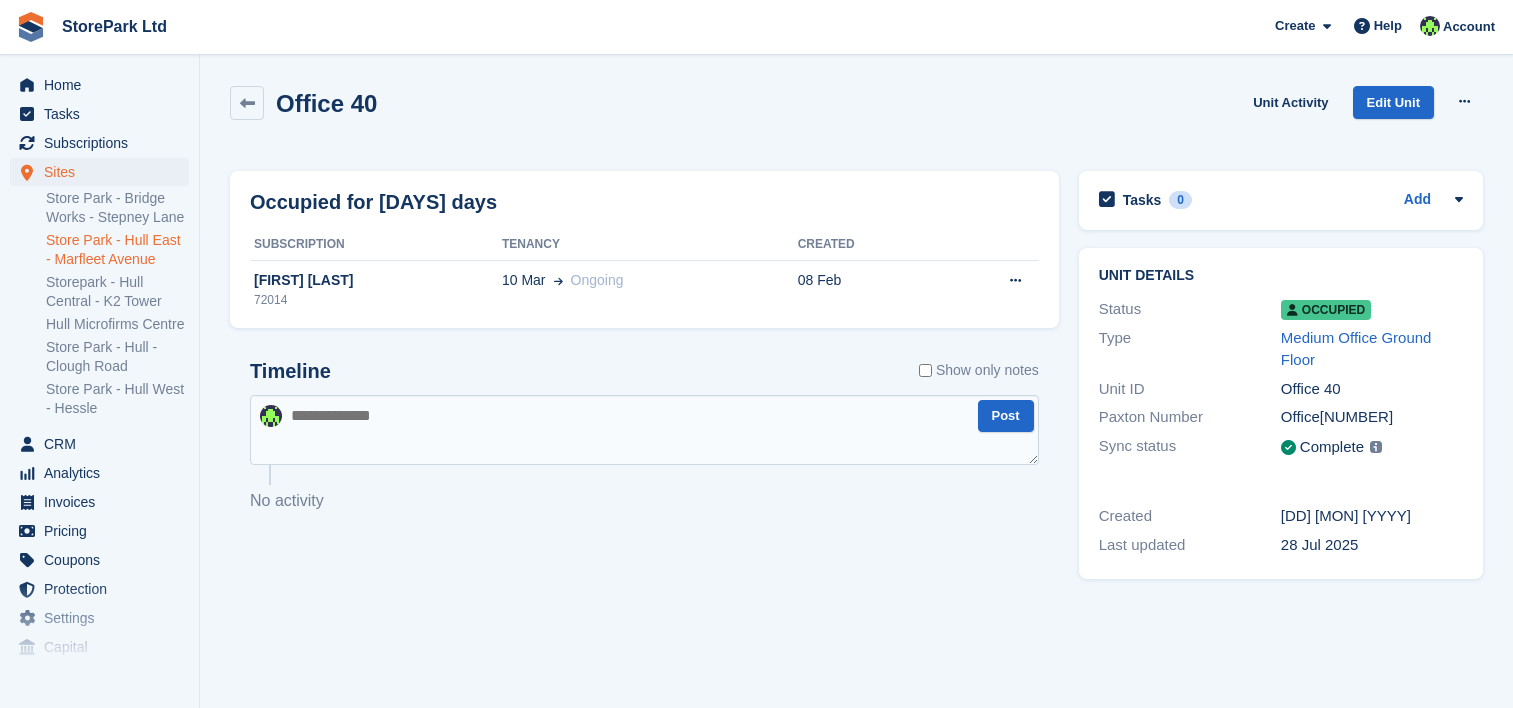 scroll, scrollTop: 0, scrollLeft: 0, axis: both 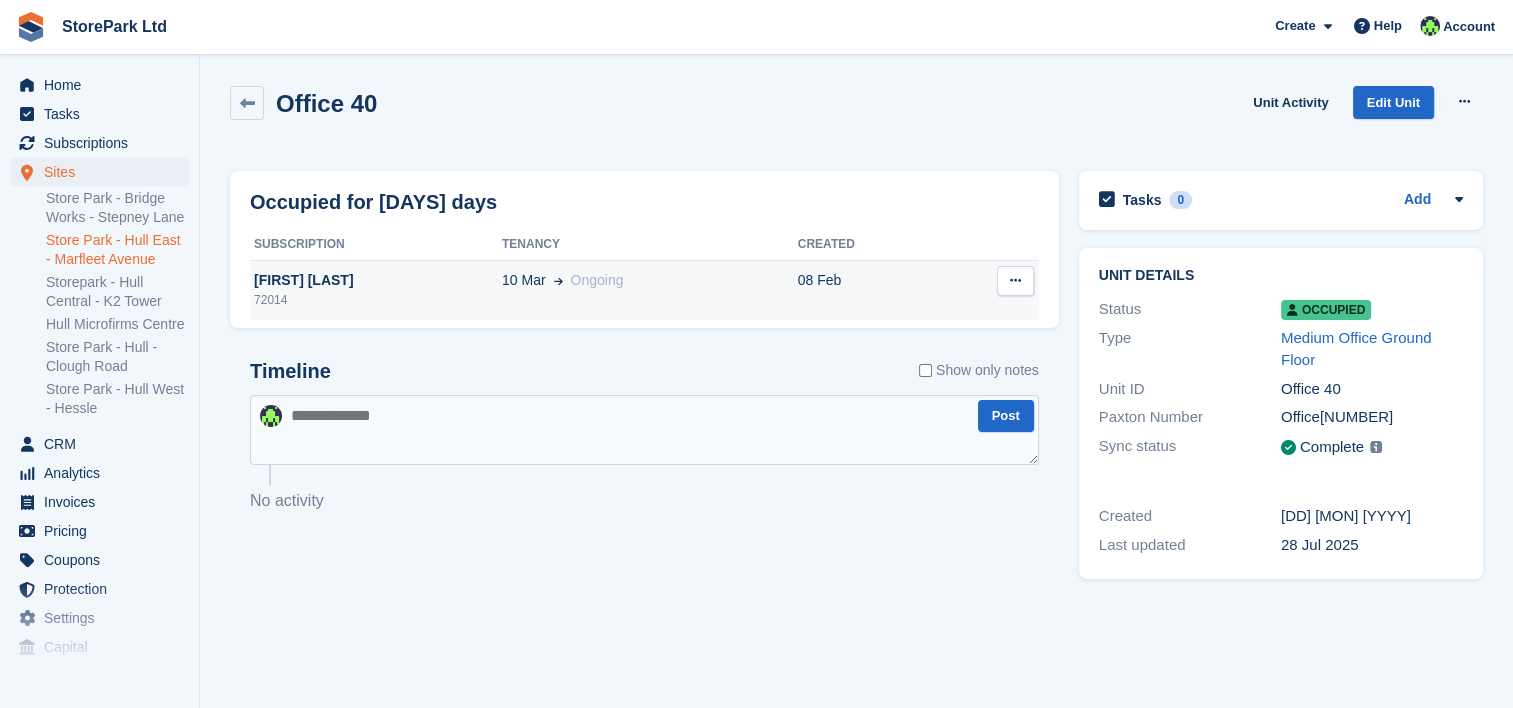 click on "72014" at bounding box center [376, 300] 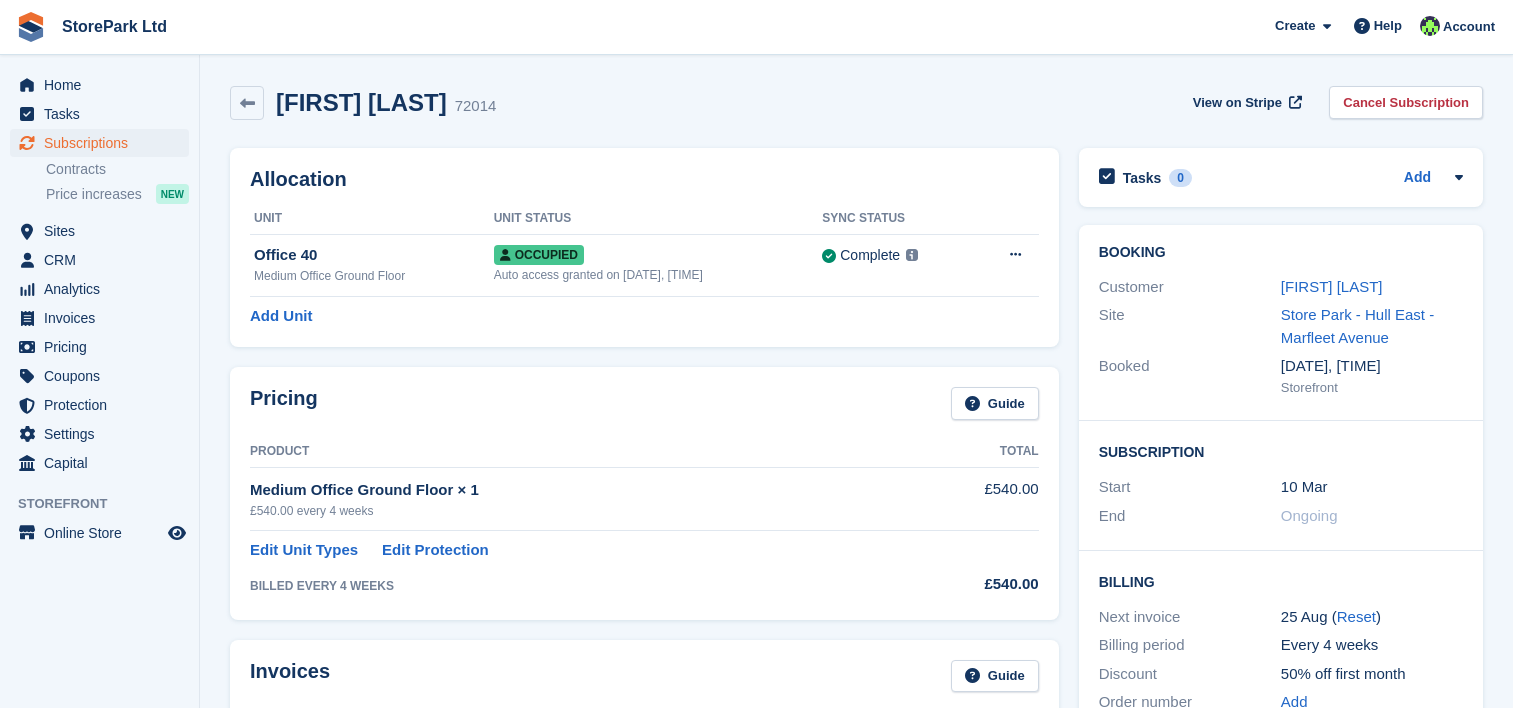 scroll, scrollTop: 0, scrollLeft: 0, axis: both 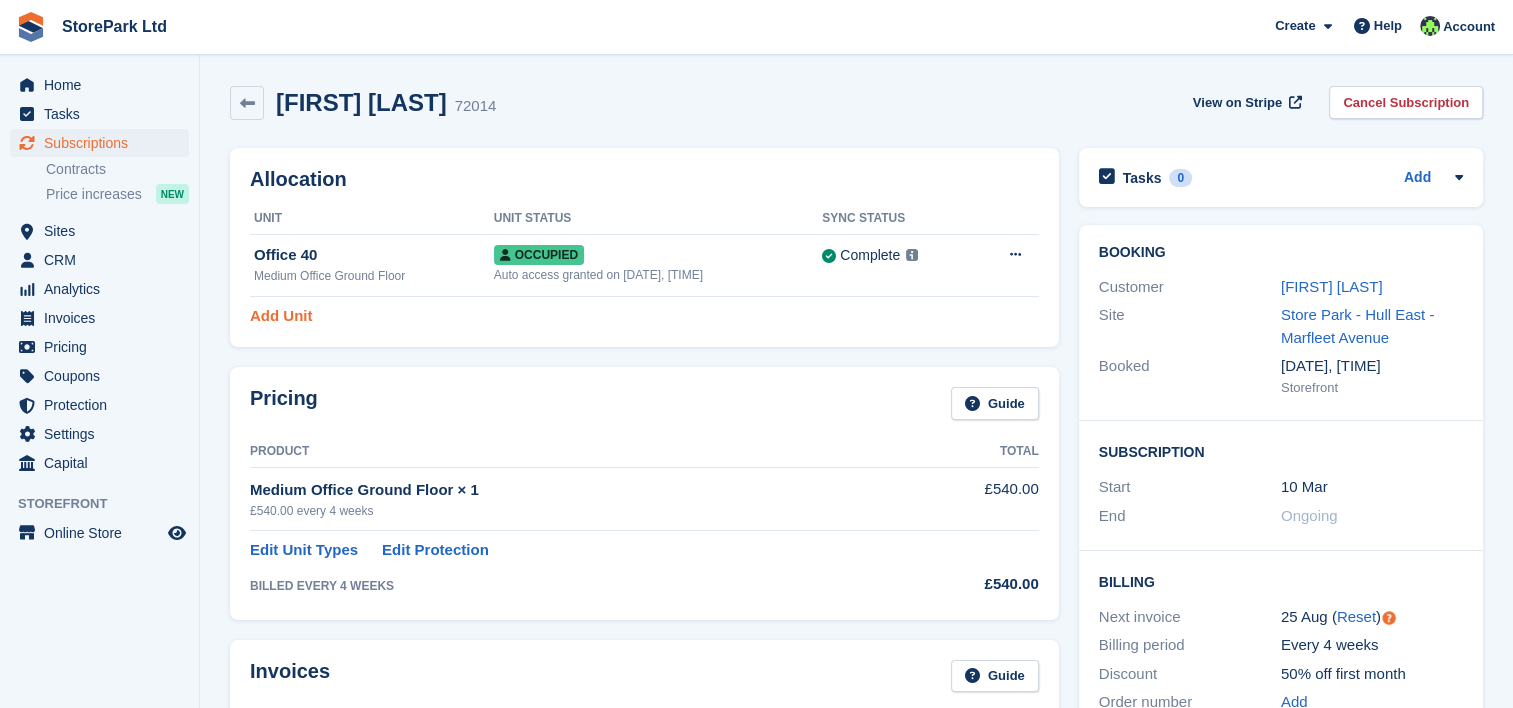 click on "Add Unit" at bounding box center [281, 316] 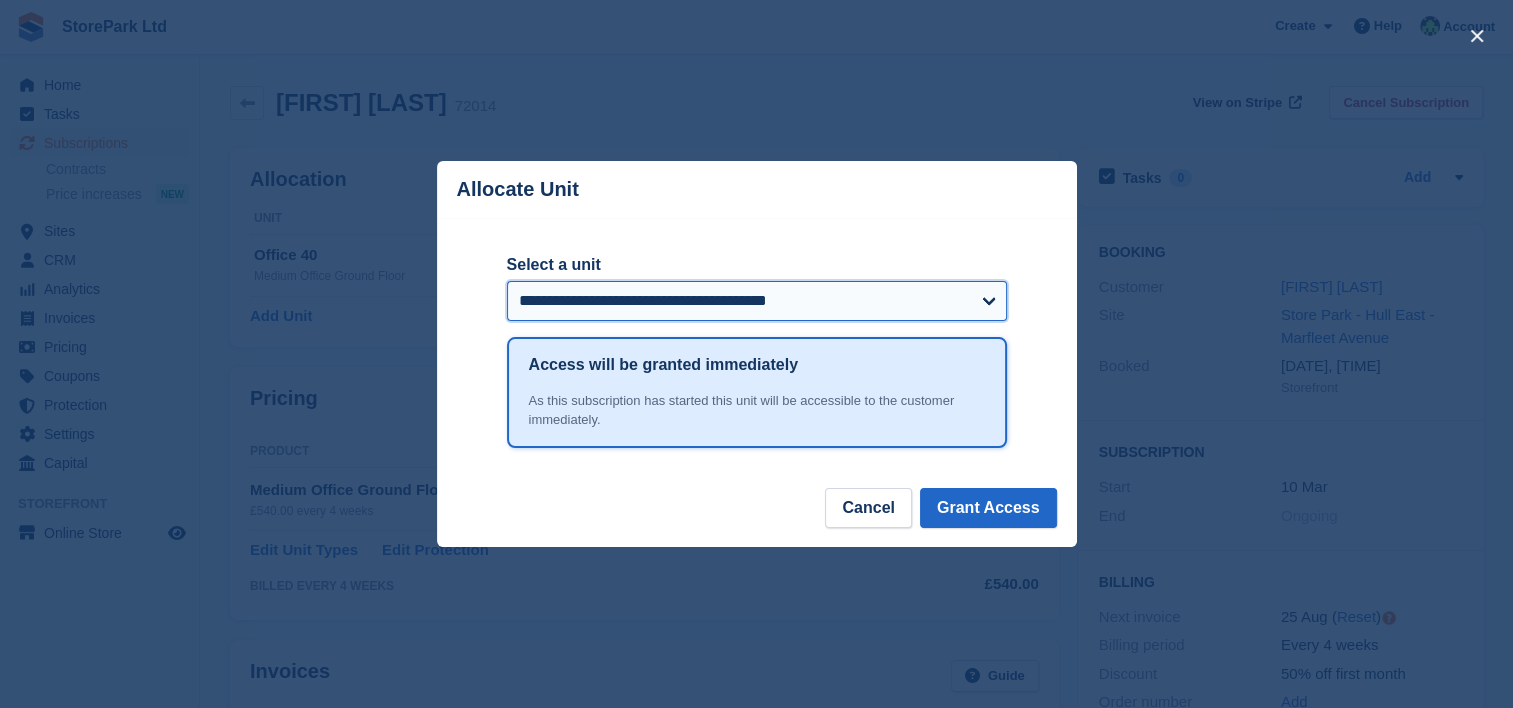 click on "**********" at bounding box center (757, 301) 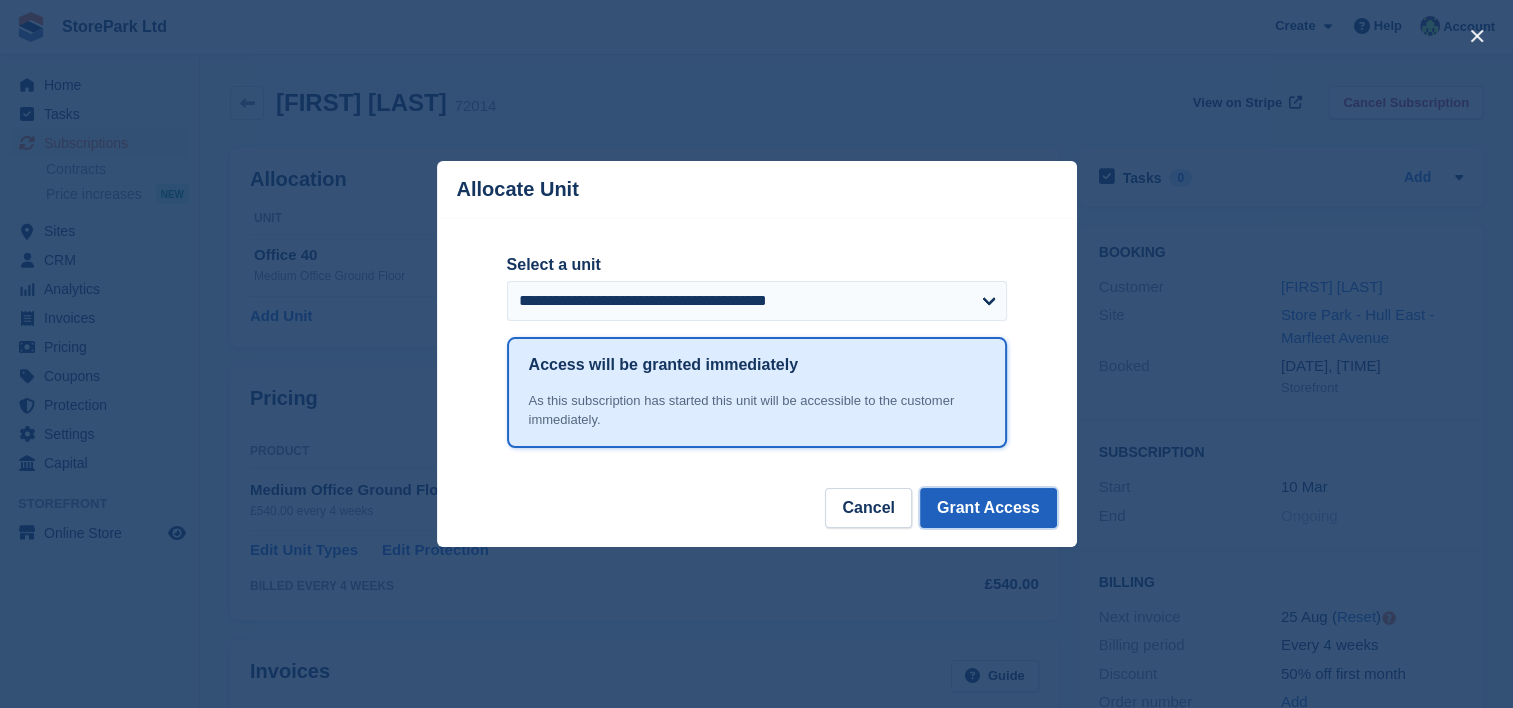 click on "Grant Access" at bounding box center [988, 508] 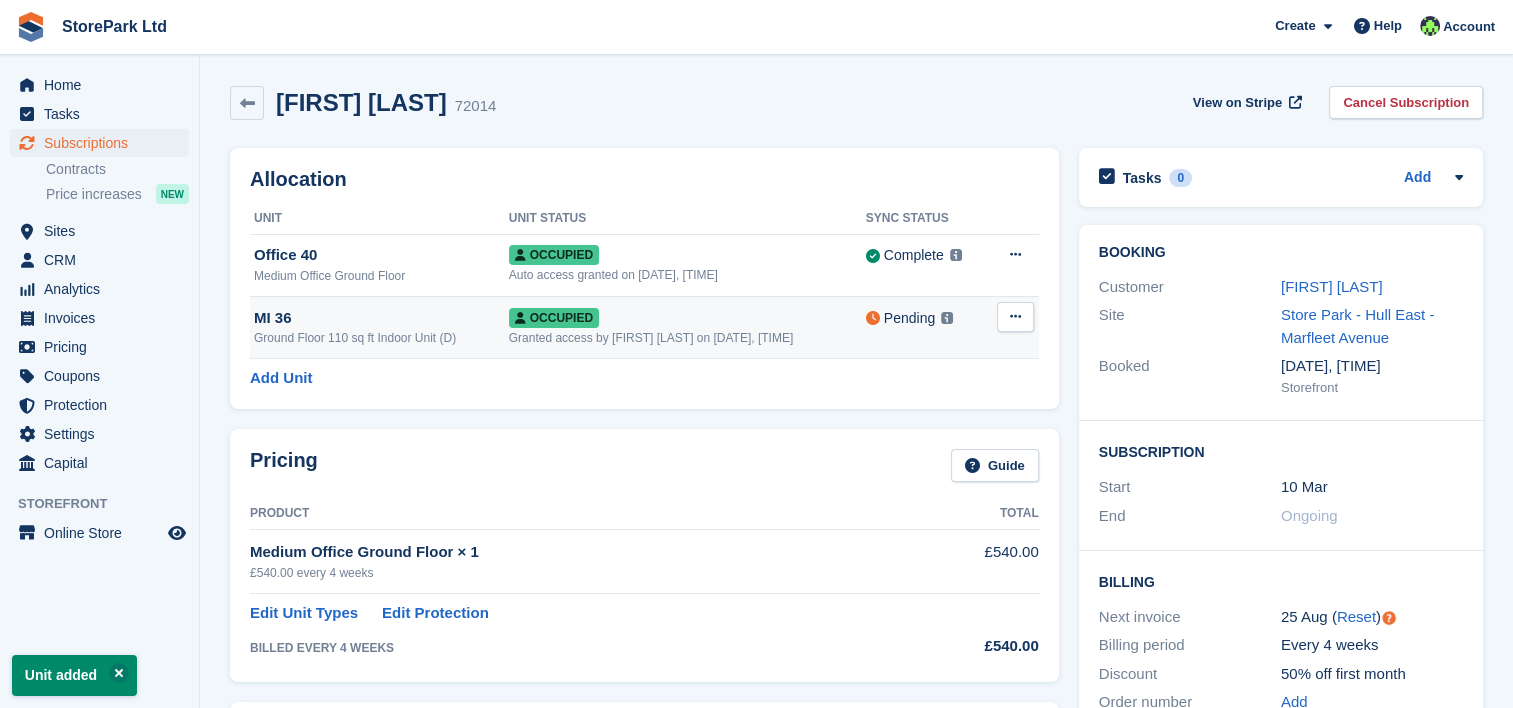 click on "Occupied
Granted access by Ryan Mulcahy on 6th Aug,  10:03 AM" at bounding box center [687, 327] 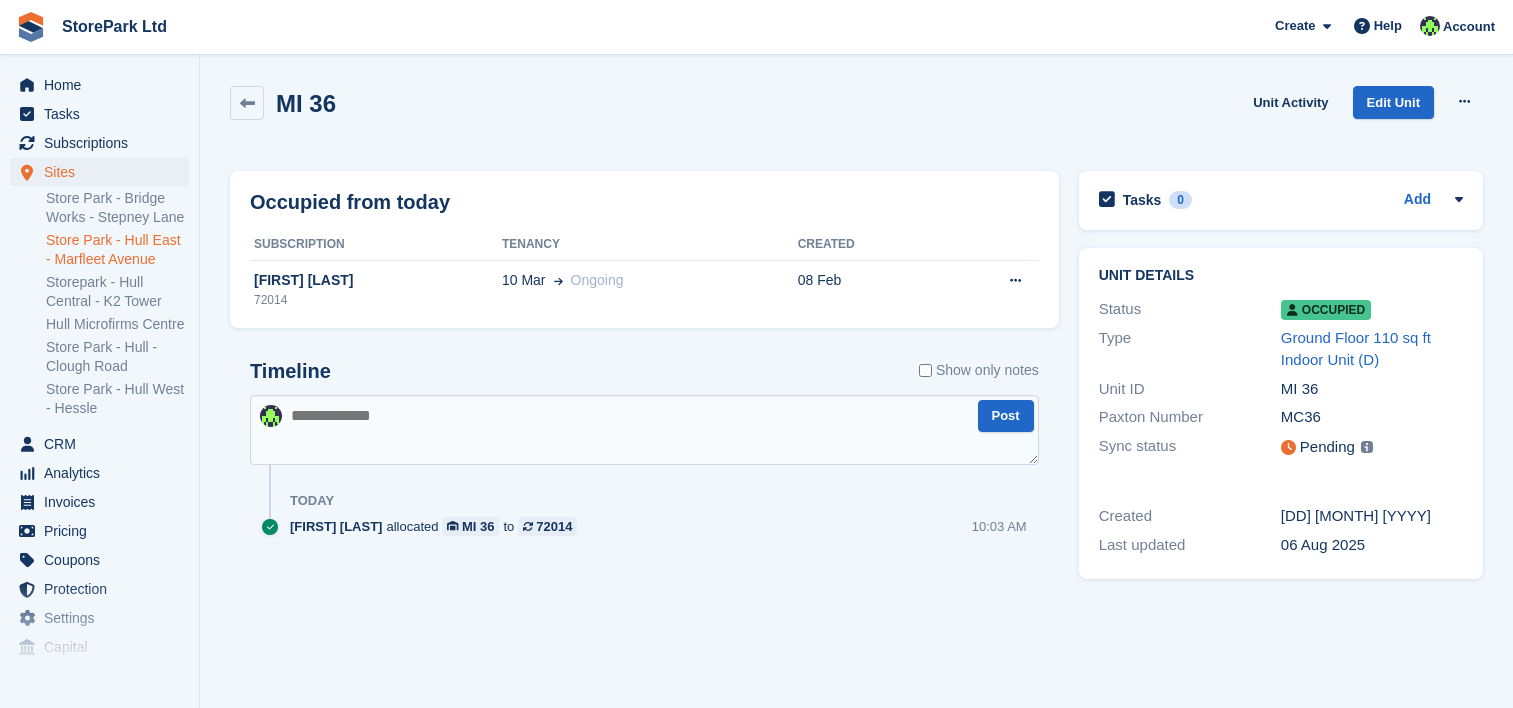 scroll, scrollTop: 0, scrollLeft: 0, axis: both 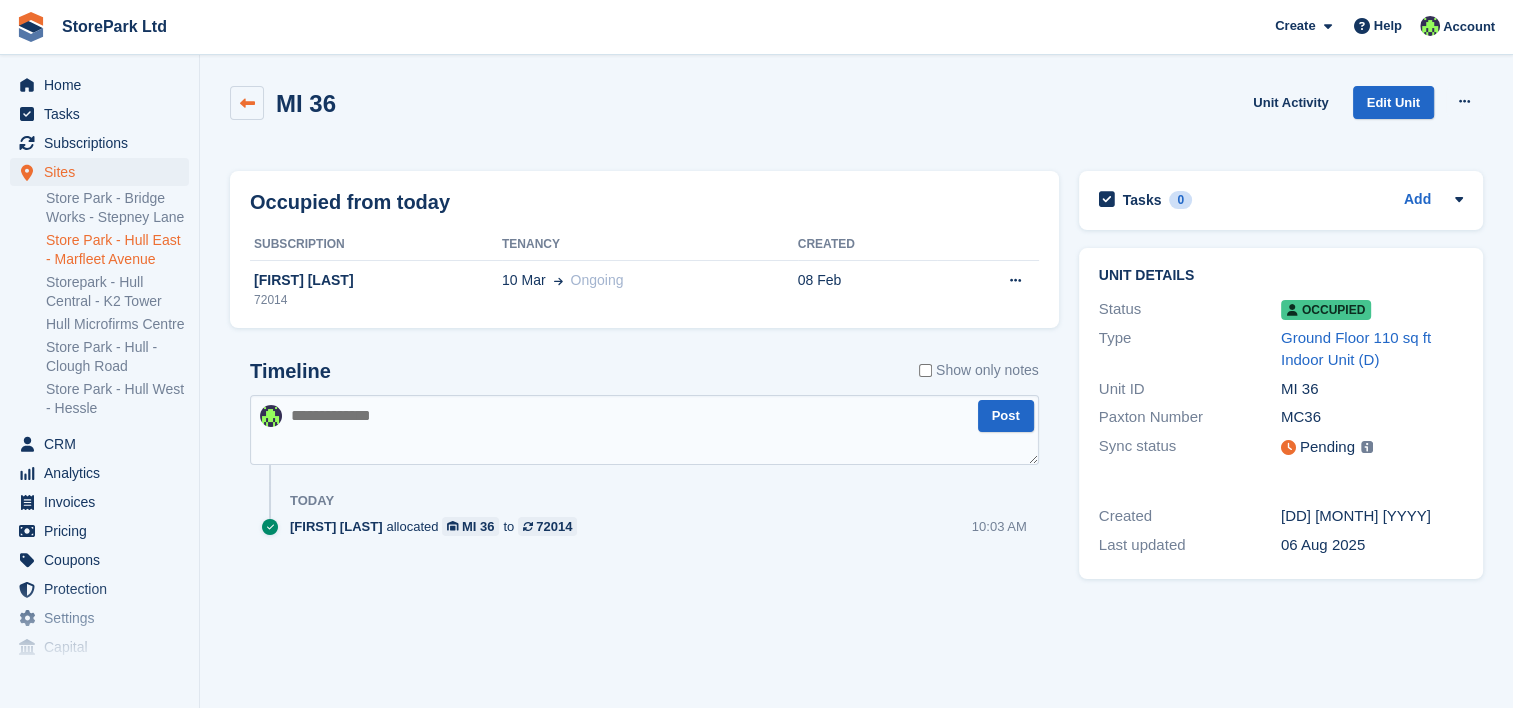 click at bounding box center [247, 103] 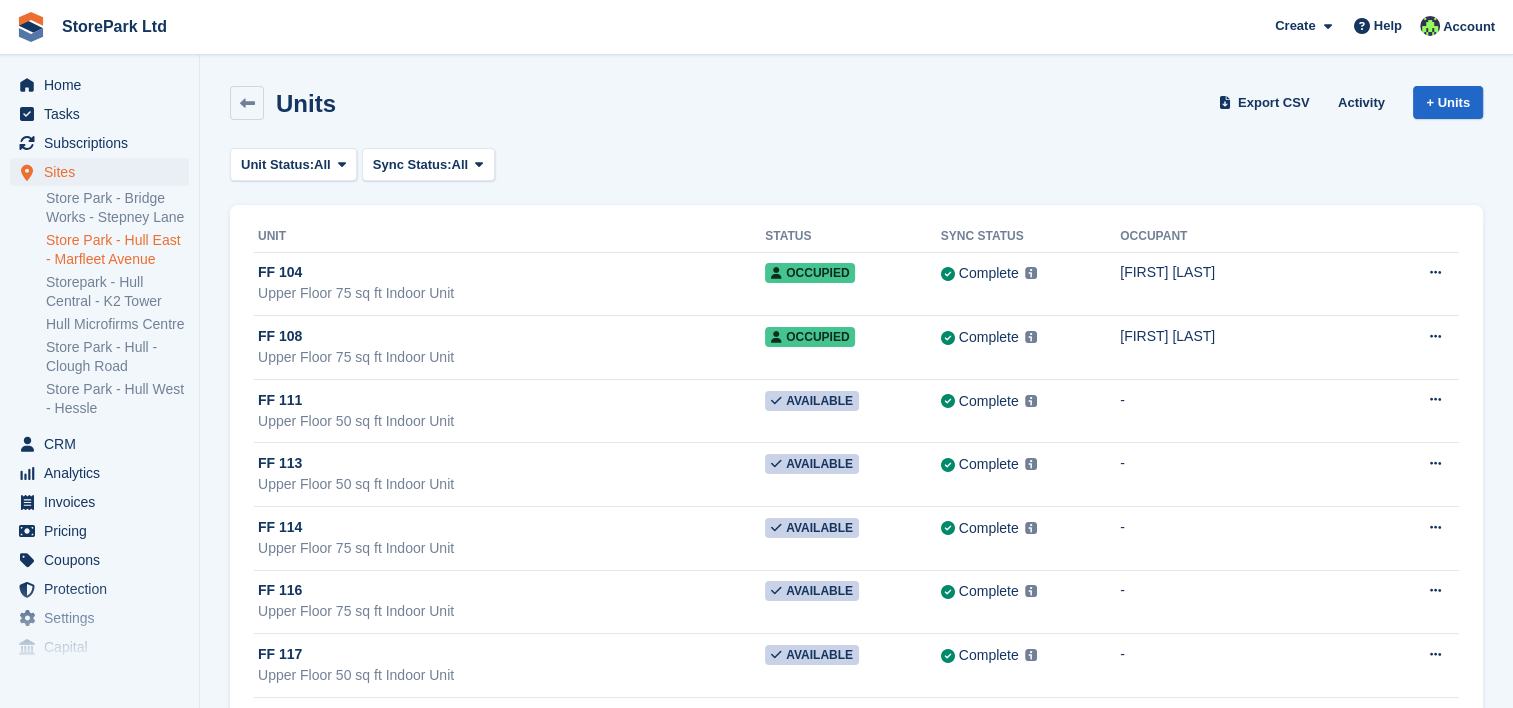click on "Store Park - Hull East - Marfleet Avenue" at bounding box center [117, 250] 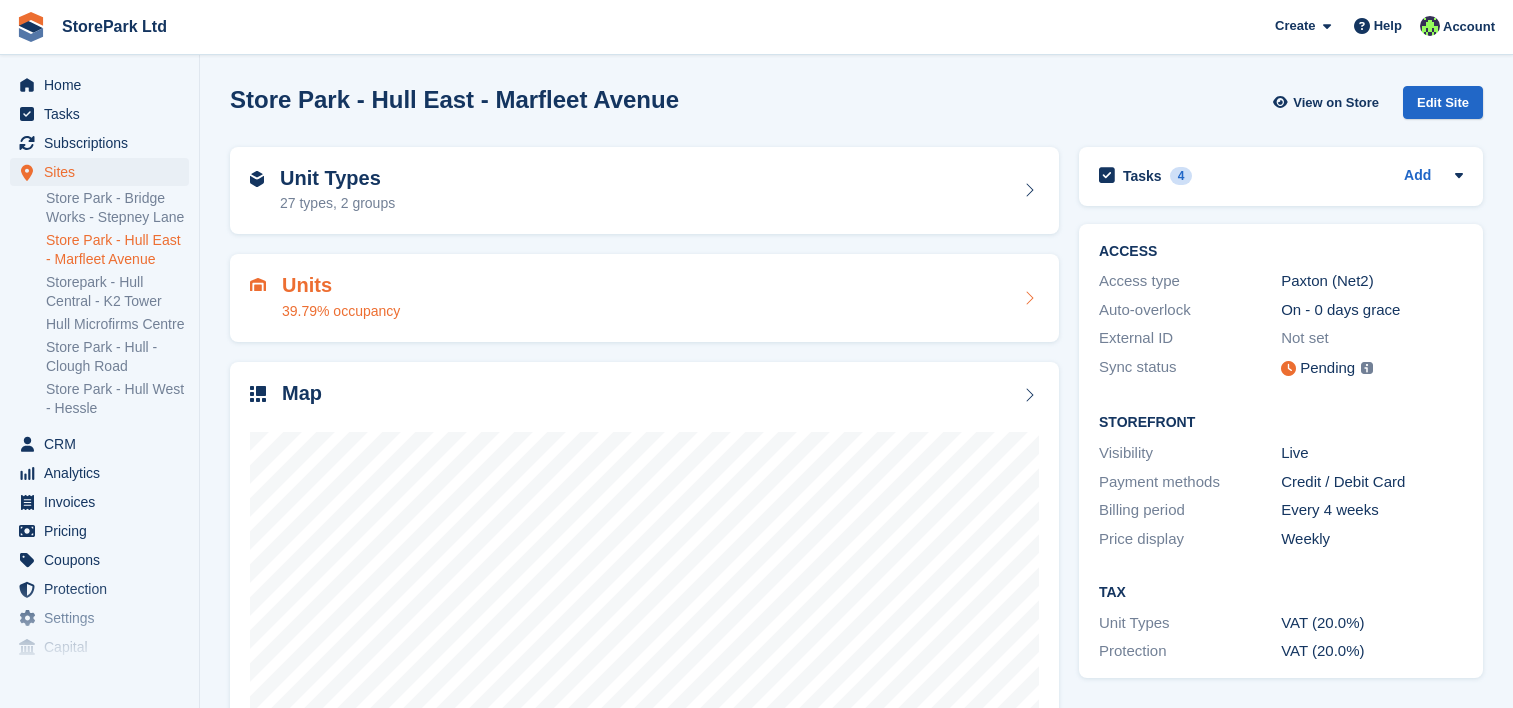 scroll, scrollTop: 0, scrollLeft: 0, axis: both 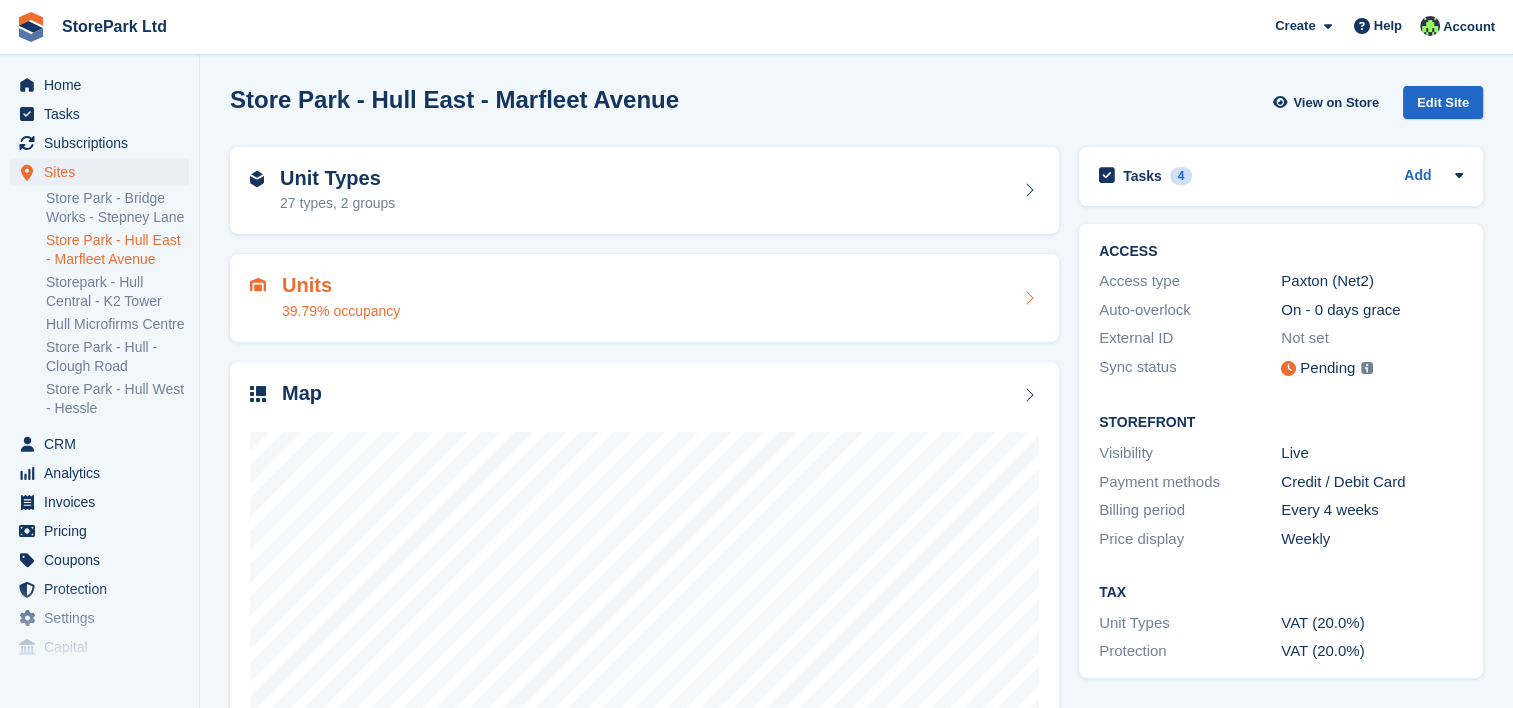 click on "Units
39.79% occupancy" at bounding box center [644, 298] 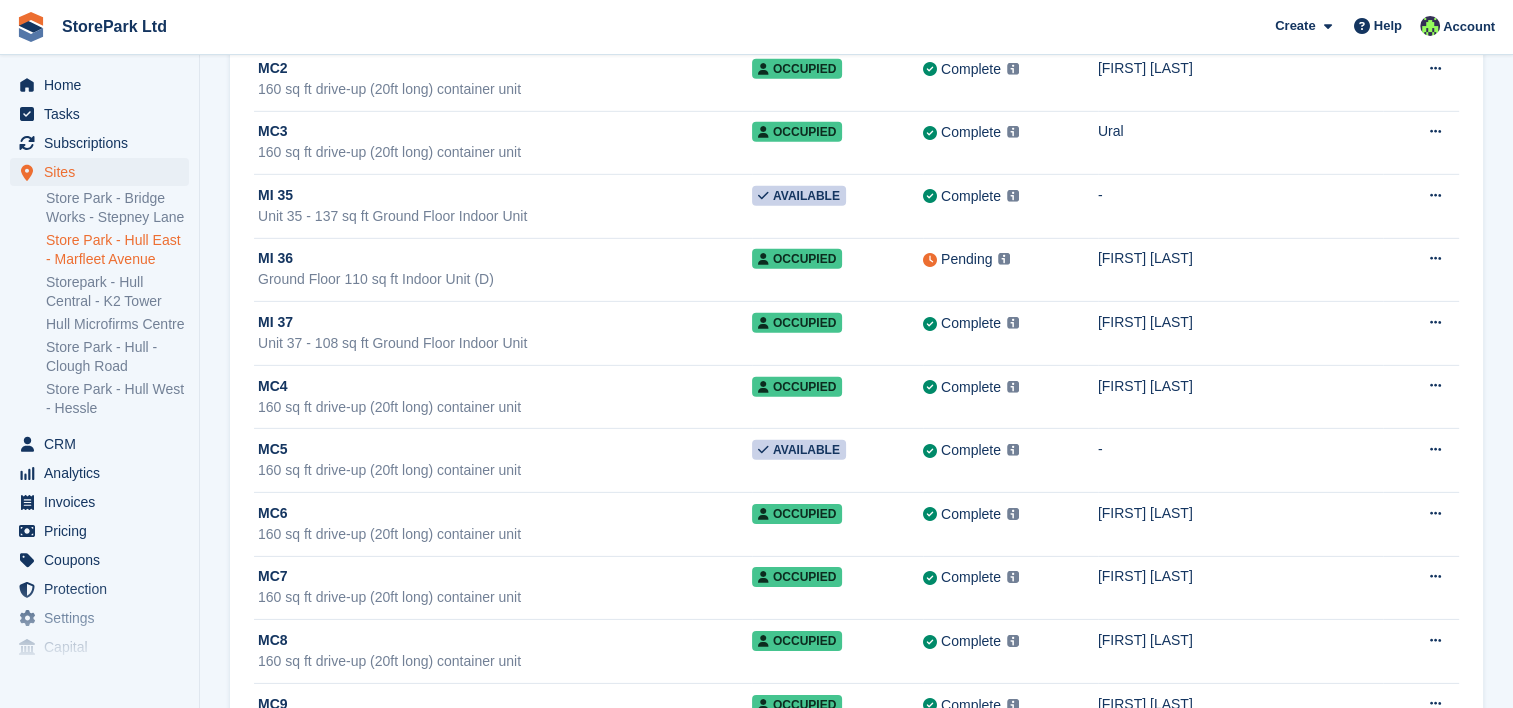 scroll, scrollTop: 6118, scrollLeft: 0, axis: vertical 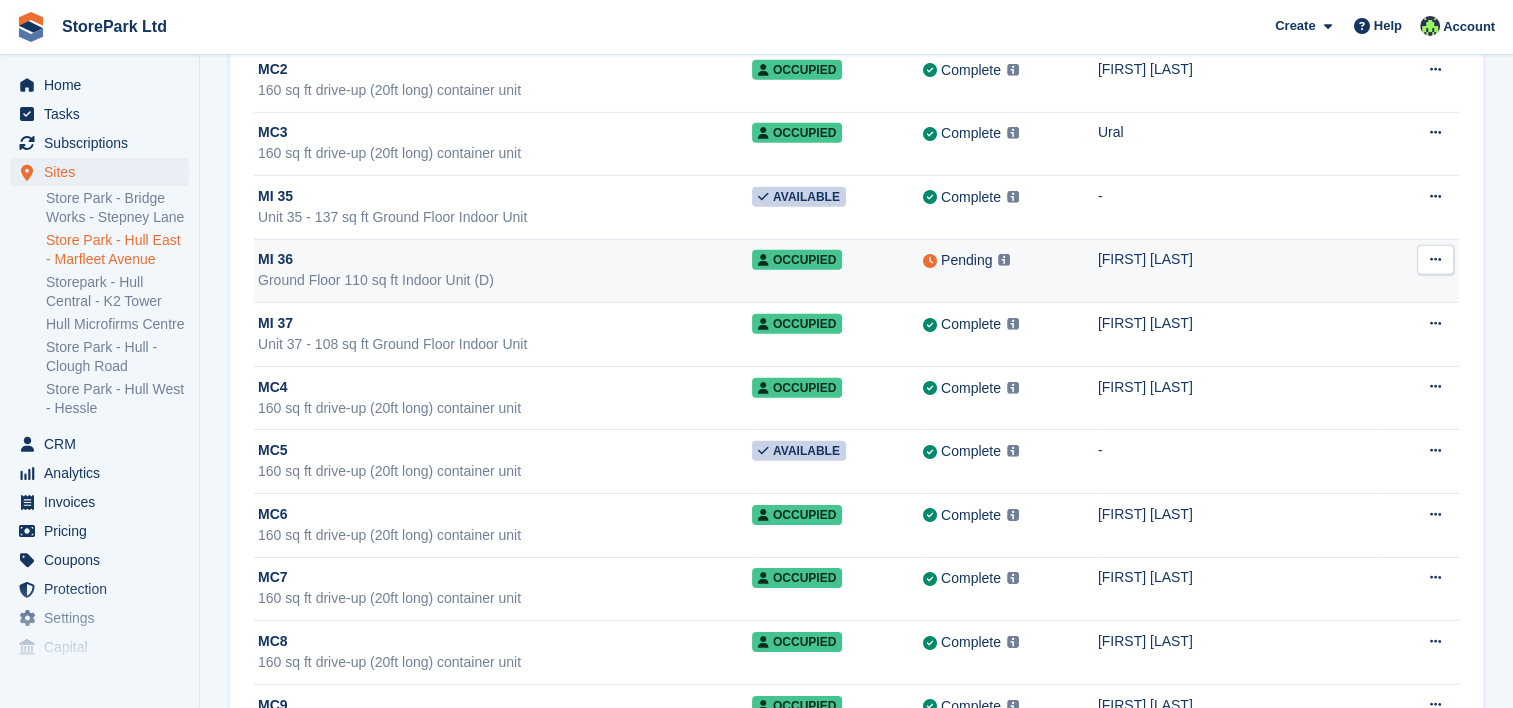 click on "Ground Floor 110 sq ft Indoor Unit (D)" at bounding box center (505, 280) 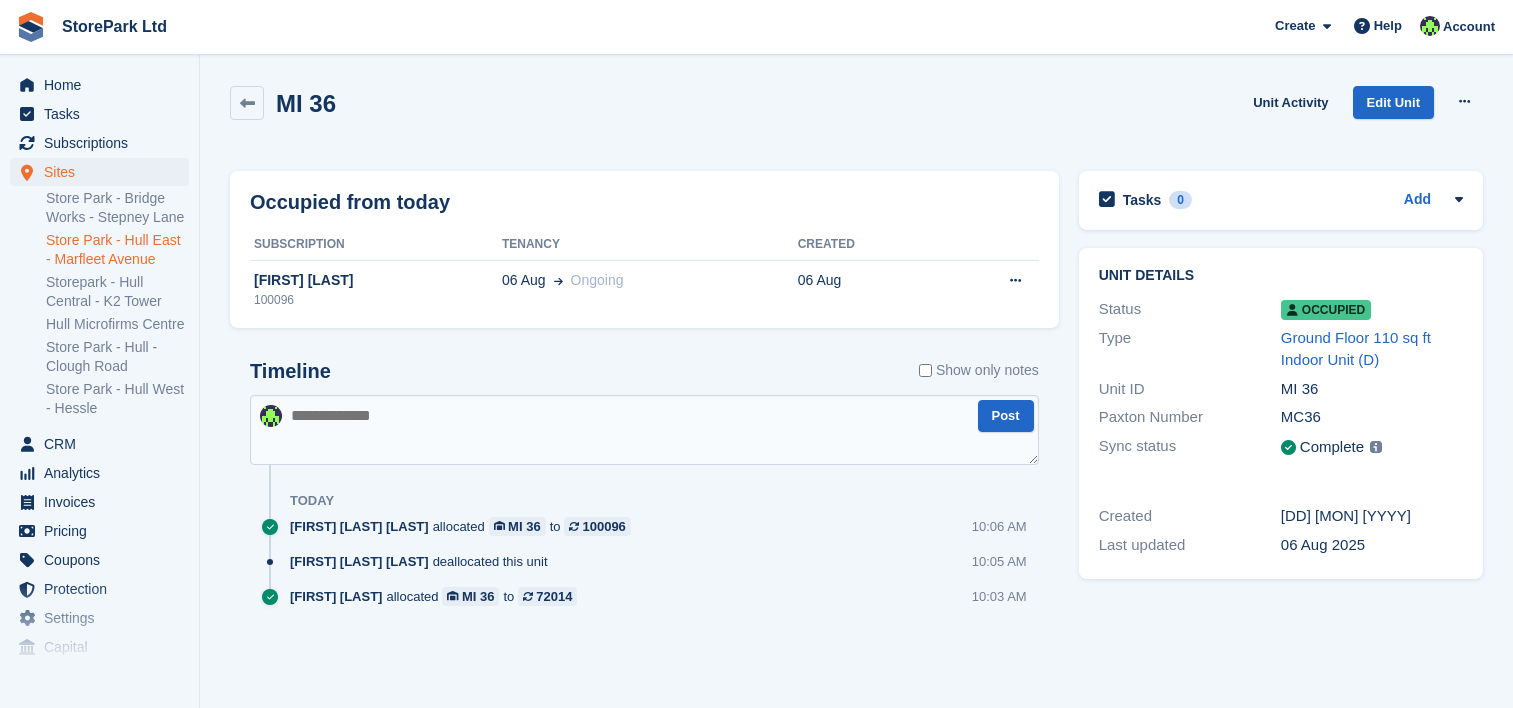 scroll, scrollTop: 0, scrollLeft: 0, axis: both 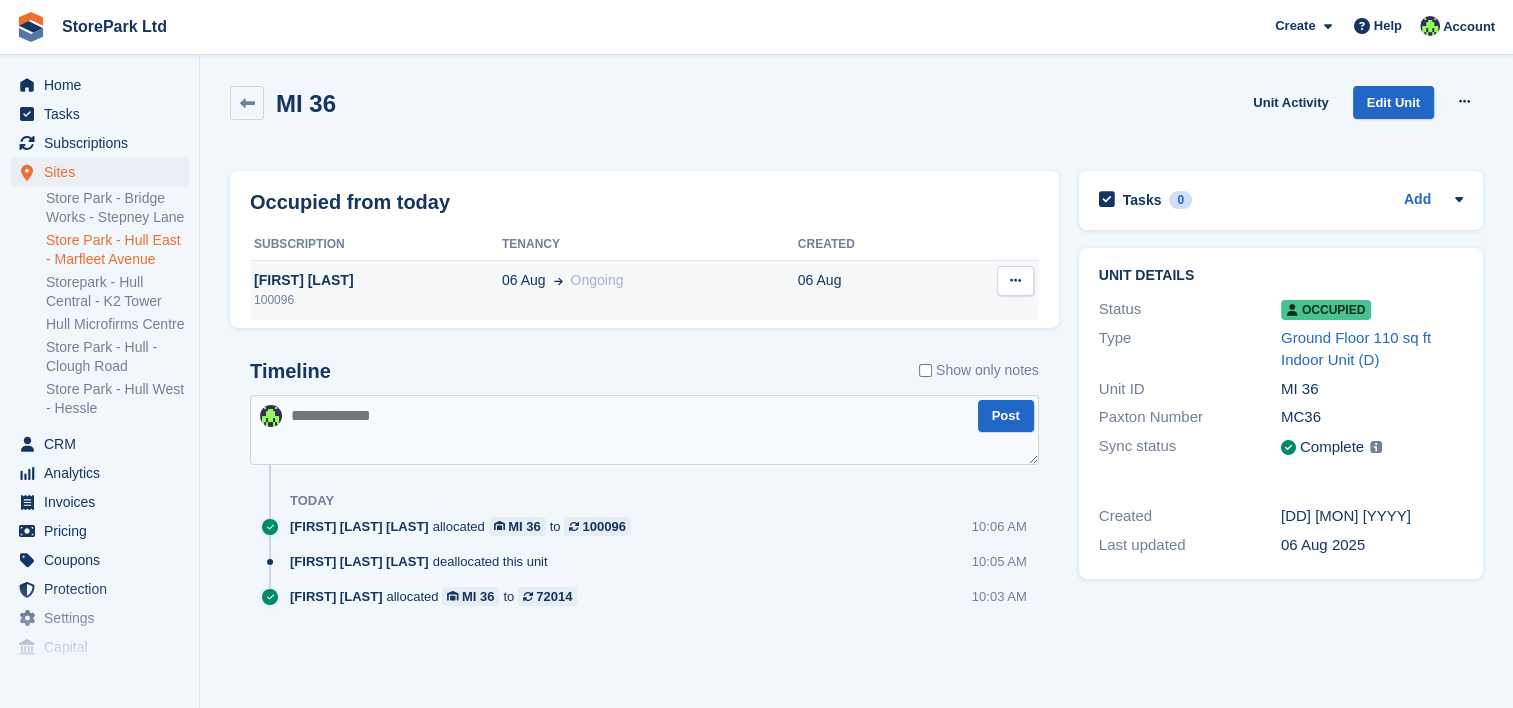 click on "100096" at bounding box center (376, 300) 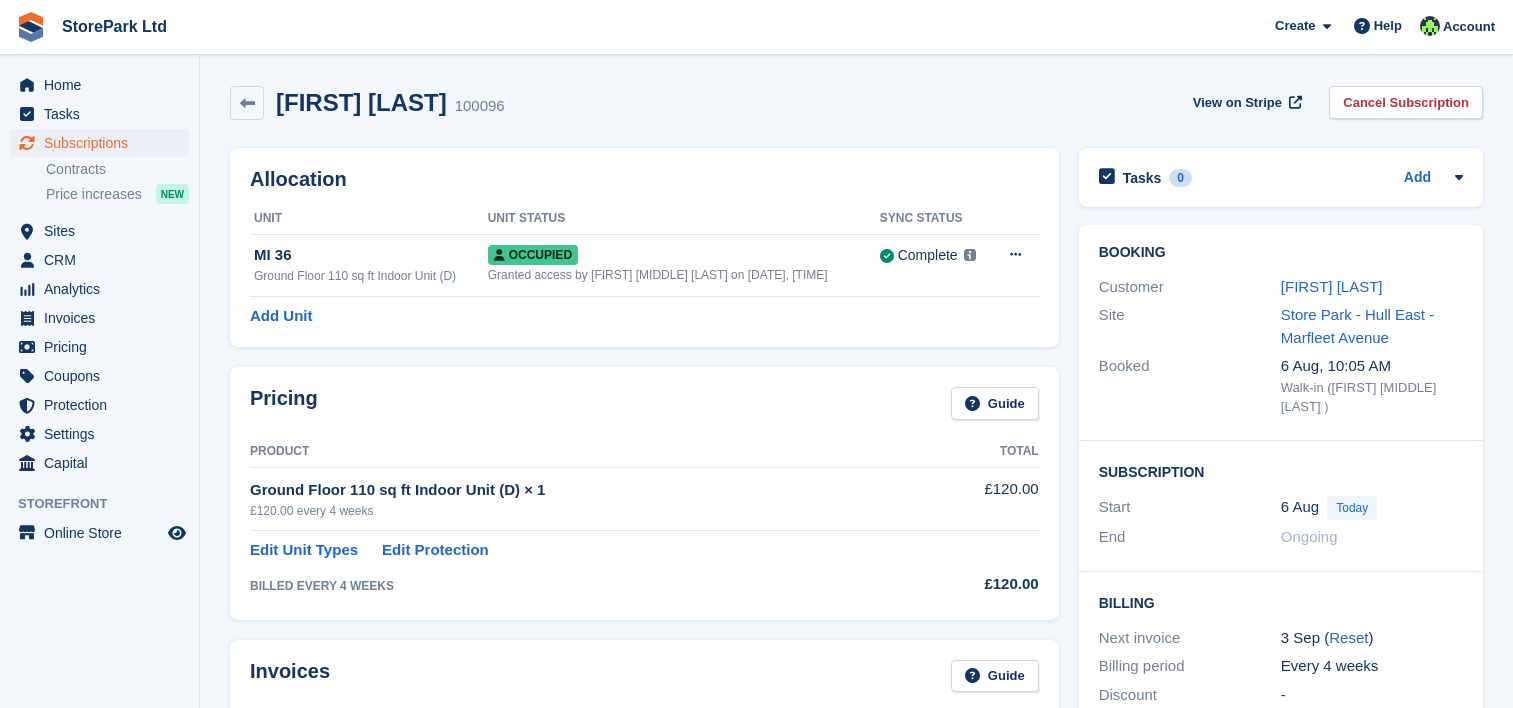 scroll, scrollTop: 0, scrollLeft: 0, axis: both 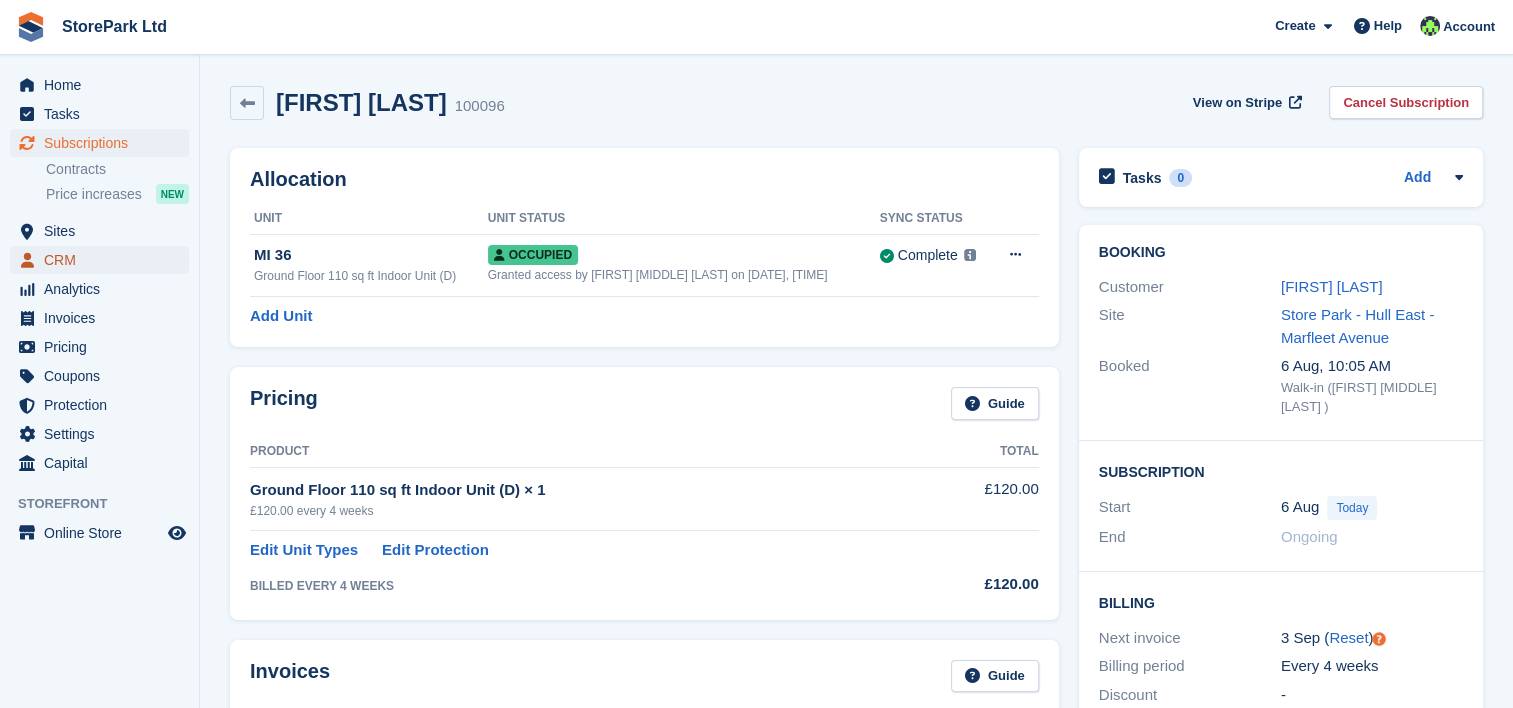 click on "CRM" at bounding box center (104, 260) 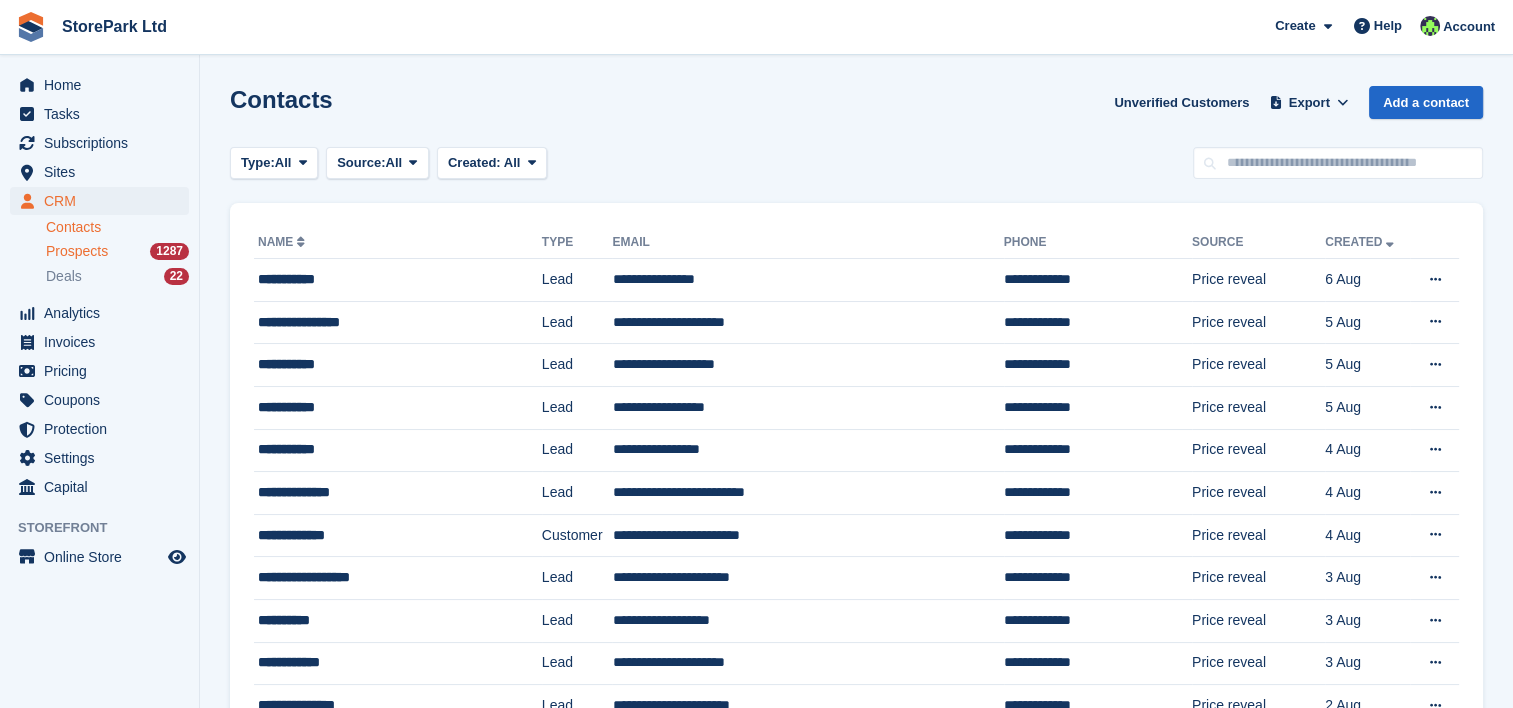 click on "Prospects" at bounding box center [77, 251] 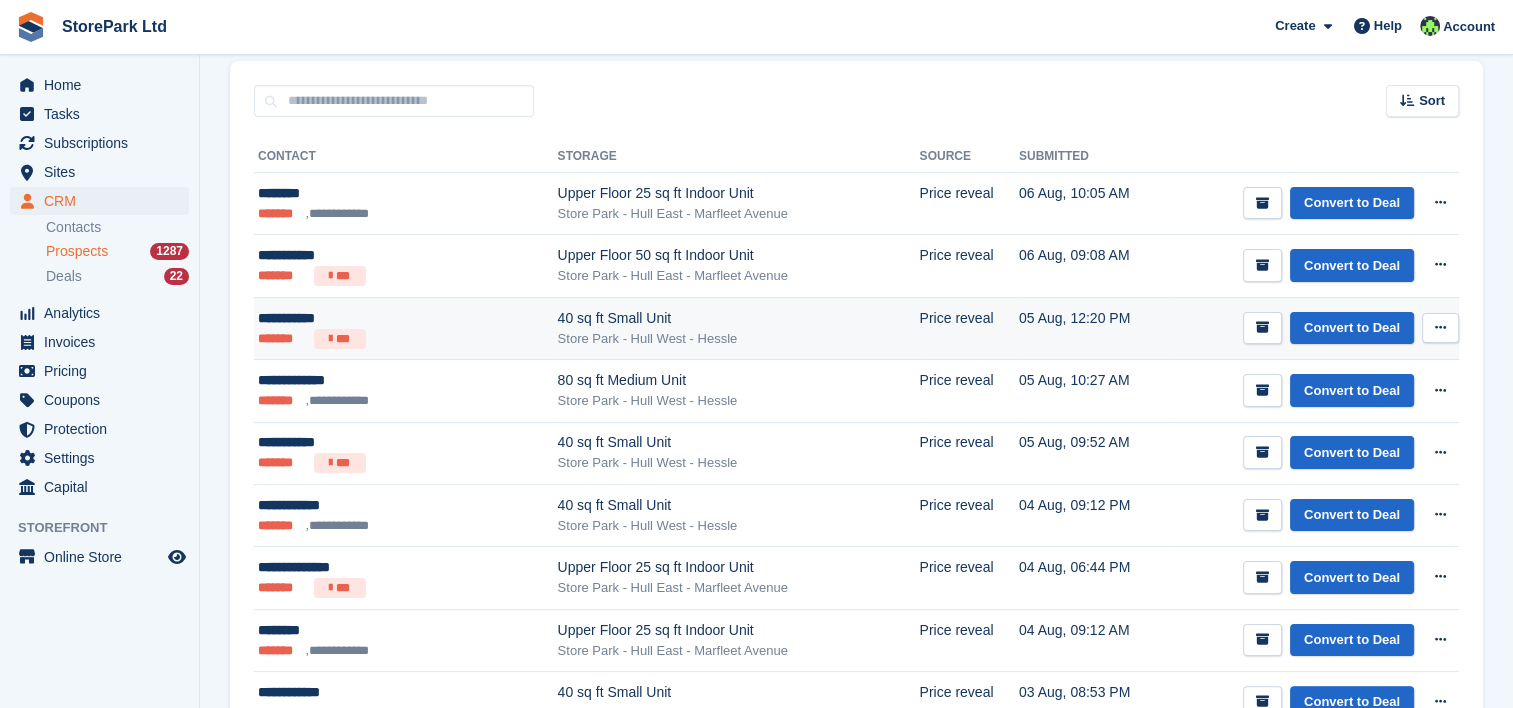 scroll, scrollTop: 279, scrollLeft: 0, axis: vertical 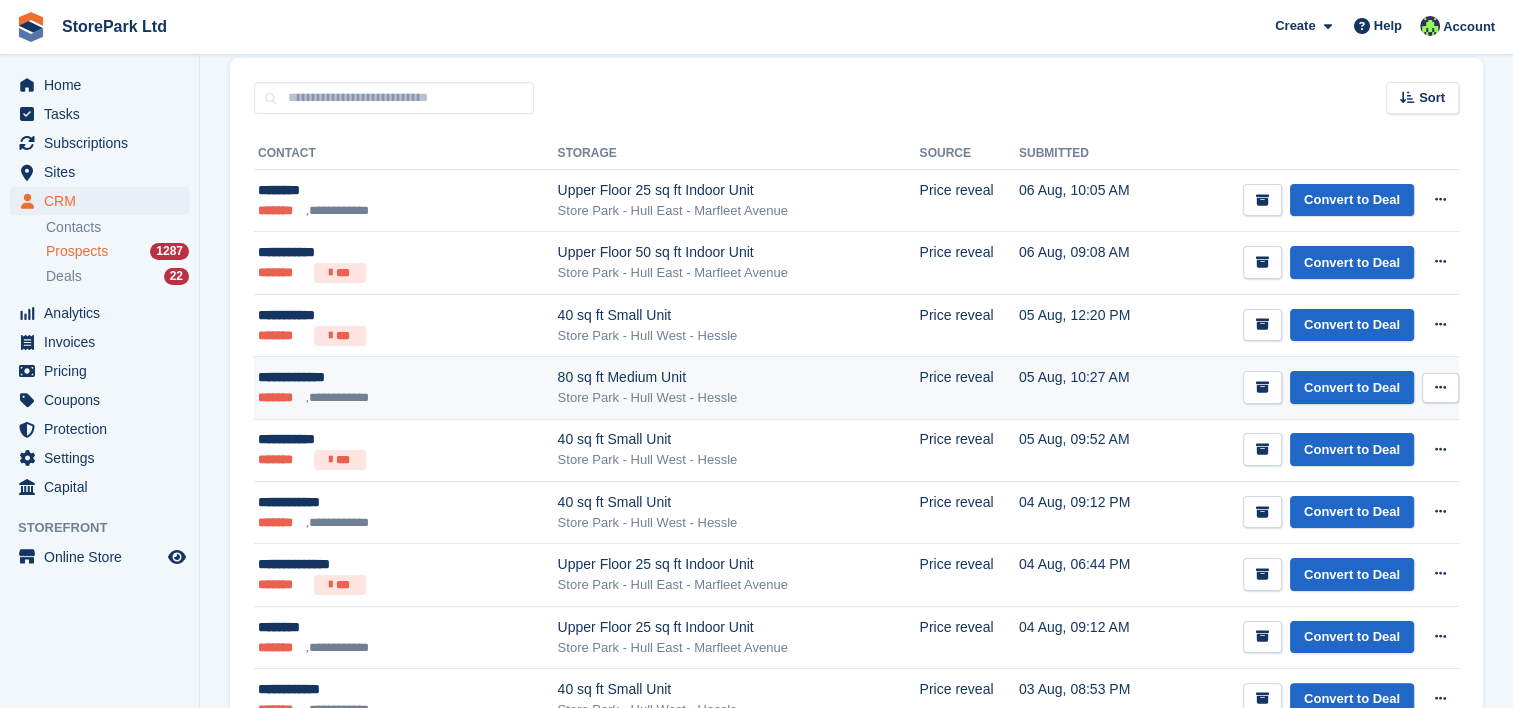 click on "**********" at bounding box center [406, 388] 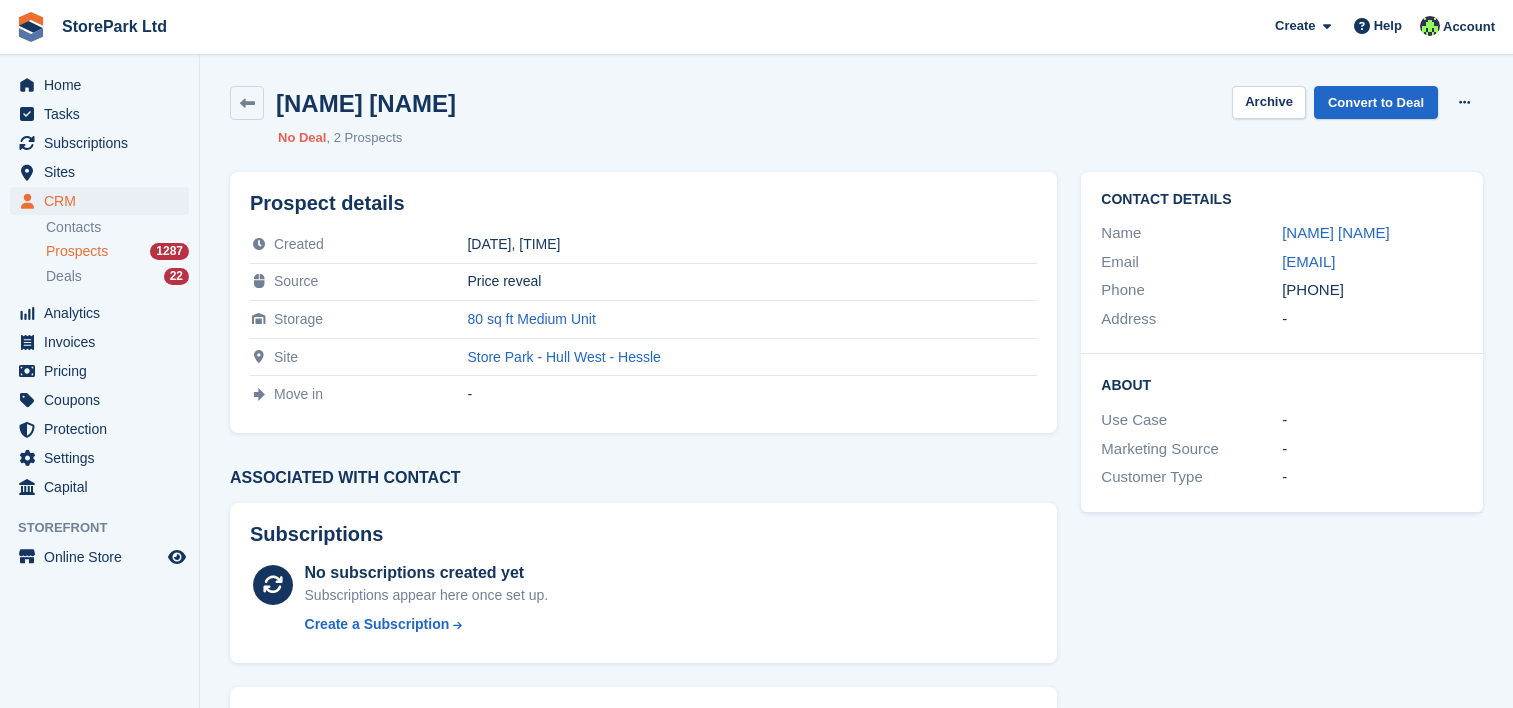 scroll, scrollTop: 0, scrollLeft: 0, axis: both 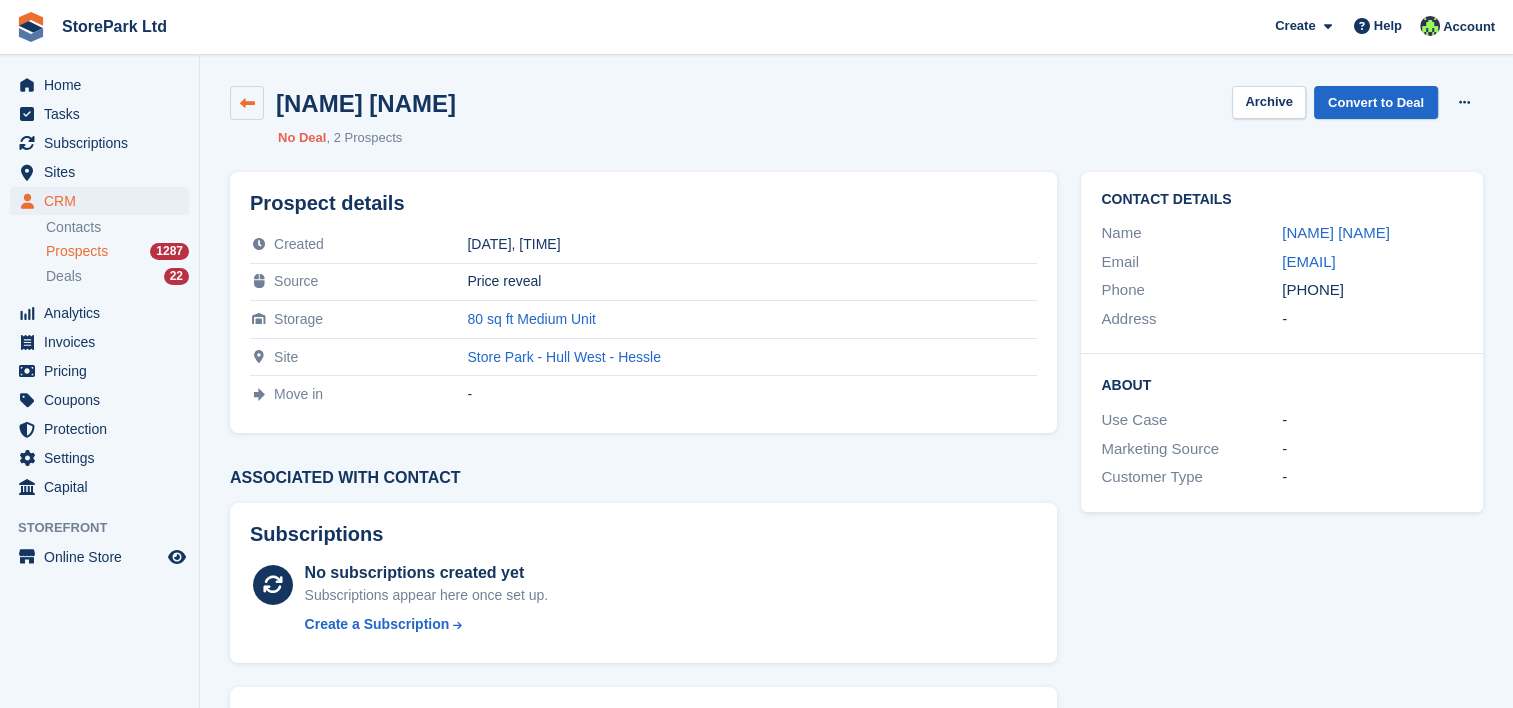 click at bounding box center [247, 103] 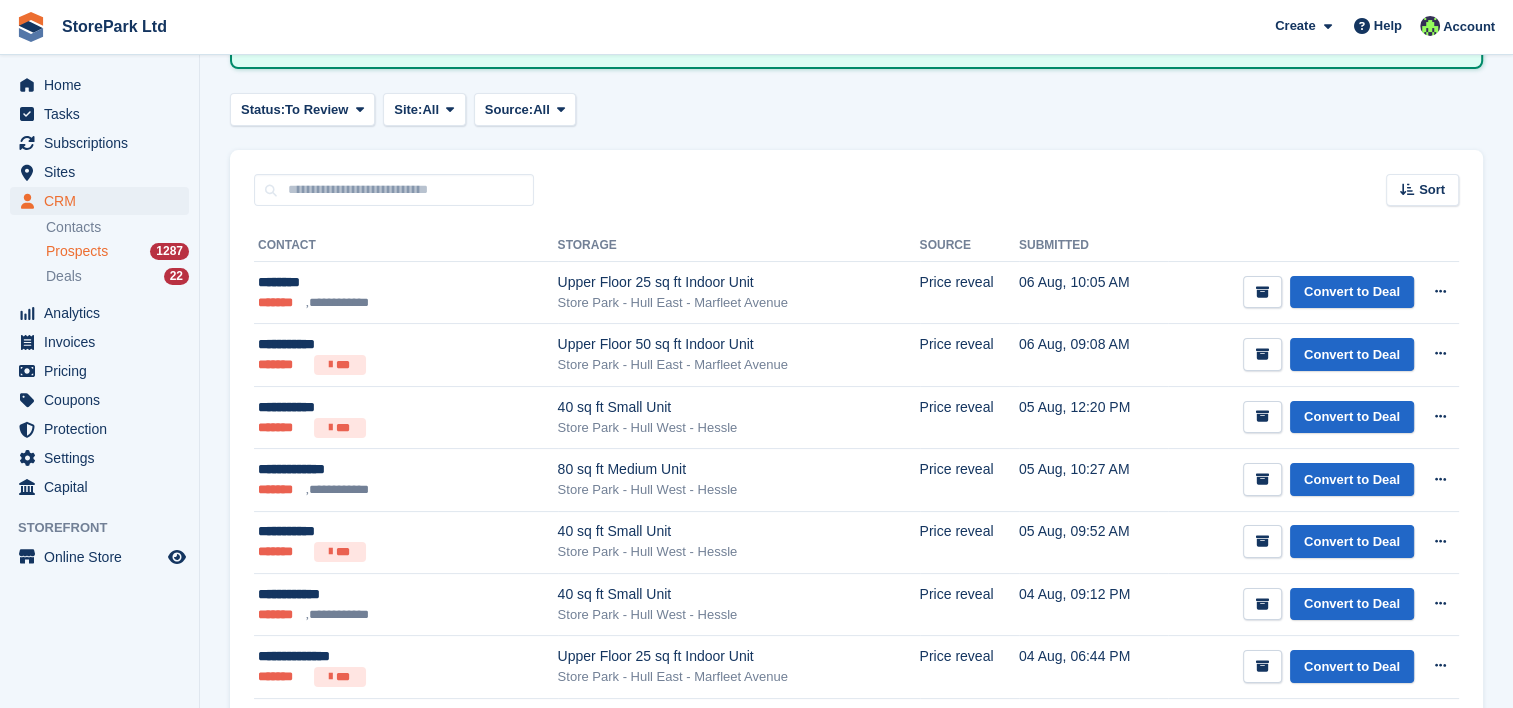 scroll, scrollTop: 188, scrollLeft: 0, axis: vertical 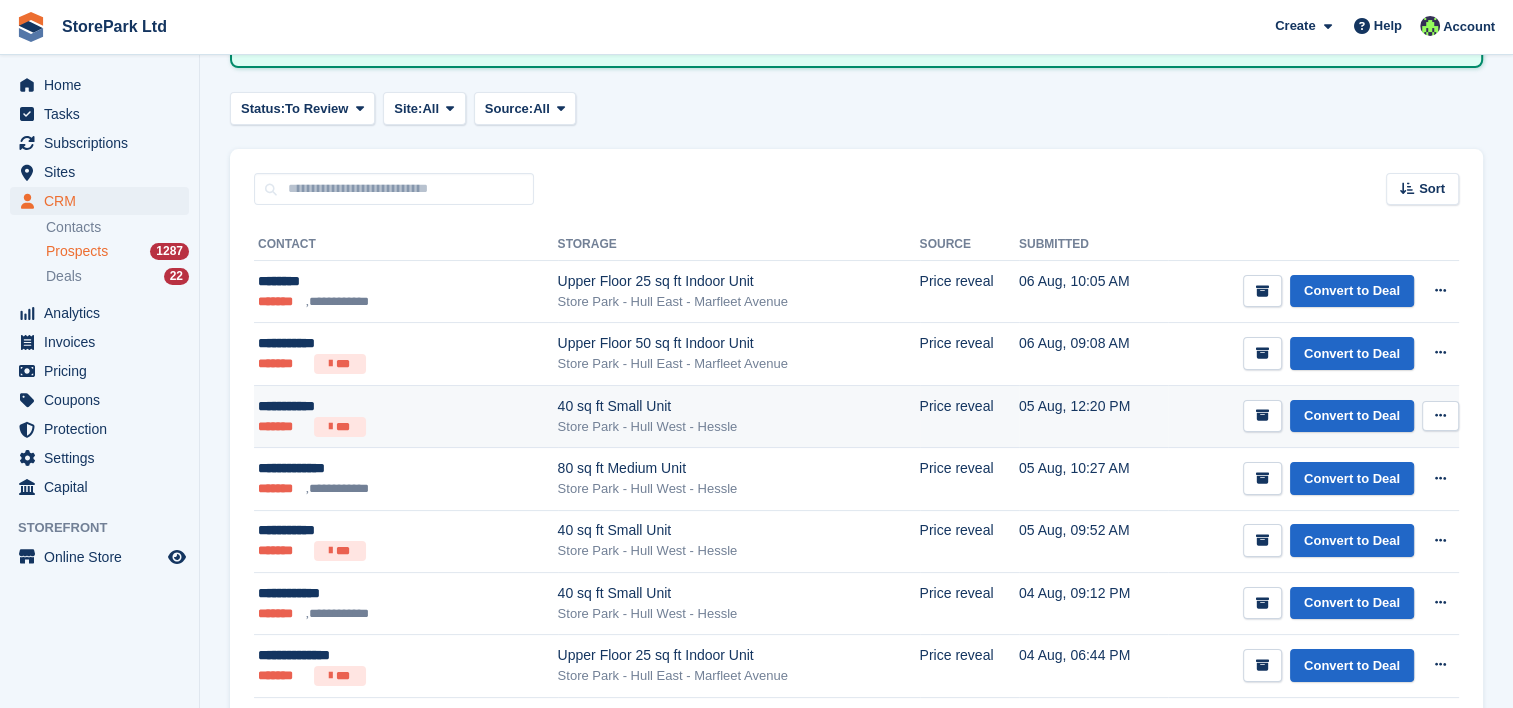click on "**********" at bounding box center [406, 416] 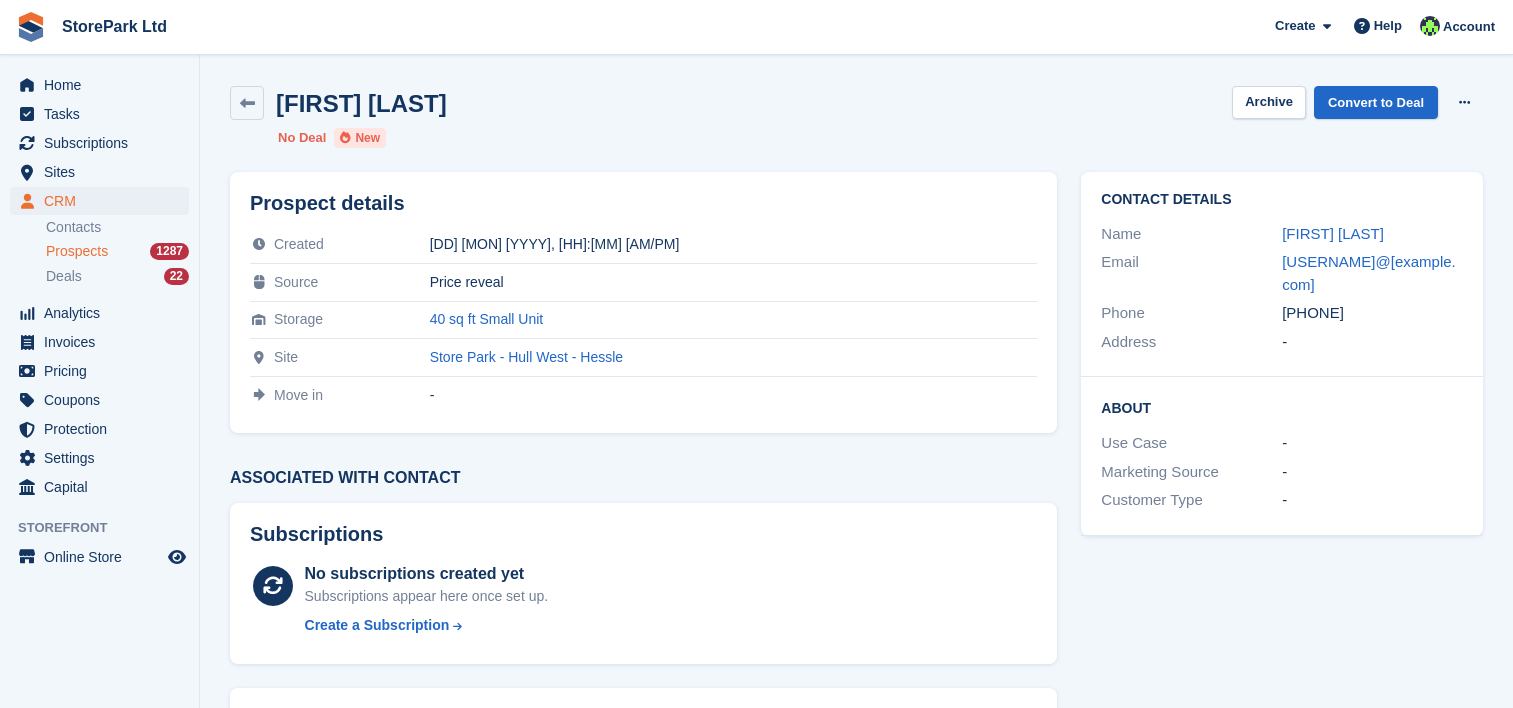 click on "Associated with contact" at bounding box center (643, 478) 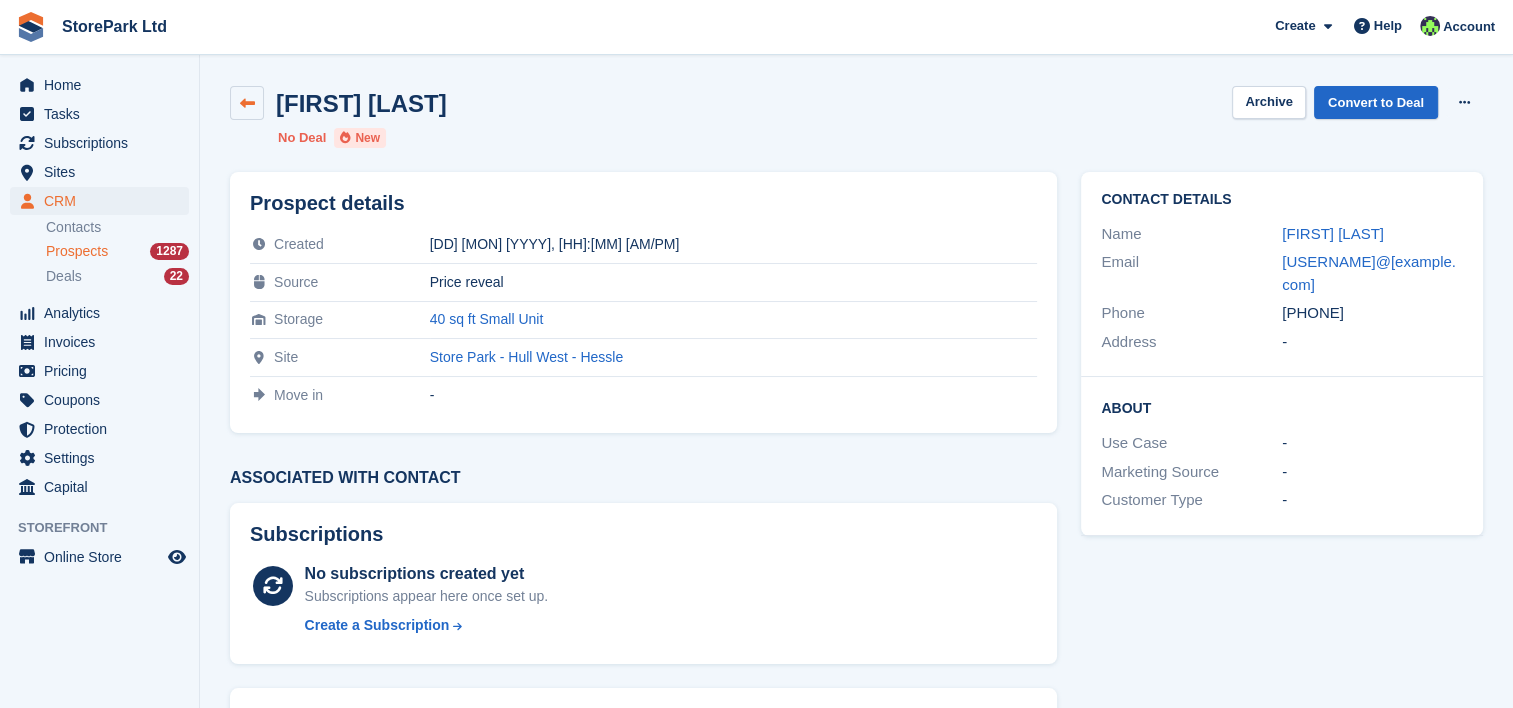 click at bounding box center (247, 103) 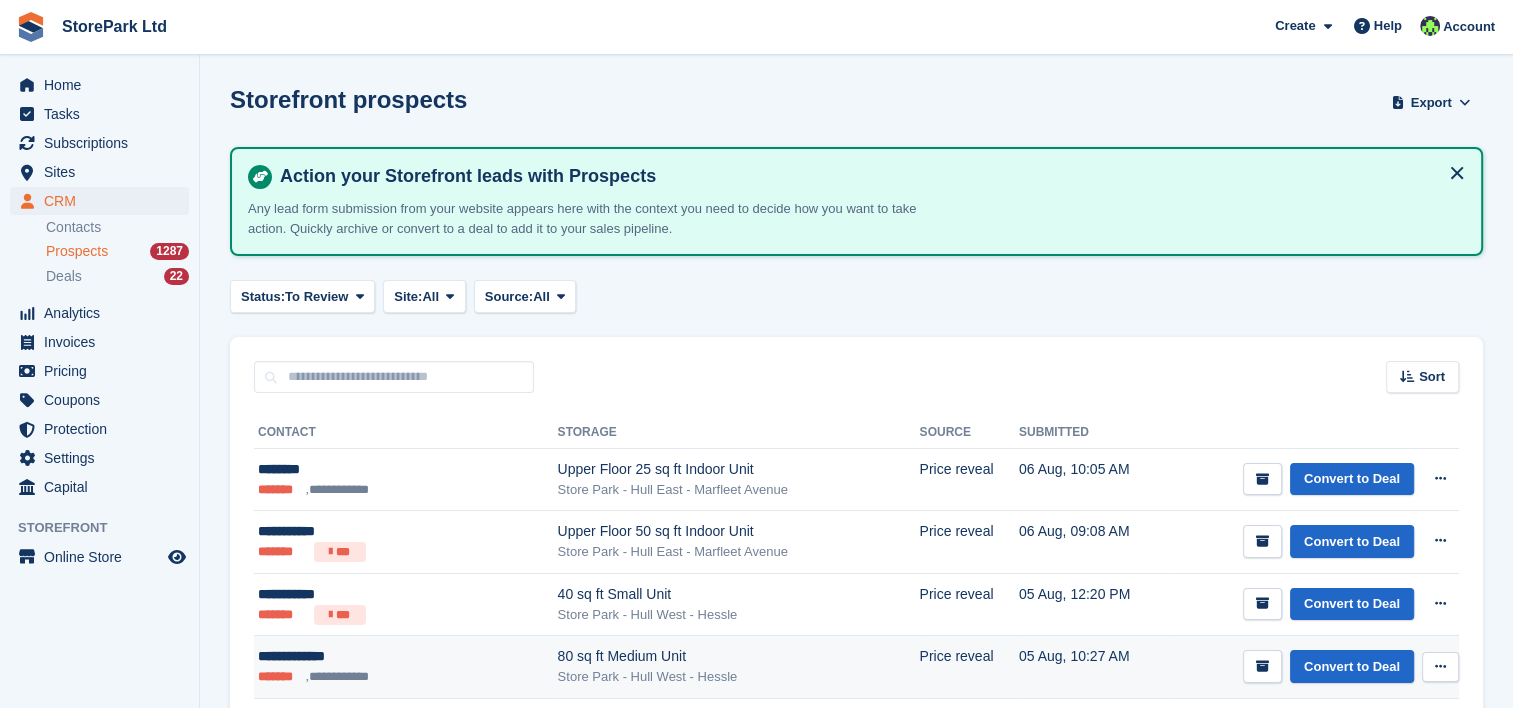 click on "**********" at bounding box center (369, 656) 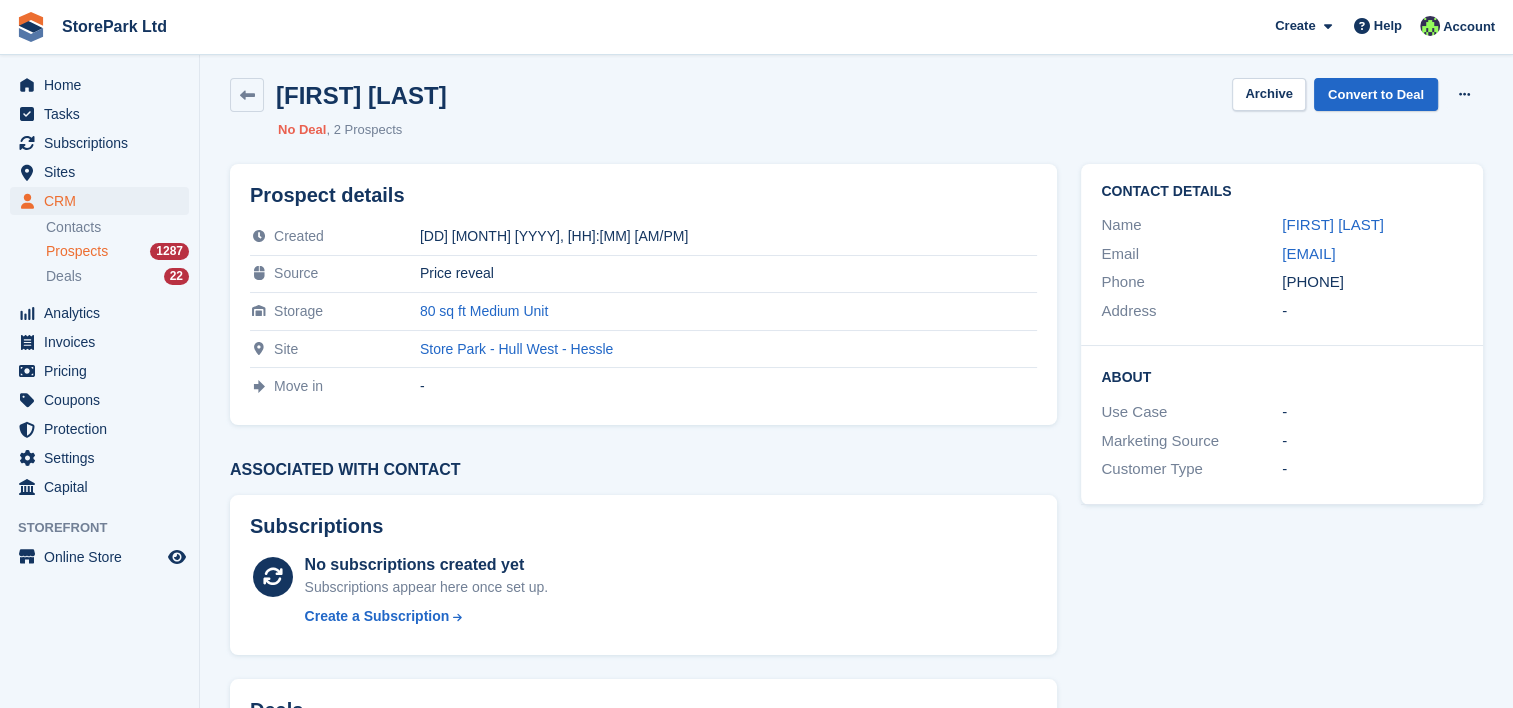 scroll, scrollTop: 0, scrollLeft: 0, axis: both 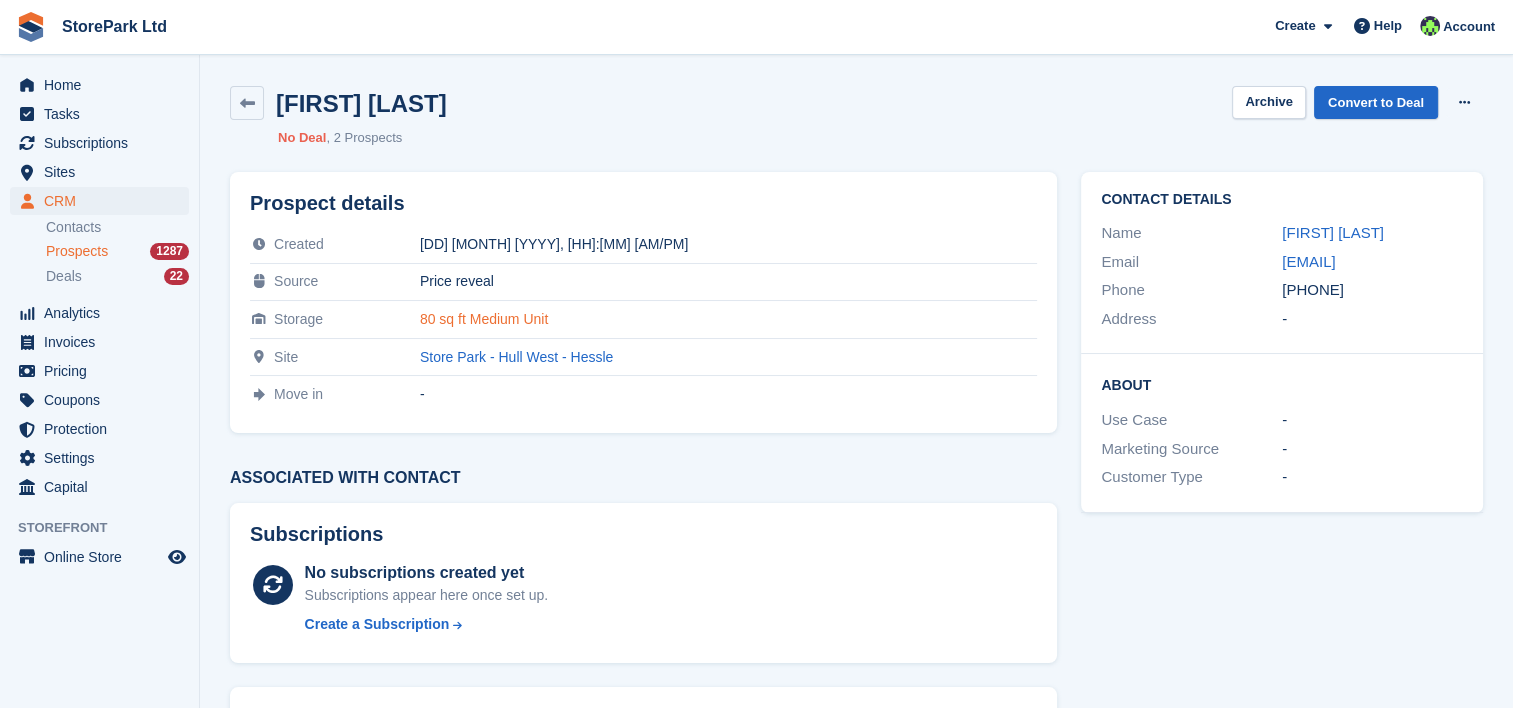 click on "80 sq ft Medium Unit" at bounding box center (484, 319) 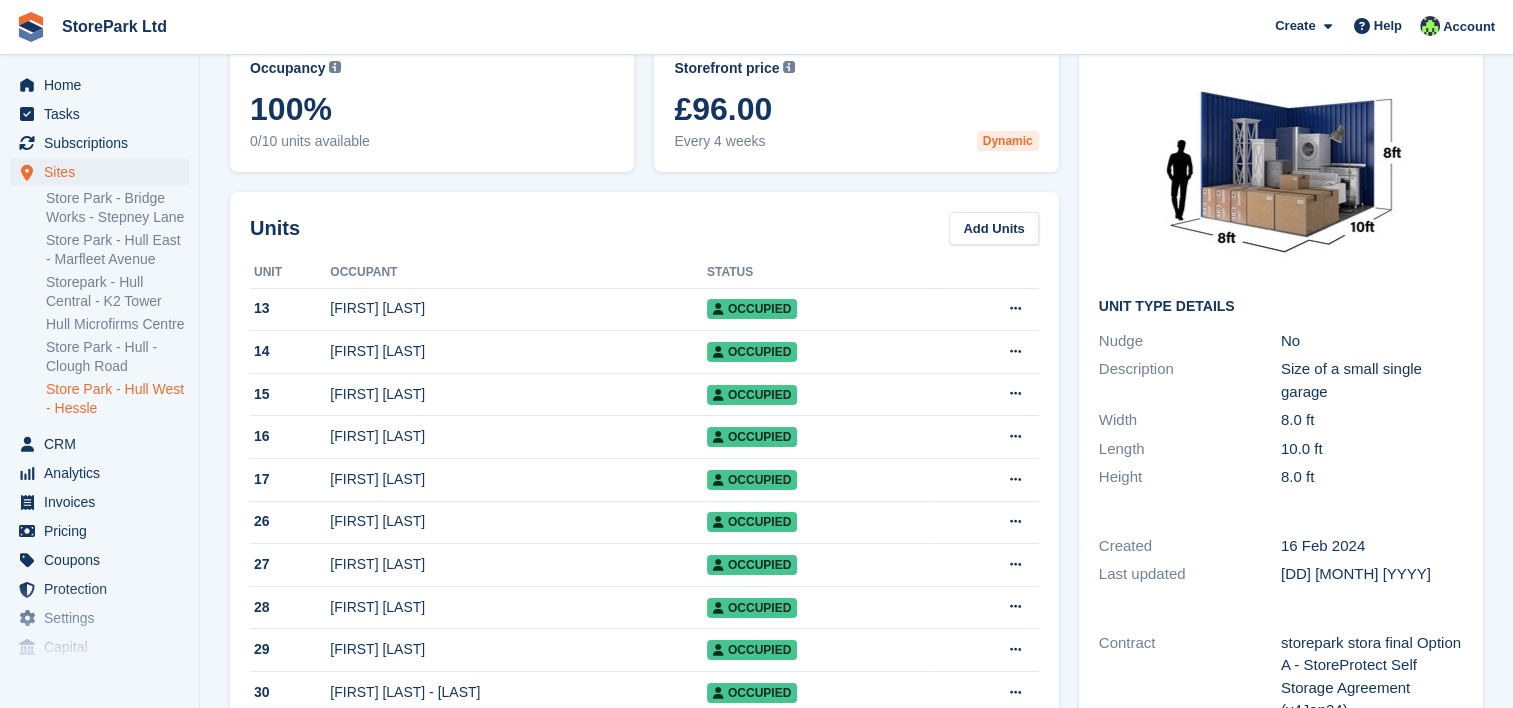 scroll, scrollTop: 92, scrollLeft: 0, axis: vertical 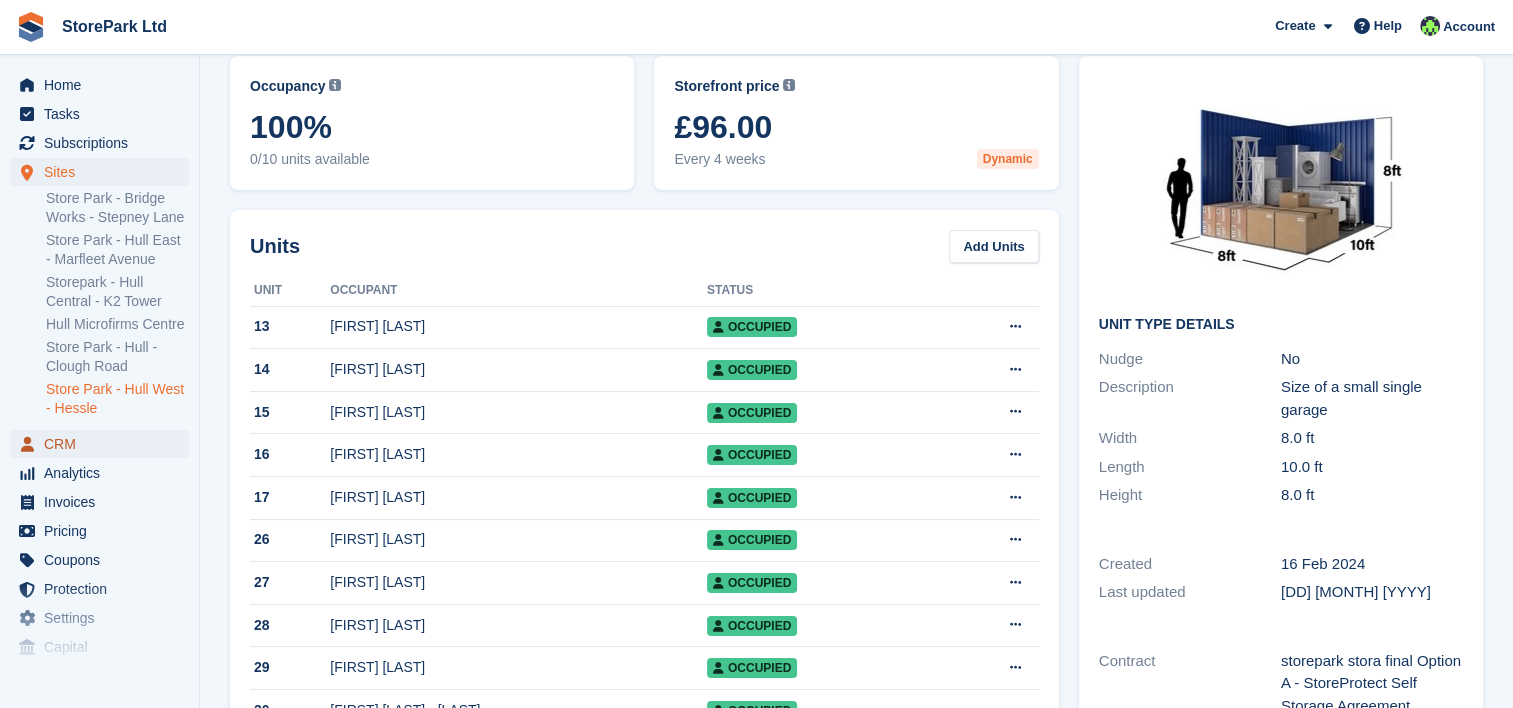 click on "CRM" at bounding box center [104, 444] 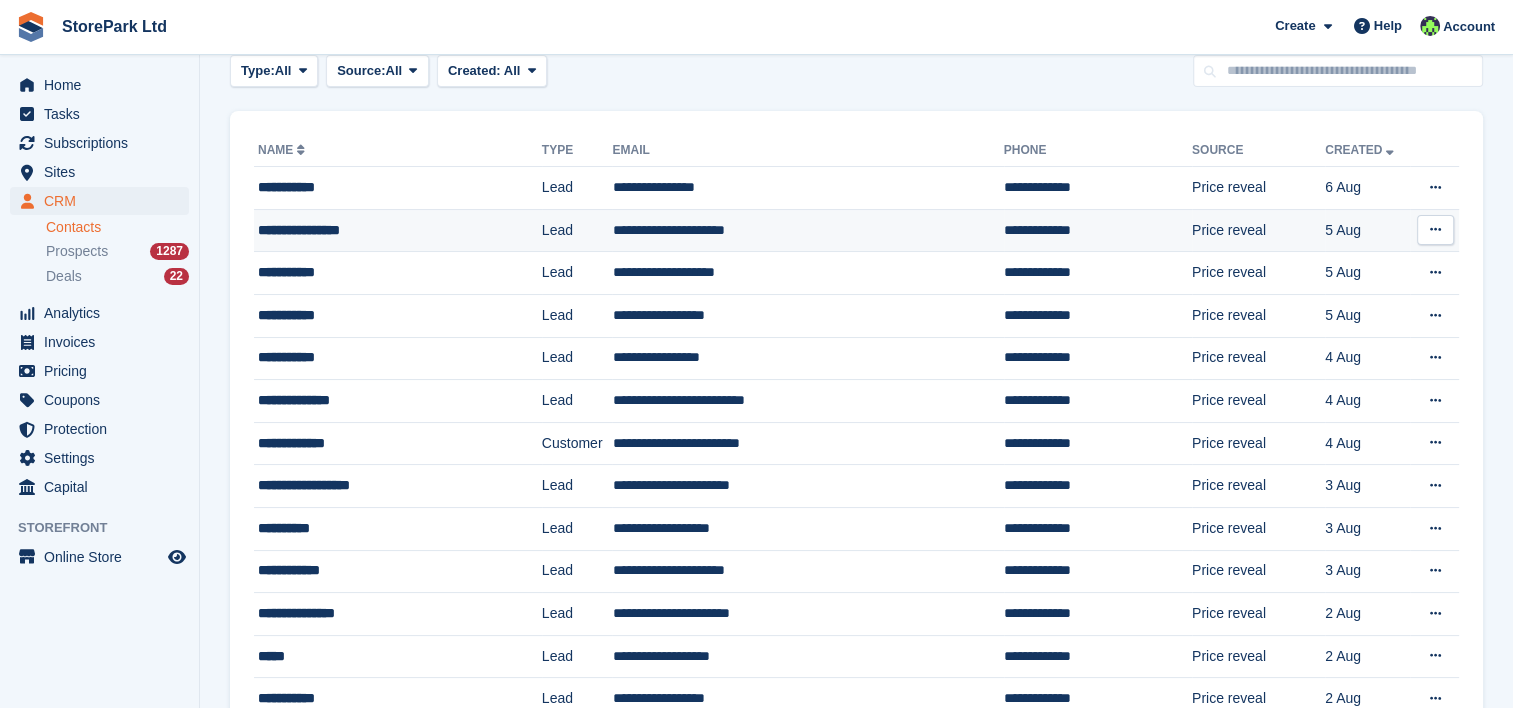 scroll, scrollTop: 0, scrollLeft: 0, axis: both 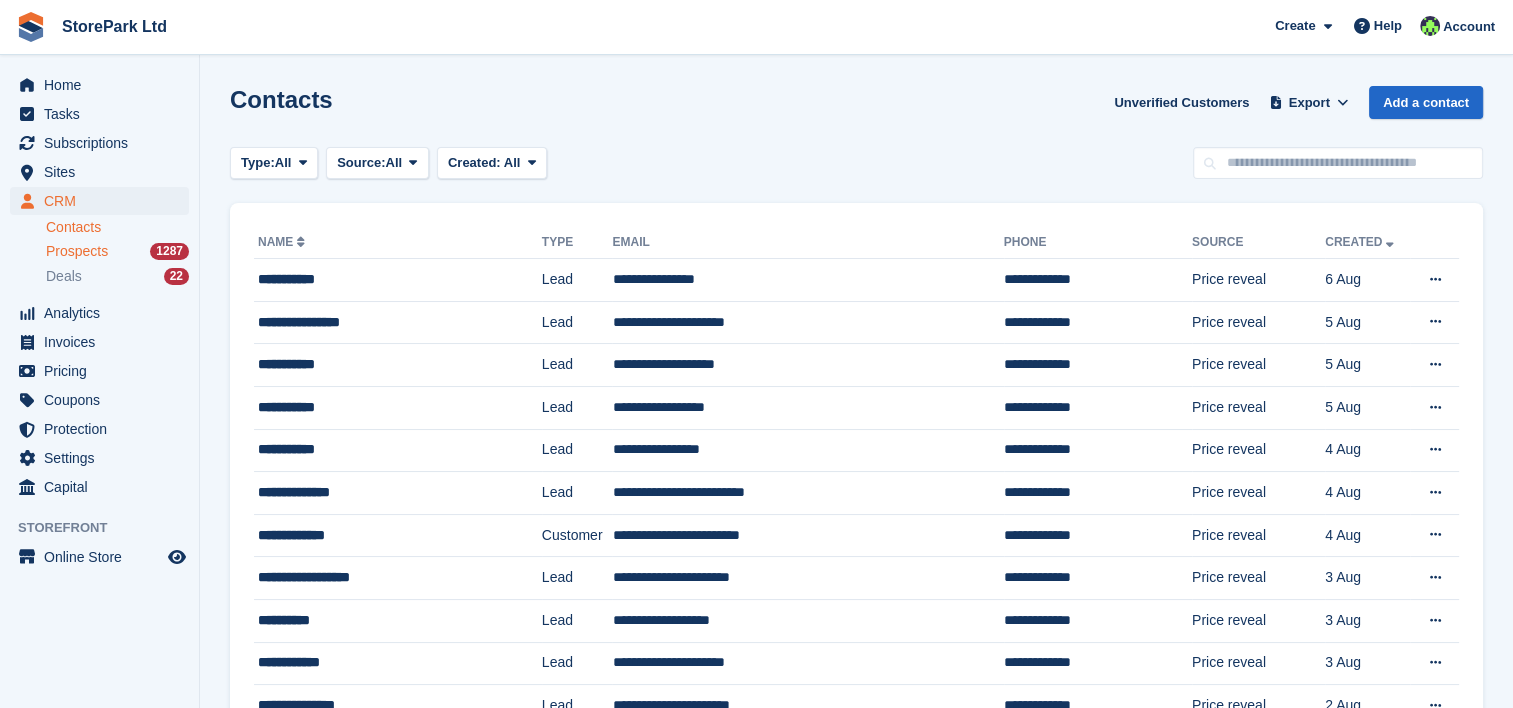 click on "Prospects
1287" at bounding box center [117, 251] 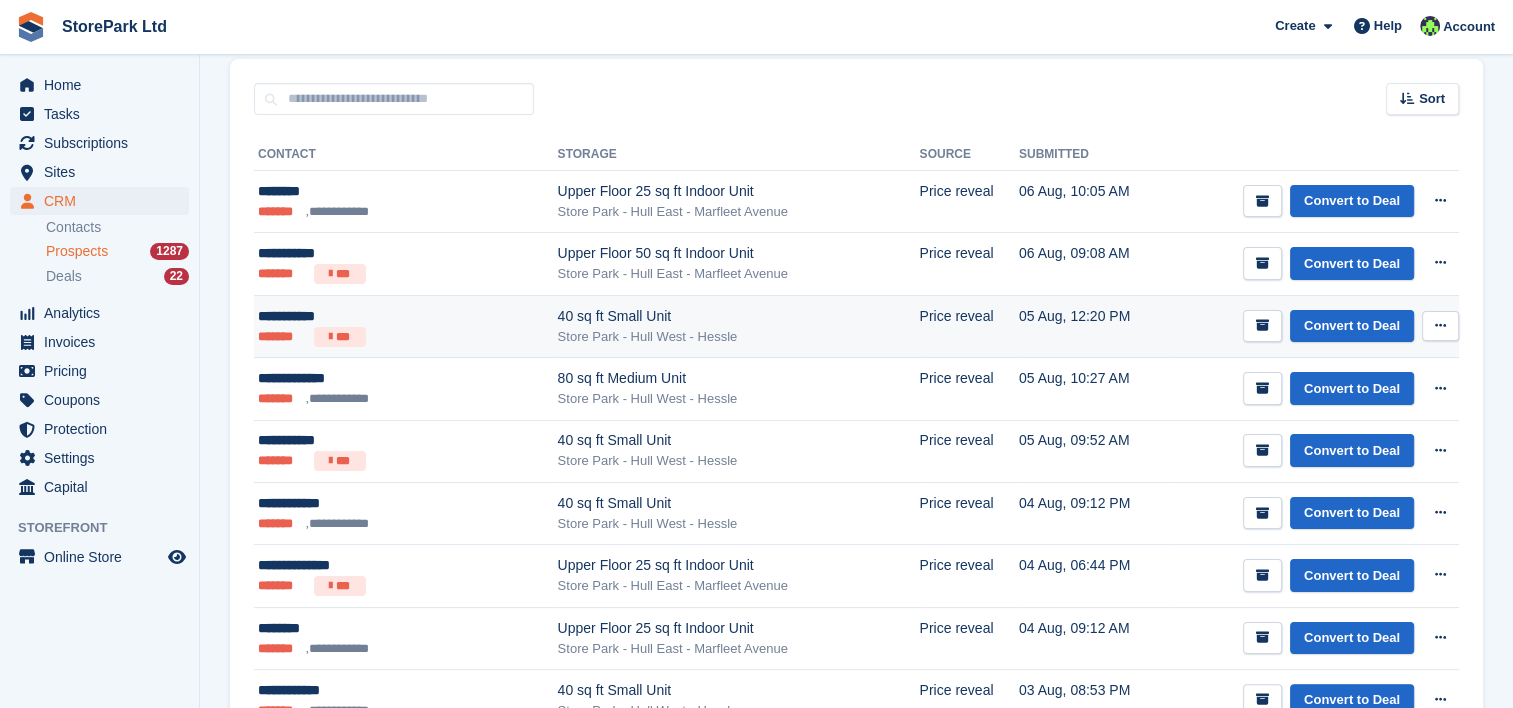 scroll, scrollTop: 296, scrollLeft: 0, axis: vertical 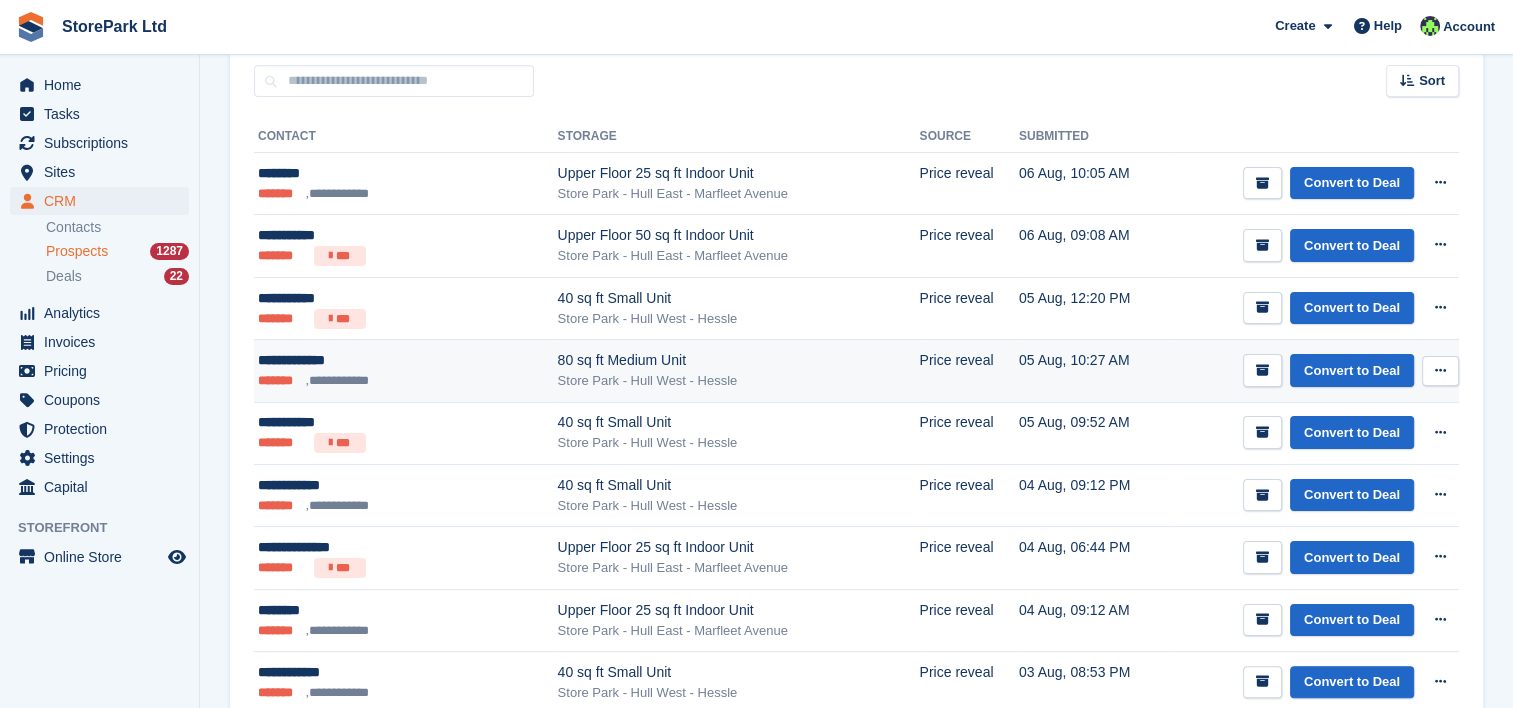 click at bounding box center [1440, 371] 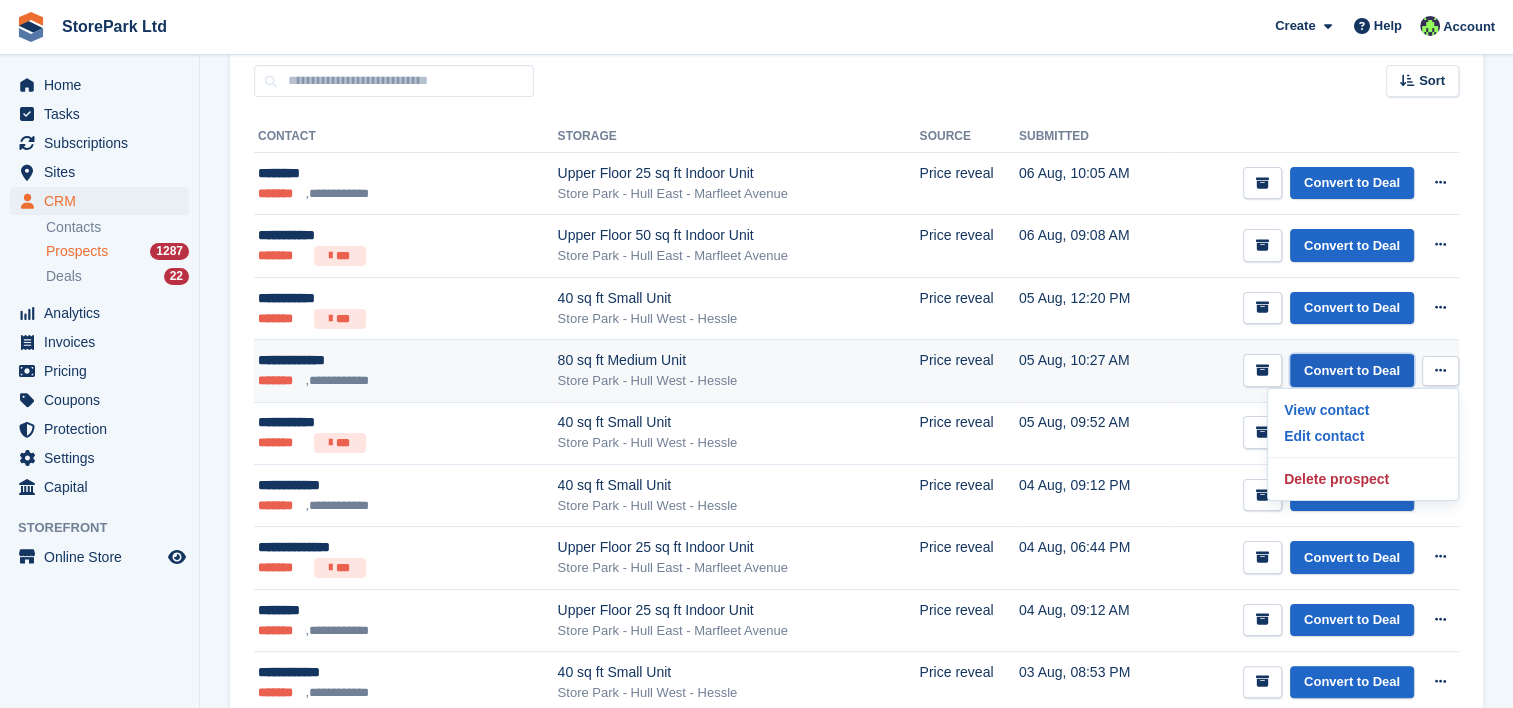 click on "Convert to Deal" at bounding box center [1352, 370] 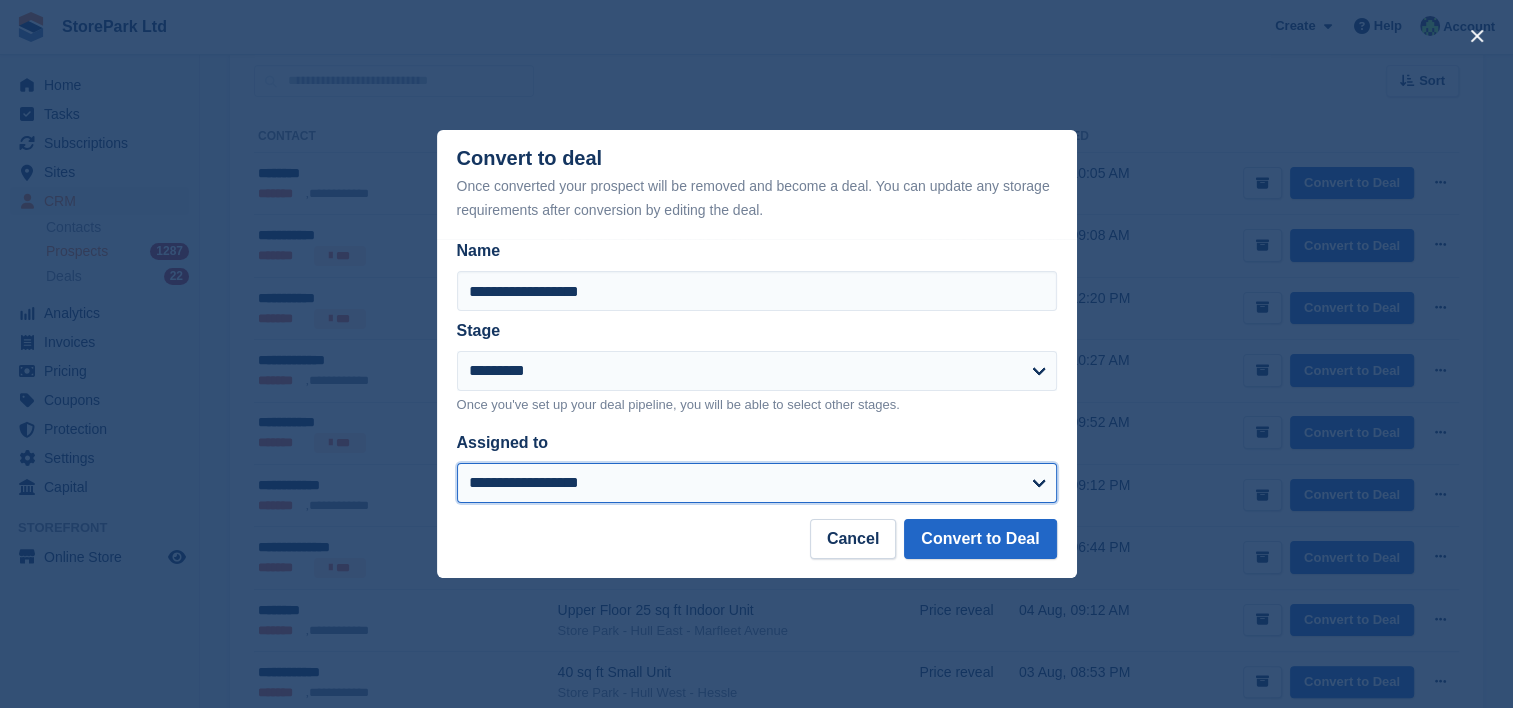 click on "**********" at bounding box center (757, 483) 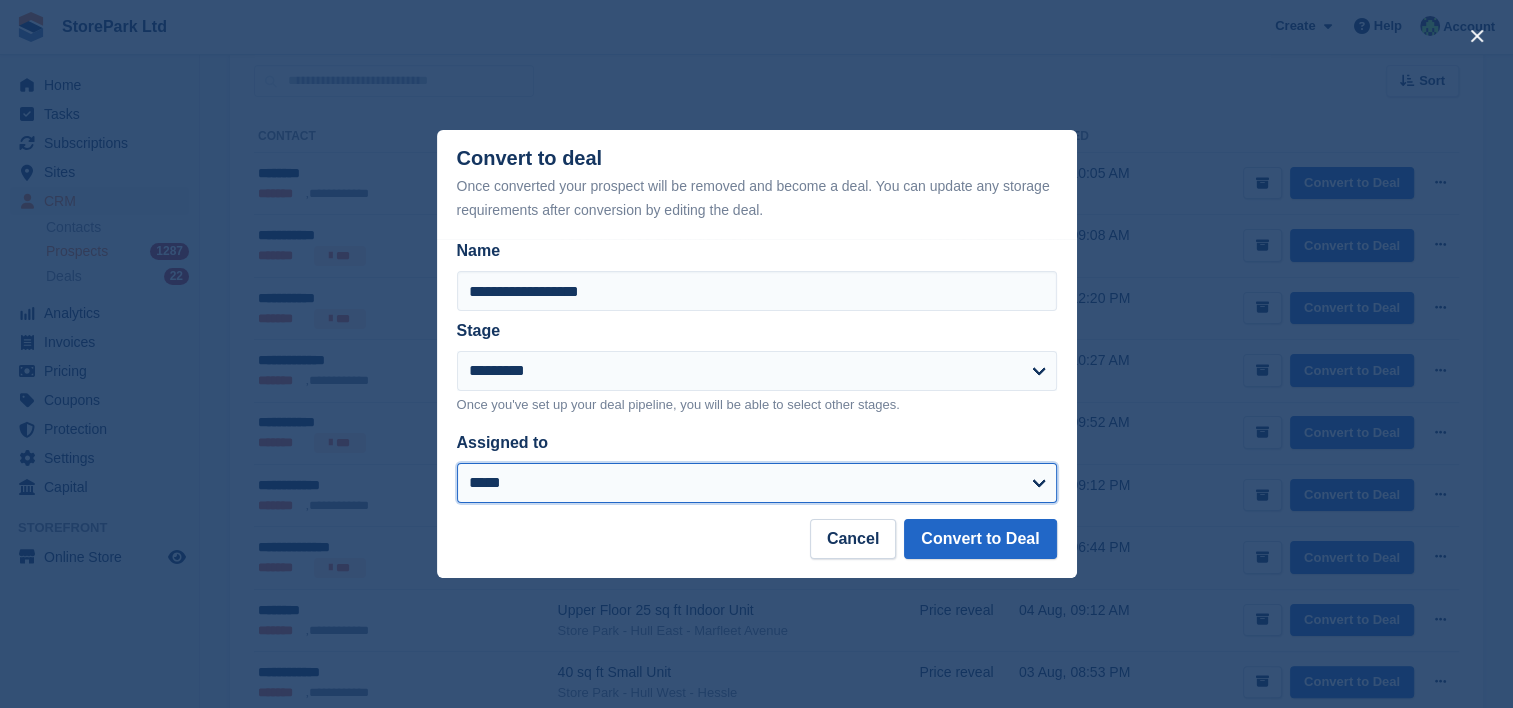 click on "**********" at bounding box center (757, 483) 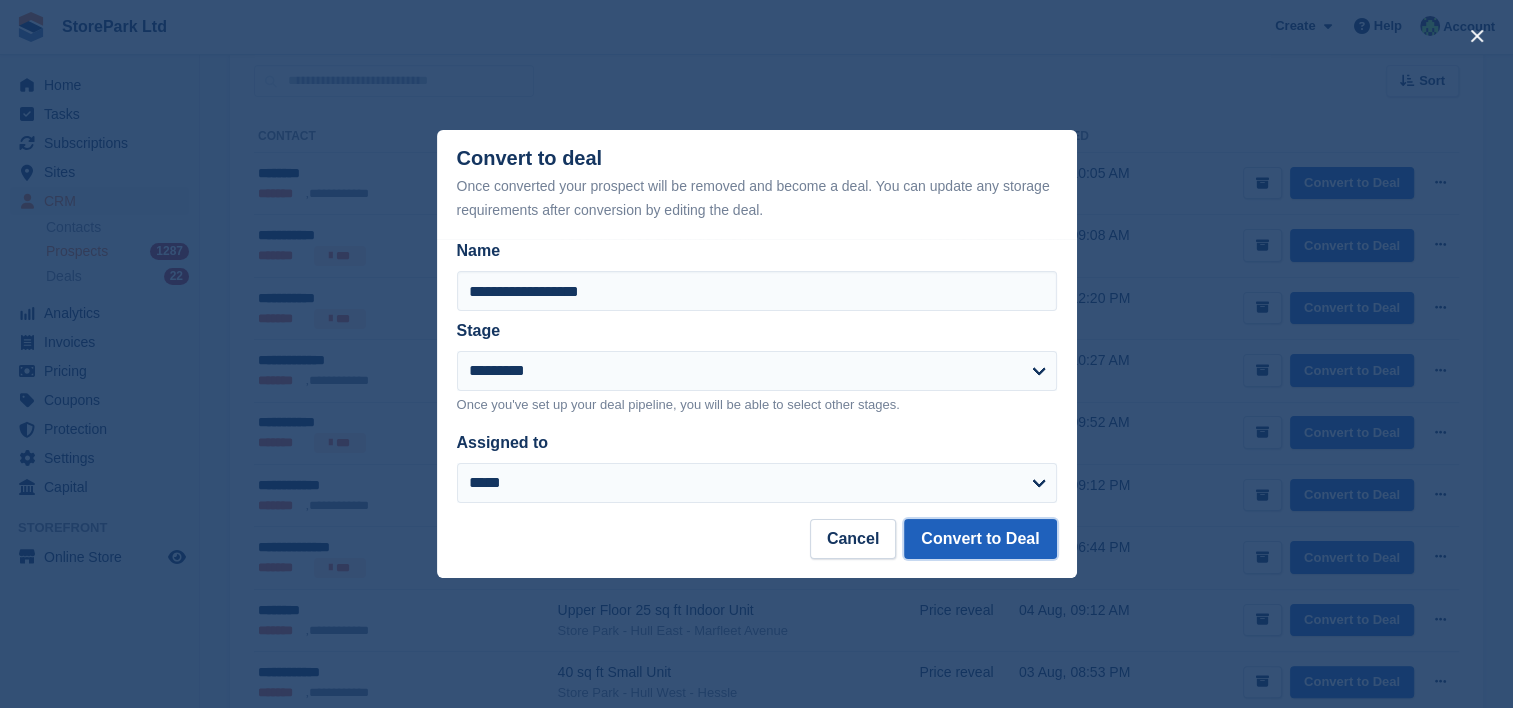 click on "Convert to Deal" at bounding box center [980, 539] 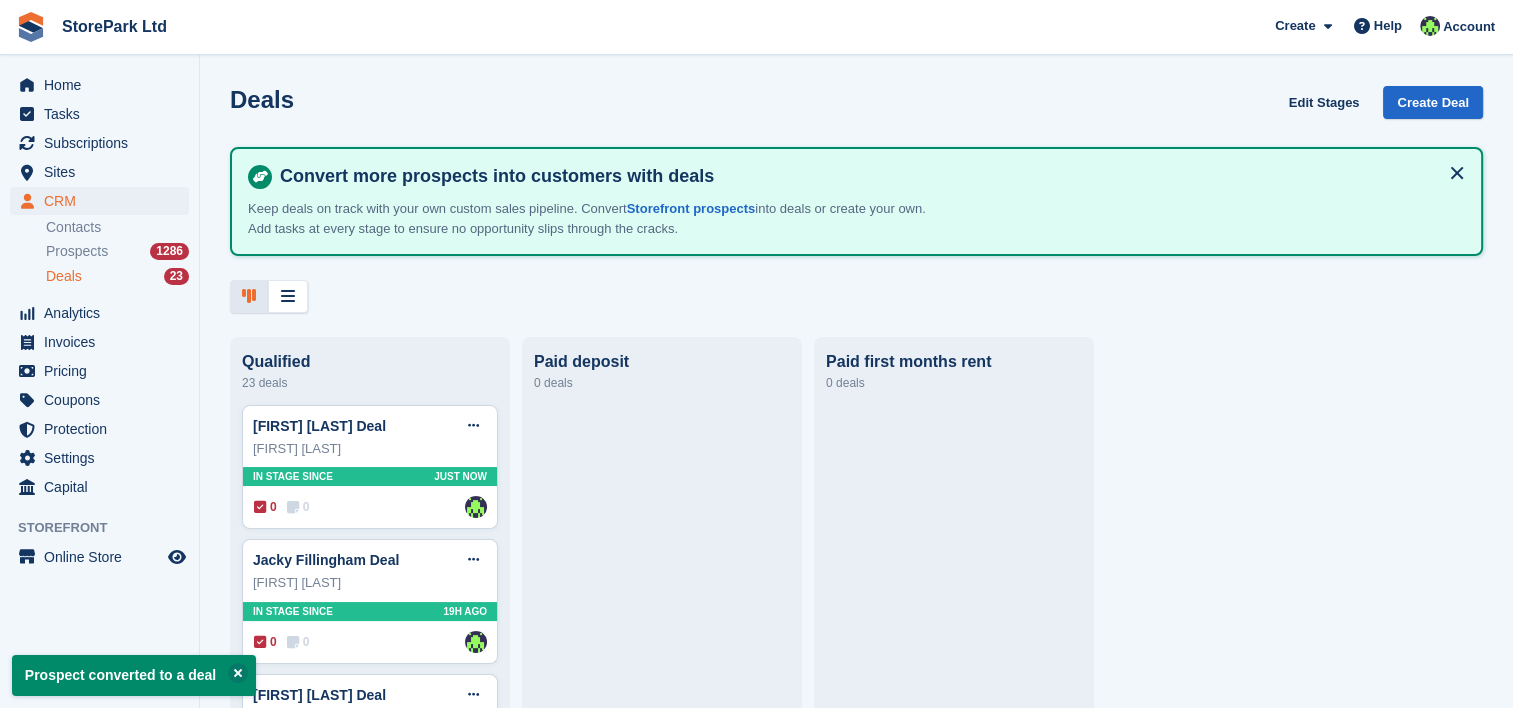 scroll, scrollTop: 0, scrollLeft: 0, axis: both 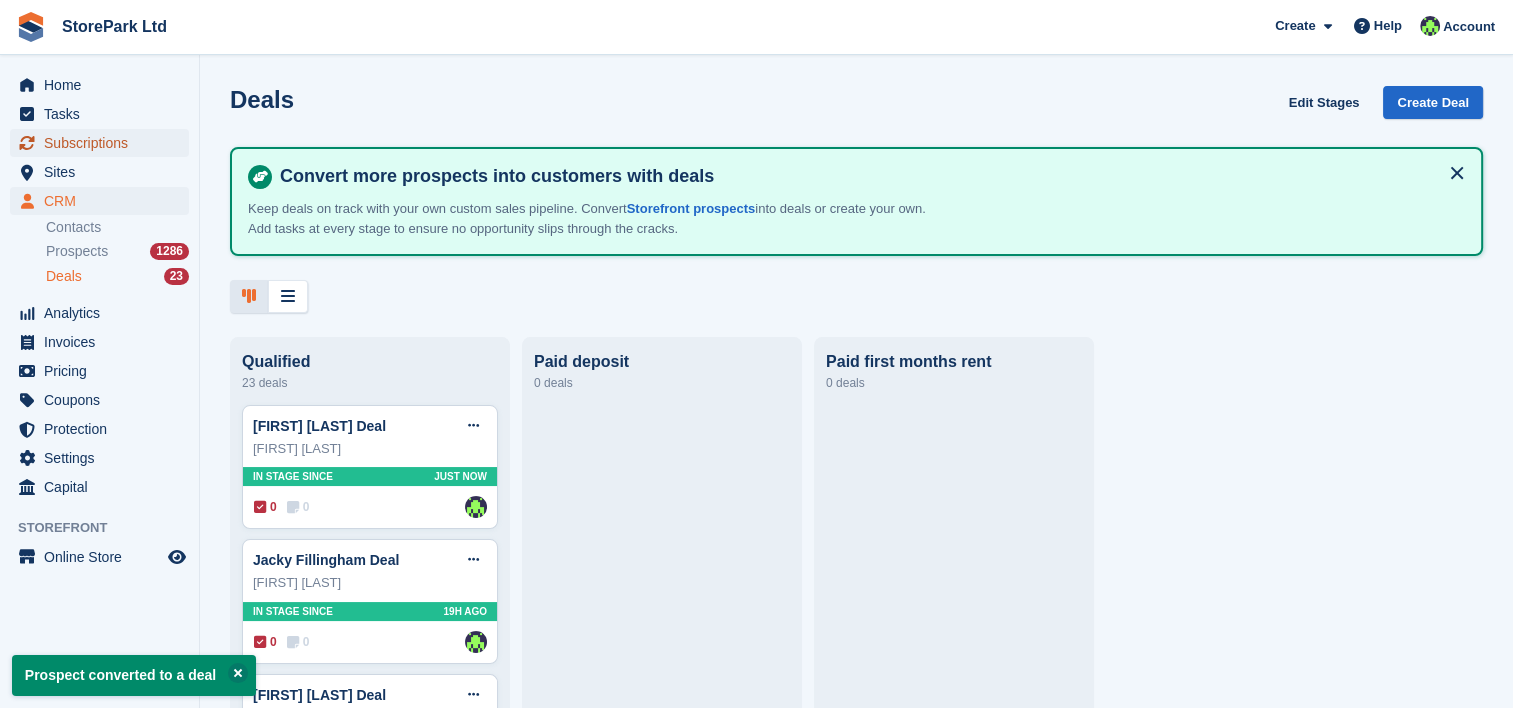 click on "Subscriptions" at bounding box center [104, 143] 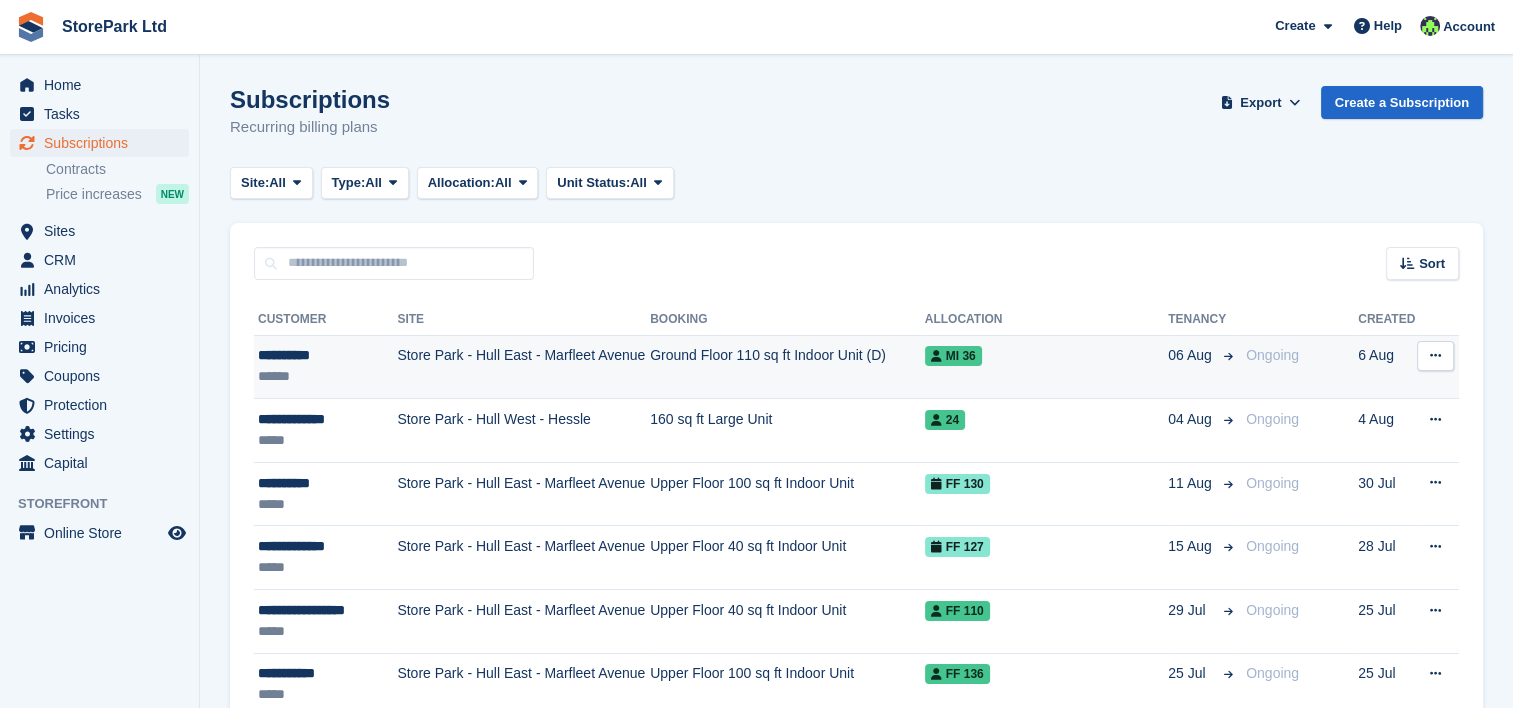 click on "Store Park - Hull East - Marfleet Avenue" at bounding box center (523, 367) 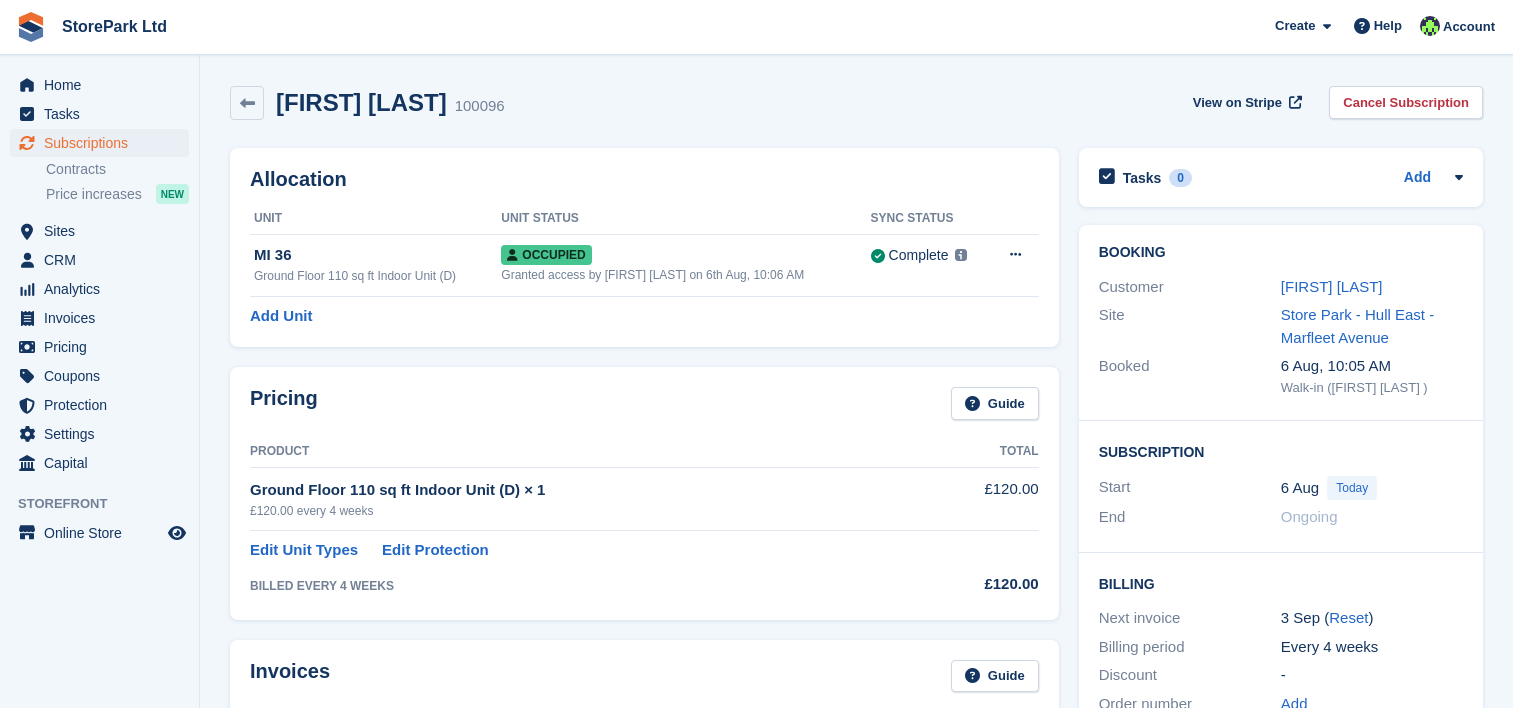 scroll, scrollTop: 0, scrollLeft: 0, axis: both 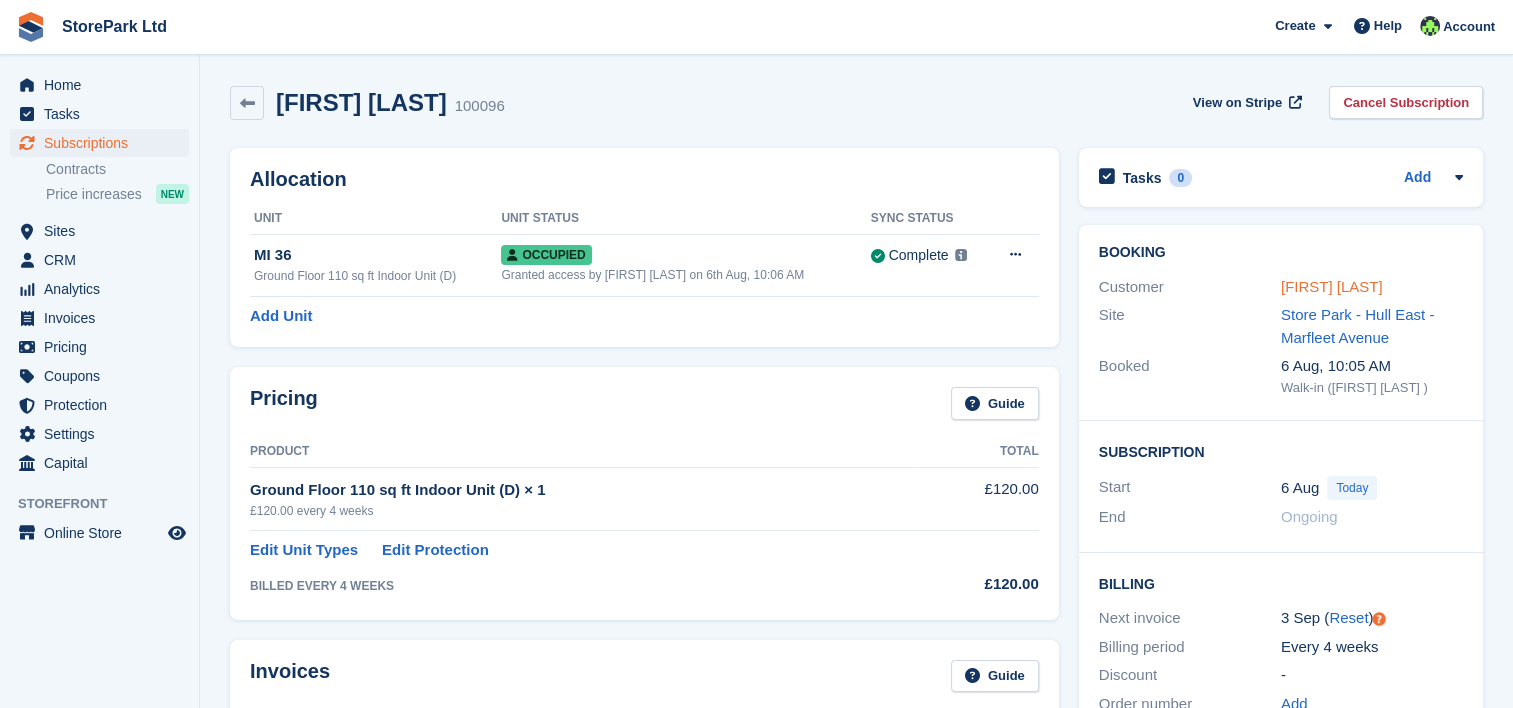 click on "[FIRST] [LAST]" at bounding box center (1332, 286) 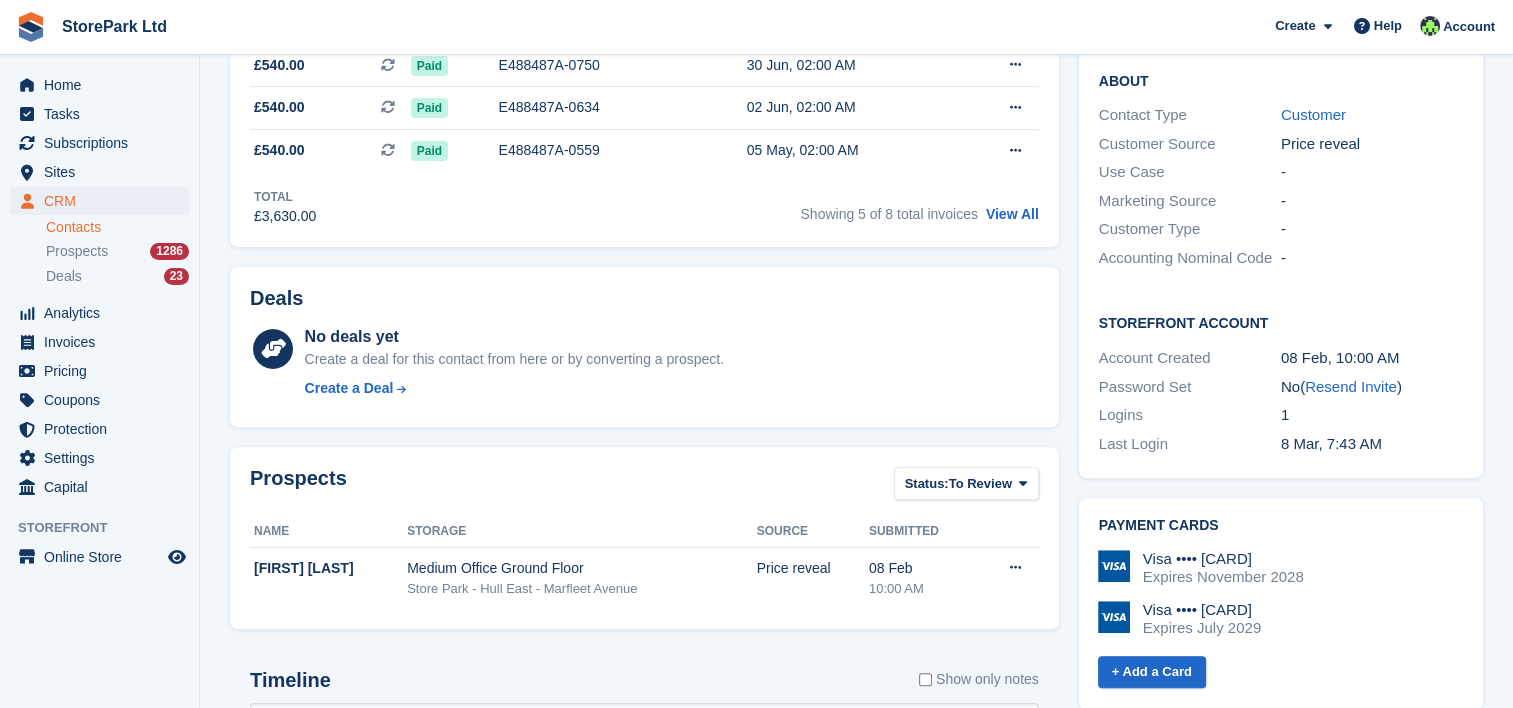 scroll, scrollTop: 590, scrollLeft: 0, axis: vertical 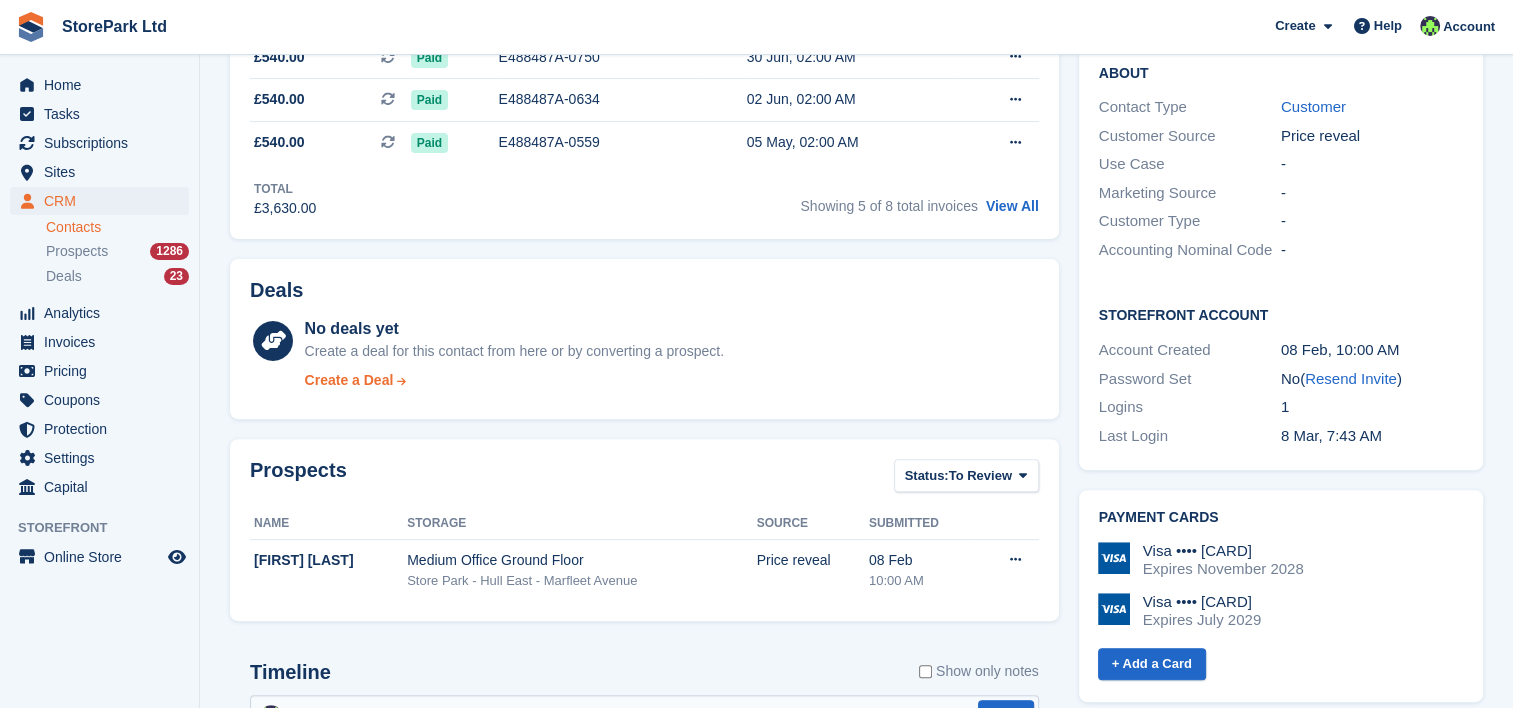 click on "Create a Deal" at bounding box center [349, 380] 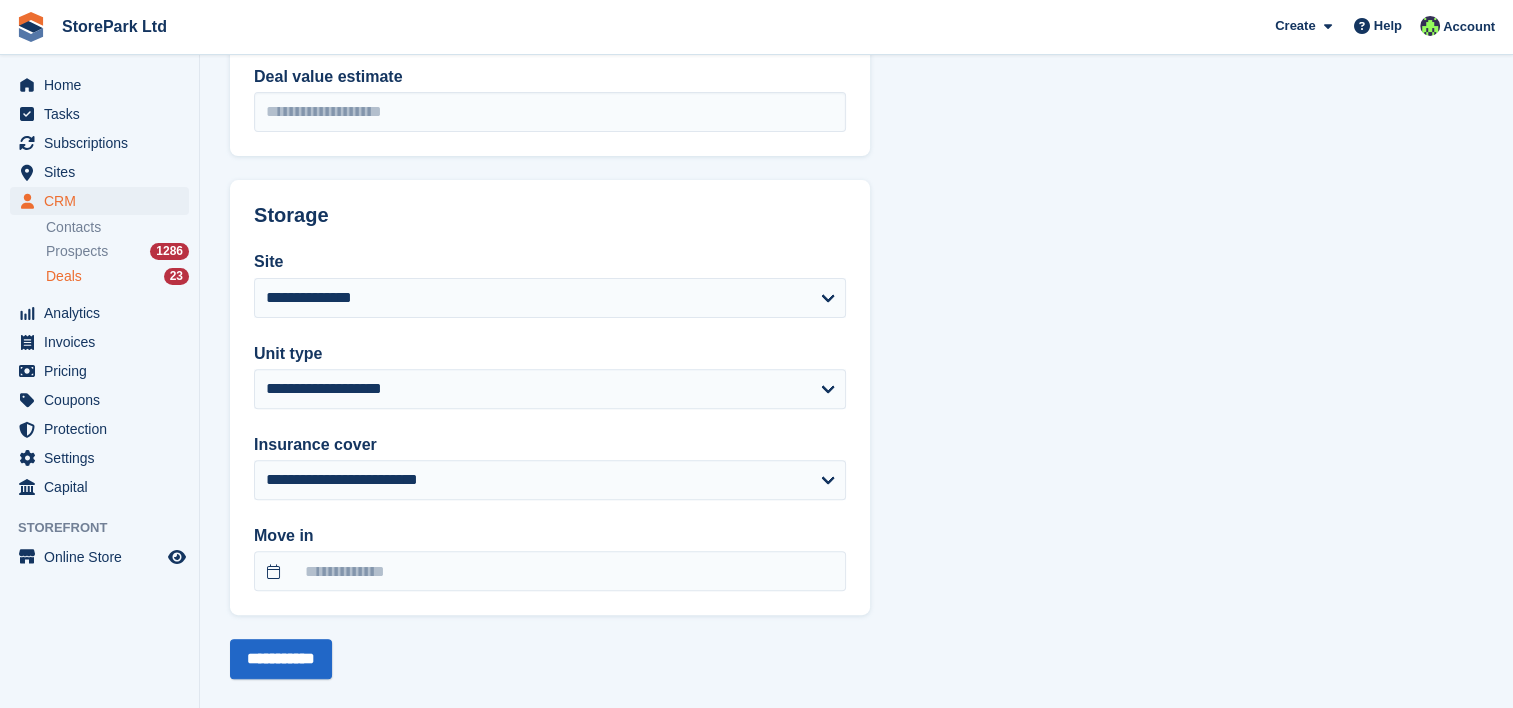 scroll, scrollTop: 0, scrollLeft: 0, axis: both 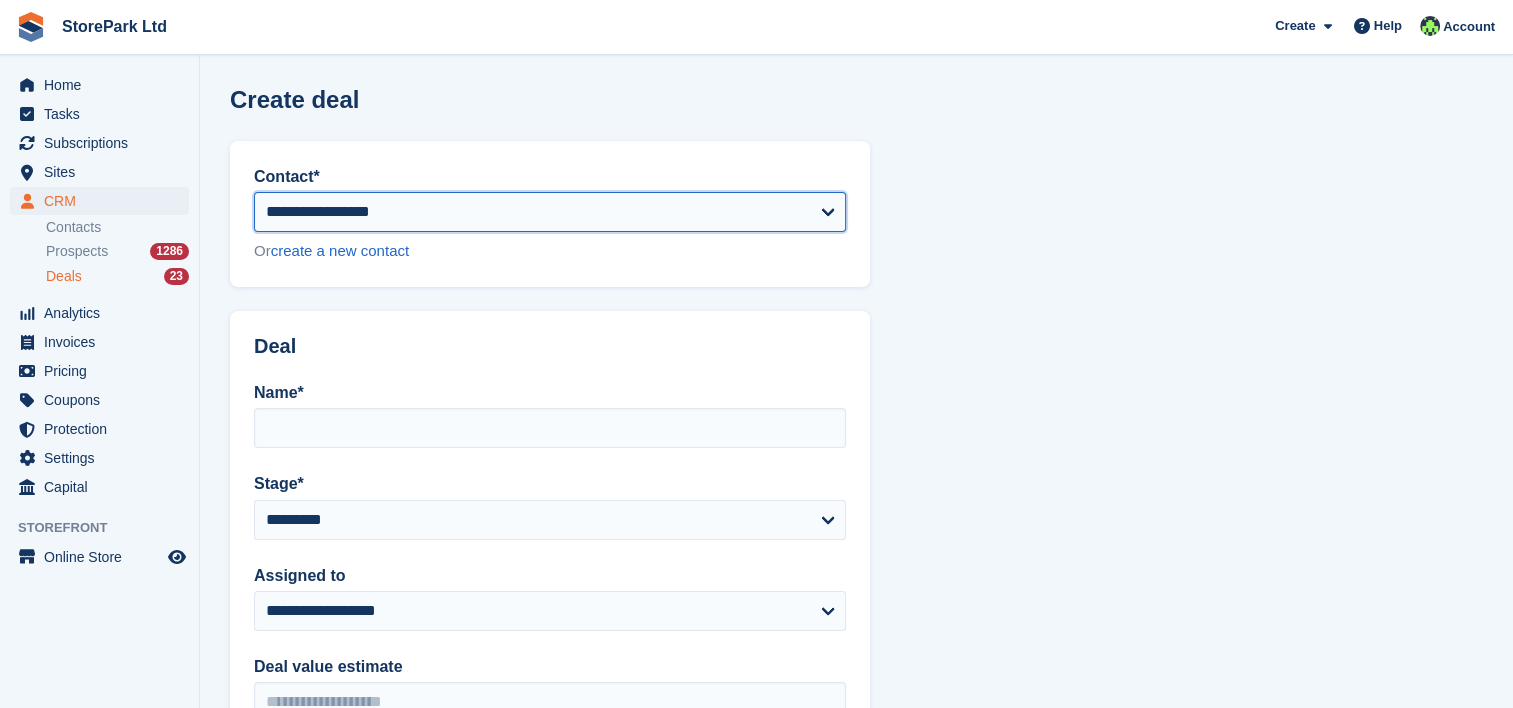 click on "**********" at bounding box center (550, 212) 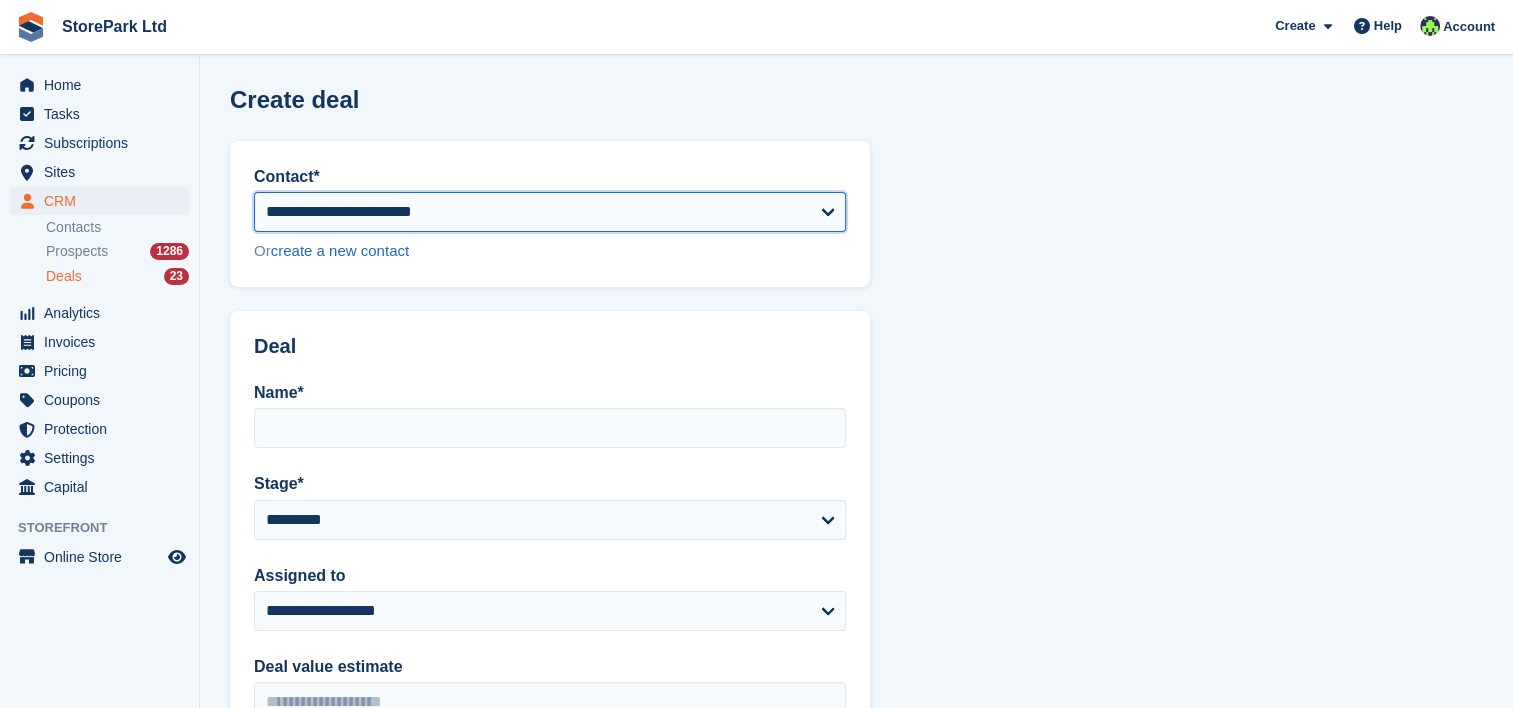 click on "**********" at bounding box center [550, 212] 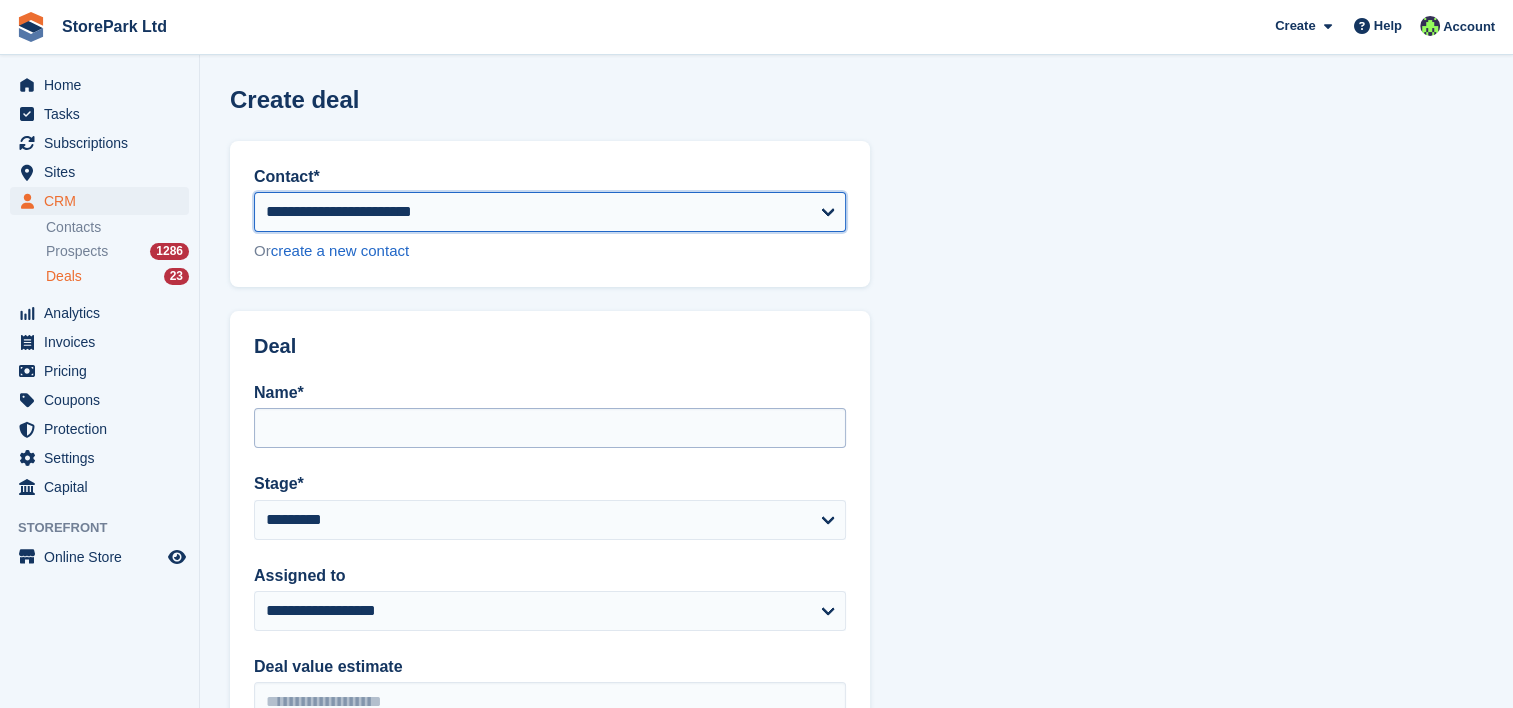 type on "**********" 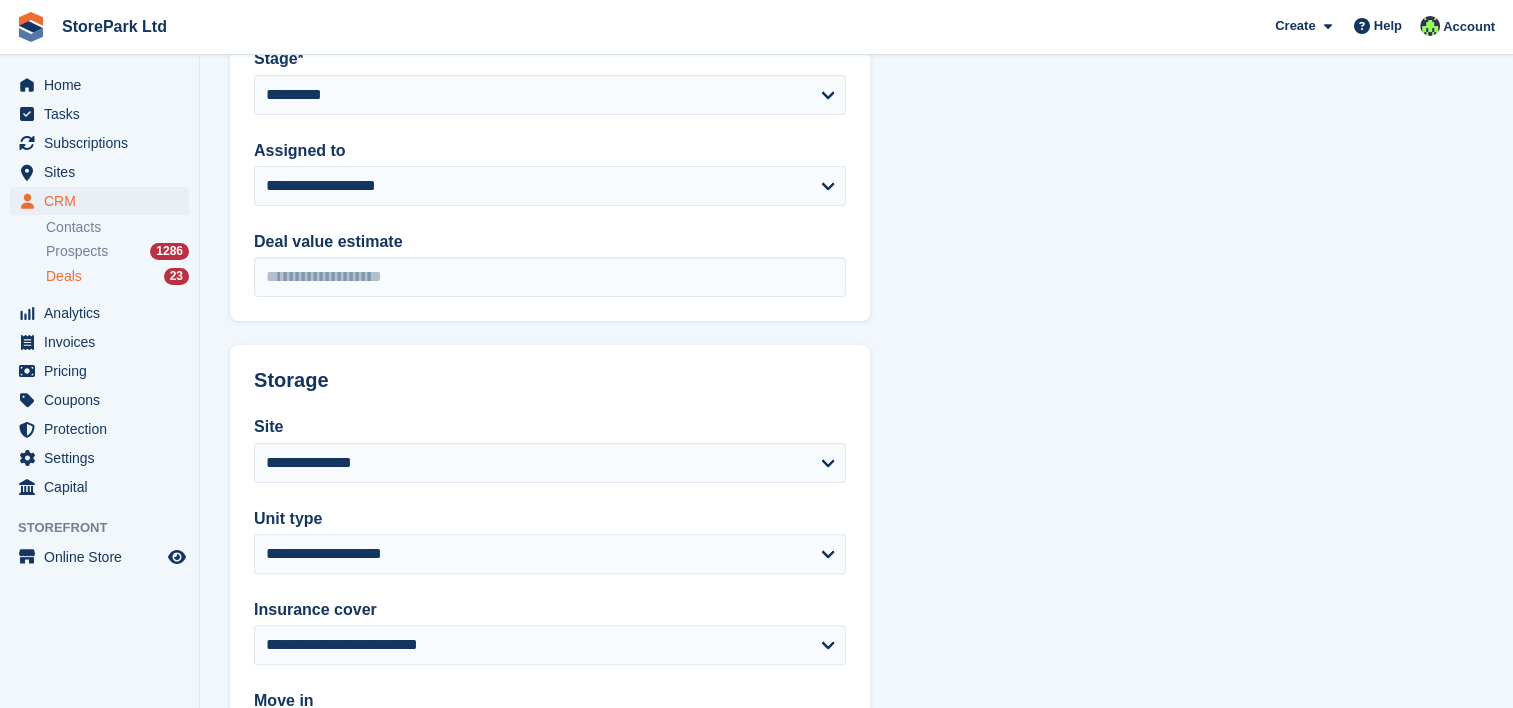 scroll, scrollTop: 424, scrollLeft: 0, axis: vertical 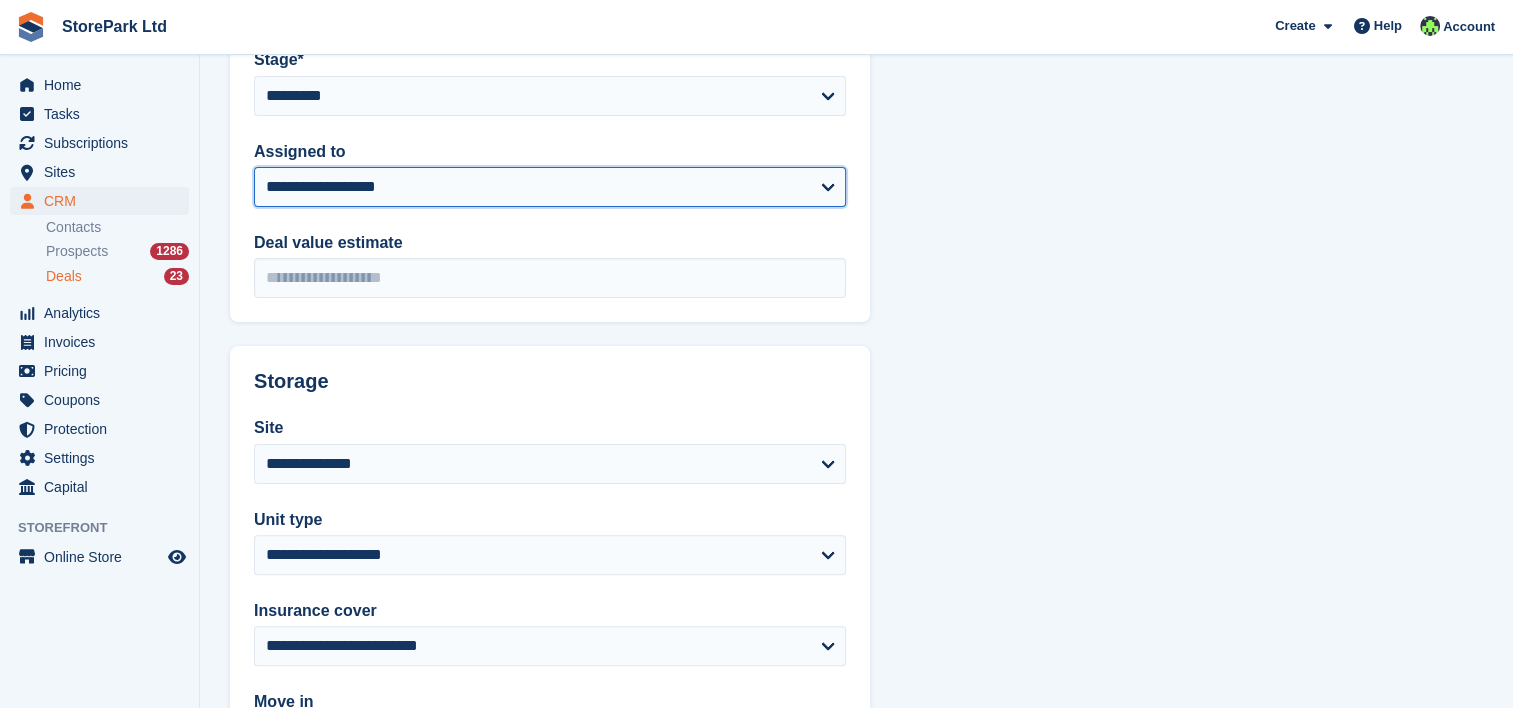 click on "**********" at bounding box center (550, 187) 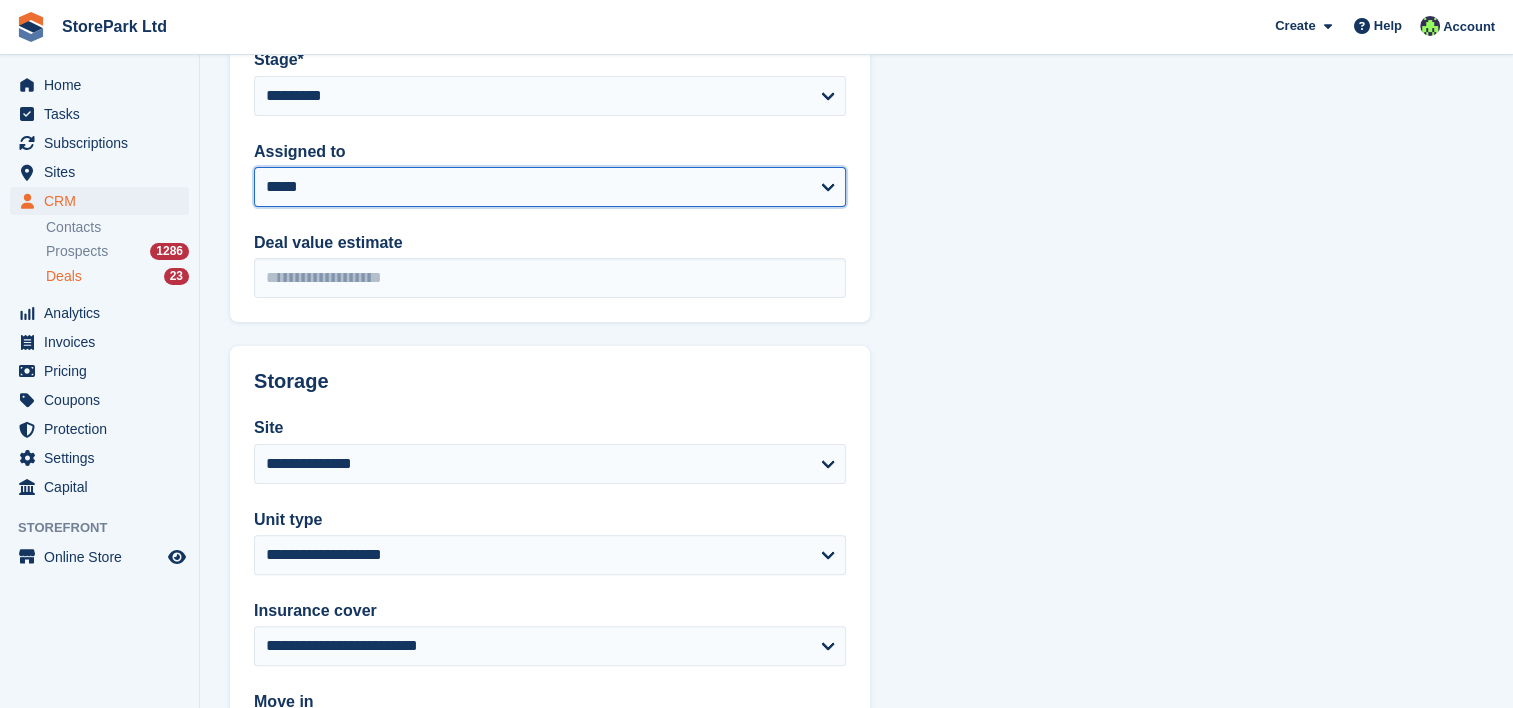 click on "**********" at bounding box center (550, 187) 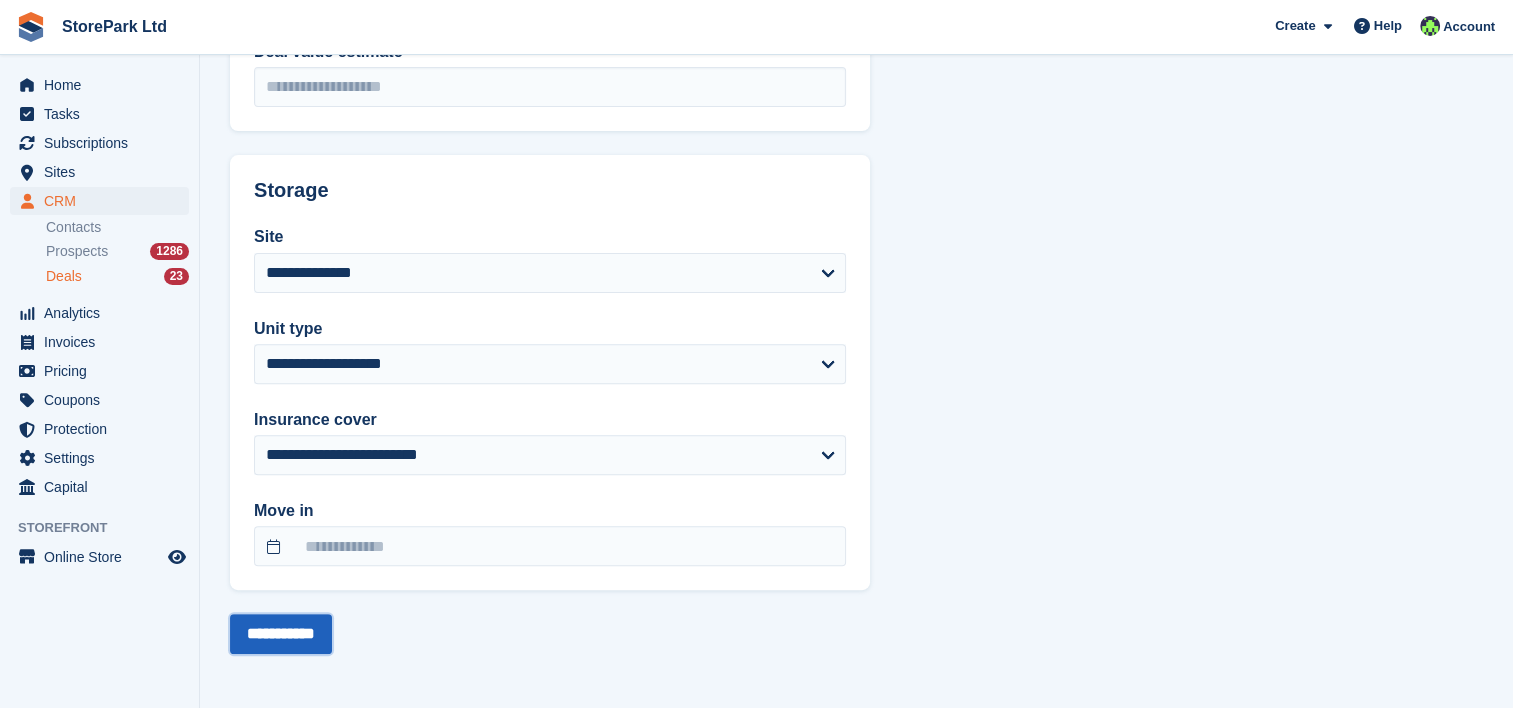 click on "**********" at bounding box center (281, 634) 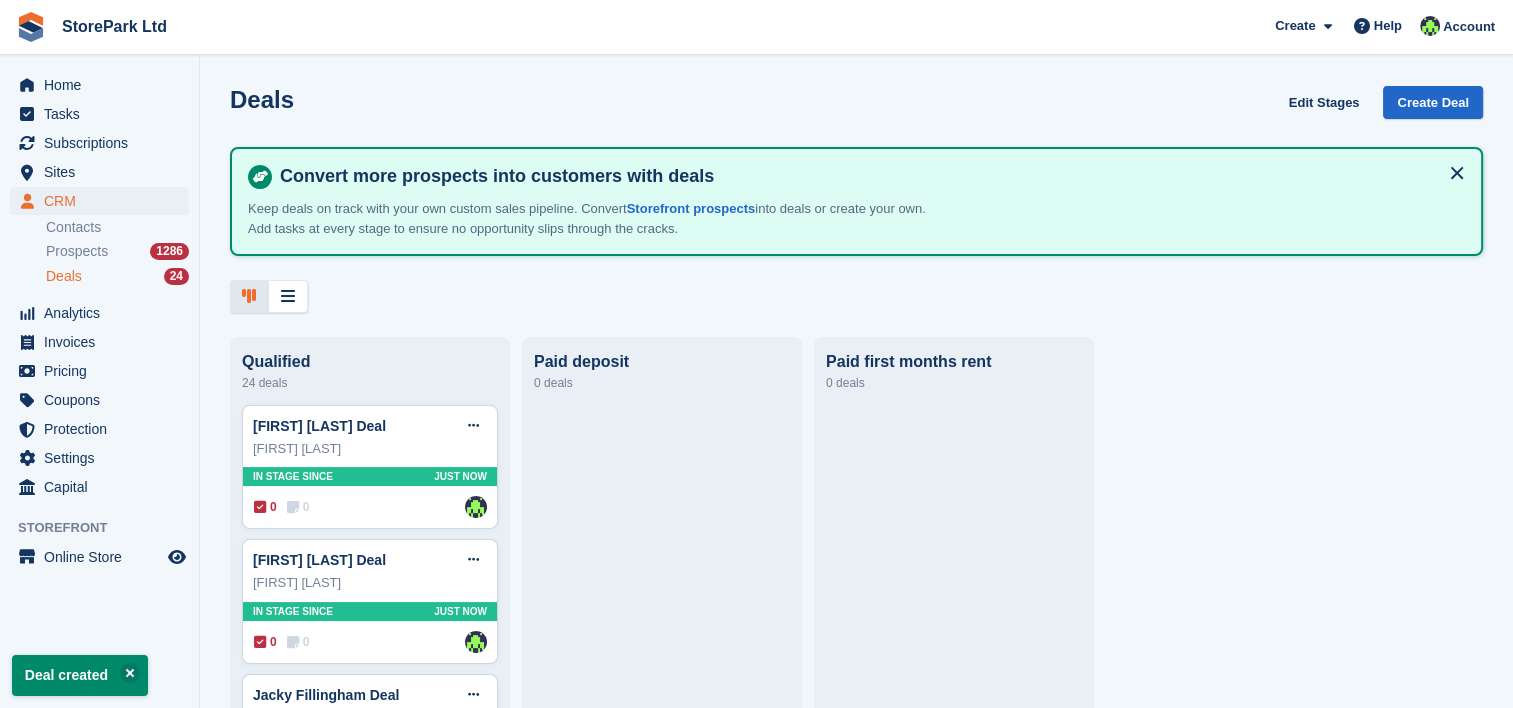 scroll, scrollTop: 0, scrollLeft: 0, axis: both 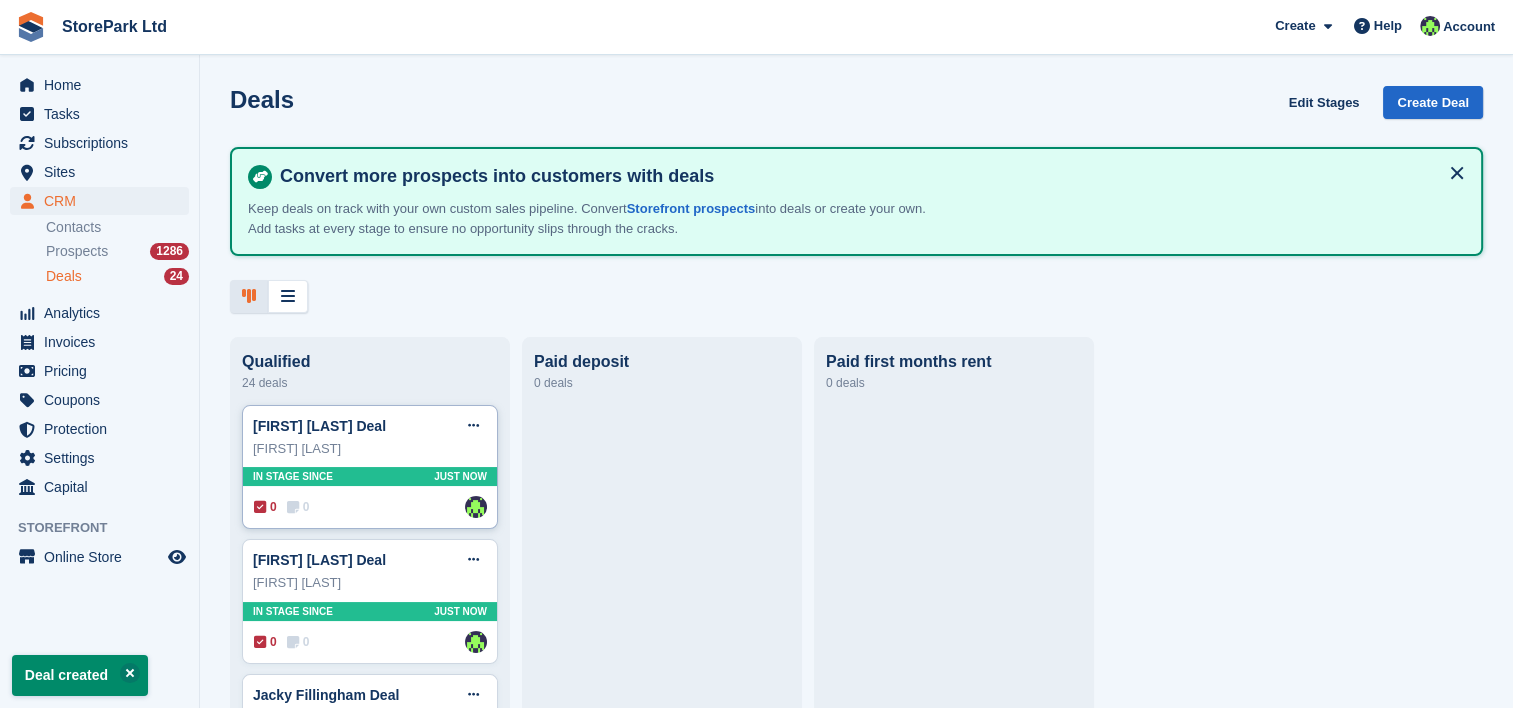 click on "Mark Tonge Deal
Edit deal
Mark as won
Mark as lost
Delete deal
Mark Tonge
In stage since Just now
0
0
Assigned to Ryan Mulcahy" at bounding box center [370, 467] 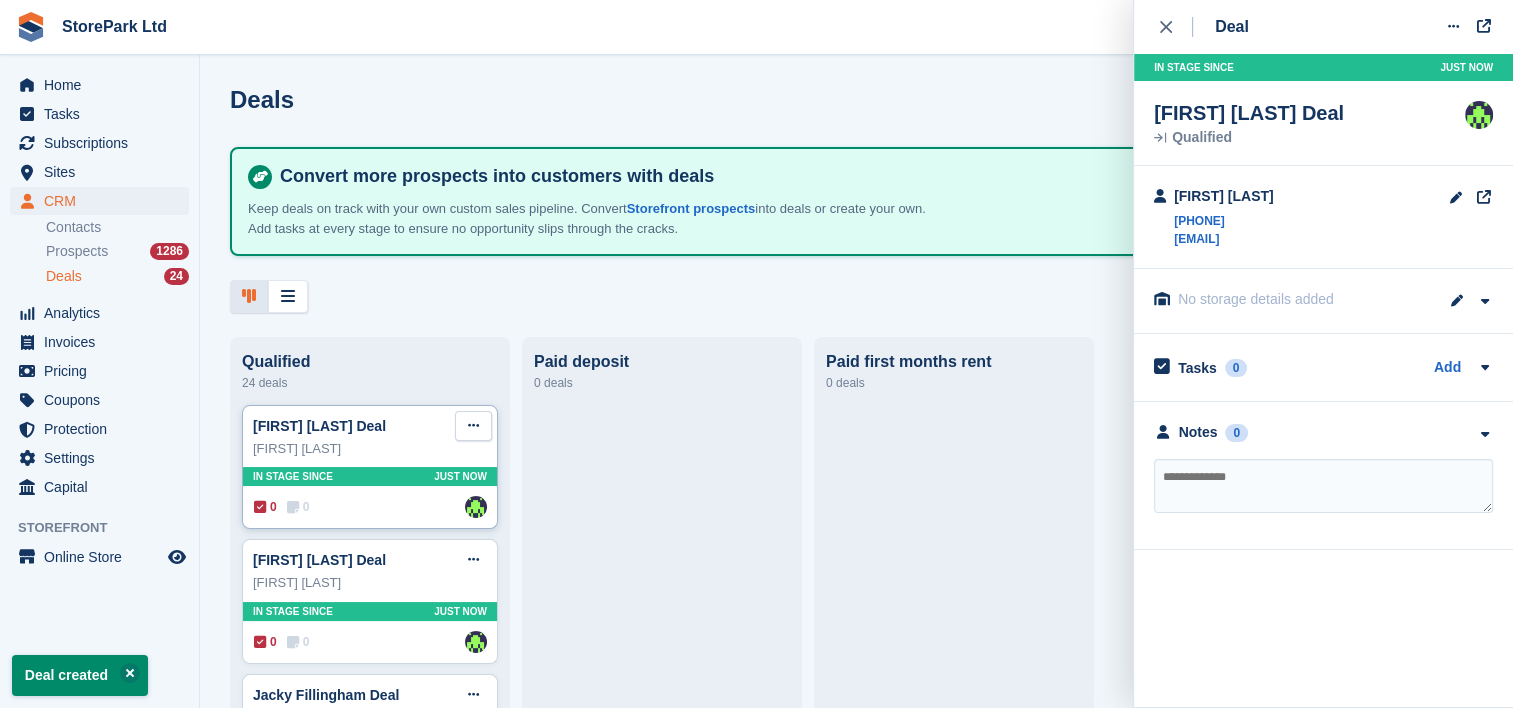 click at bounding box center (473, 426) 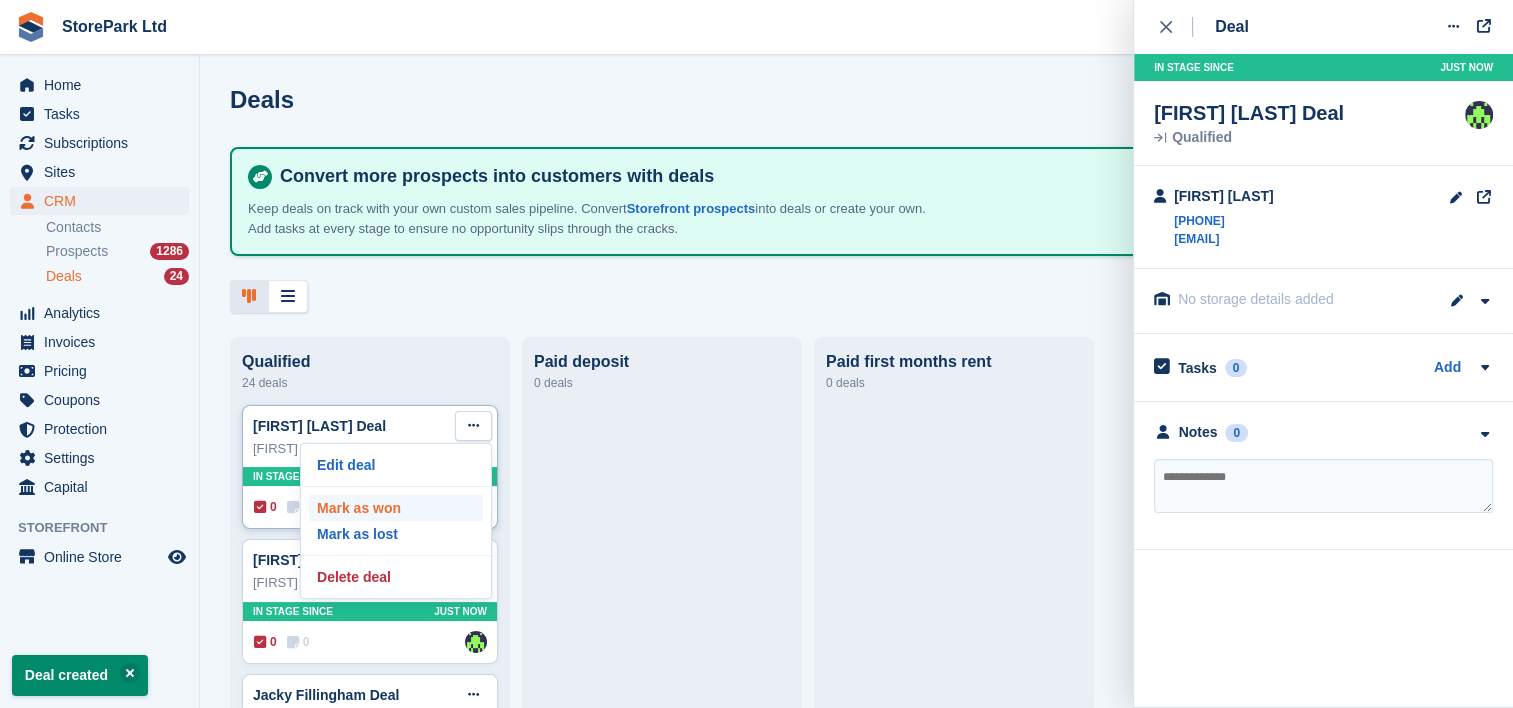 click on "Mark as won" at bounding box center [396, 508] 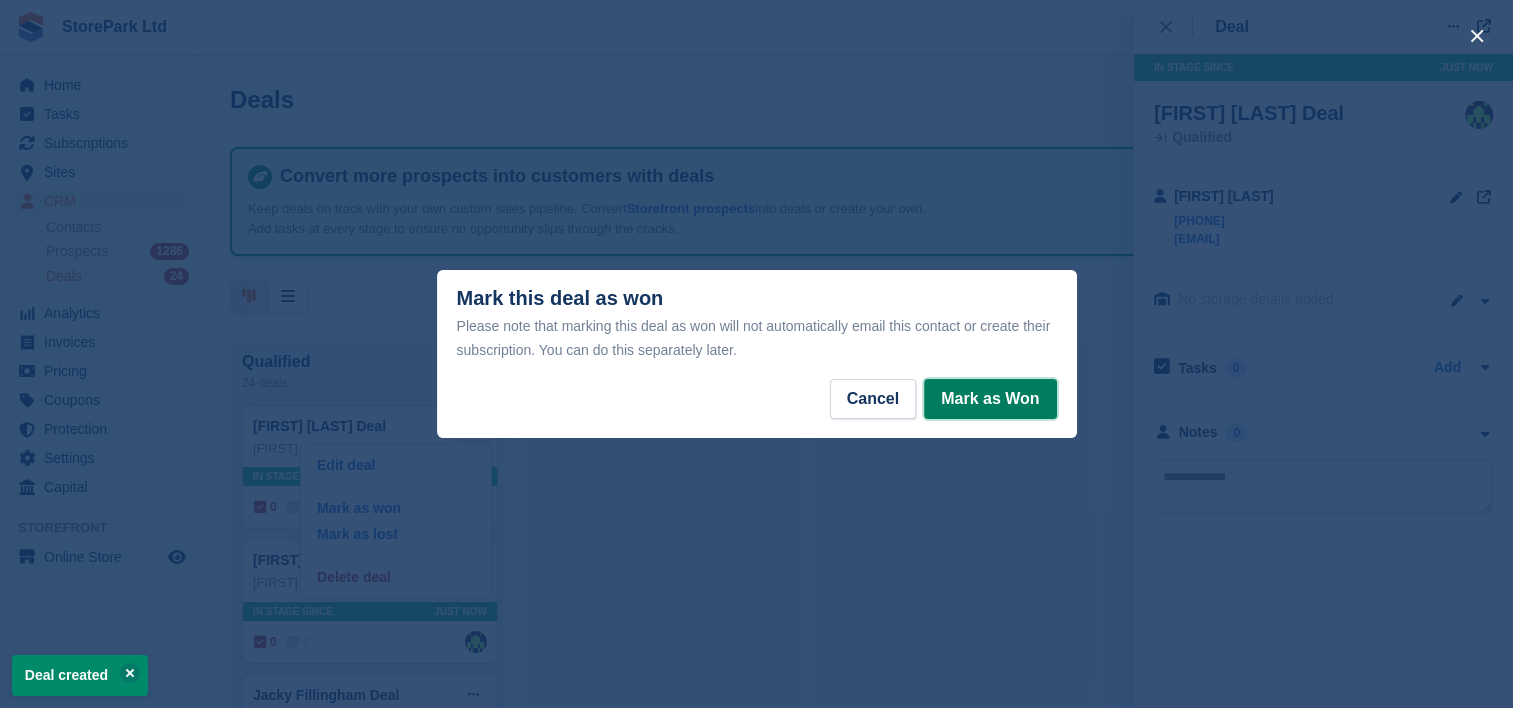click on "Mark as Won" at bounding box center [990, 399] 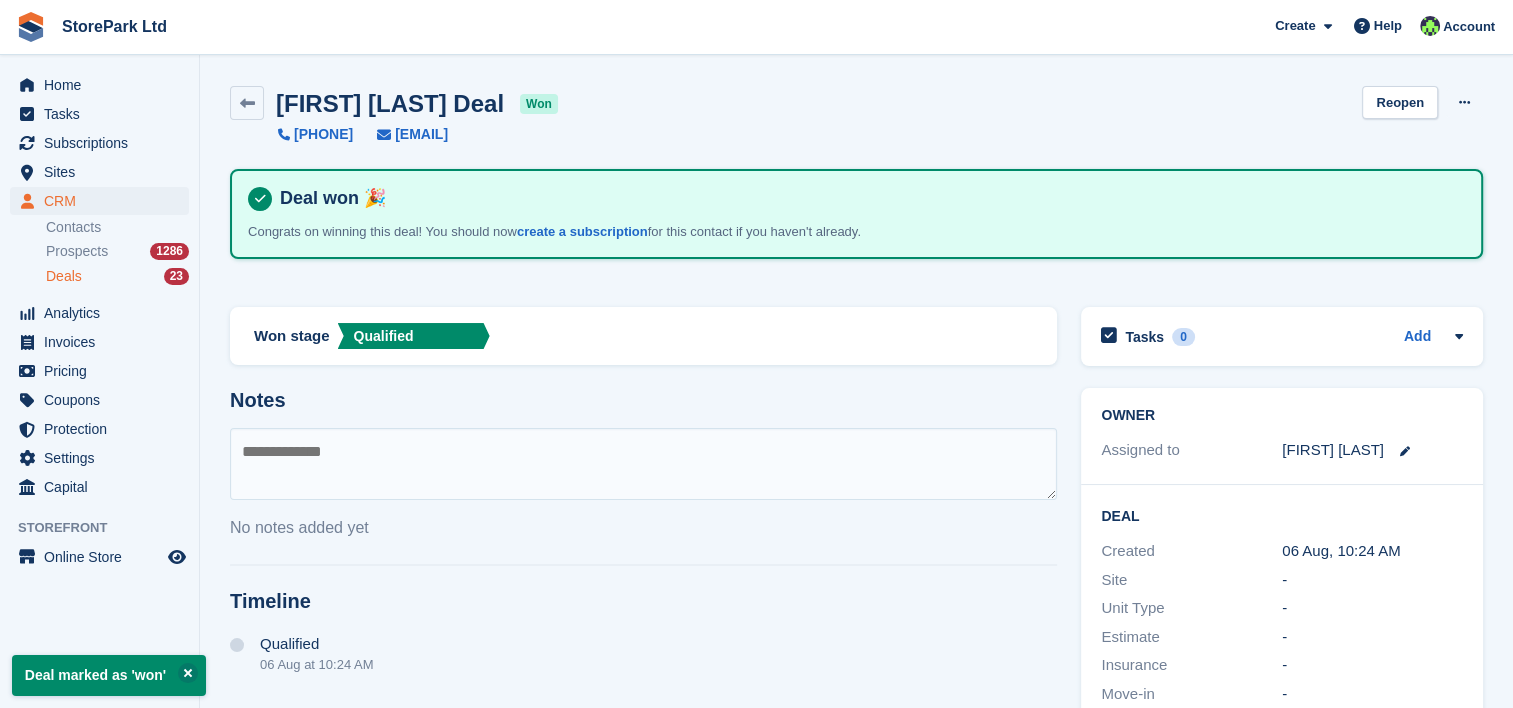 click on "Deals" at bounding box center [64, 276] 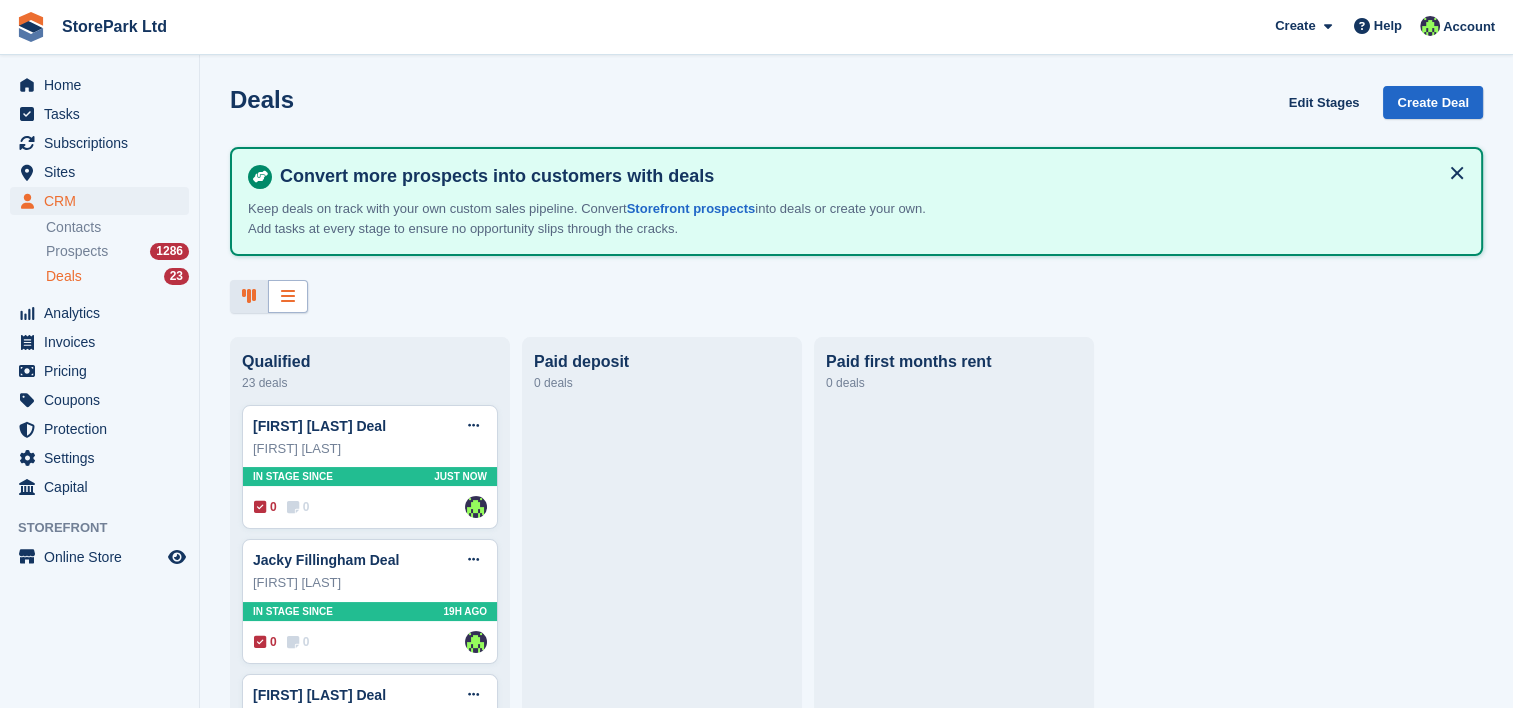 click at bounding box center [288, 296] 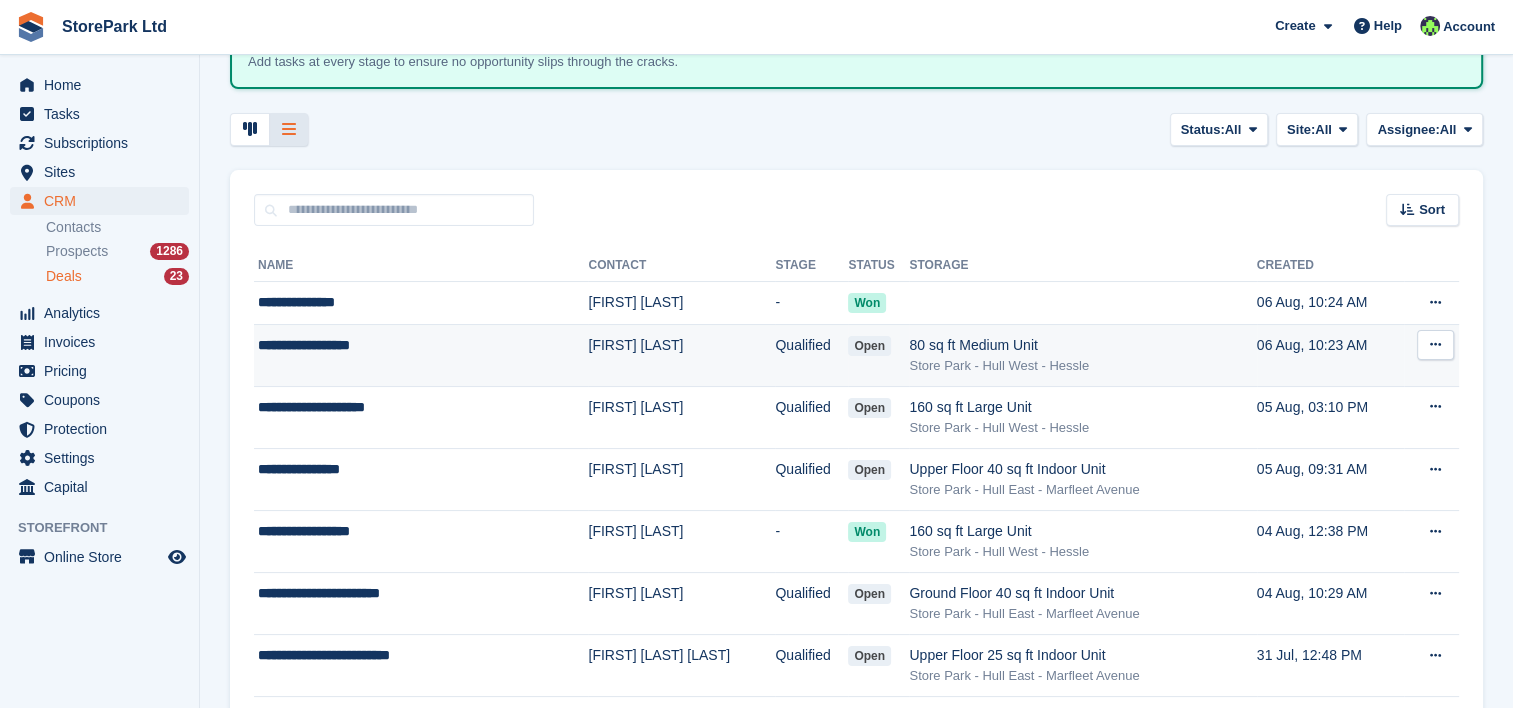 scroll, scrollTop: 164, scrollLeft: 0, axis: vertical 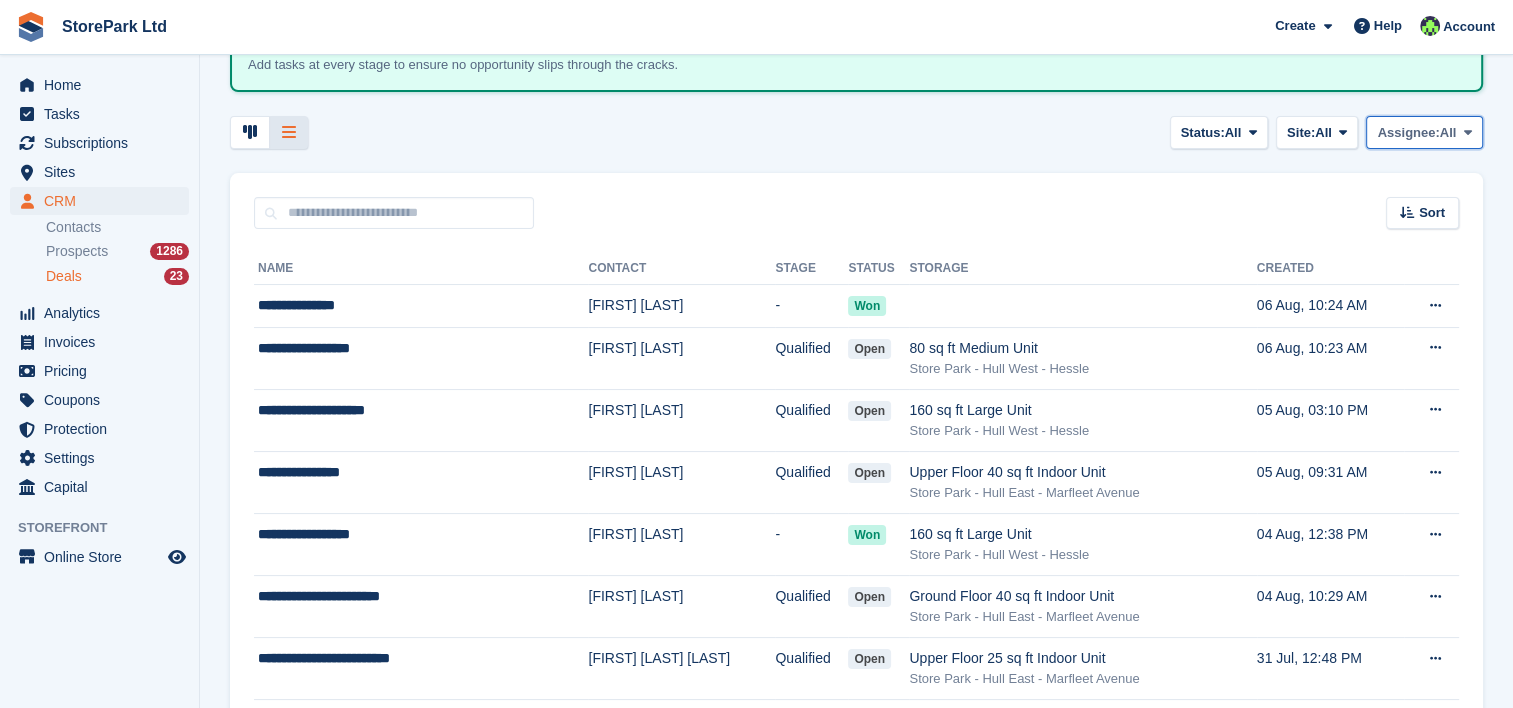 click on "Assignee:
All" at bounding box center [1424, 132] 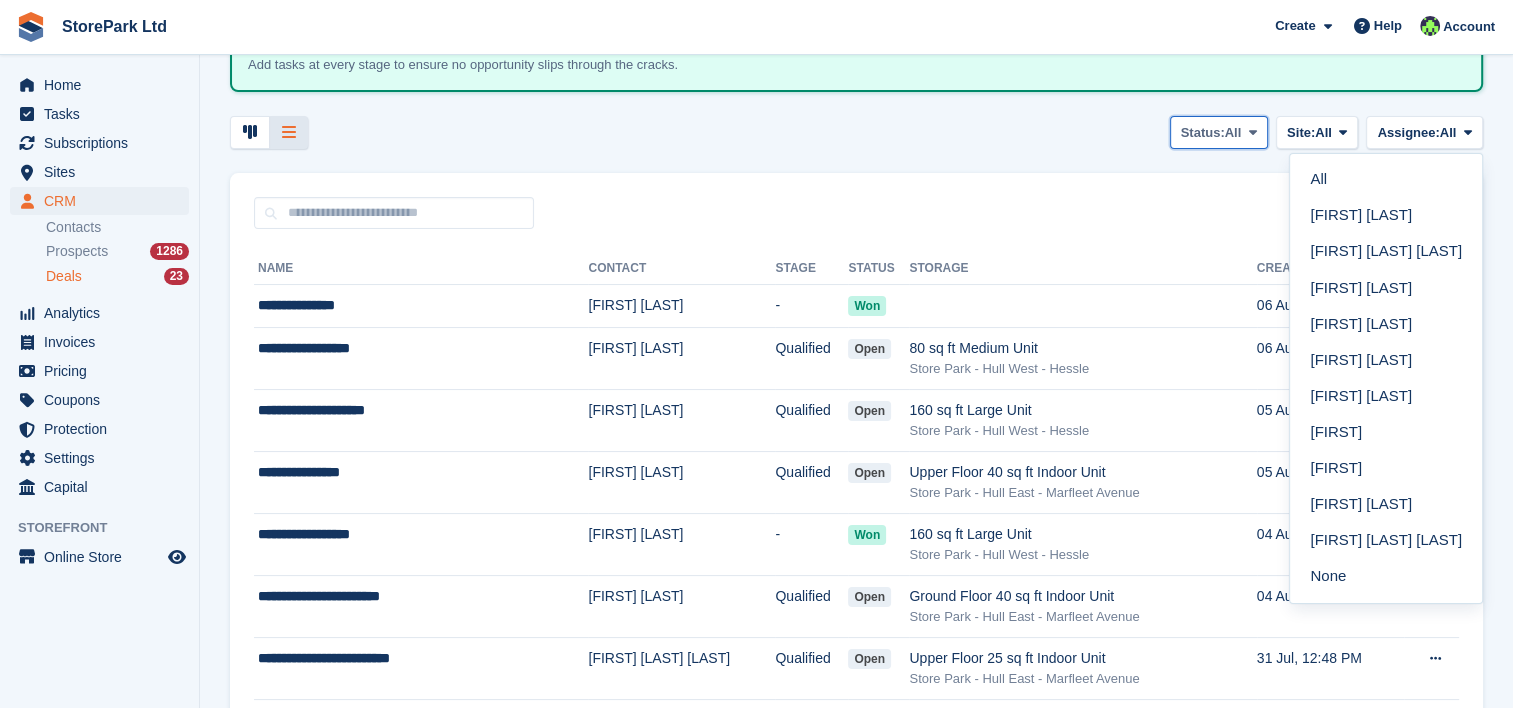 click at bounding box center (1252, 132) 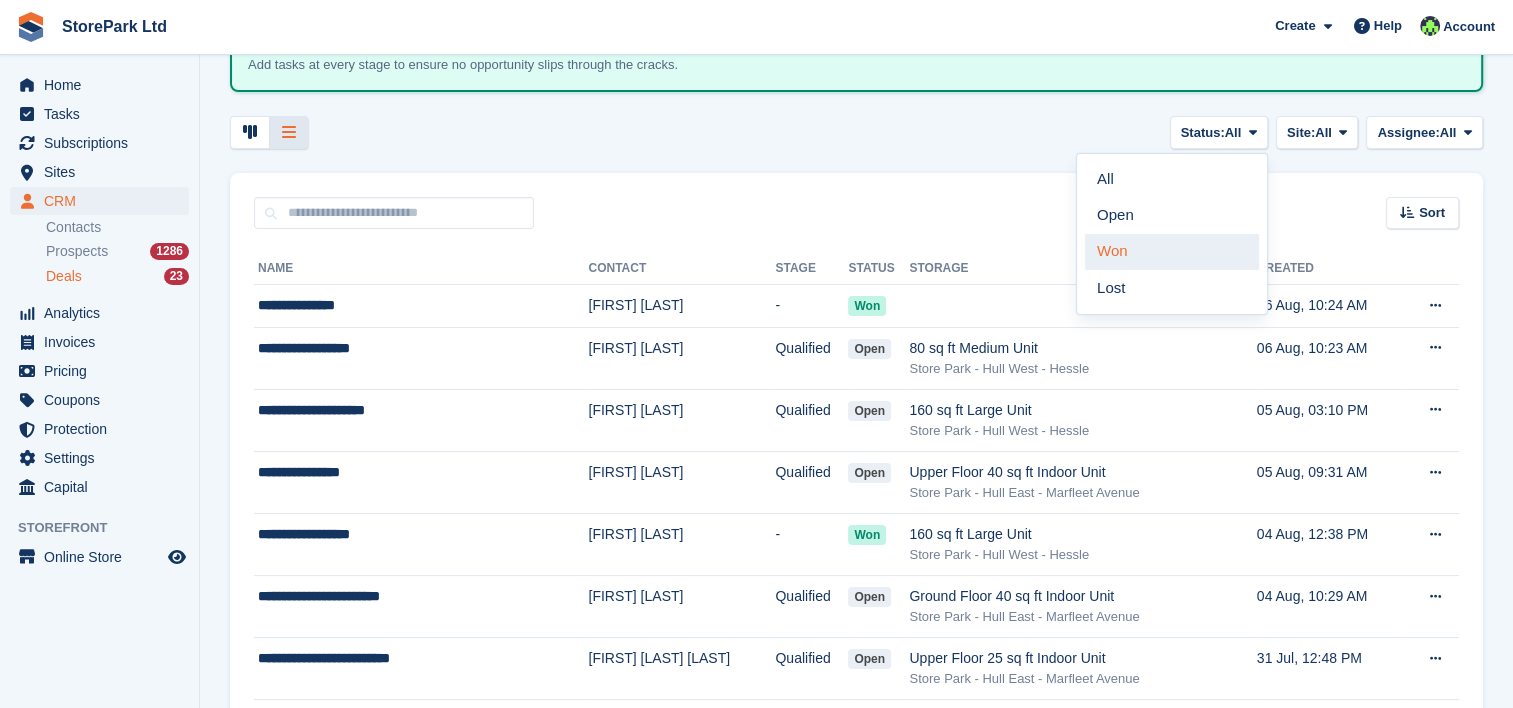 click on "Won" at bounding box center [1172, 252] 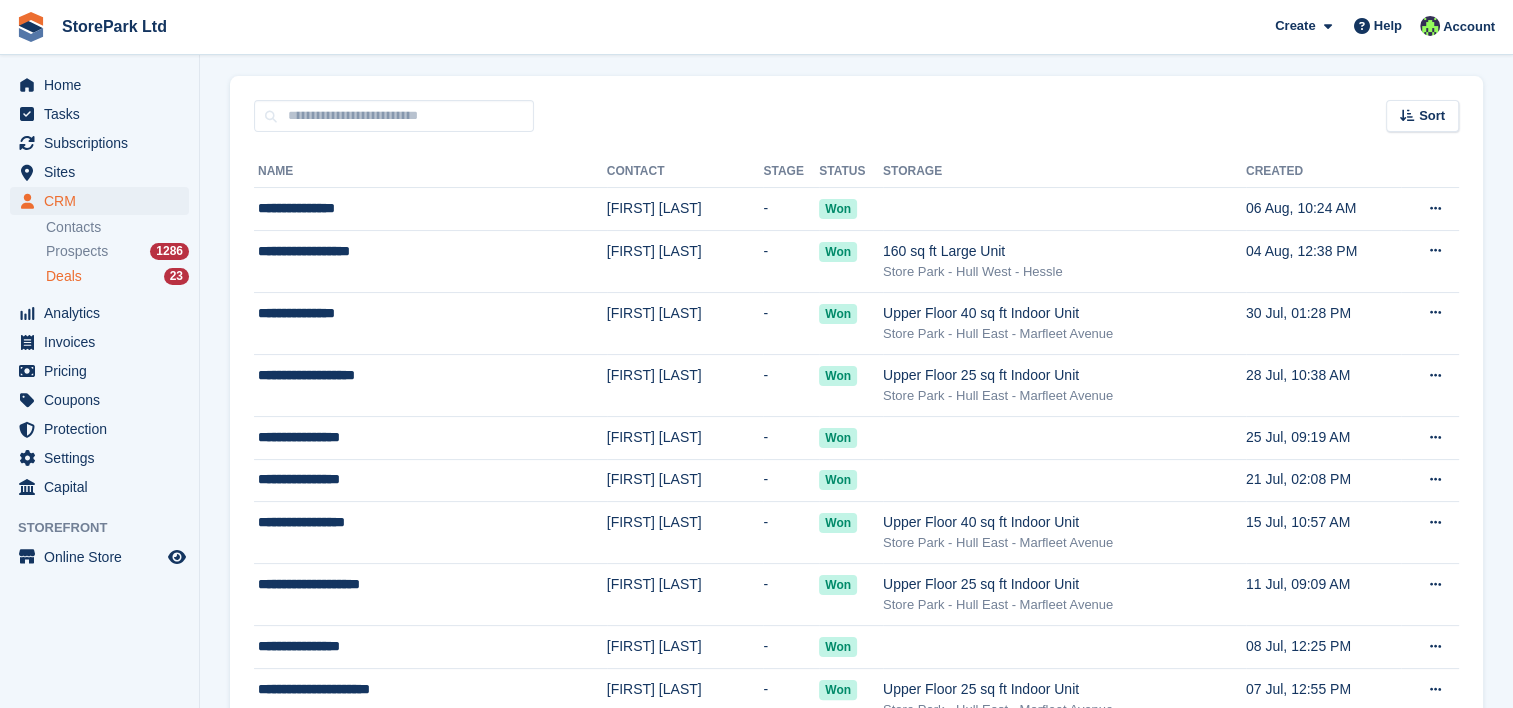 scroll, scrollTop: 276, scrollLeft: 0, axis: vertical 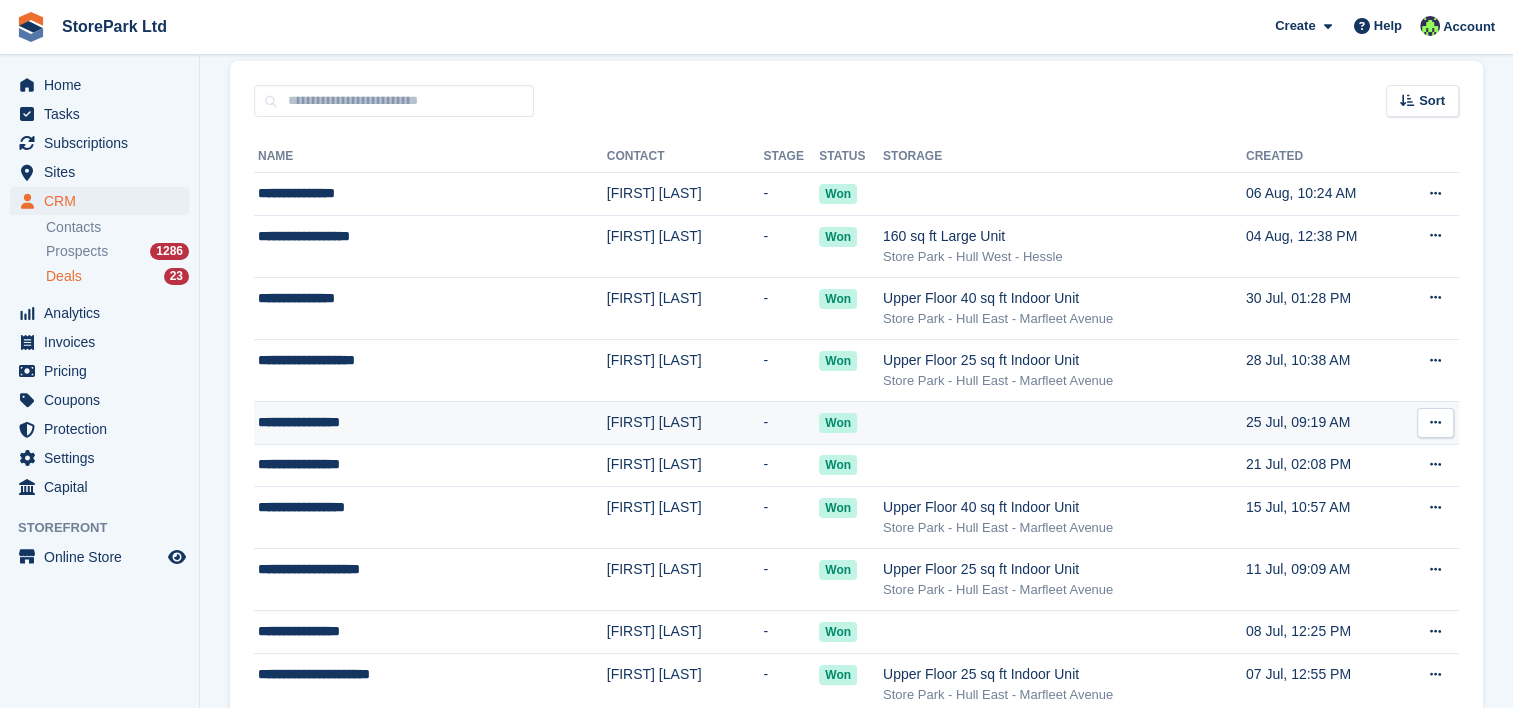 click on "Yvonne Read" at bounding box center [685, 423] 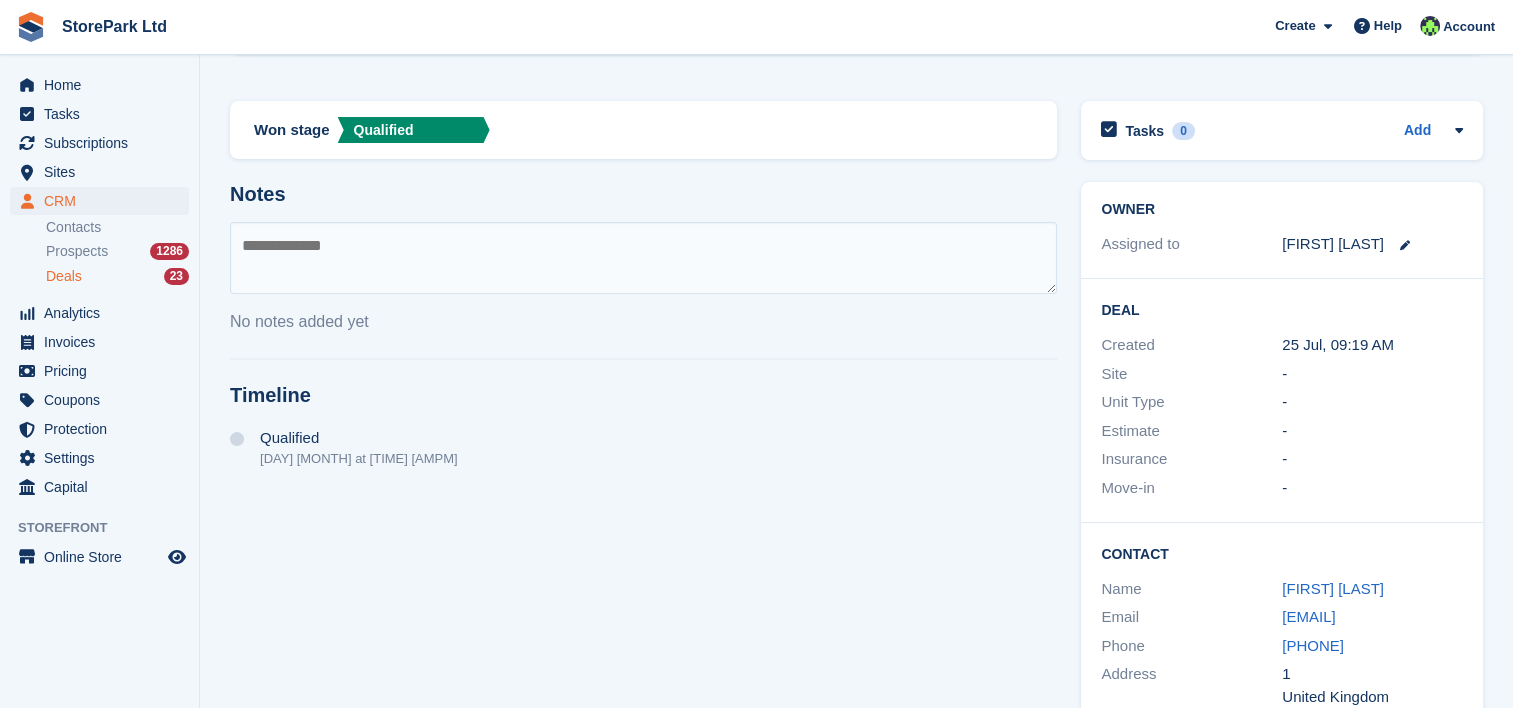 scroll, scrollTop: 281, scrollLeft: 0, axis: vertical 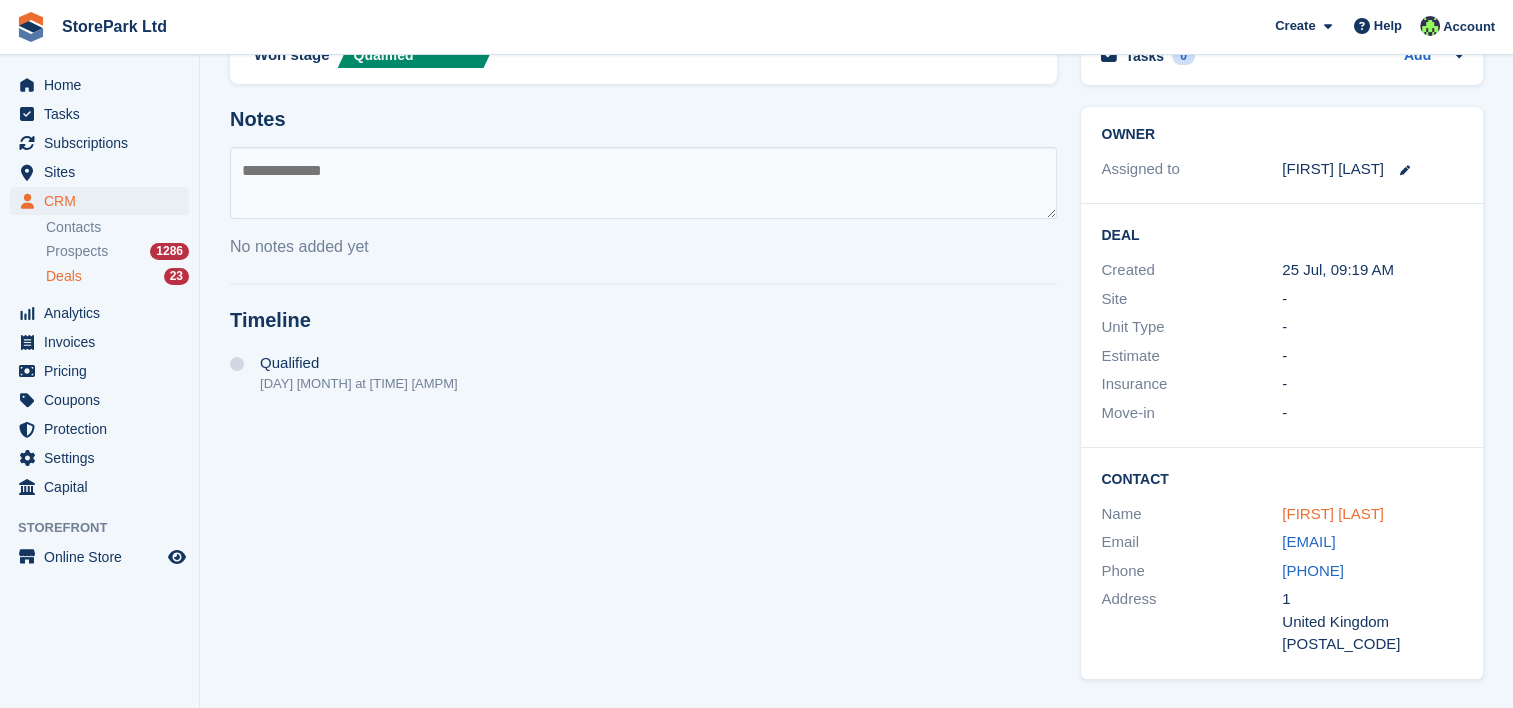 click on "Yvonne Read" at bounding box center [1333, 513] 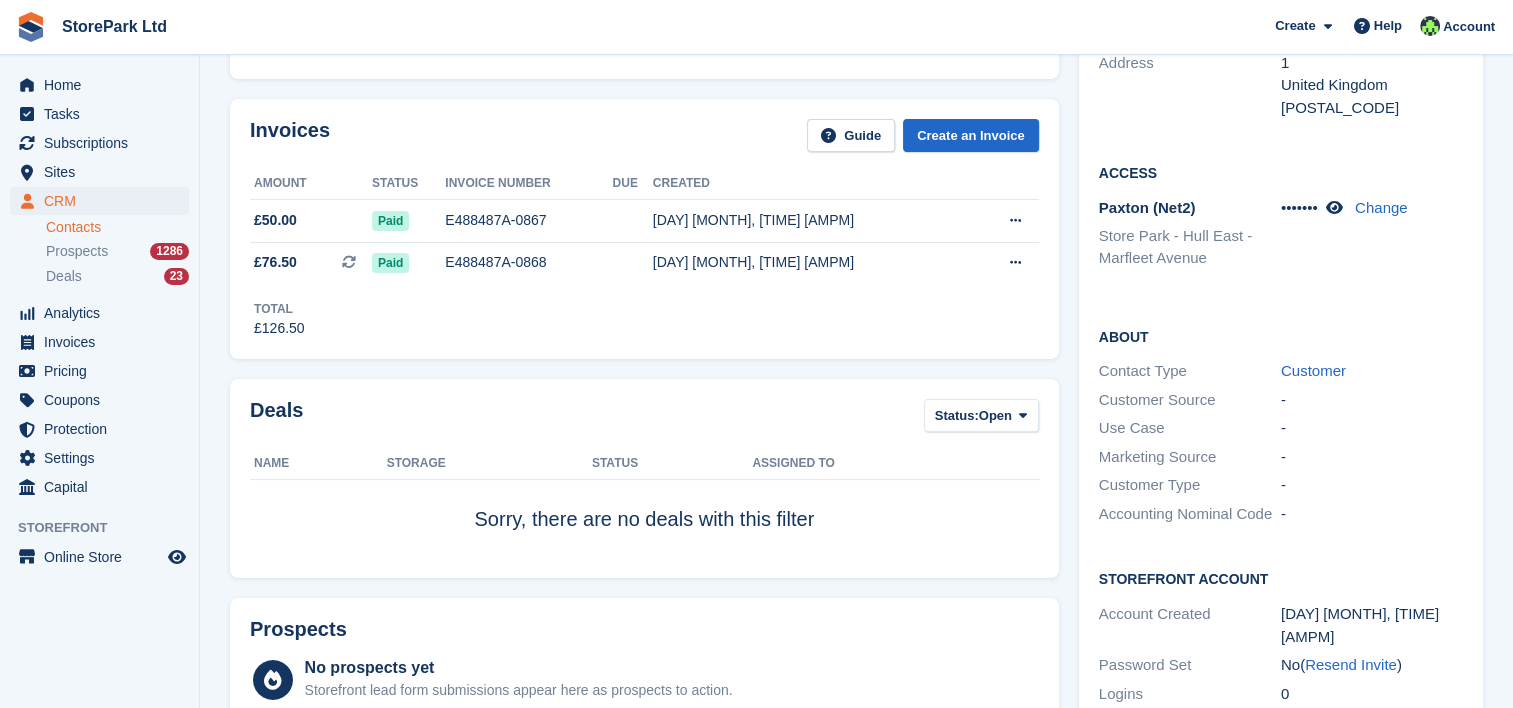 scroll, scrollTop: 0, scrollLeft: 0, axis: both 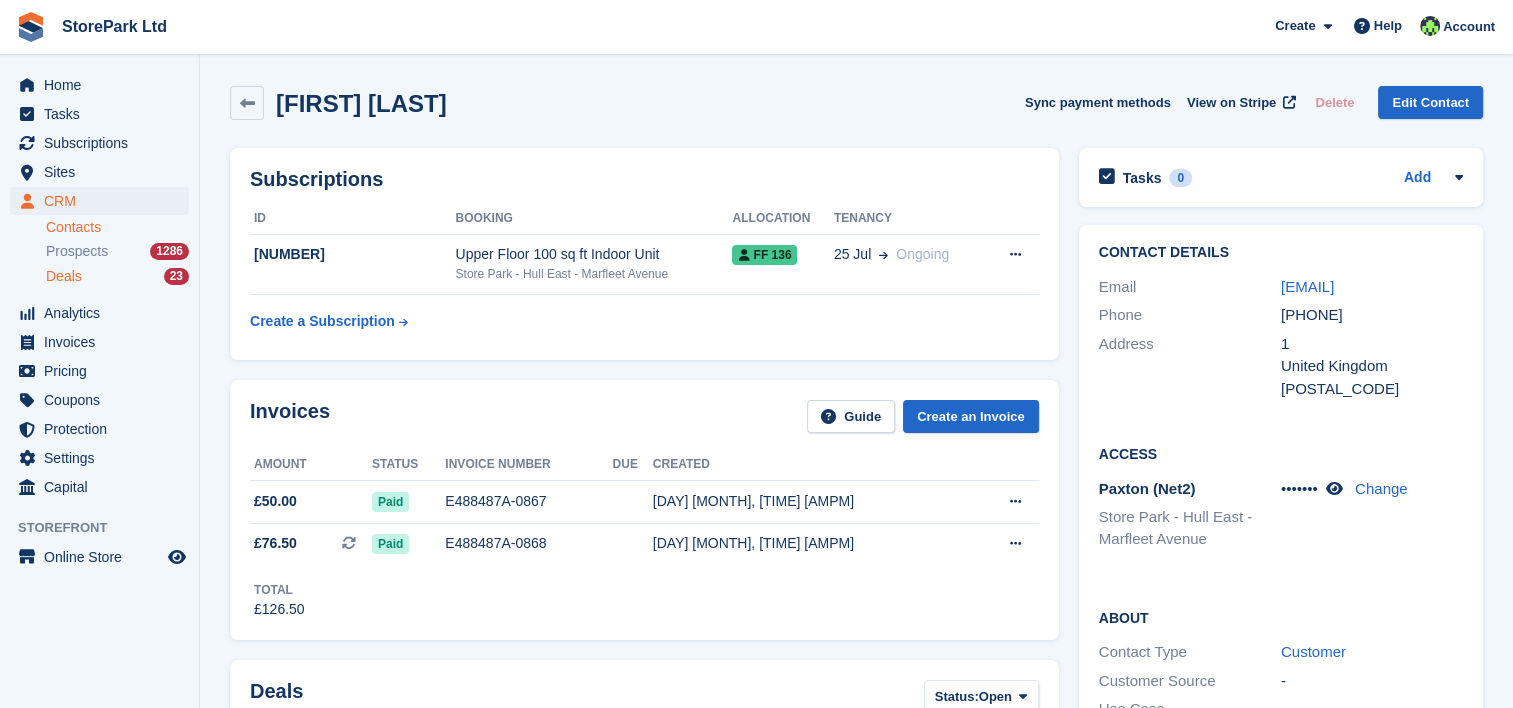 click on "Deals" at bounding box center [64, 276] 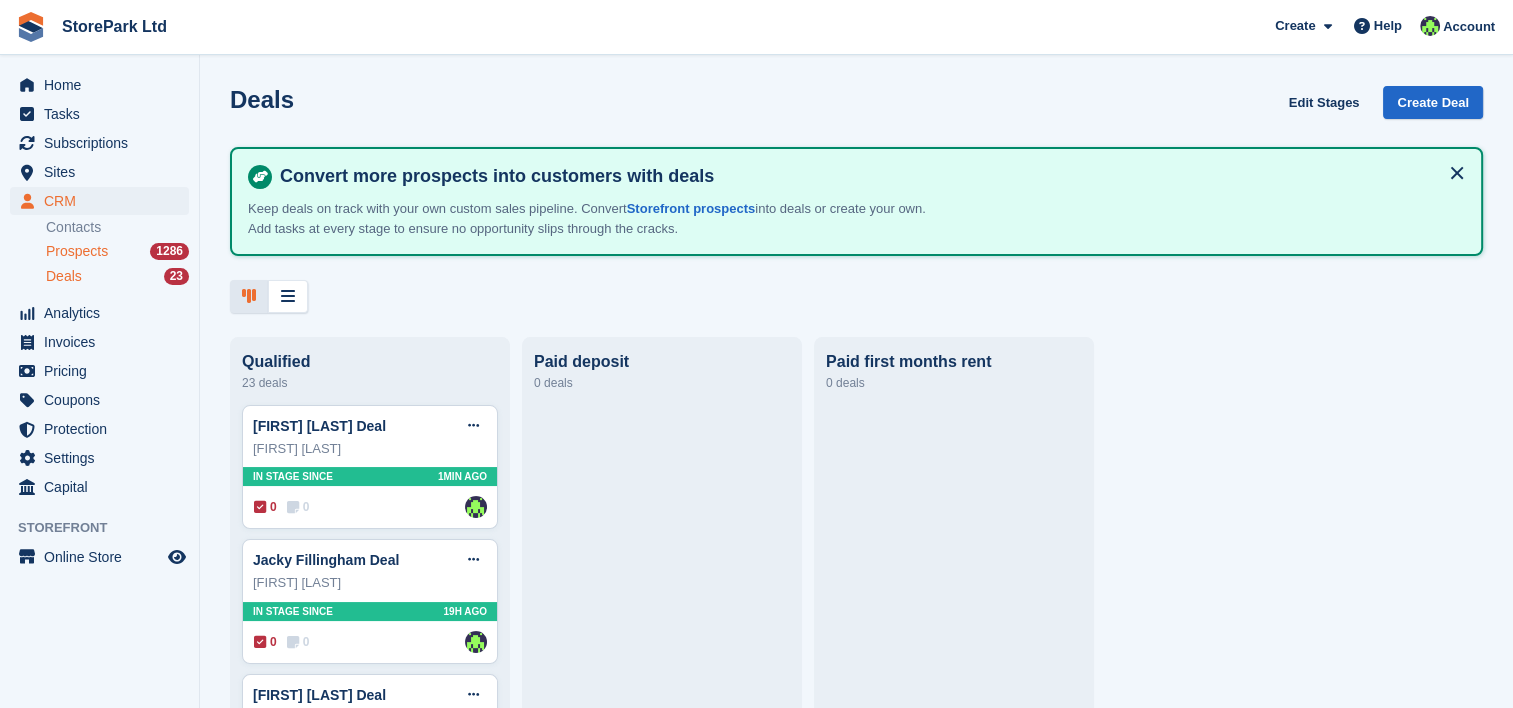 click on "Prospects
1286" at bounding box center (122, 251) 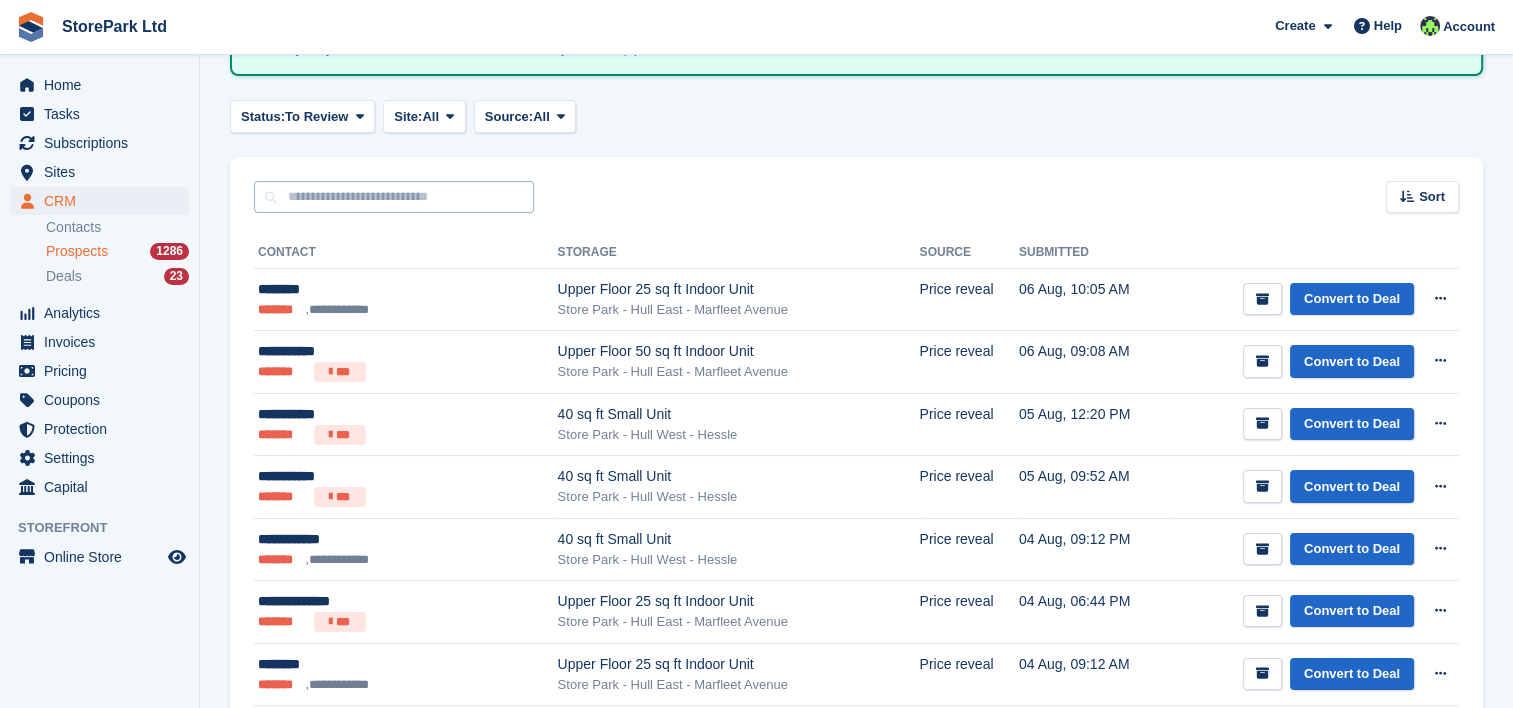 scroll, scrollTop: 211, scrollLeft: 0, axis: vertical 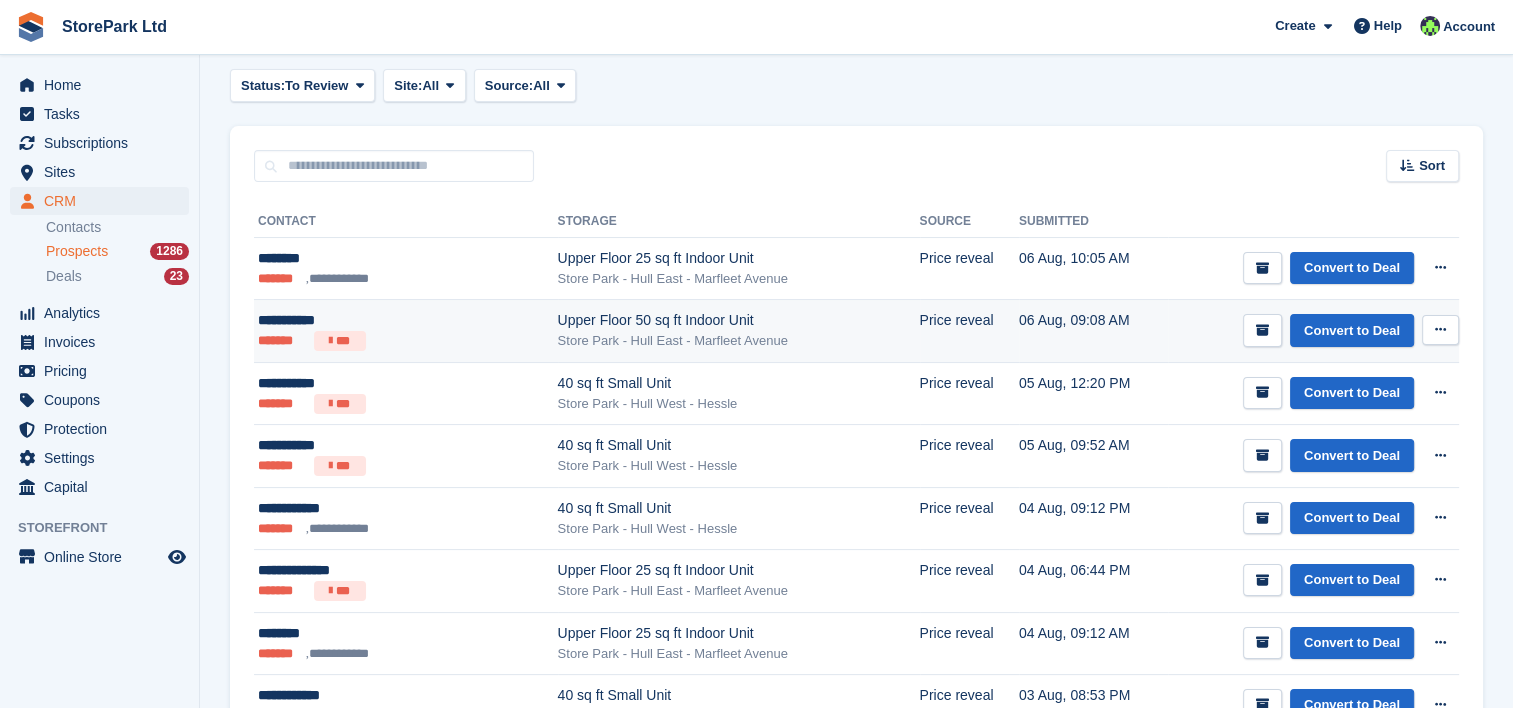click on "Store Park - Hull East - Marfleet Avenue" at bounding box center [739, 341] 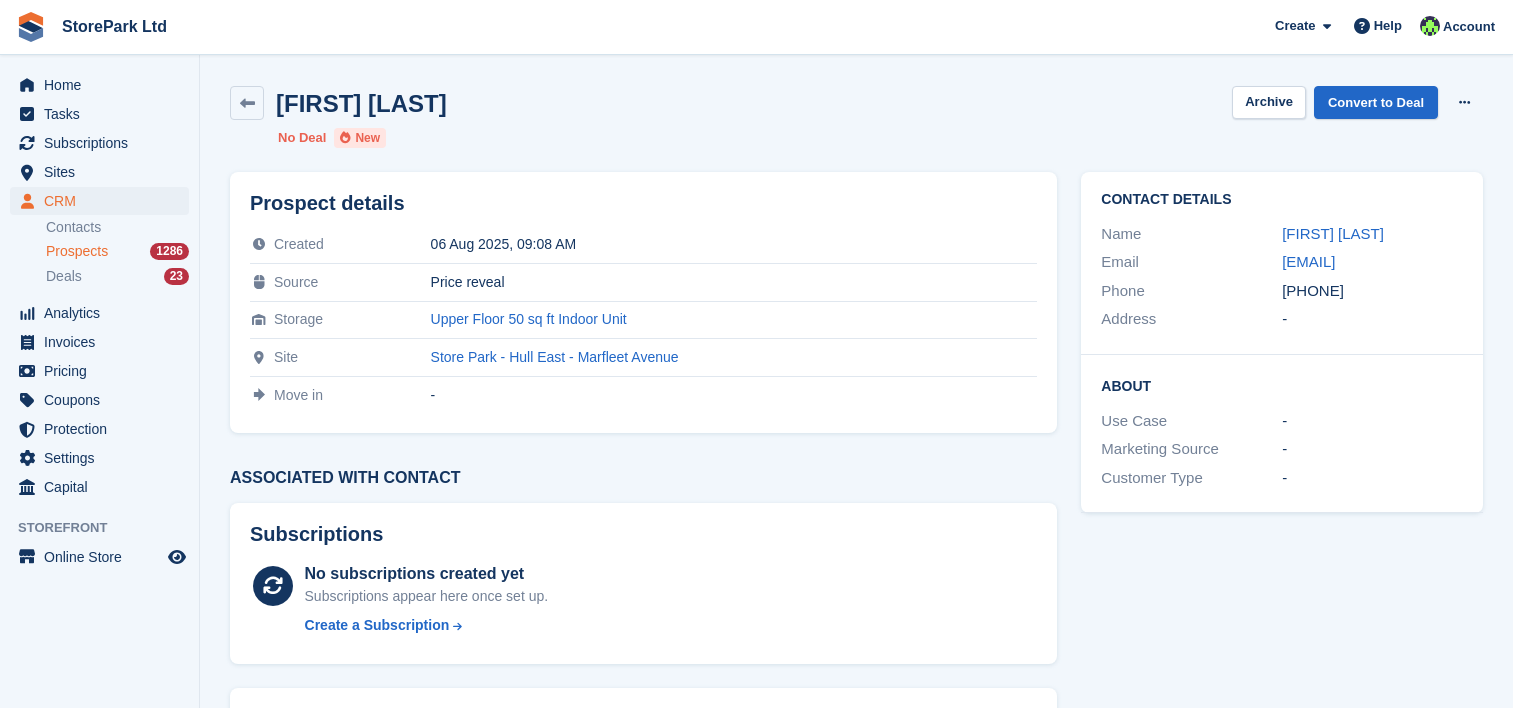scroll, scrollTop: 0, scrollLeft: 0, axis: both 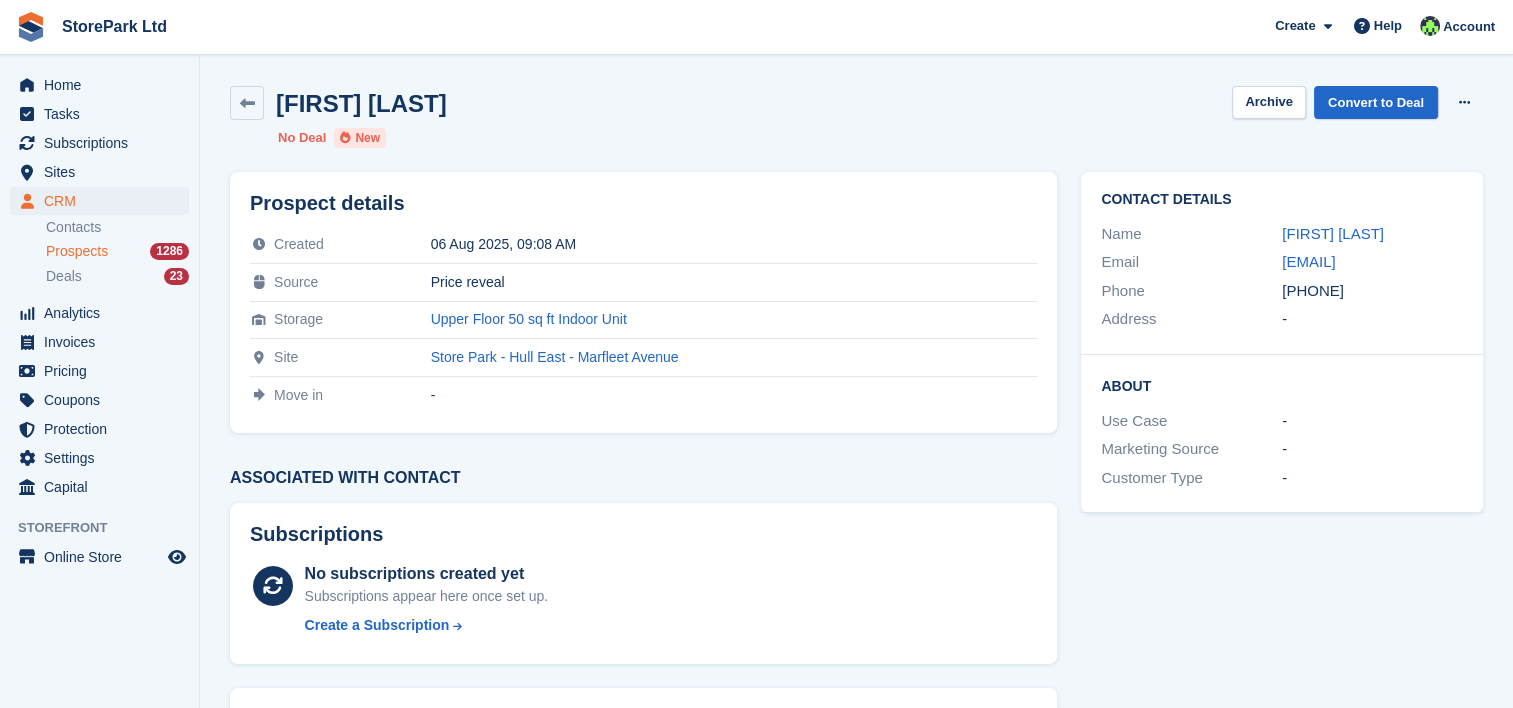 click on "Prospects" at bounding box center (77, 251) 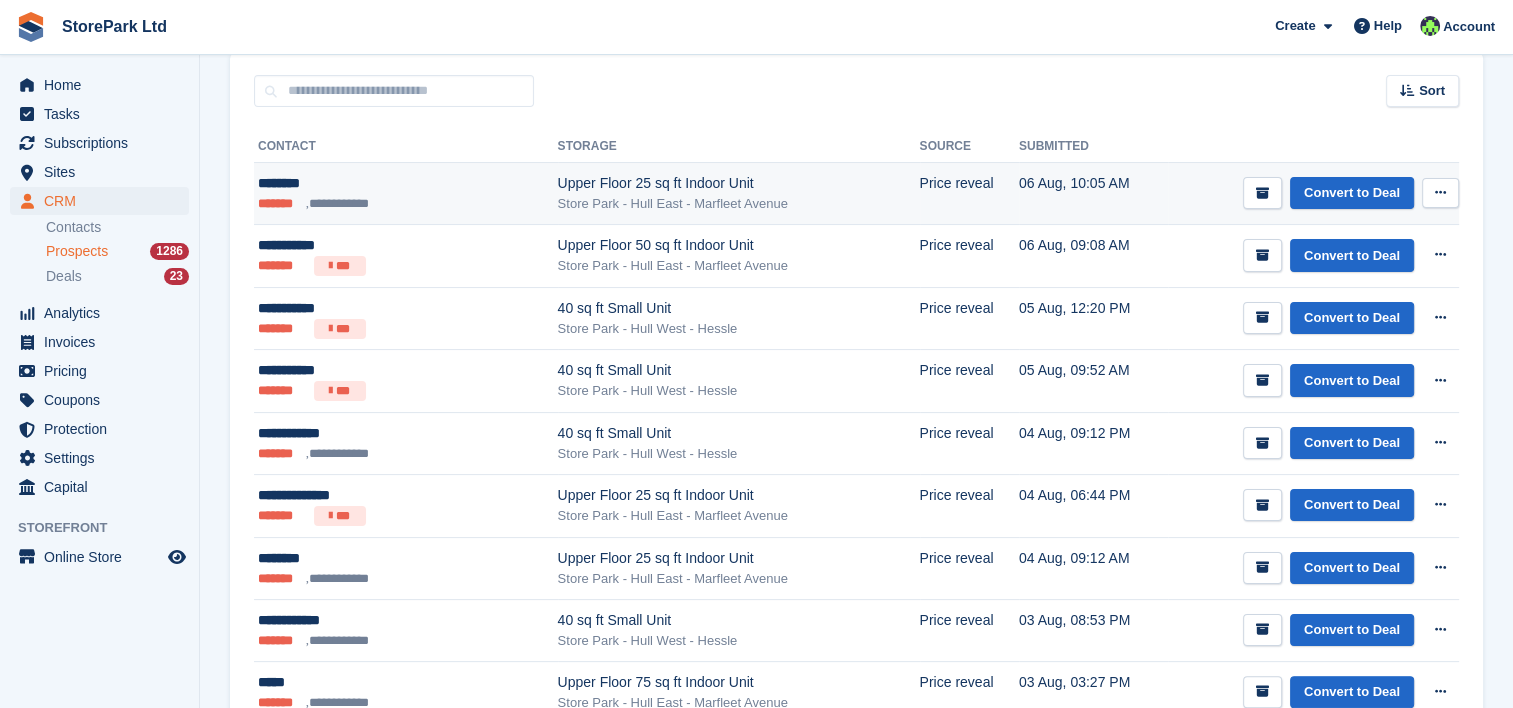 scroll, scrollTop: 287, scrollLeft: 0, axis: vertical 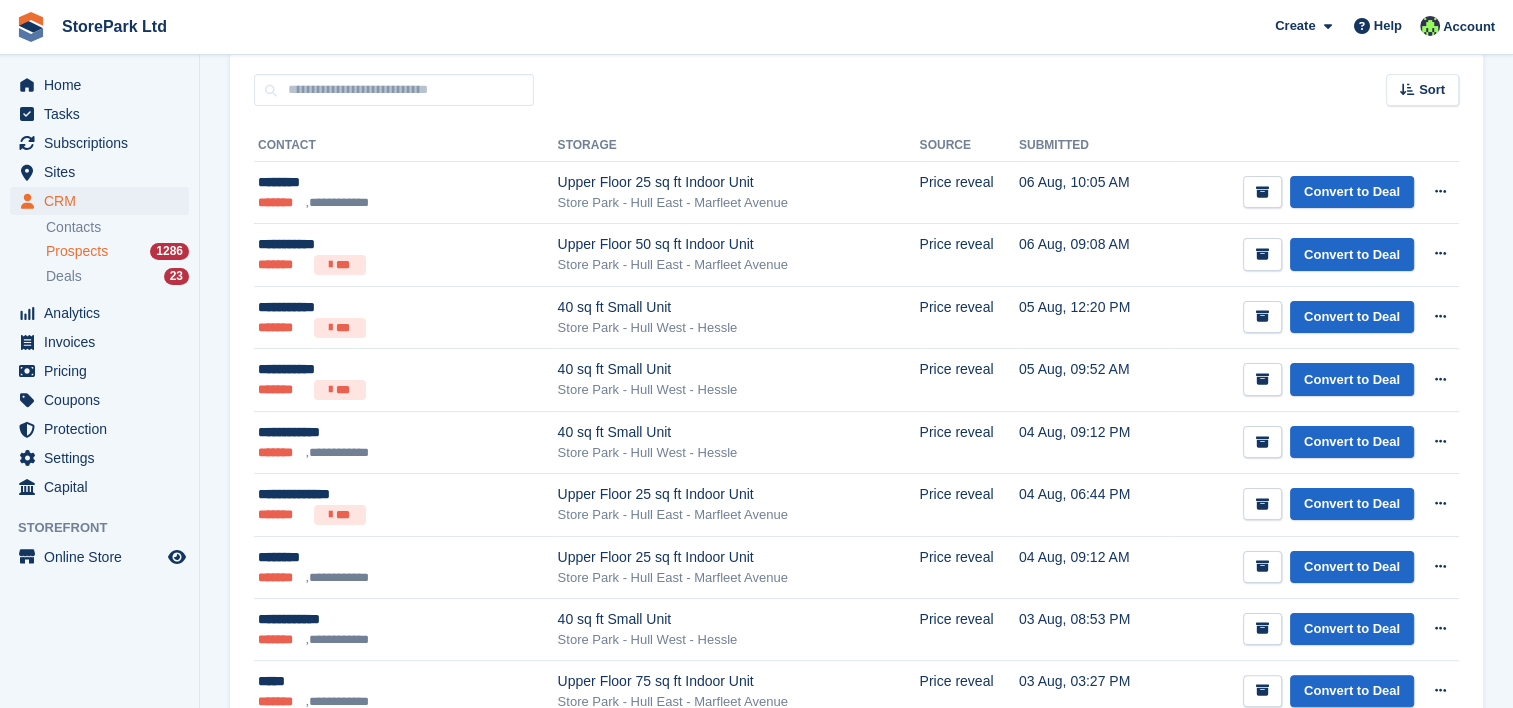 click on "Prospects" at bounding box center [77, 251] 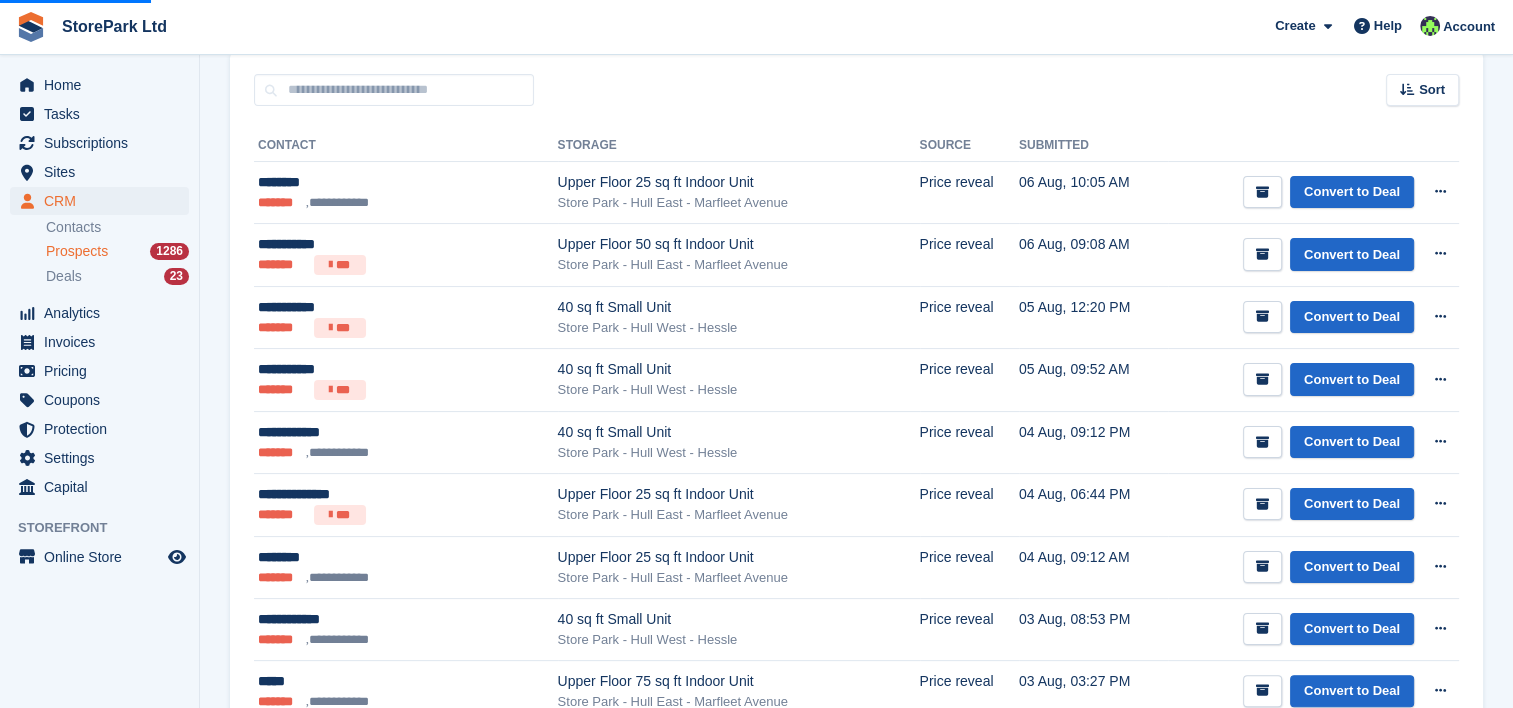 scroll, scrollTop: 0, scrollLeft: 0, axis: both 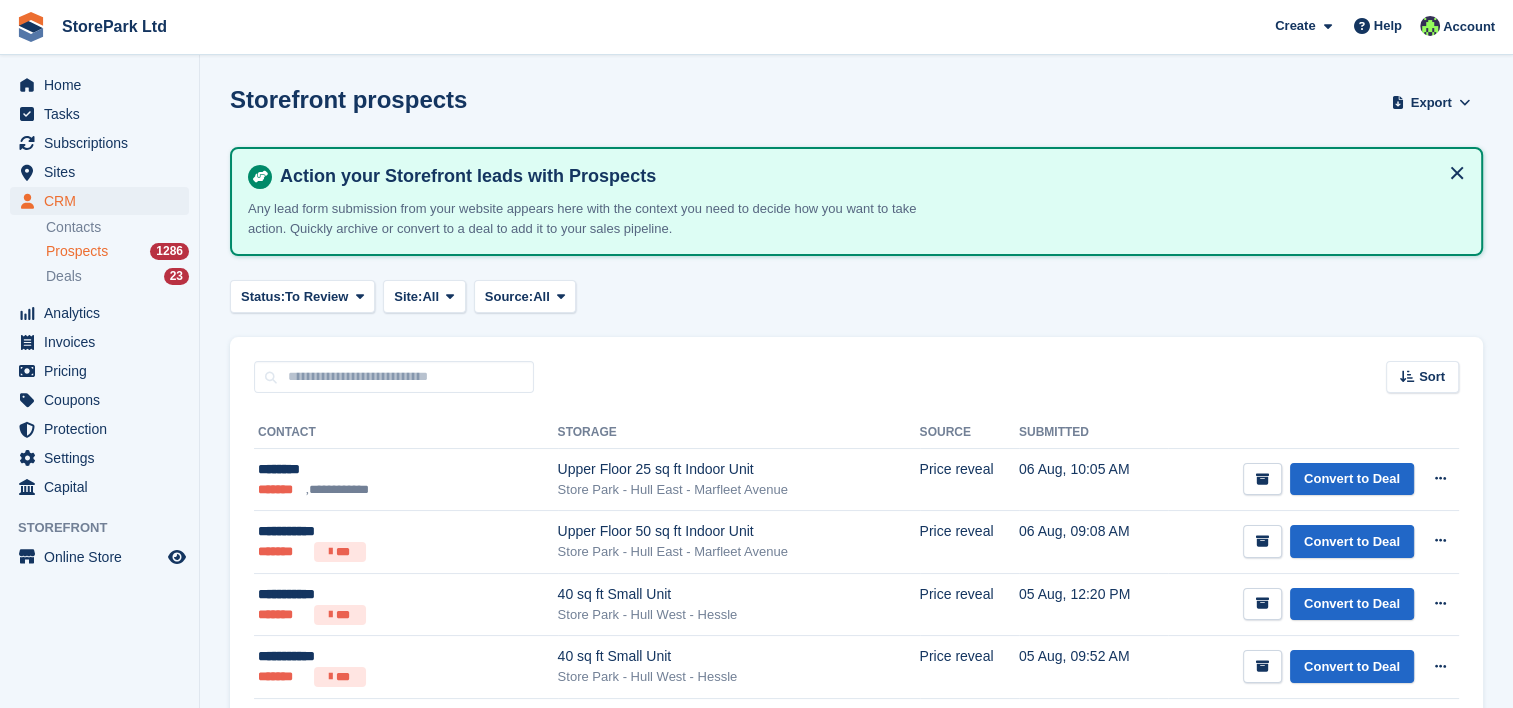 click on "Prospects" at bounding box center (77, 251) 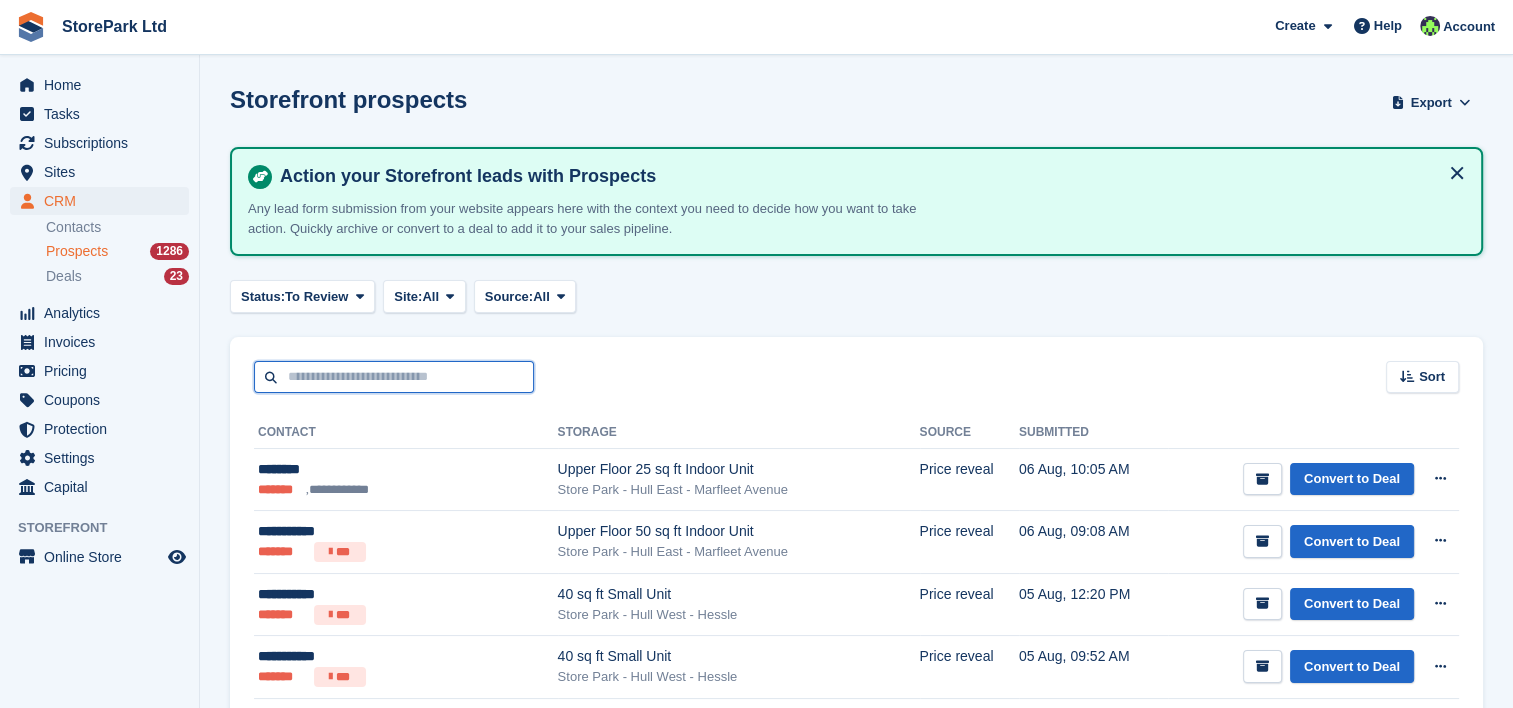 click at bounding box center (394, 377) 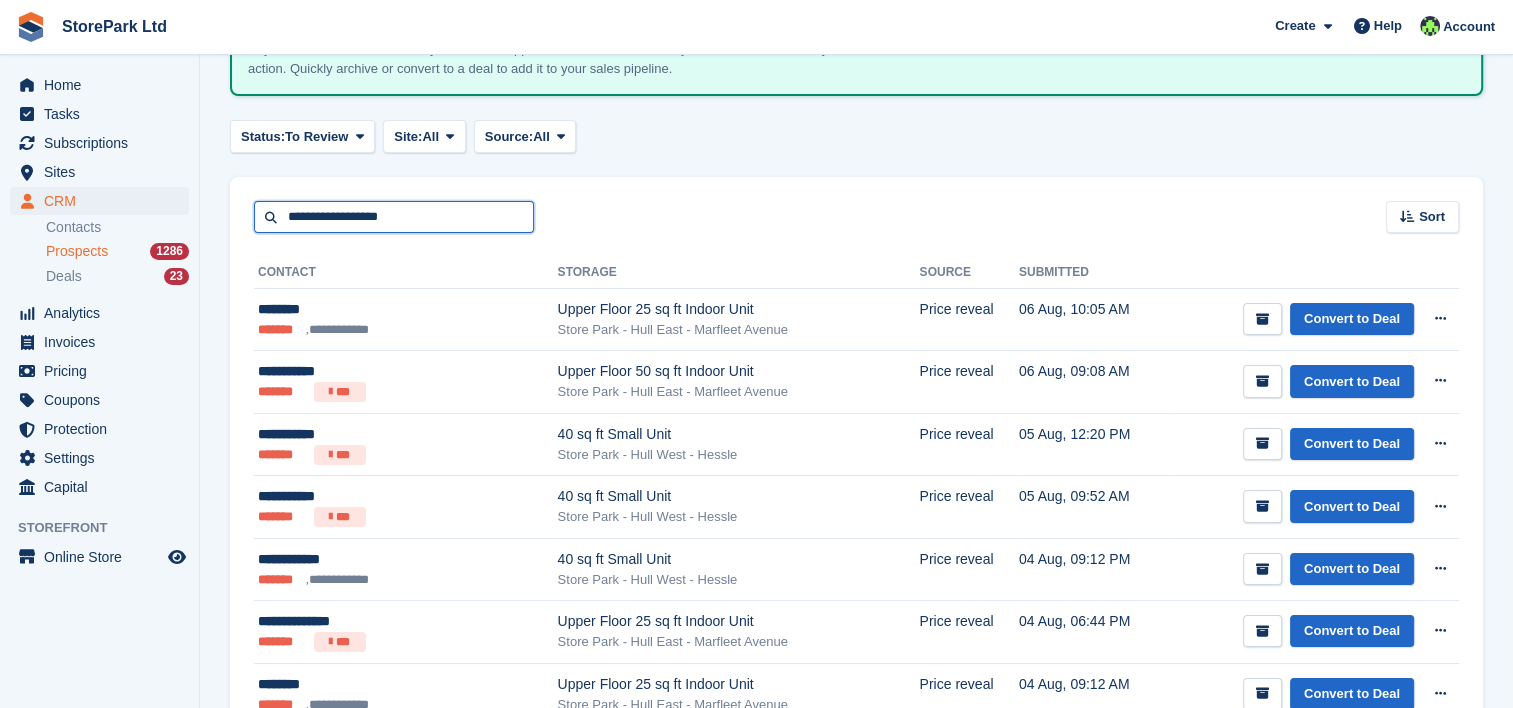 scroll, scrollTop: 160, scrollLeft: 0, axis: vertical 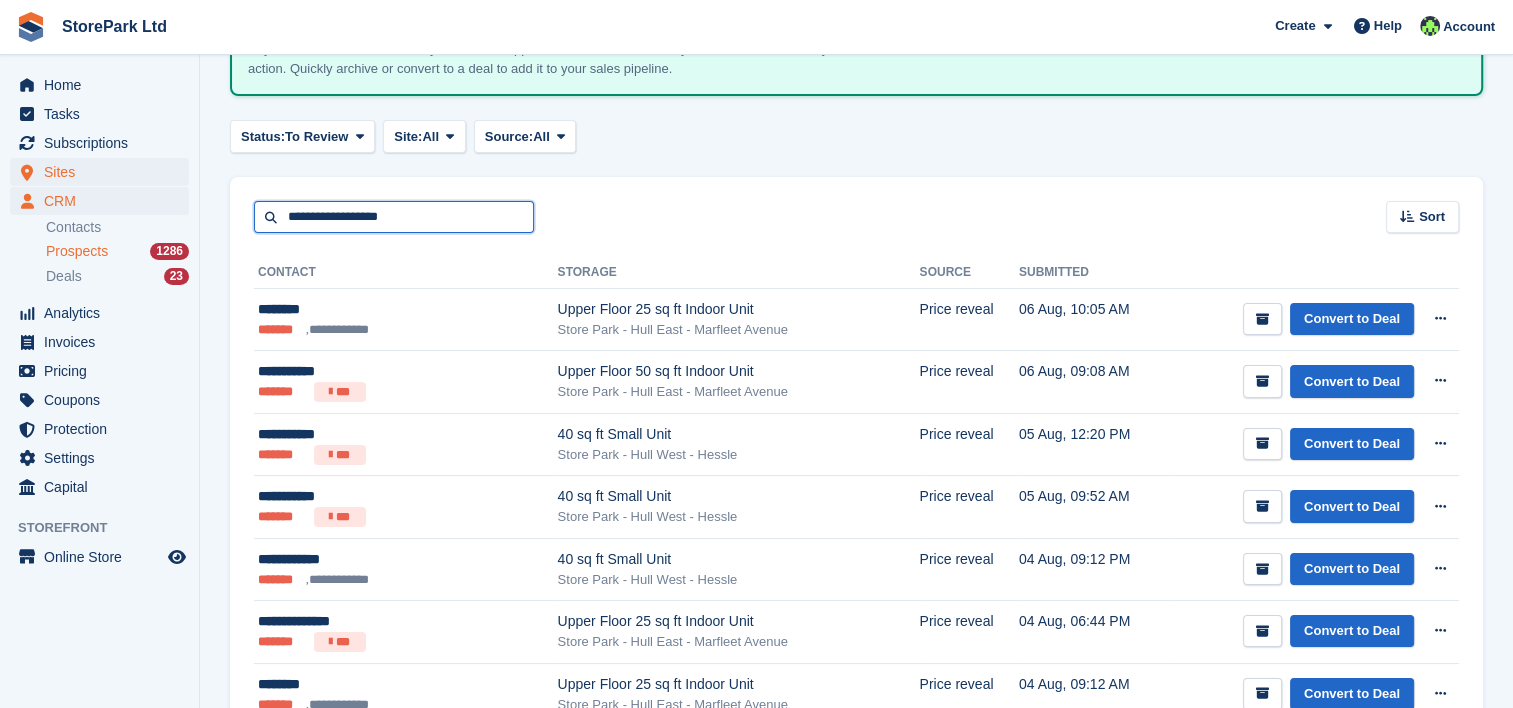 type on "**********" 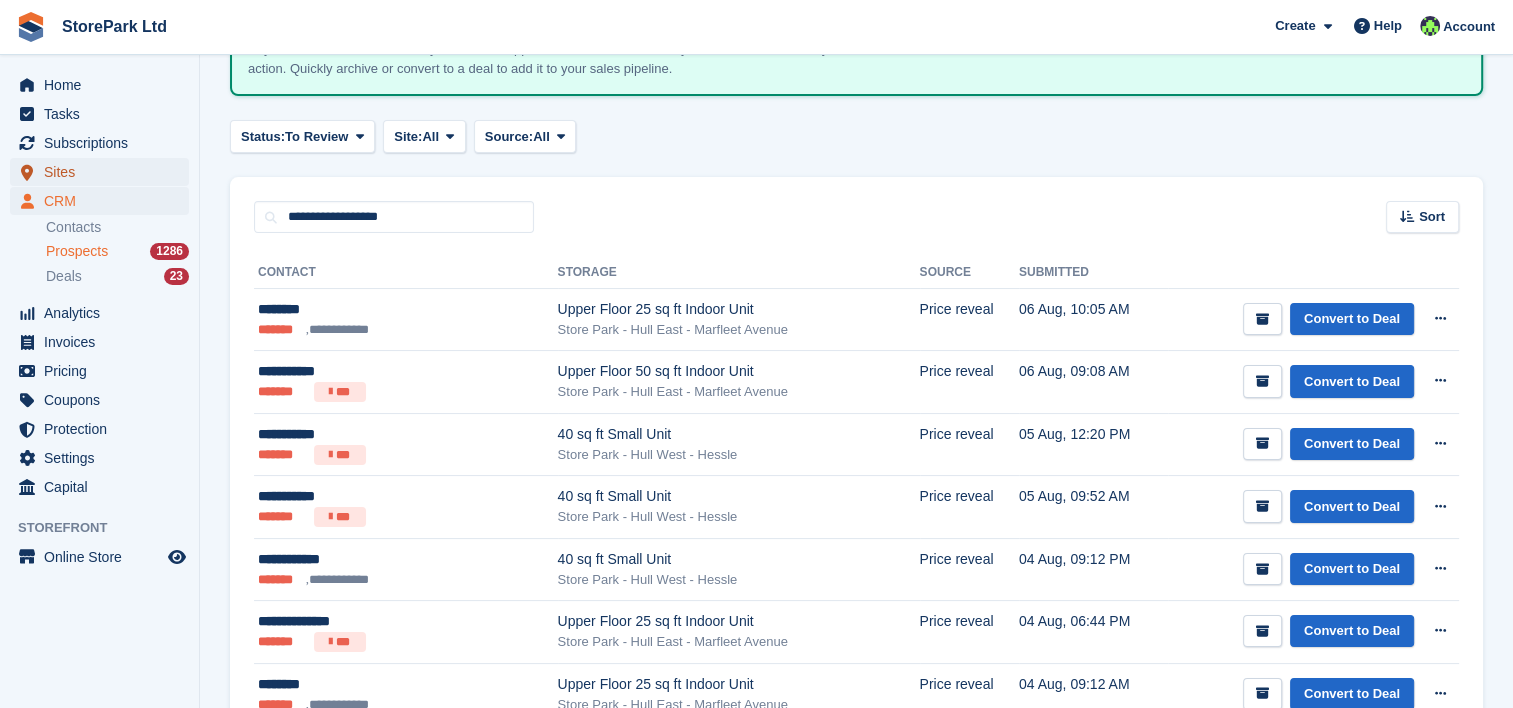 click on "Sites" at bounding box center (104, 172) 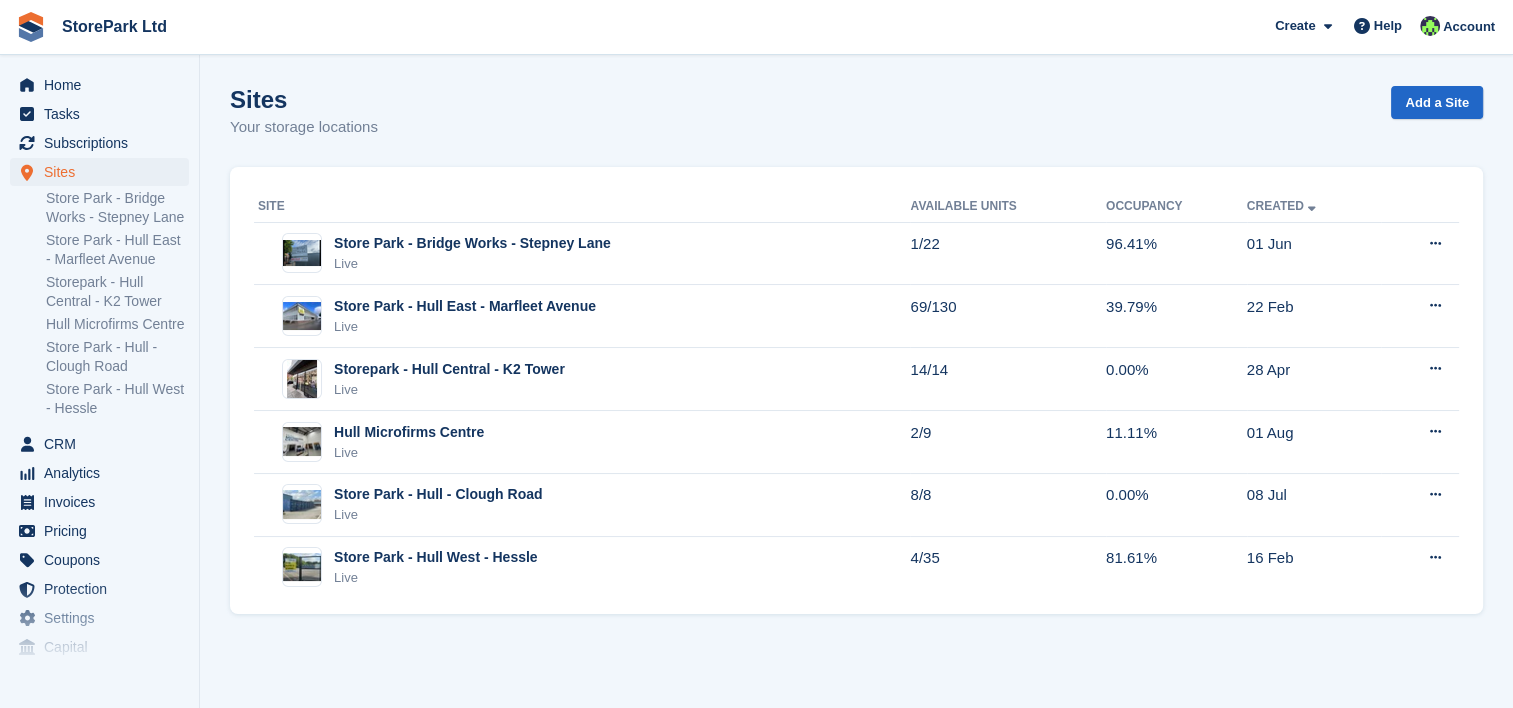 scroll, scrollTop: 0, scrollLeft: 0, axis: both 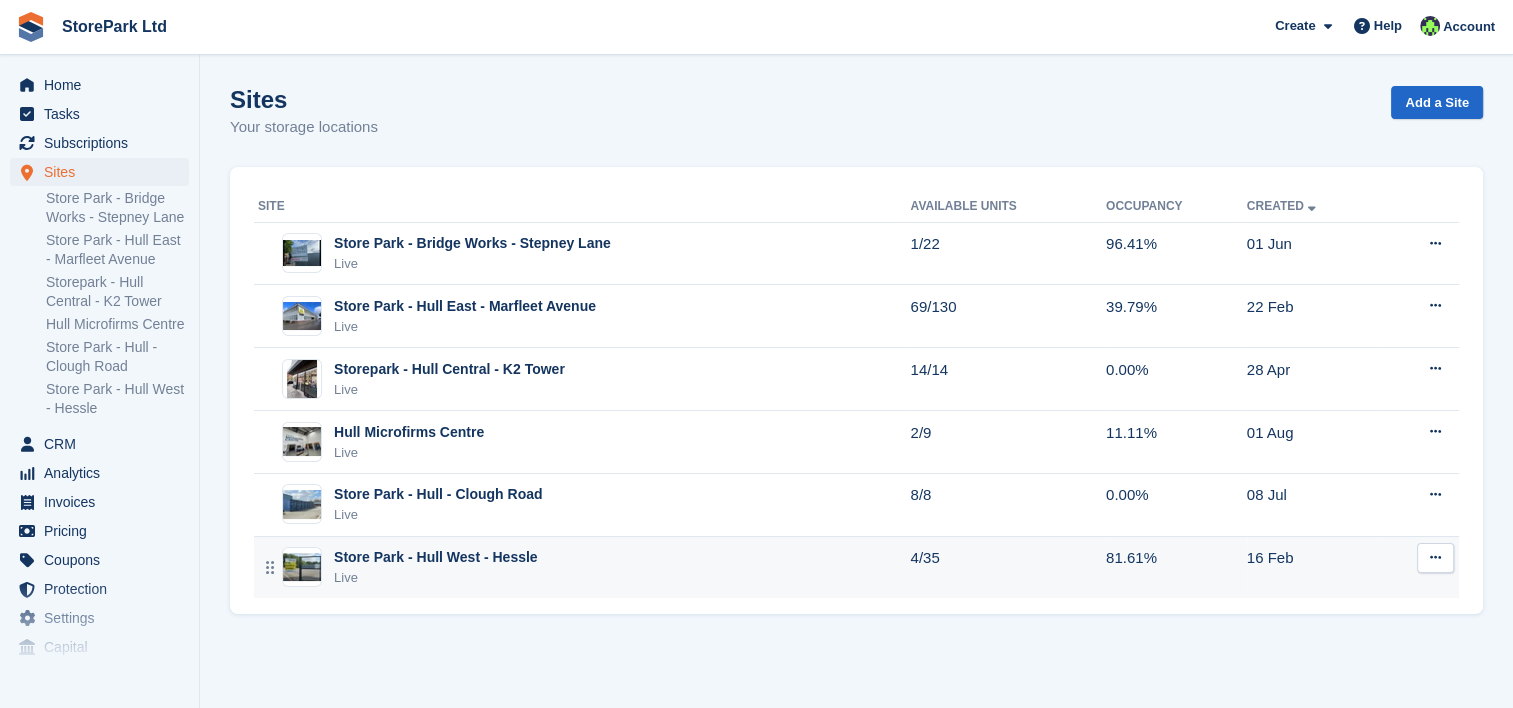 click on "Store Park - Hull West - Hessle" at bounding box center (436, 557) 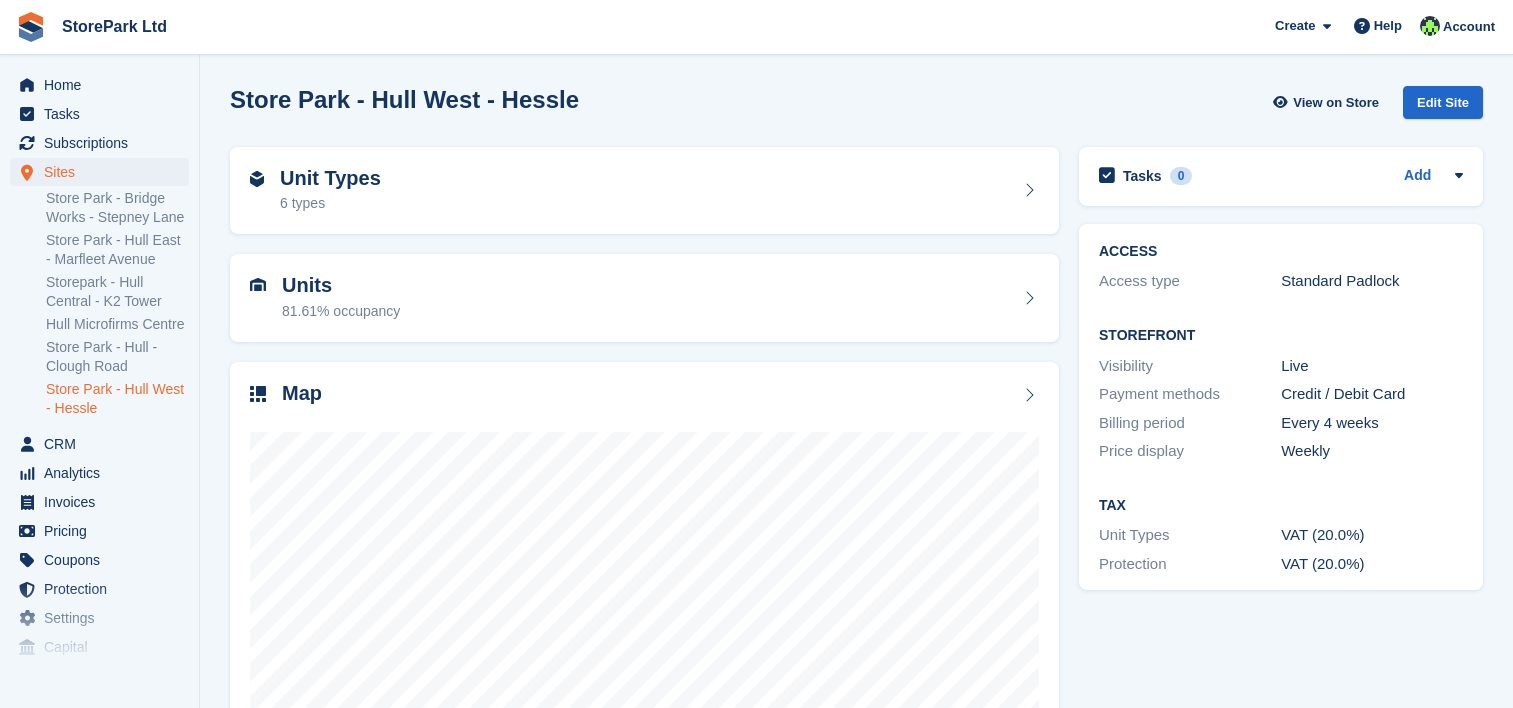 scroll, scrollTop: 0, scrollLeft: 0, axis: both 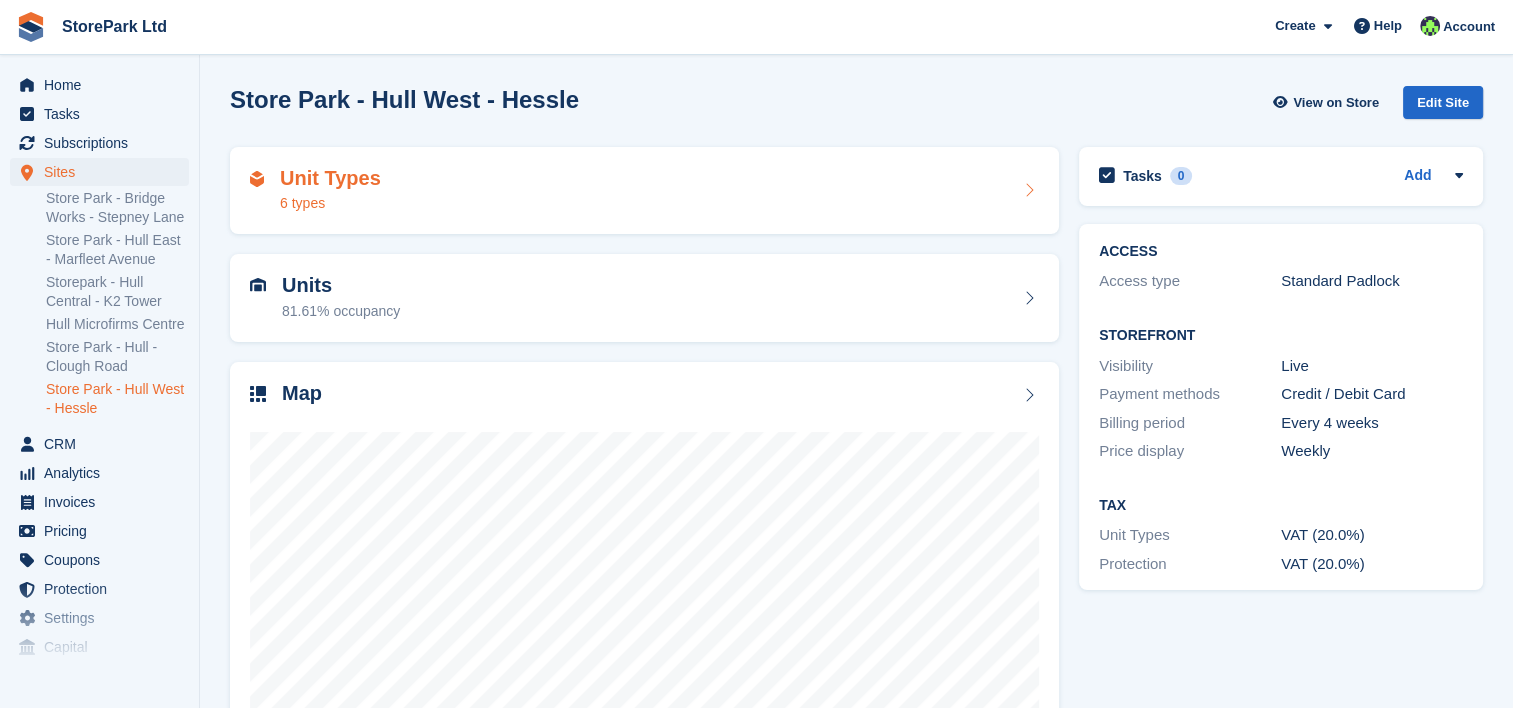 click on "Unit Types
6 types" at bounding box center [644, 191] 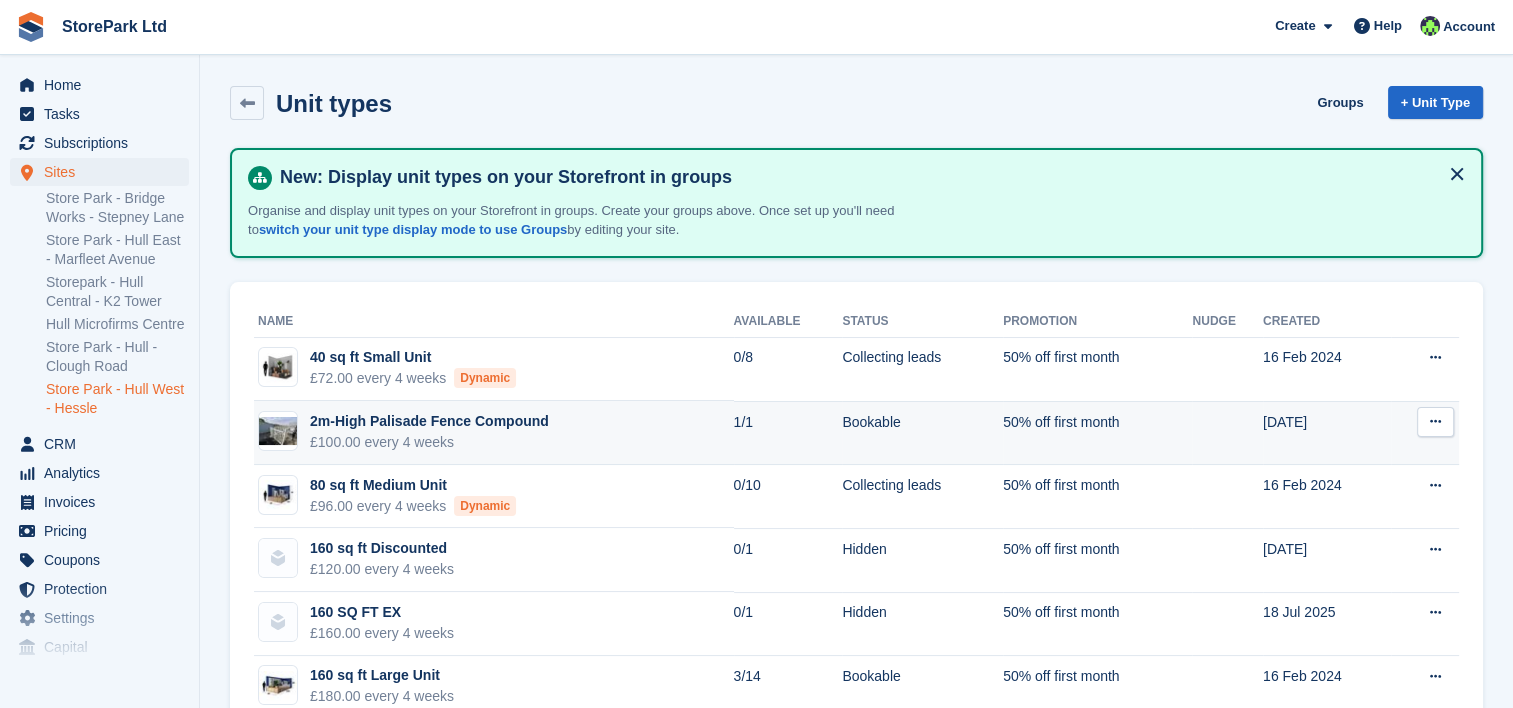 scroll, scrollTop: 54, scrollLeft: 0, axis: vertical 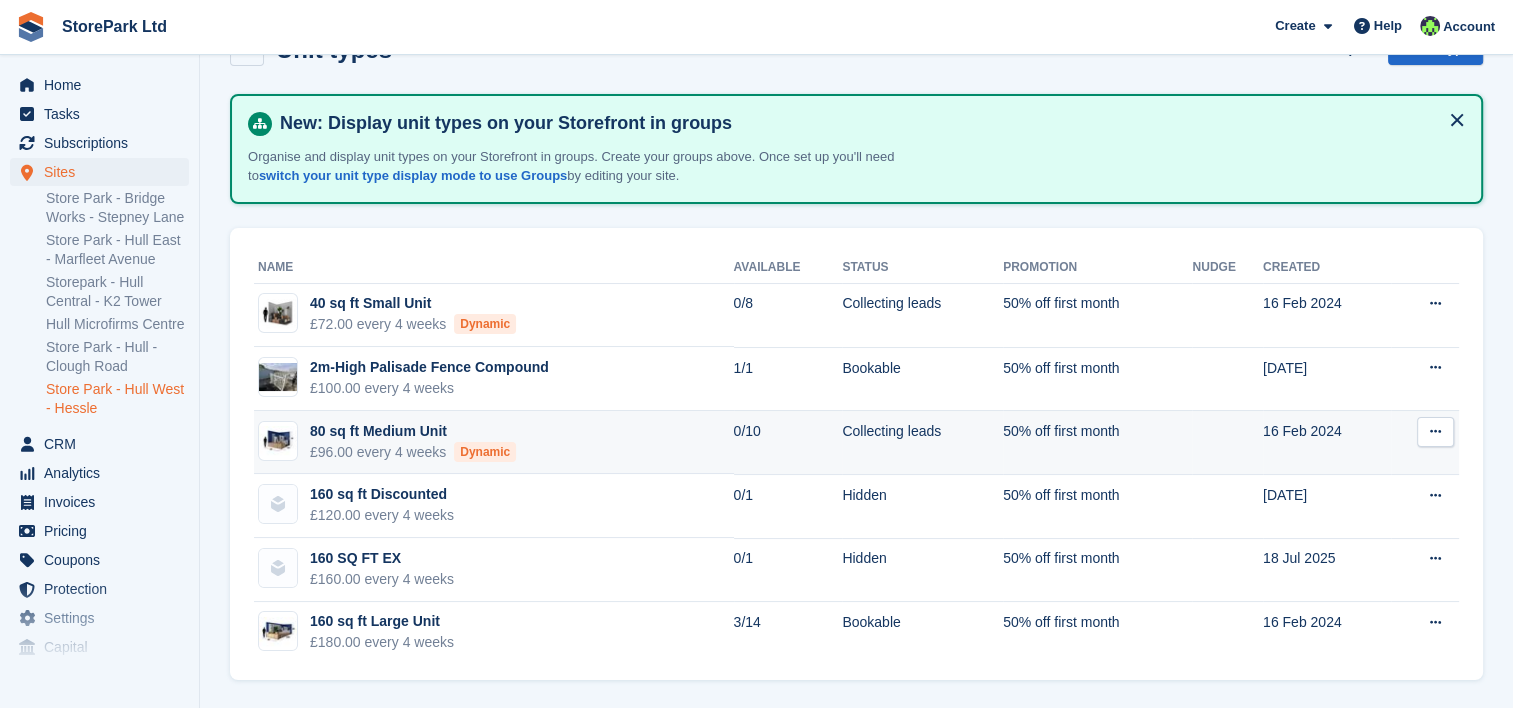 click on "80 sq ft Medium Unit" at bounding box center (413, 431) 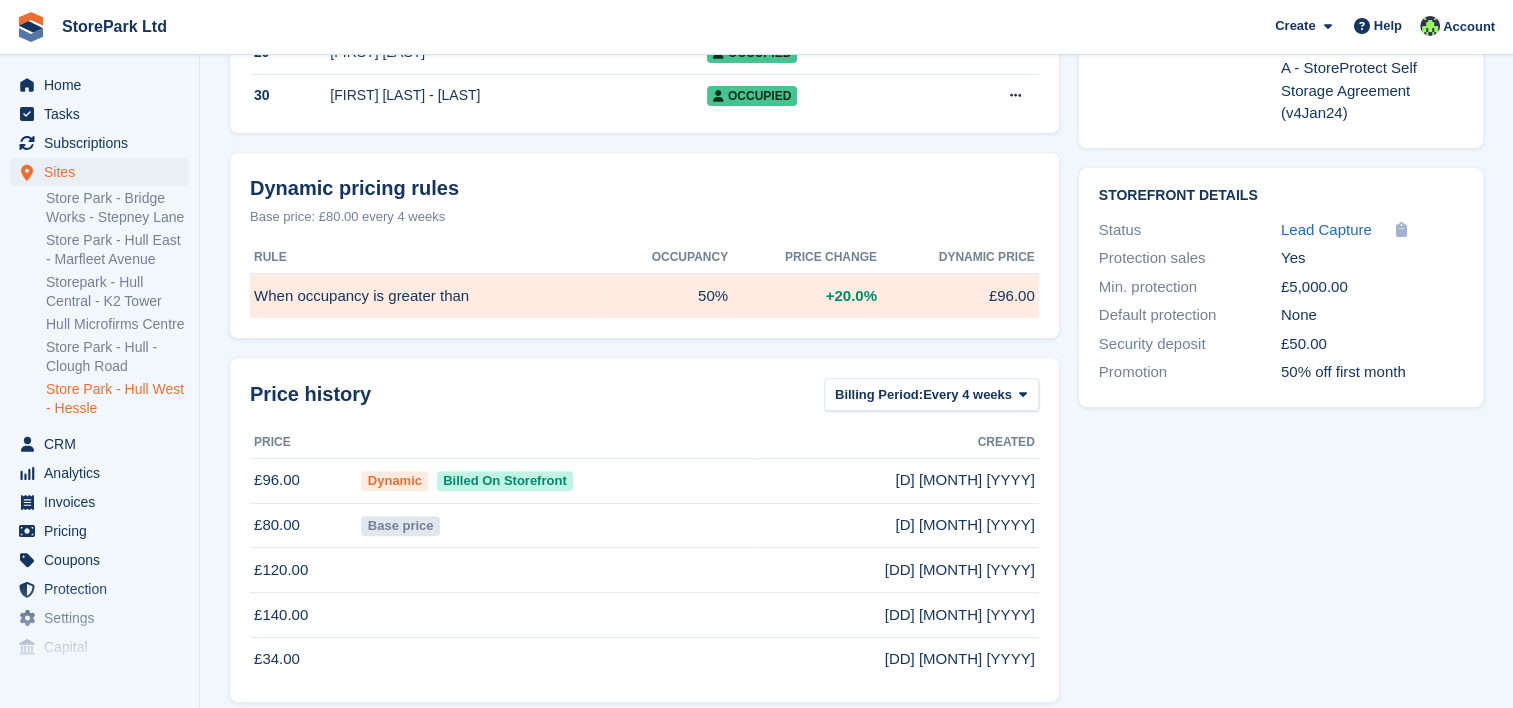 scroll, scrollTop: 732, scrollLeft: 0, axis: vertical 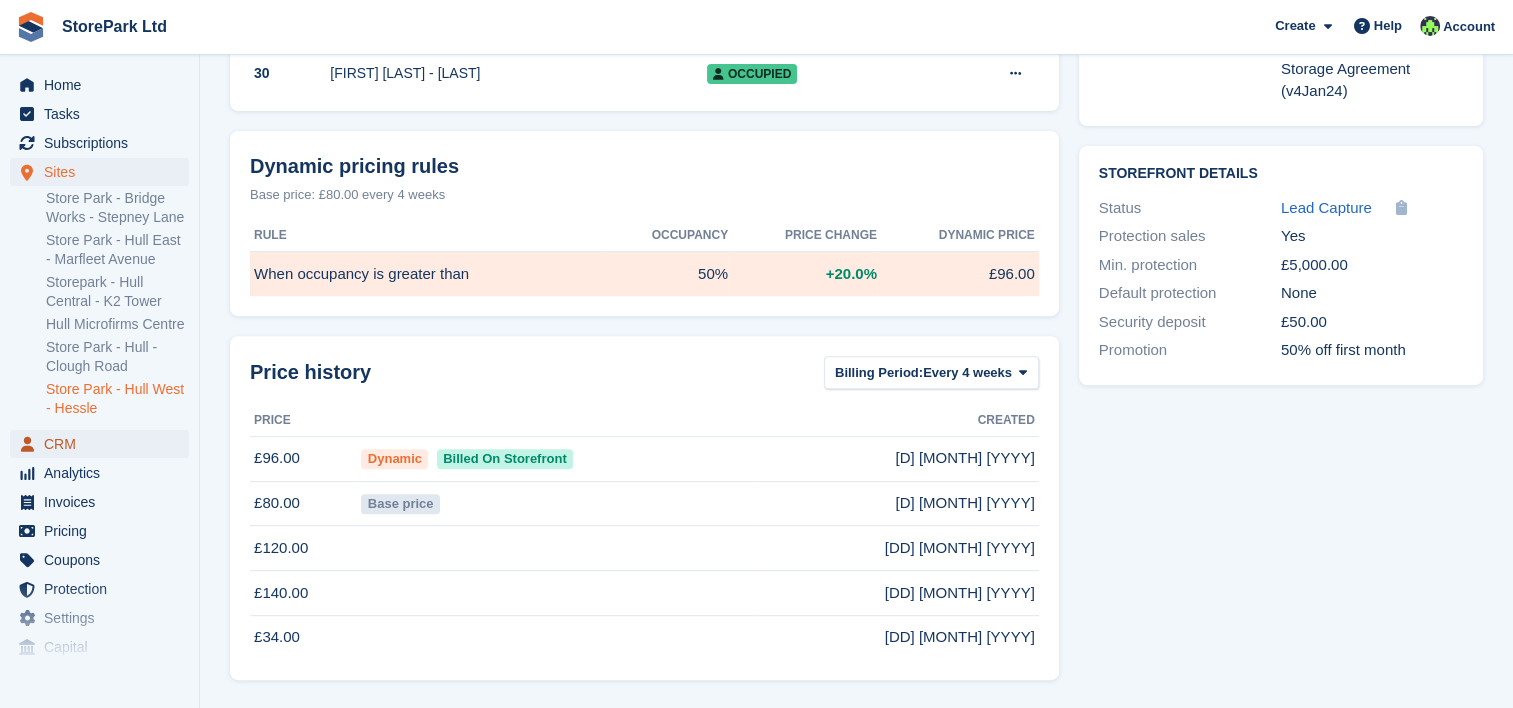 click at bounding box center [27, 444] 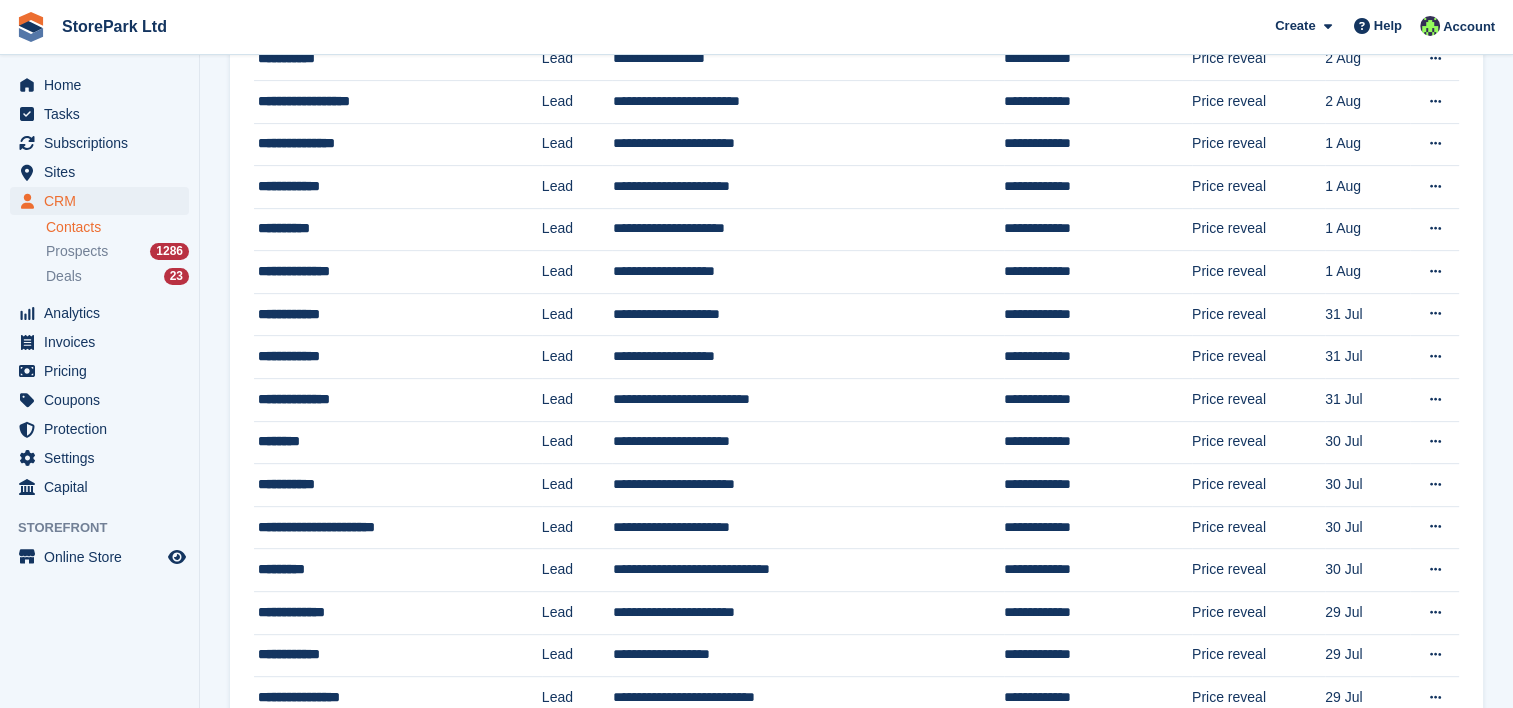 scroll, scrollTop: 0, scrollLeft: 0, axis: both 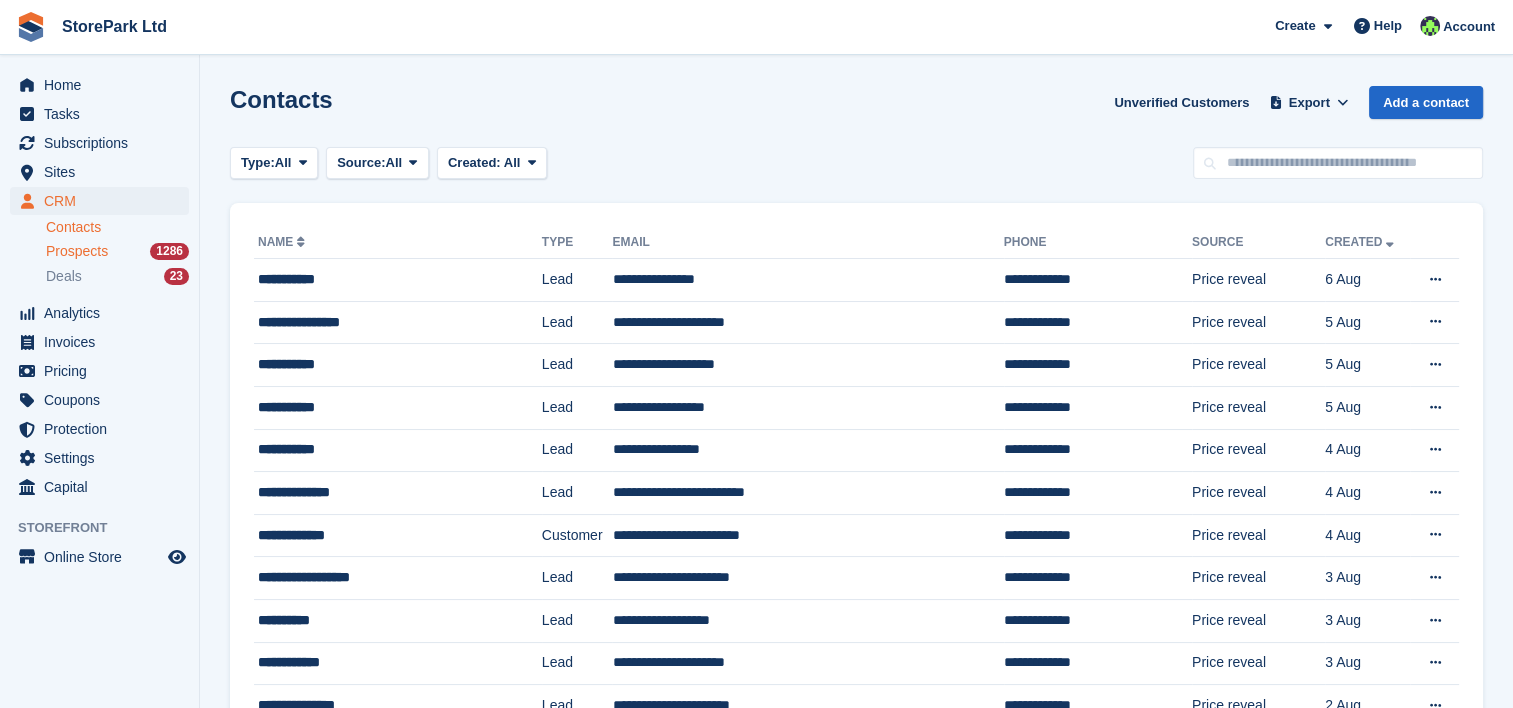 click on "Prospects" at bounding box center (77, 251) 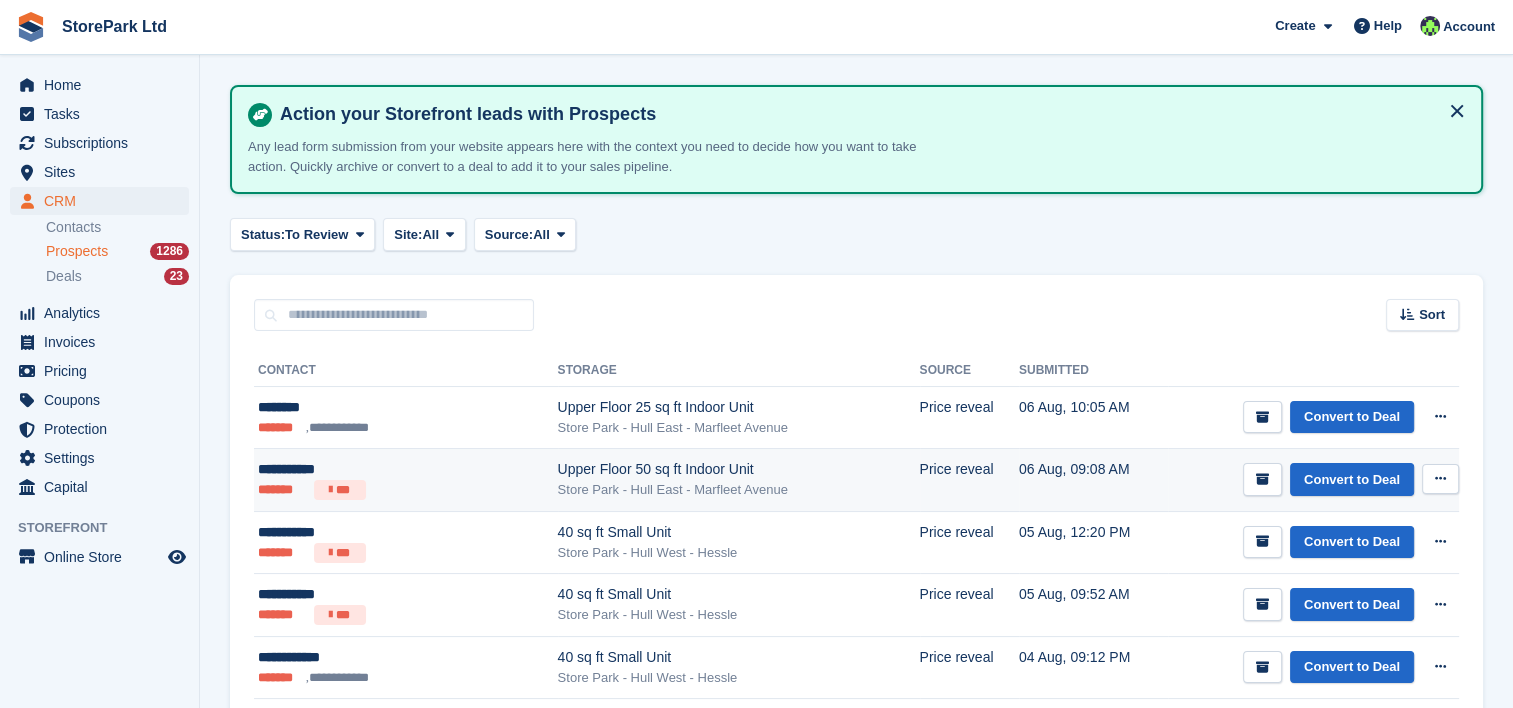 scroll, scrollTop: 0, scrollLeft: 0, axis: both 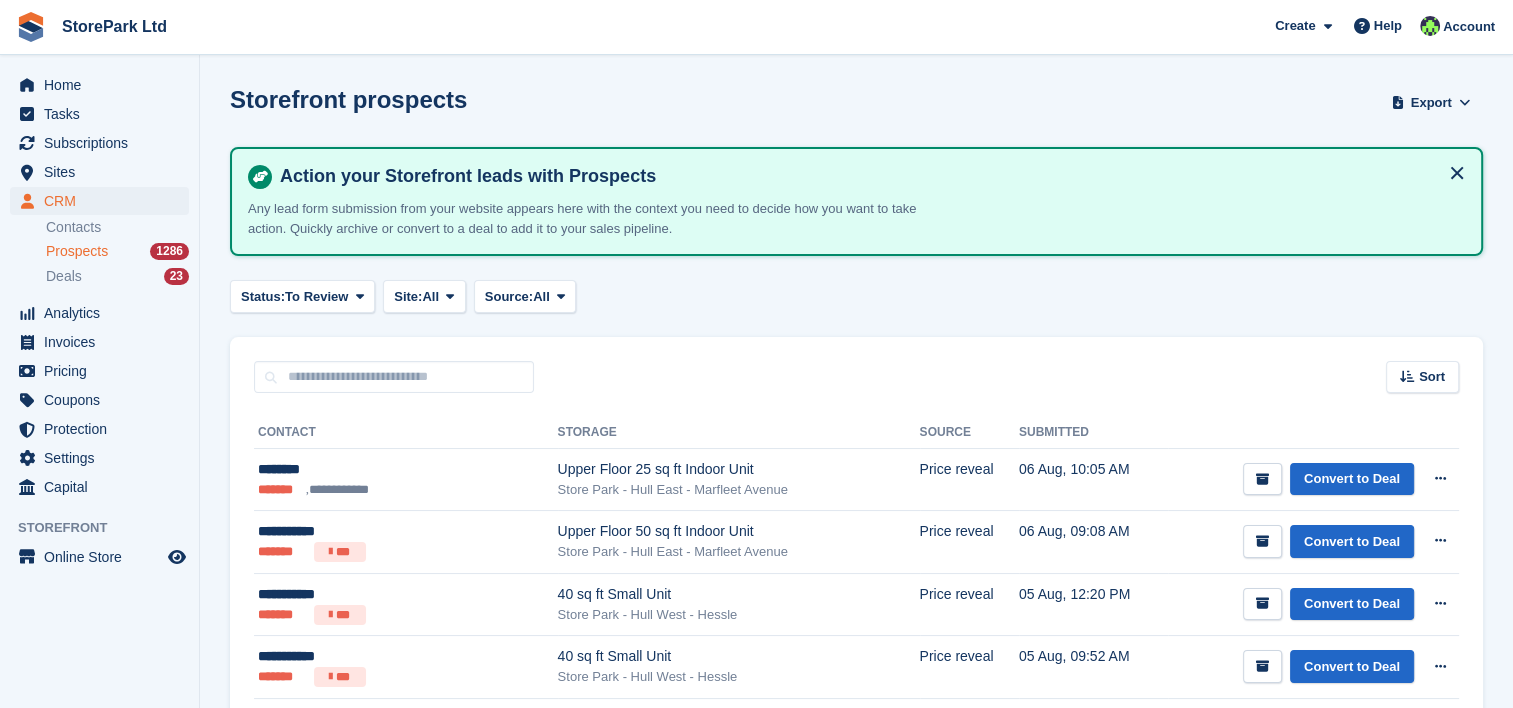 click on "Sort
Sort by
Date submitted
Submitted (oldest first)
Submitted (newest first)" at bounding box center [856, 365] 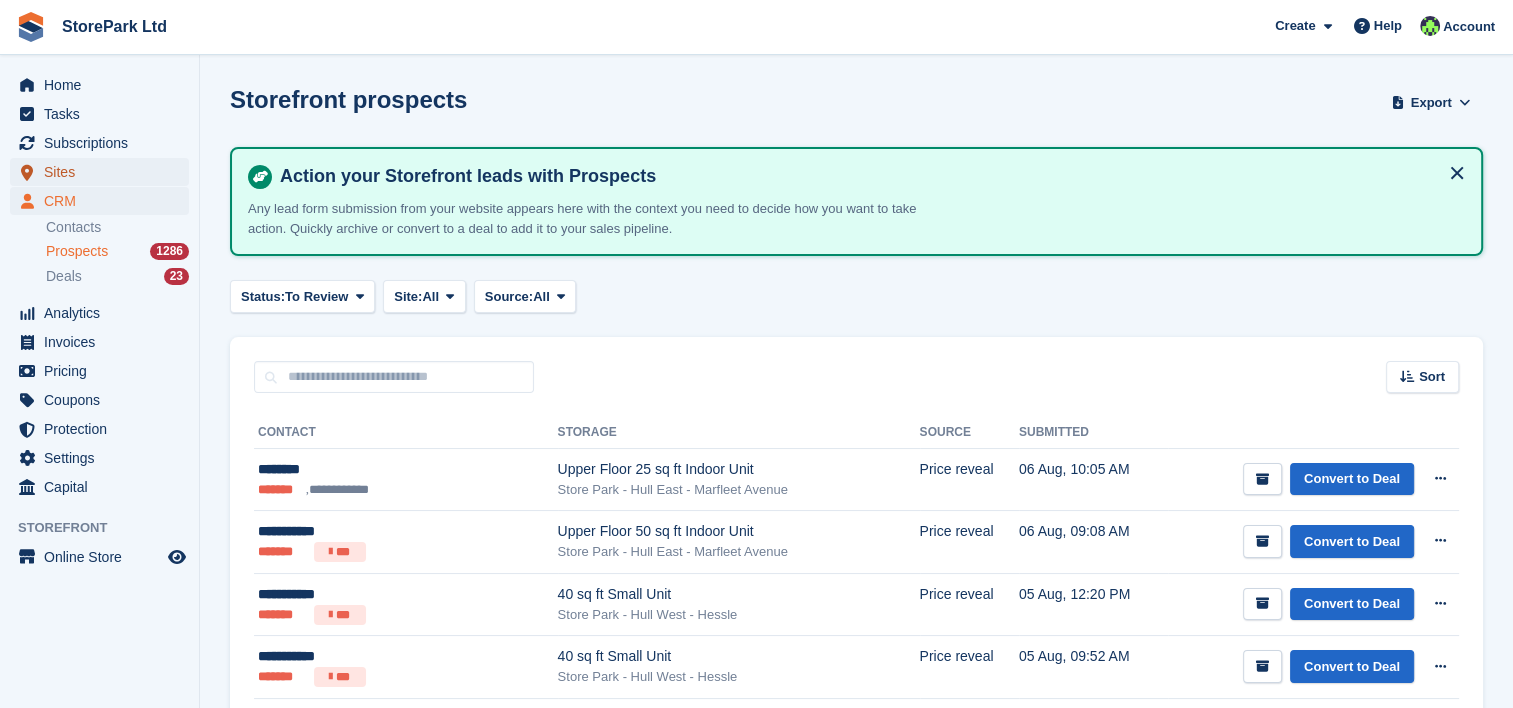 click on "Sites" at bounding box center [104, 172] 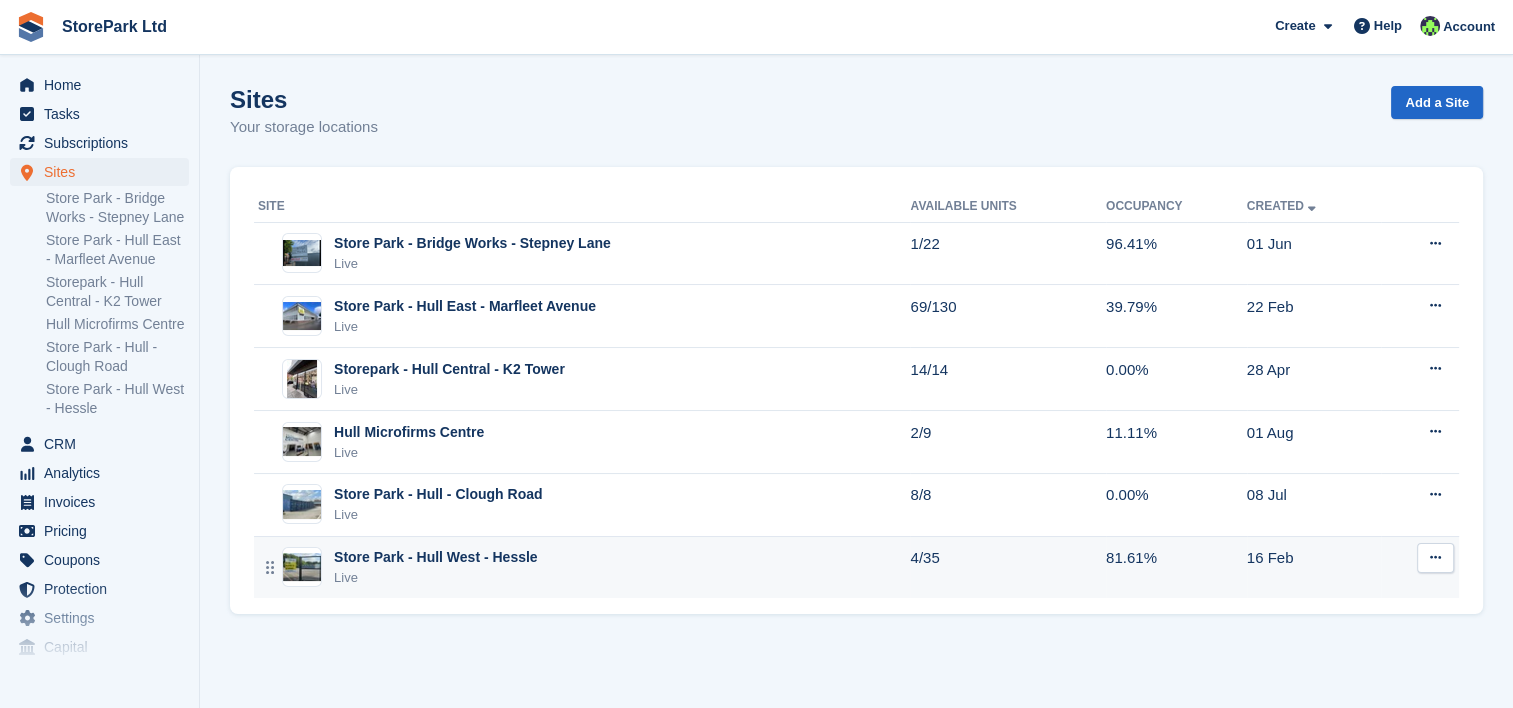 click on "Store Park - Hull West - Hessle" at bounding box center (436, 557) 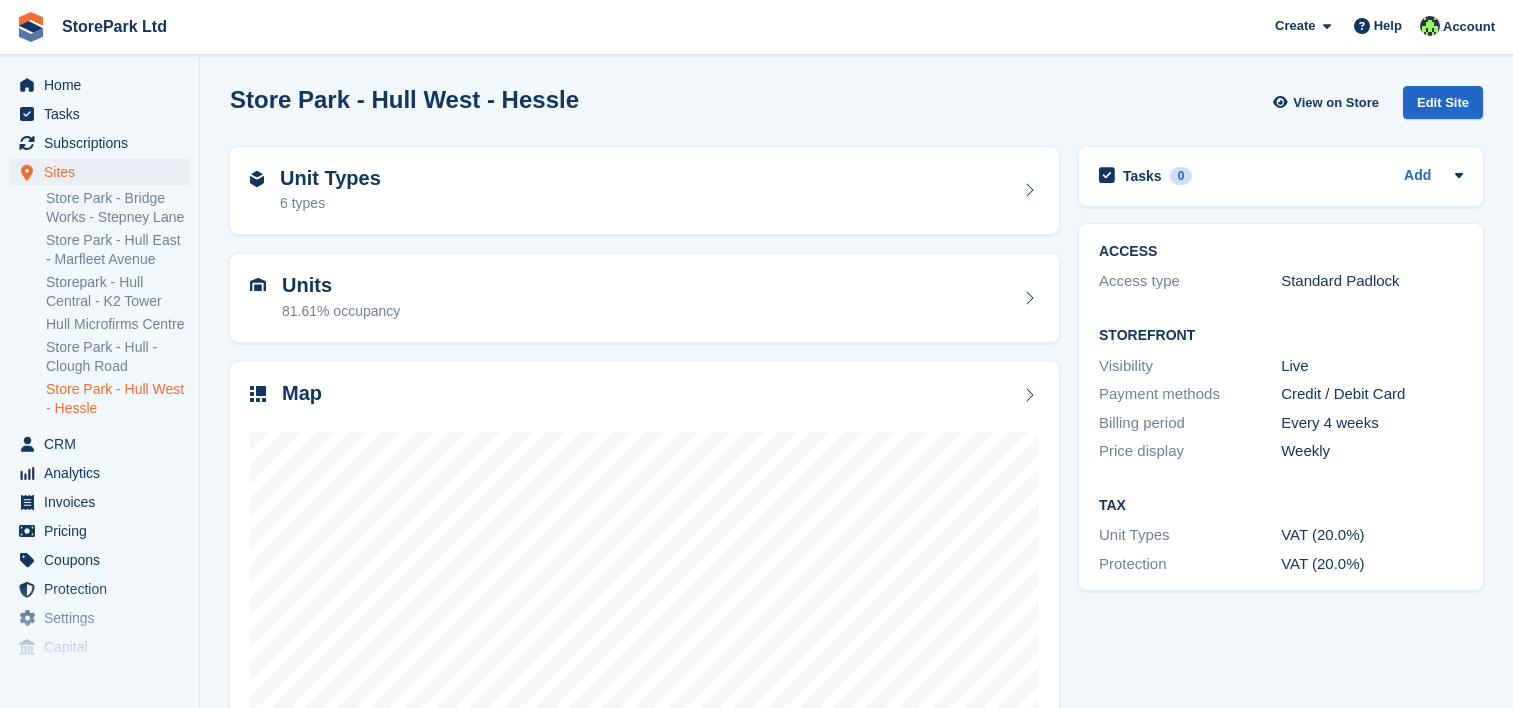 scroll, scrollTop: 0, scrollLeft: 0, axis: both 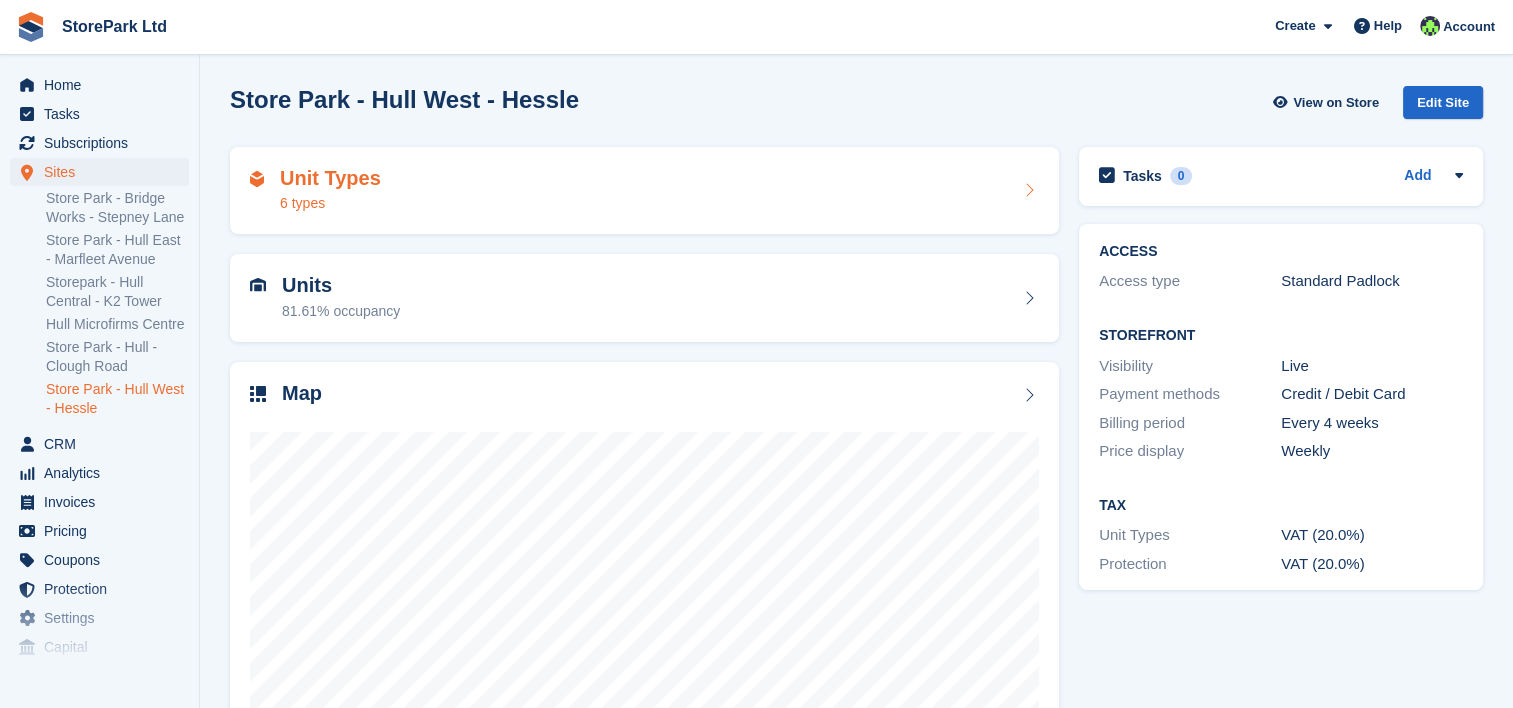 click on "Unit Types
6 types" at bounding box center (644, 191) 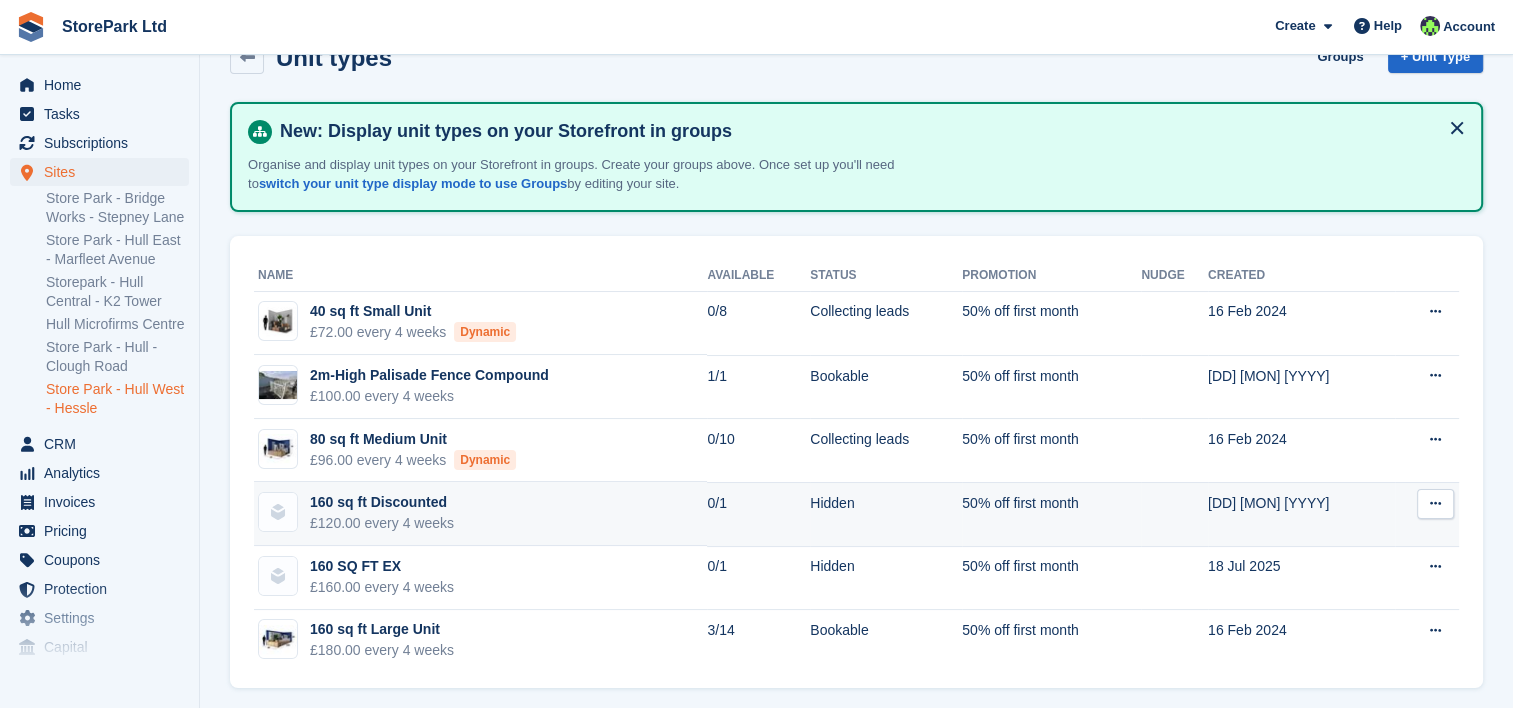 scroll, scrollTop: 54, scrollLeft: 0, axis: vertical 